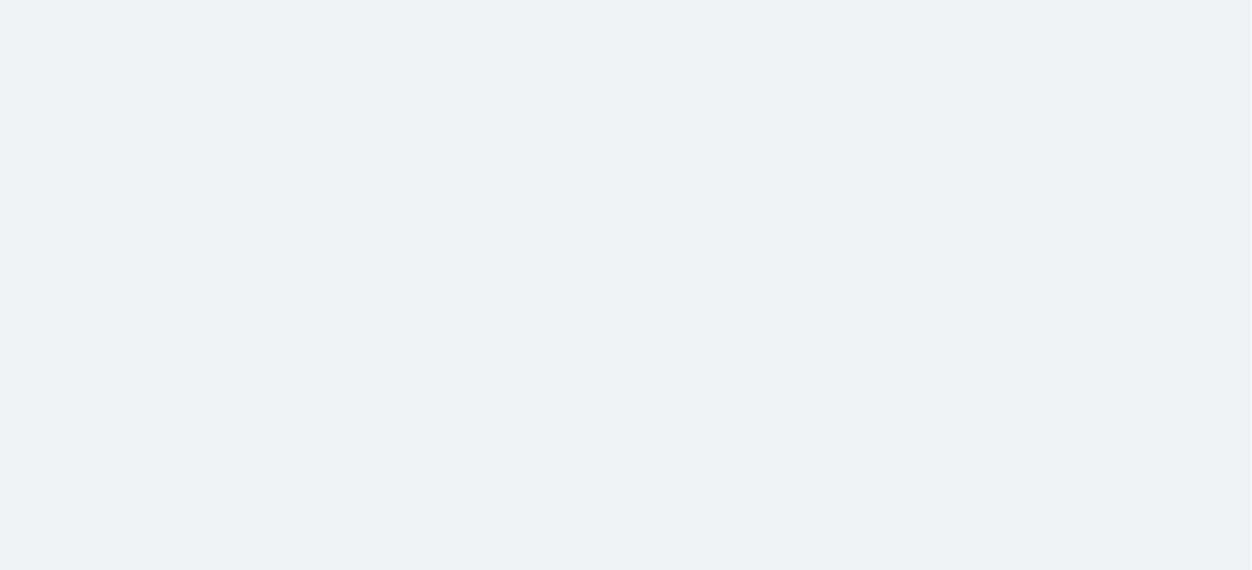 scroll, scrollTop: 0, scrollLeft: 0, axis: both 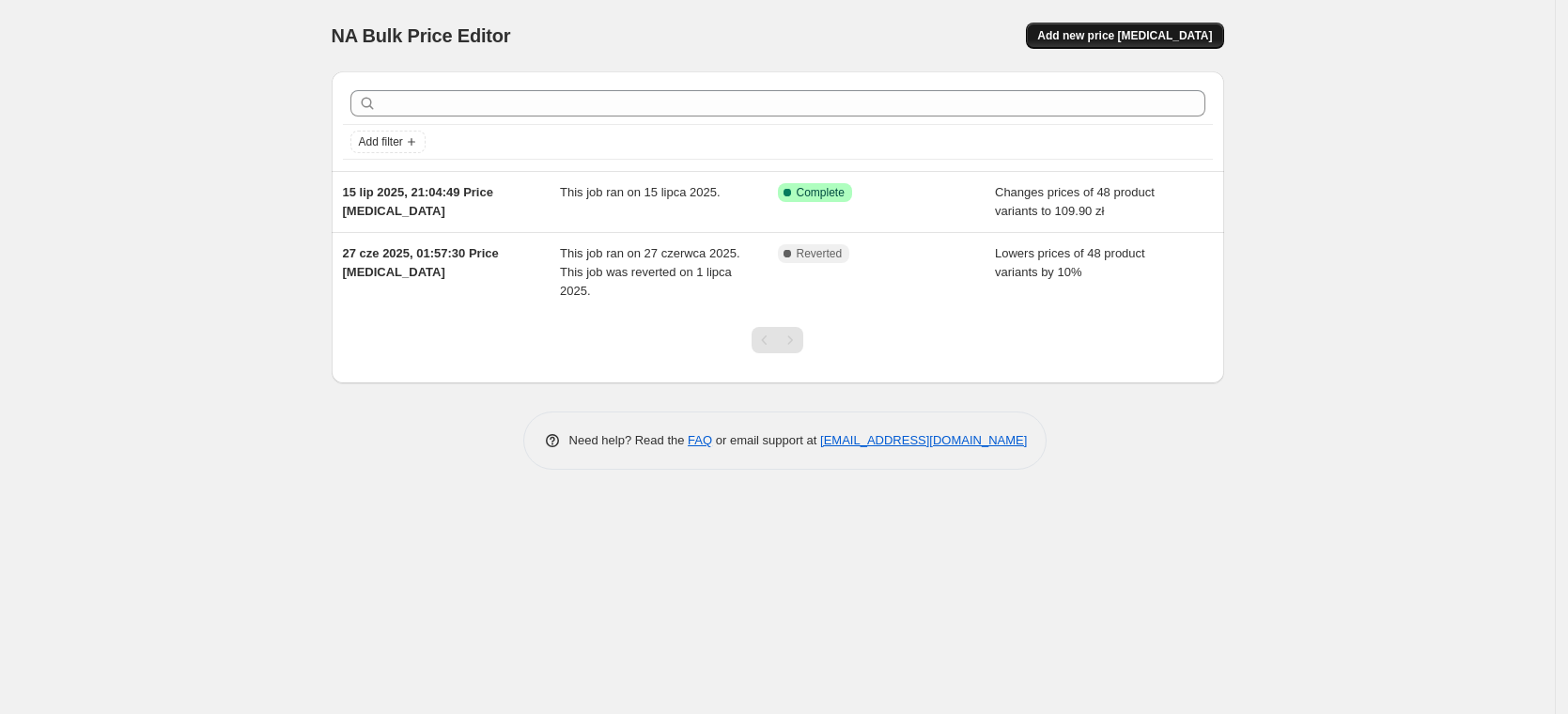 click on "Add new price change job" at bounding box center (1125, 36) 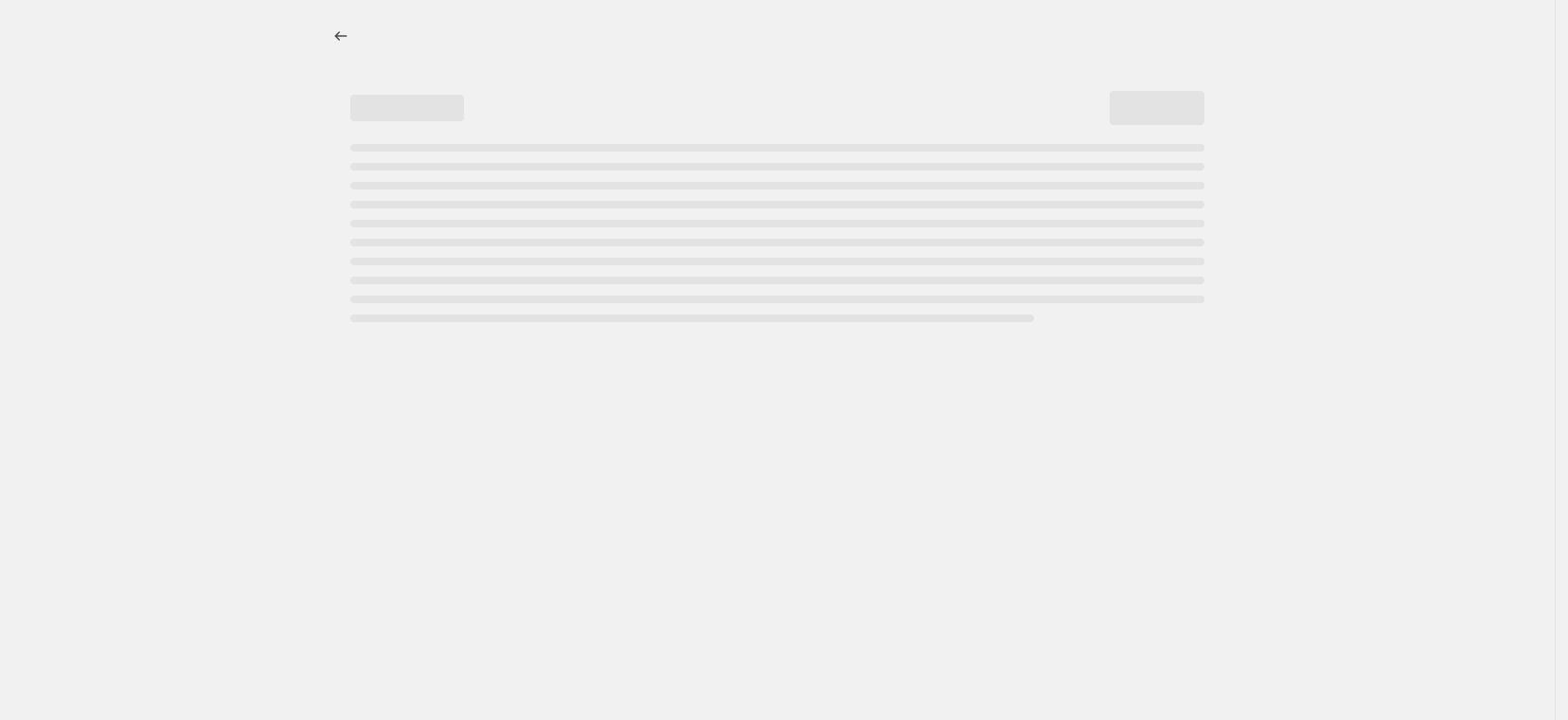 select on "percentage" 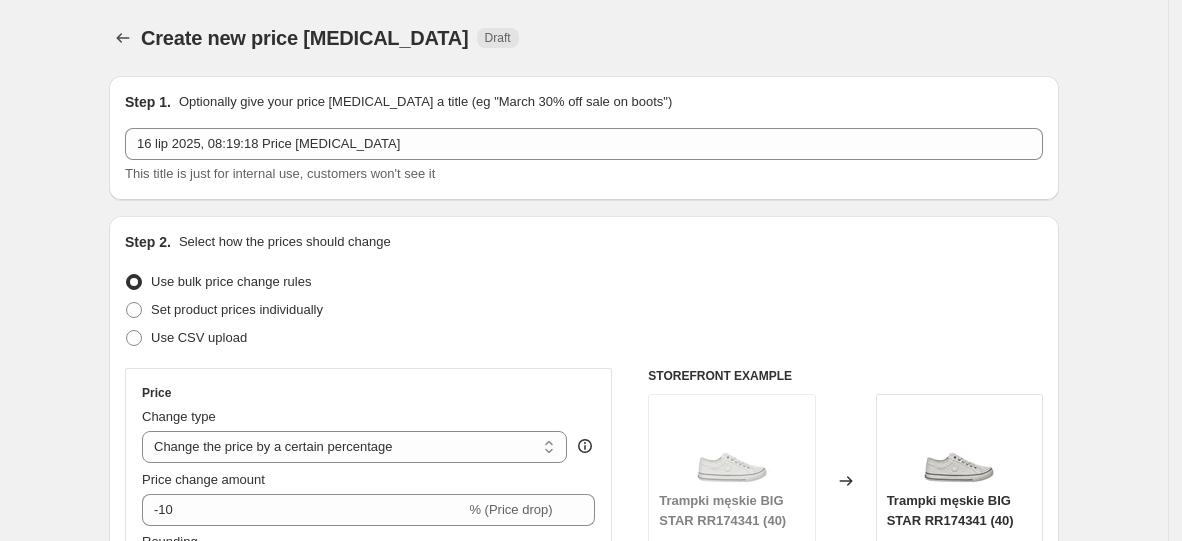 drag, startPoint x: 1386, startPoint y: 10, endPoint x: 64, endPoint y: 211, distance: 1337.193 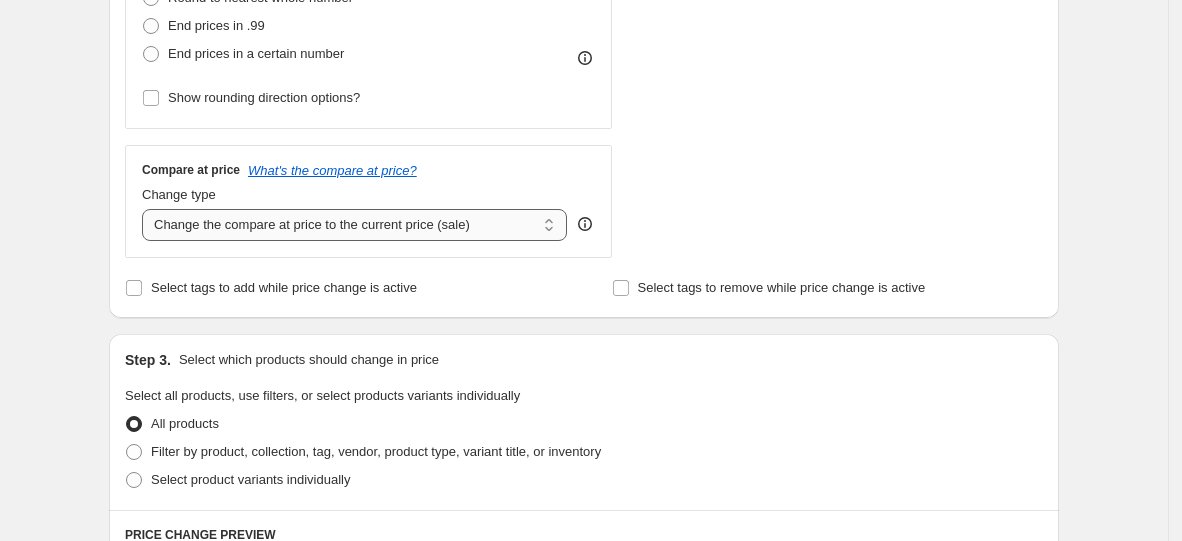 scroll, scrollTop: 700, scrollLeft: 0, axis: vertical 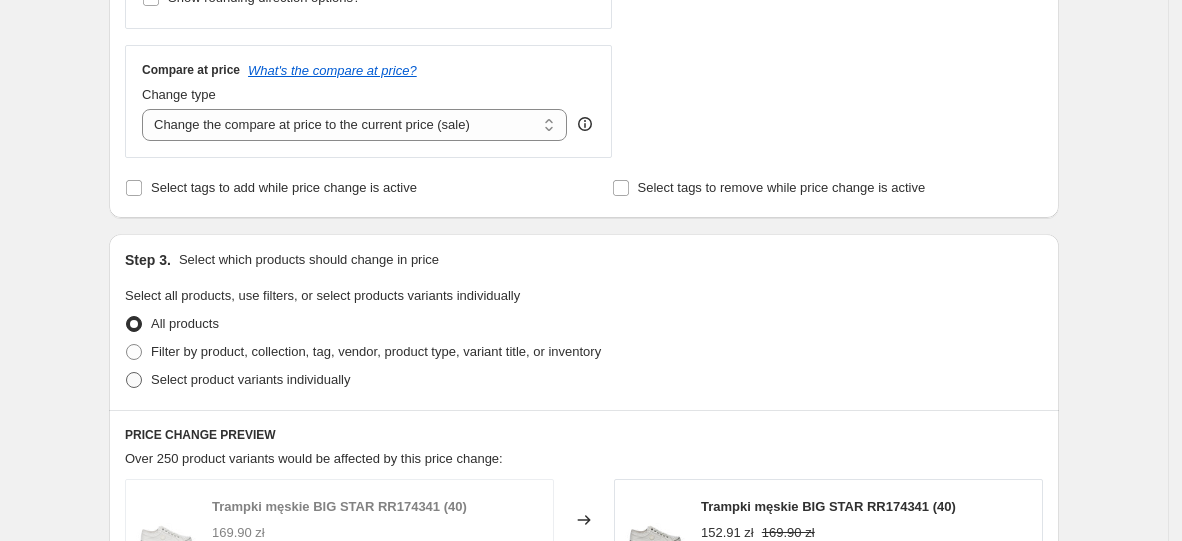click on "Select product variants individually" at bounding box center (250, 379) 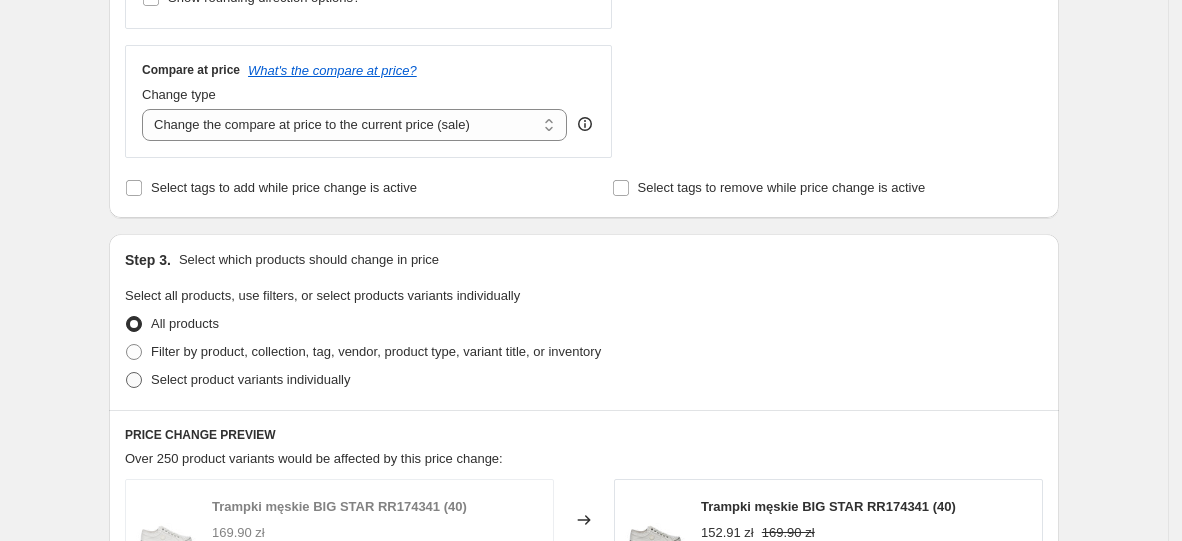 radio on "true" 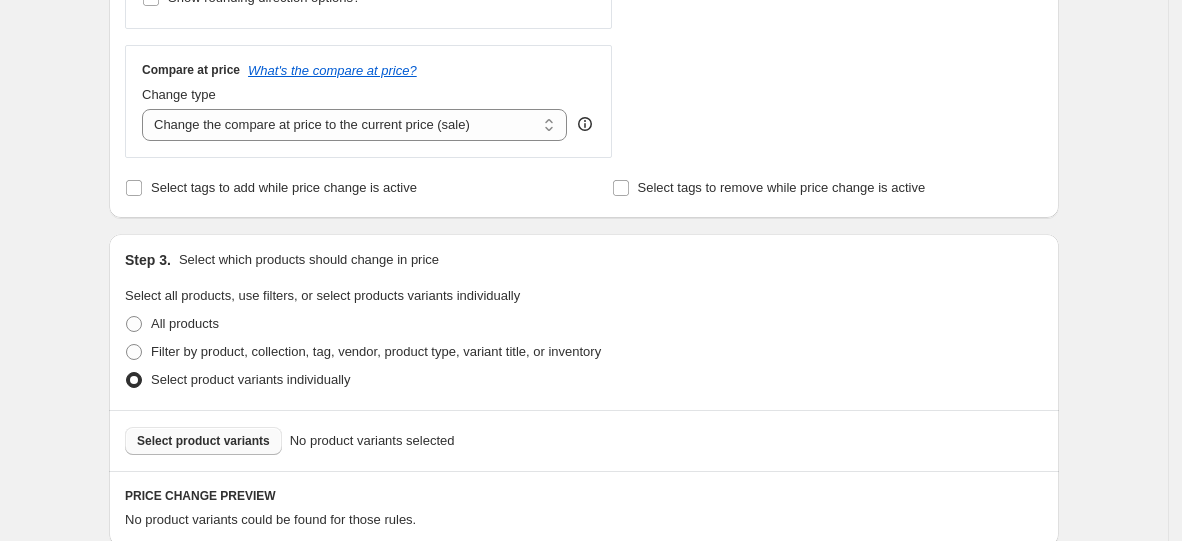 click on "Select product variants" at bounding box center (203, 441) 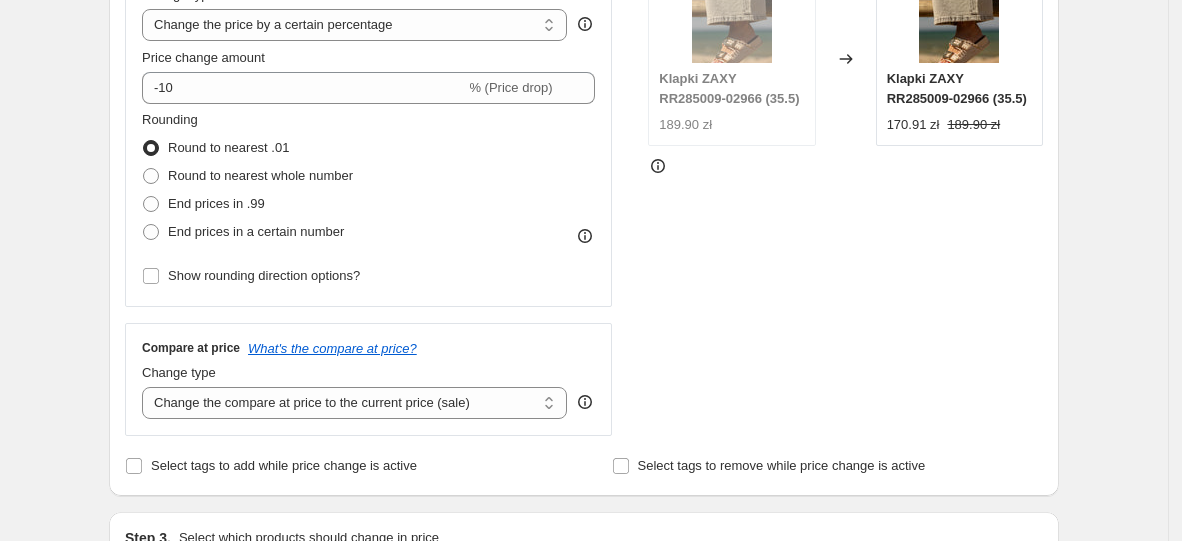 scroll, scrollTop: 400, scrollLeft: 0, axis: vertical 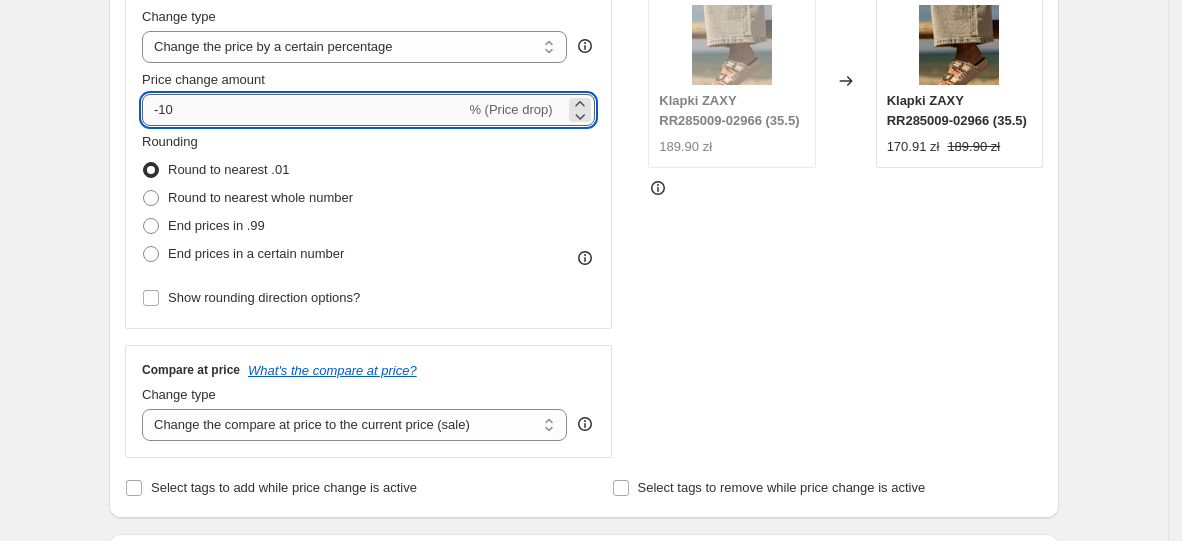 click on "-10" at bounding box center [303, 110] 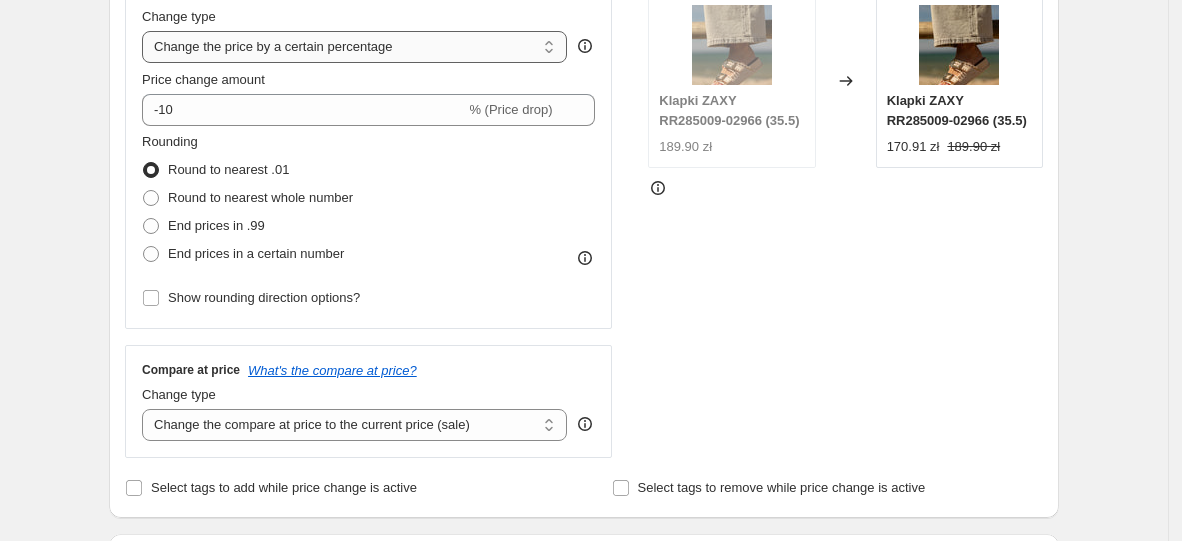 click on "Change the price to a certain amount Change the price by a certain amount Change the price by a certain percentage Change the price to the current compare at price (price before sale) Change the price by a certain amount relative to the compare at price Change the price by a certain percentage relative to the compare at price Don't change the price Change the price by a certain percentage relative to the cost per item Change price to certain cost margin" at bounding box center [354, 47] 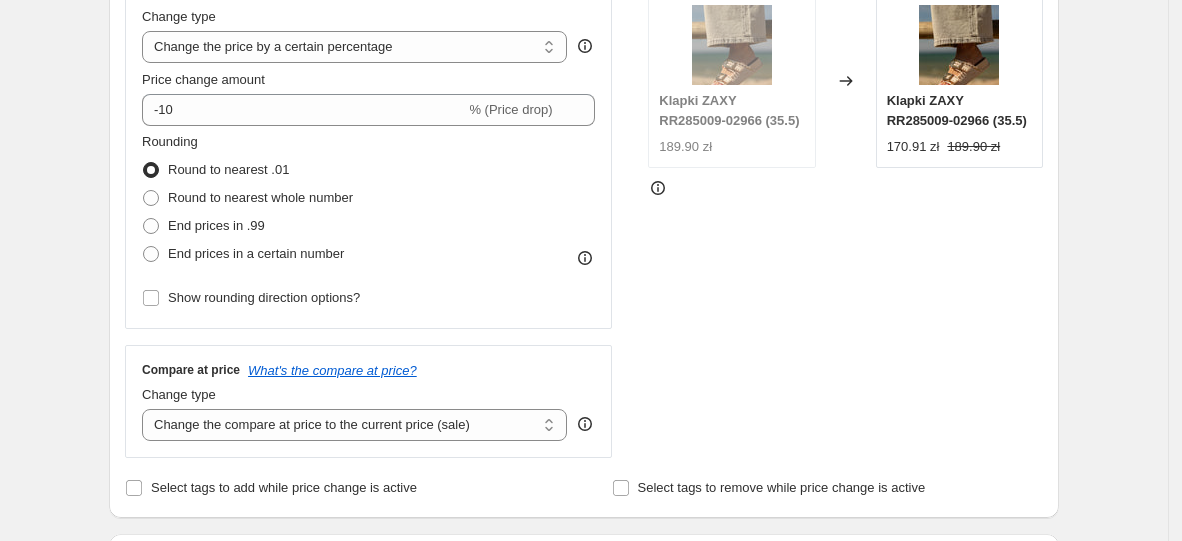 select on "to" 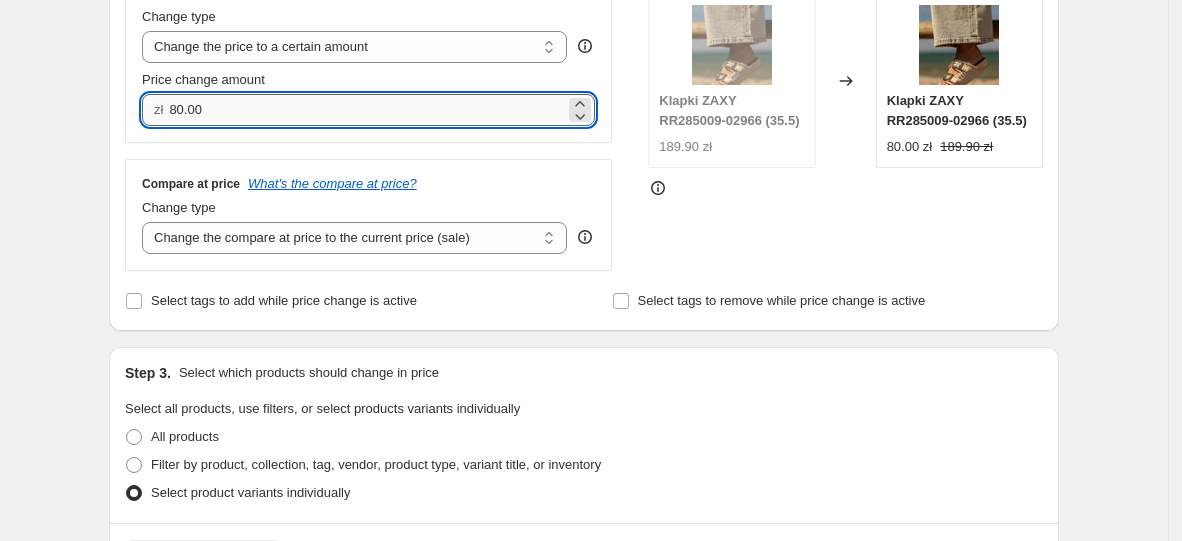 click on "80.00" at bounding box center (366, 110) 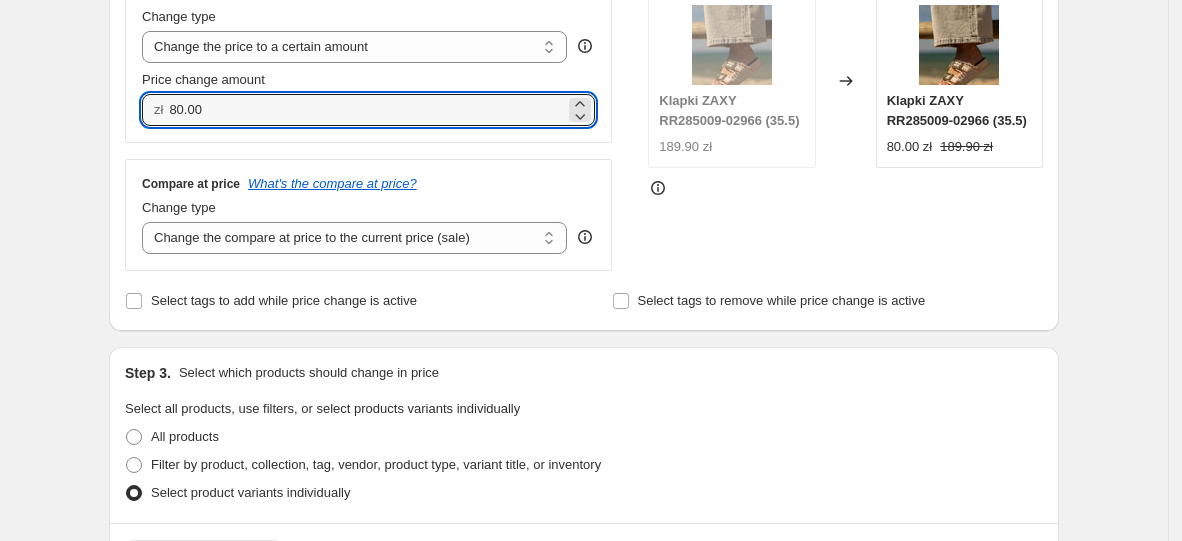 drag, startPoint x: 239, startPoint y: 109, endPoint x: 156, endPoint y: 121, distance: 83.86298 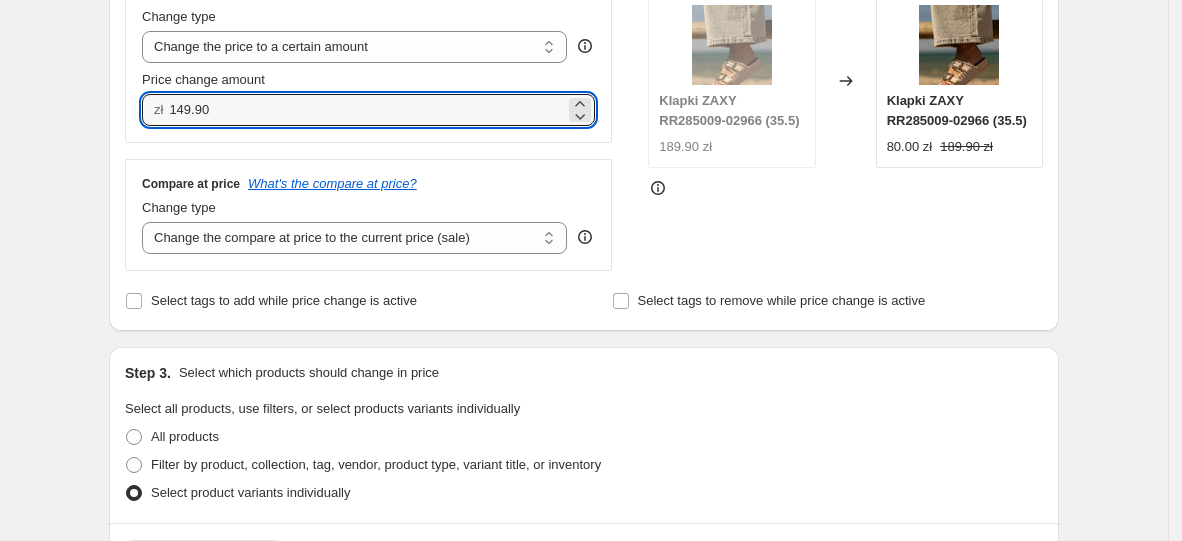 type on "149.90" 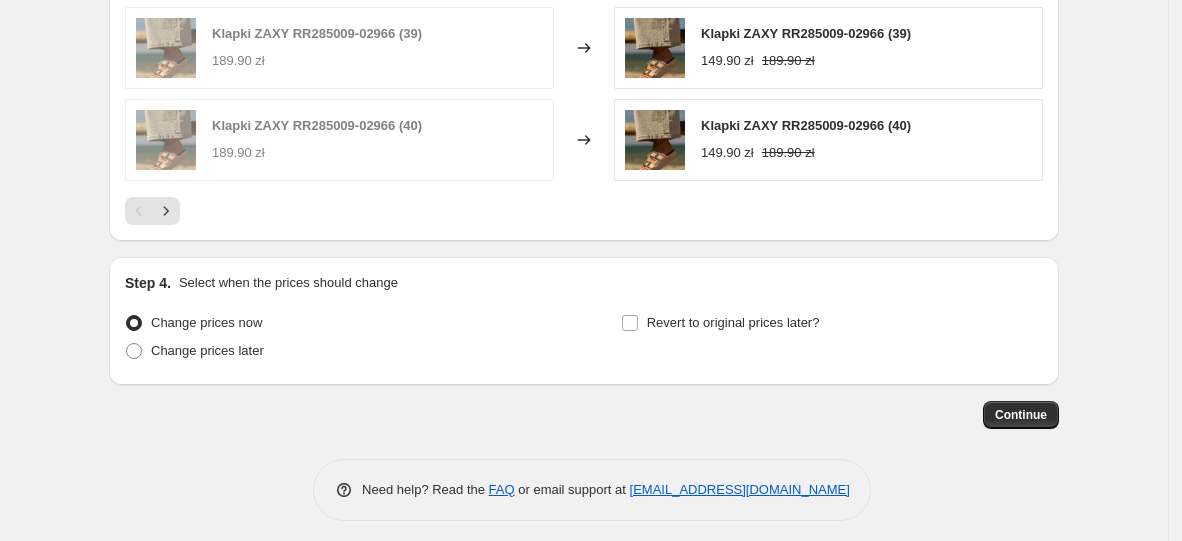 scroll, scrollTop: 1334, scrollLeft: 0, axis: vertical 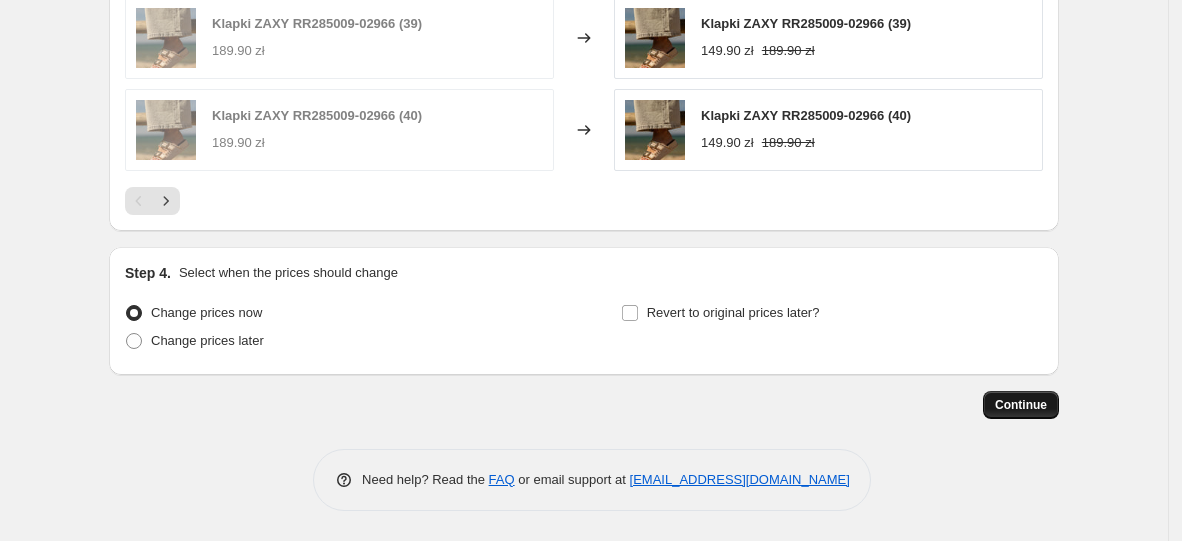 click on "Continue" at bounding box center (1021, 405) 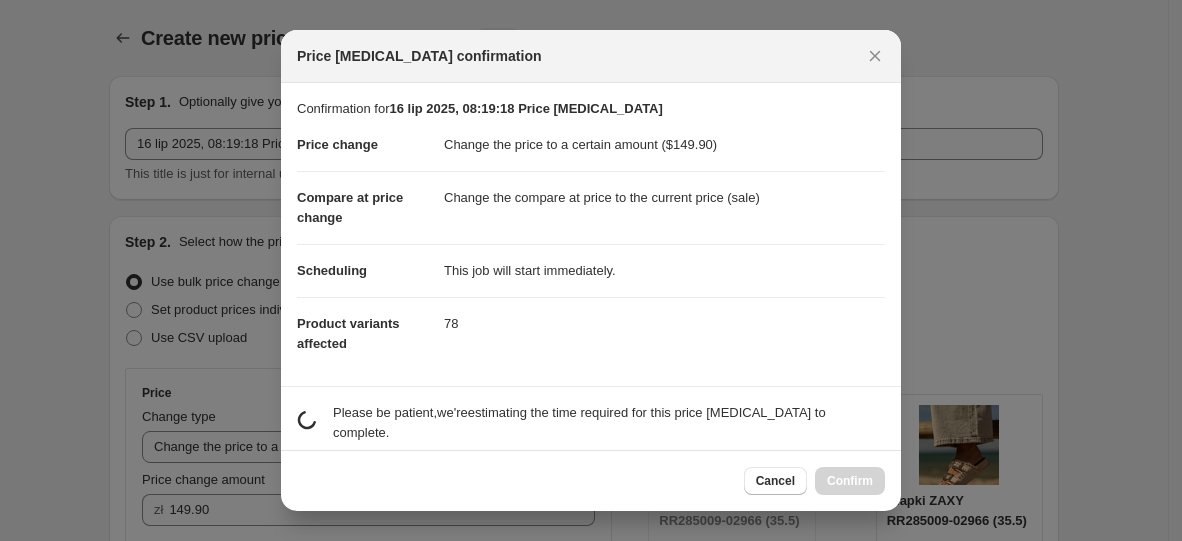 scroll, scrollTop: 0, scrollLeft: 0, axis: both 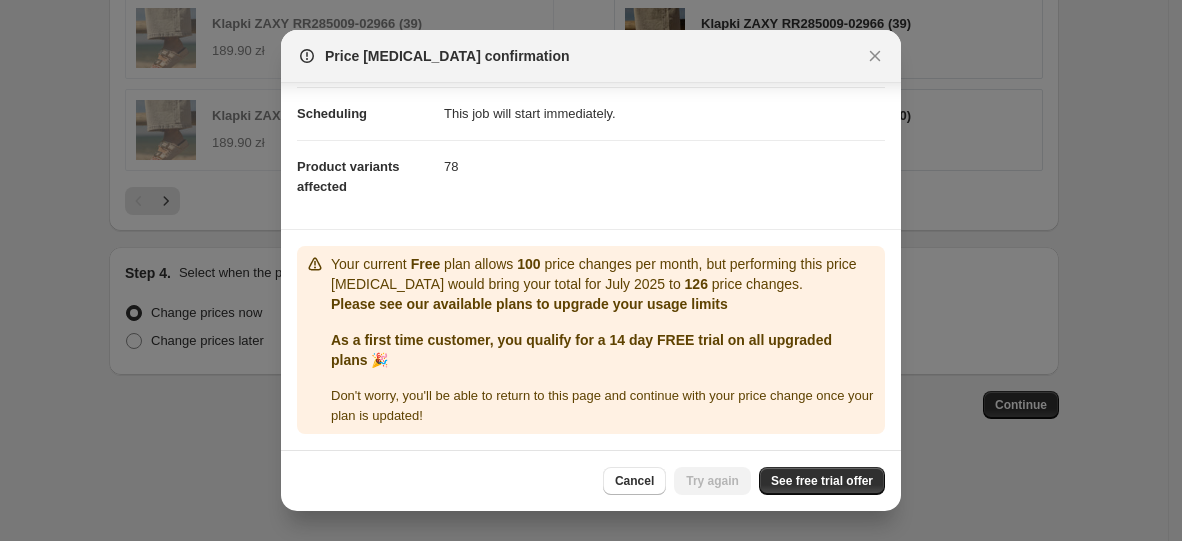 click on "78" at bounding box center [664, 166] 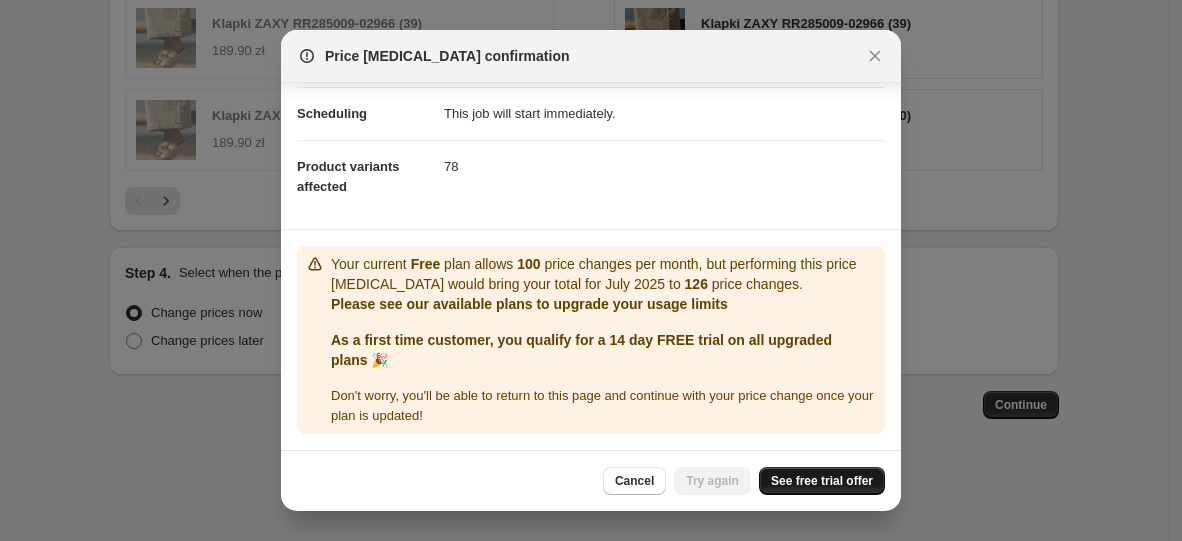 click on "See free trial offer" at bounding box center (822, 481) 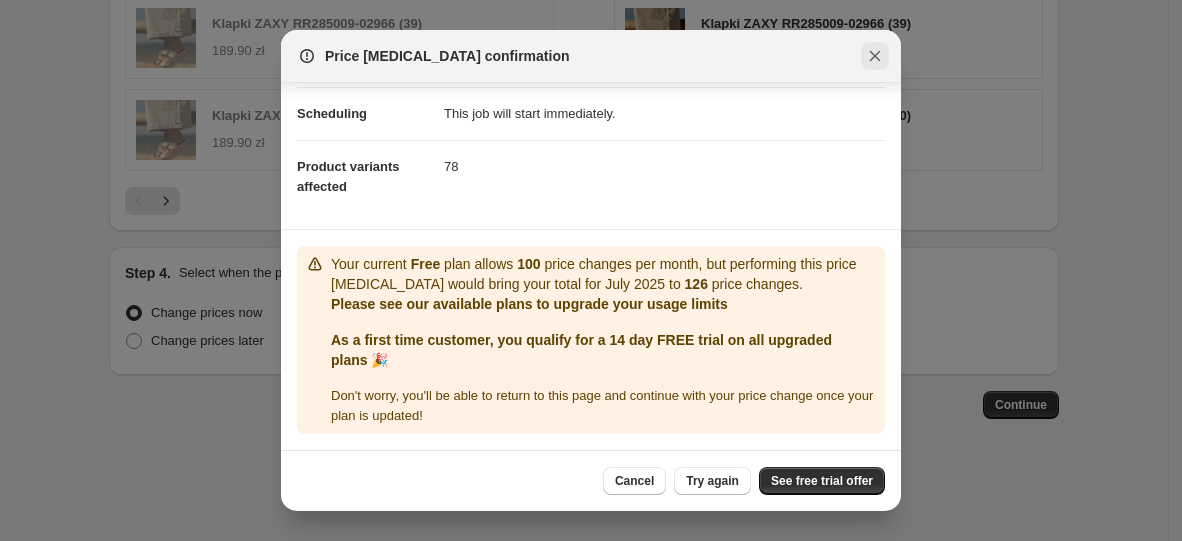 click 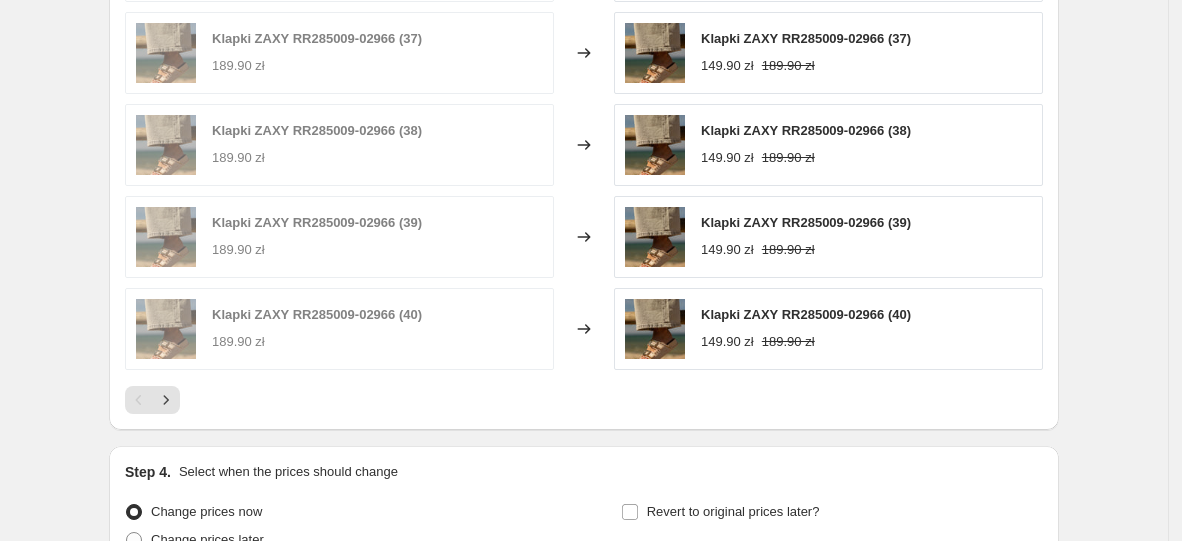 scroll, scrollTop: 1334, scrollLeft: 0, axis: vertical 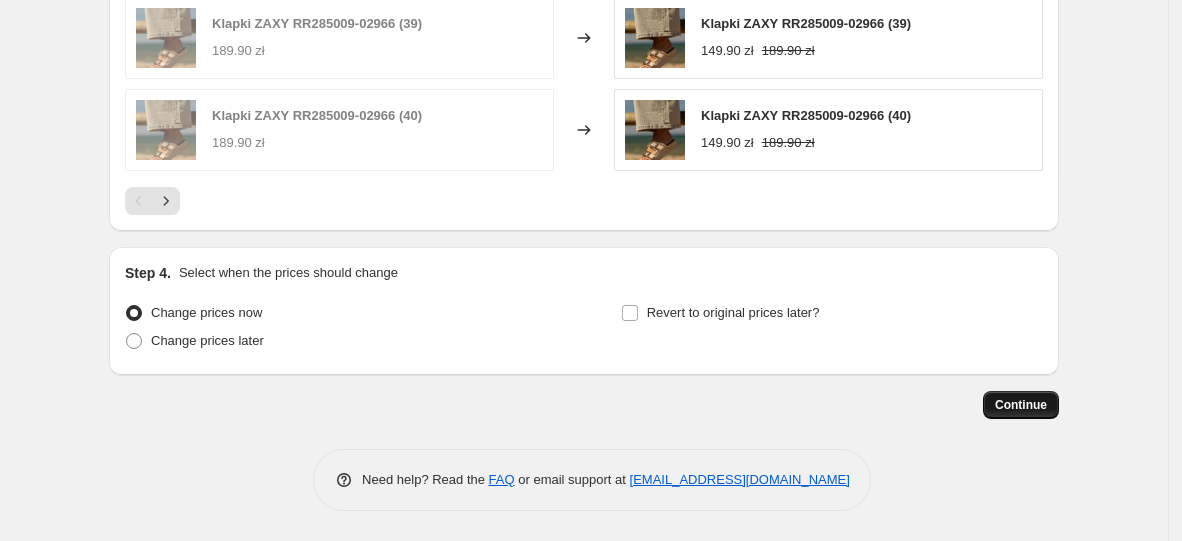 click on "Continue" at bounding box center (1021, 405) 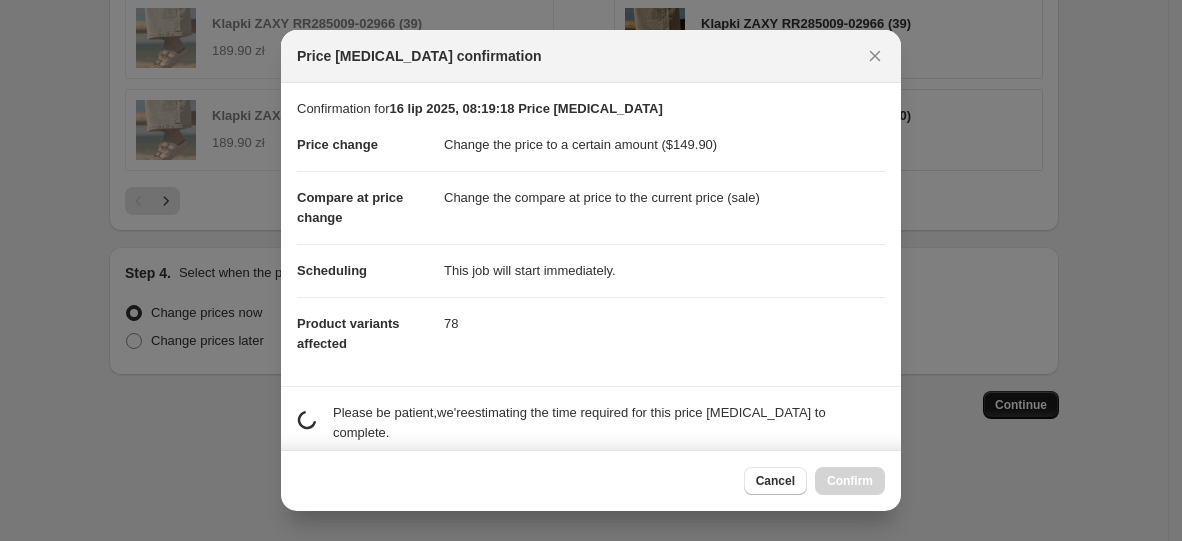 scroll, scrollTop: 0, scrollLeft: 0, axis: both 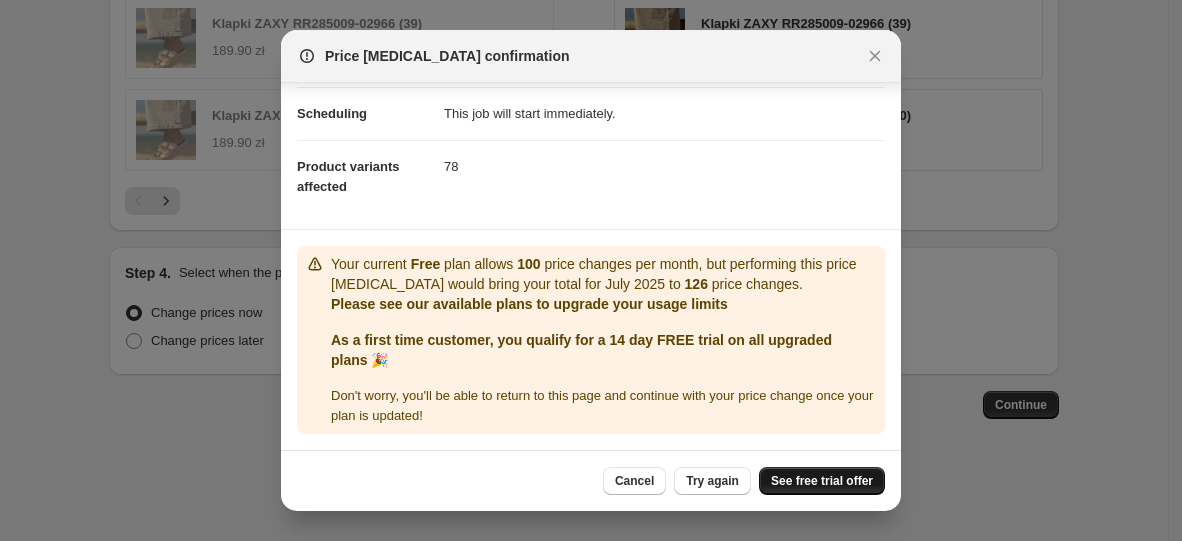 click on "See free trial offer" at bounding box center (822, 481) 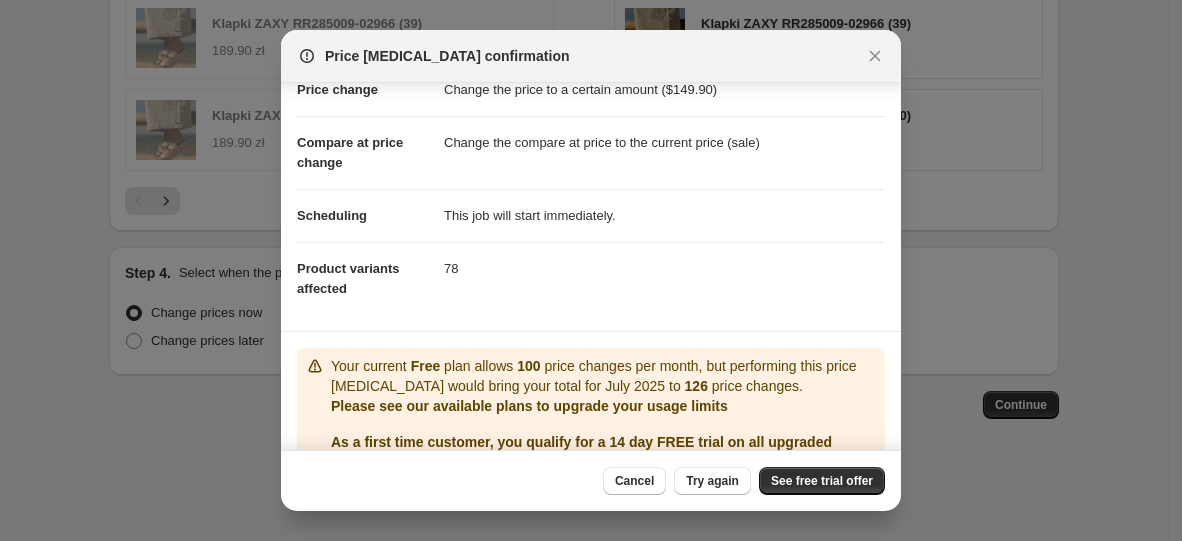scroll, scrollTop: 0, scrollLeft: 0, axis: both 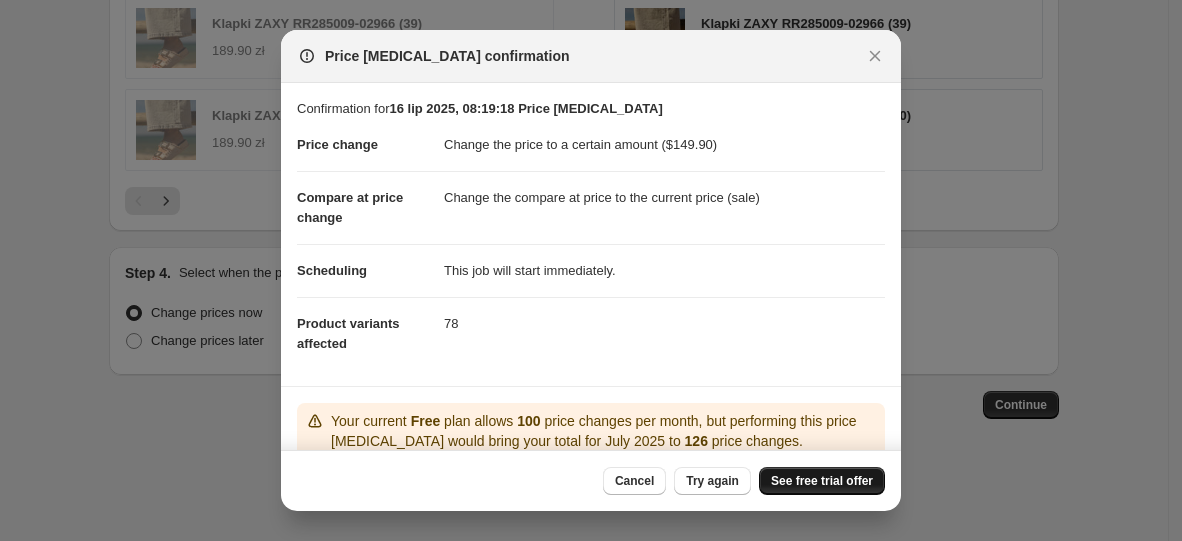 click on "See free trial offer" at bounding box center [822, 481] 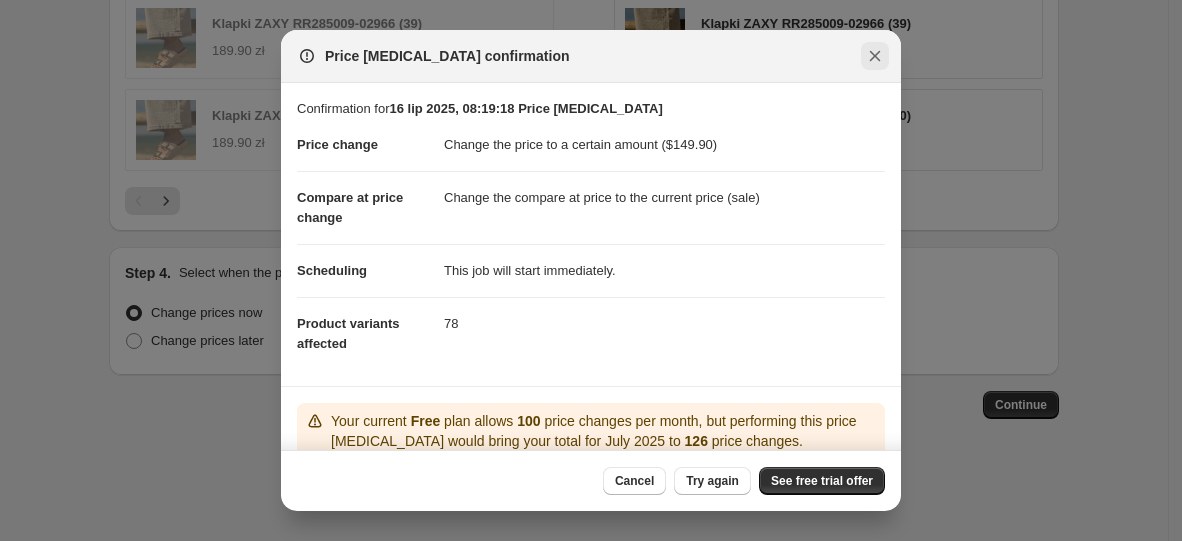 click 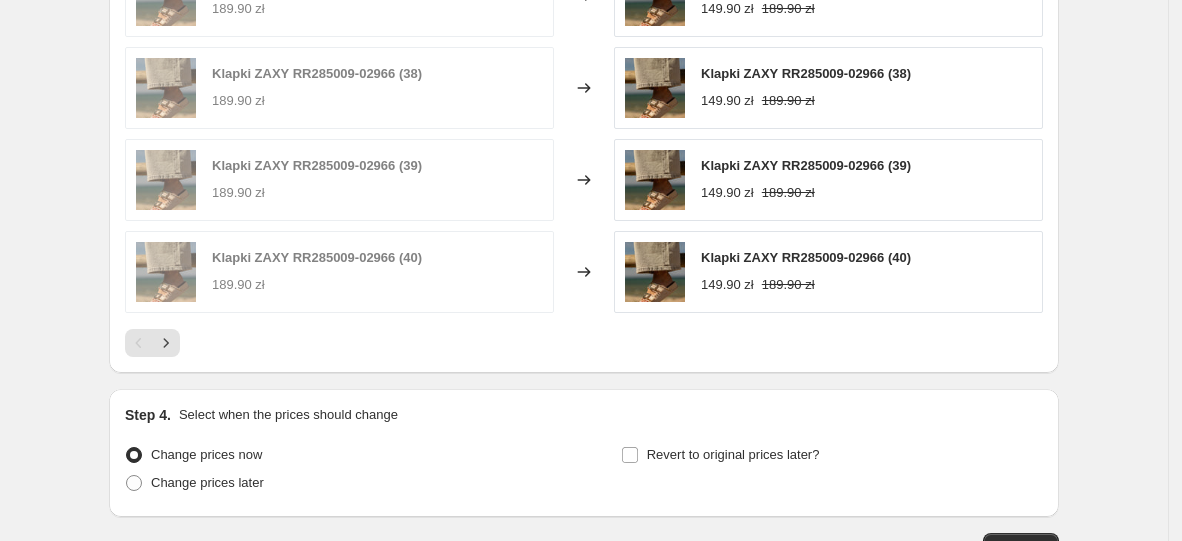 scroll, scrollTop: 1334, scrollLeft: 0, axis: vertical 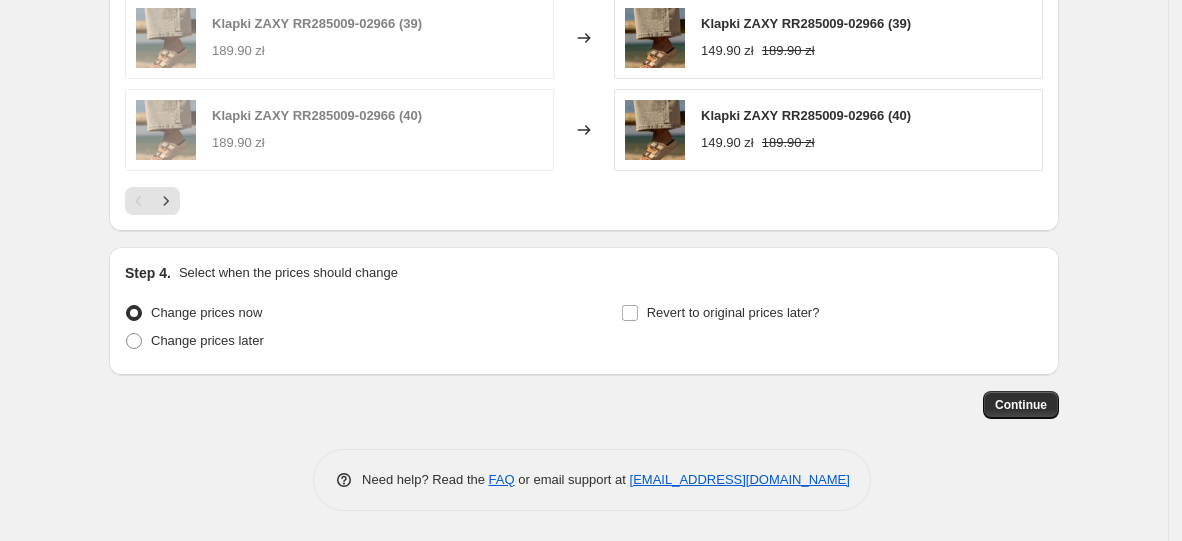 click on "Step 1. Optionally give your price change job a title (eg "March 30% off sale on boots") 16 lip 2025, 08:19:18 Price change job This title is just for internal use, customers won't see it Step 2. Select how the prices should change Use bulk price change rules Set product prices individually Use CSV upload Price Change type Change the price to a certain amount Change the price by a certain amount Change the price by a certain percentage Change the price to the current compare at price (price before sale) Change the price by a certain amount relative to the compare at price Change the price by a certain percentage relative to the compare at price Don't change the price Change the price by a certain percentage relative to the cost per item Change price to certain cost margin Change the price to a certain amount Price change amount zł 149.90 Compare at price What's the compare at price? Change type Change the compare at price to the current price (sale) Change the compare at price to a certain amount 189.90 zł" at bounding box center (576, -427) 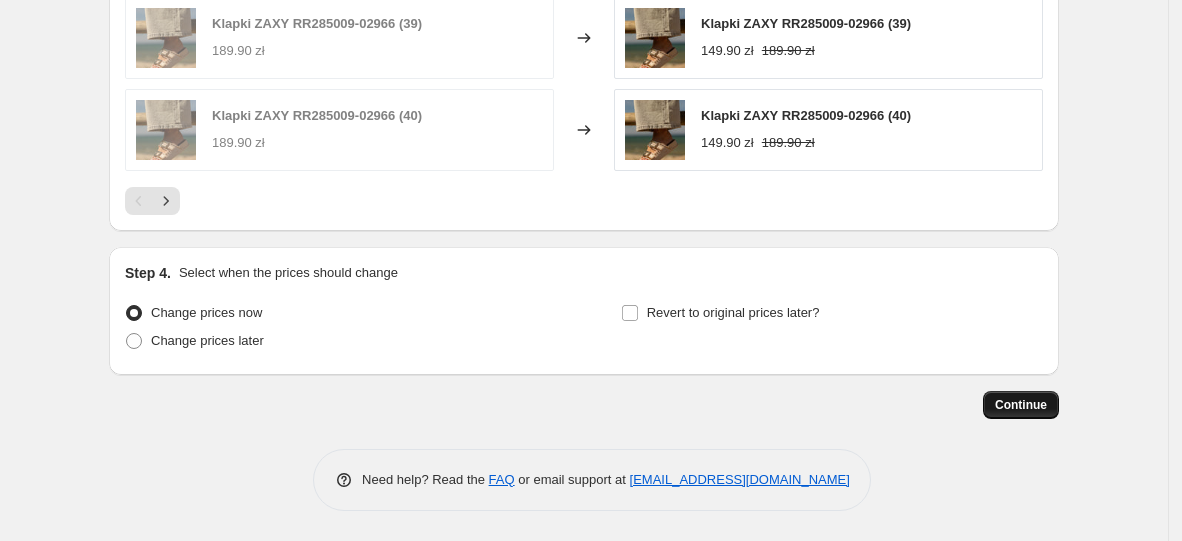click on "Continue" at bounding box center [1021, 405] 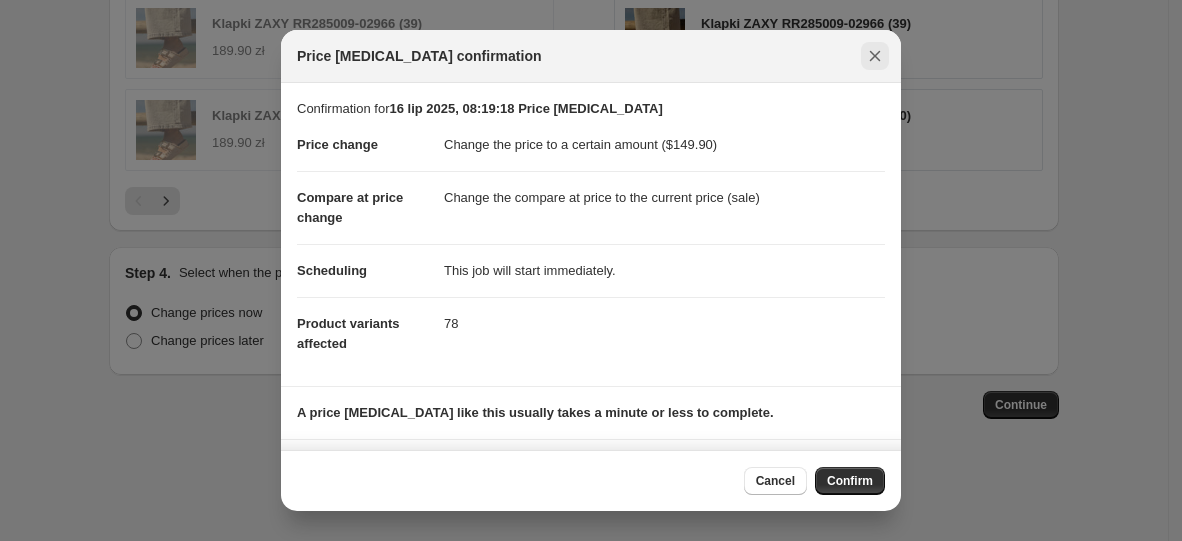 click 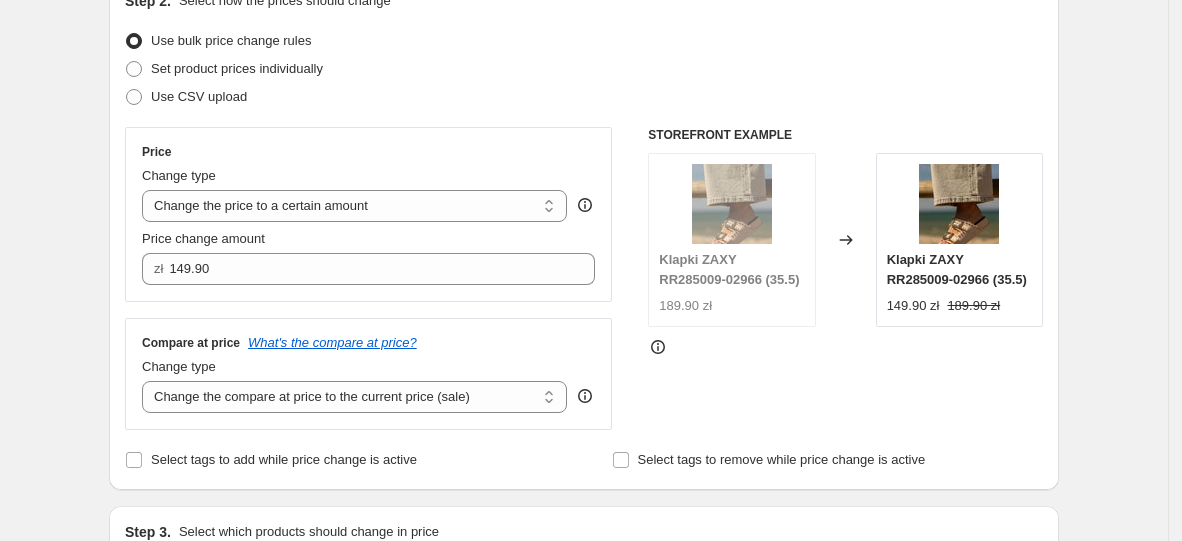 scroll, scrollTop: 234, scrollLeft: 0, axis: vertical 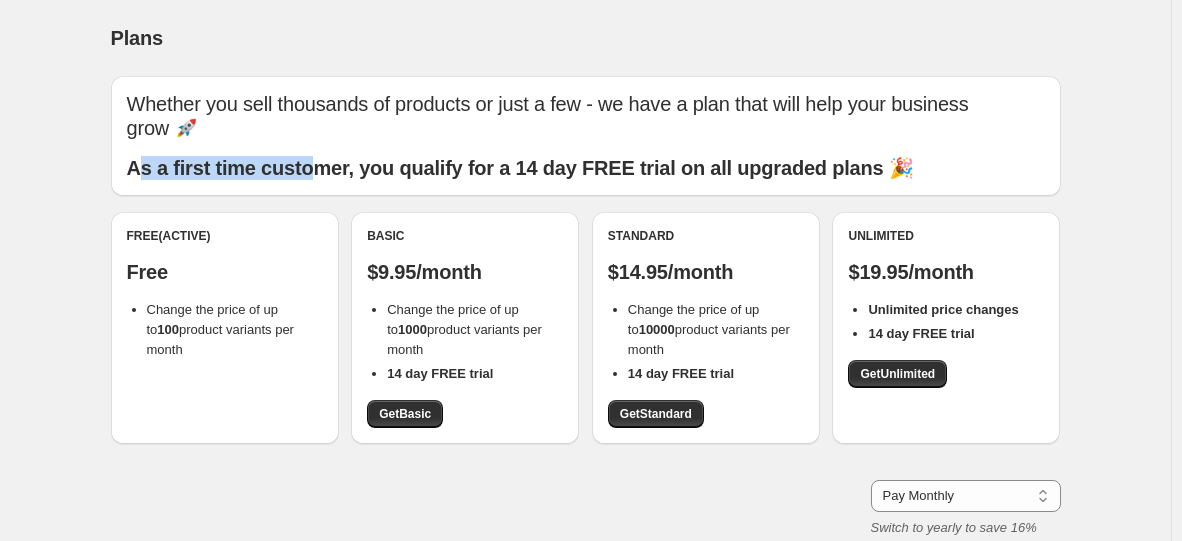 drag, startPoint x: 140, startPoint y: 157, endPoint x: 477, endPoint y: 157, distance: 337 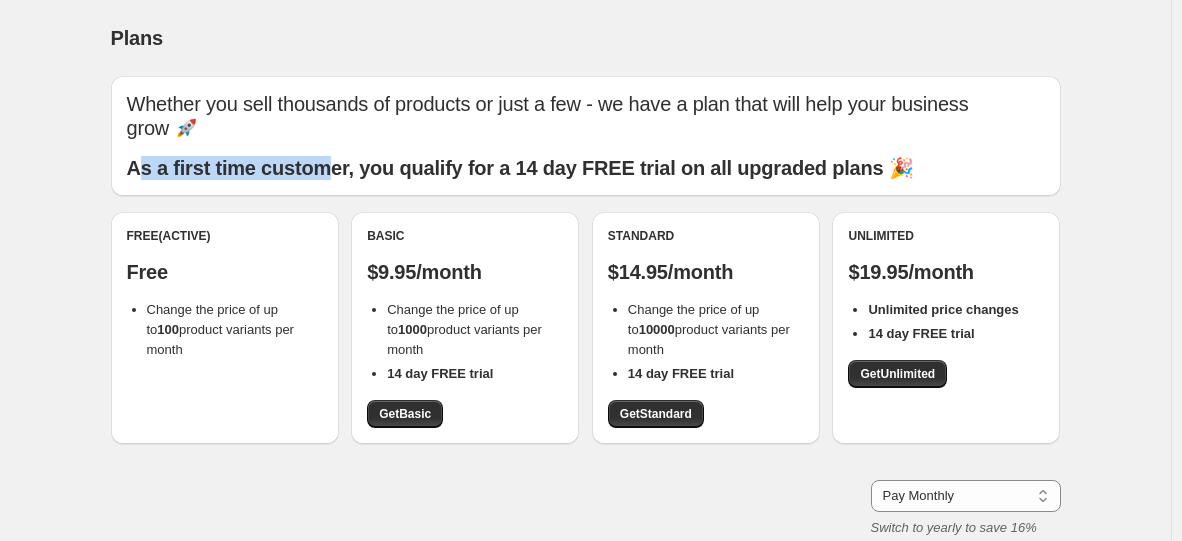 click on "As a first time customer, you qualify for a 14 day FREE trial on all upgraded plans 🎉" at bounding box center (520, 168) 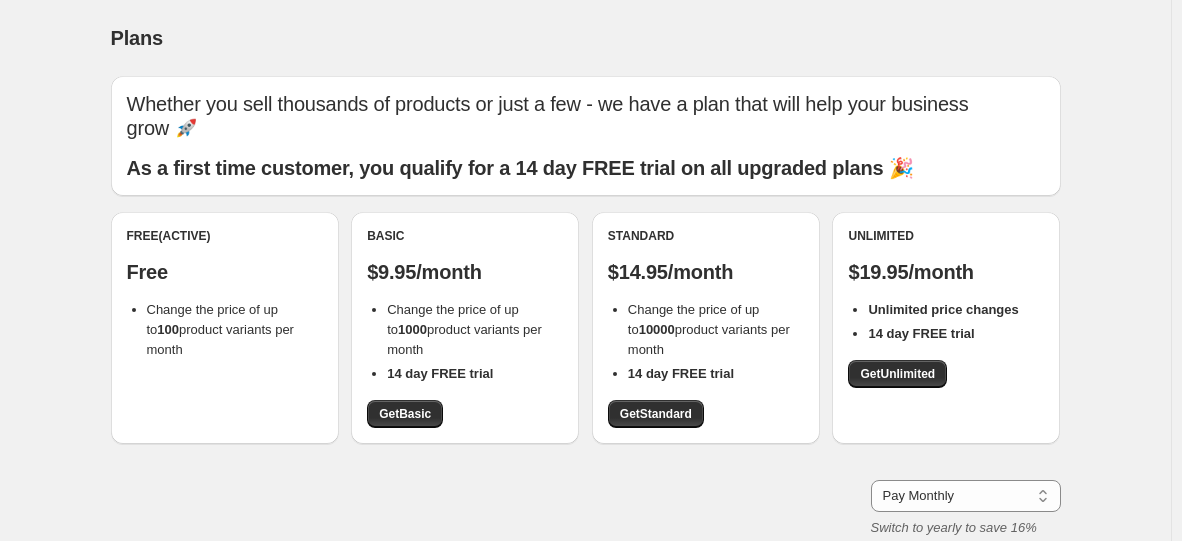 click on "Whether you sell thousands of products or just a few - we have a plan that will help your business grow 🚀 As a first time customer, you qualify for a 14 day FREE trial on all upgraded plans 🎉" at bounding box center (586, 136) 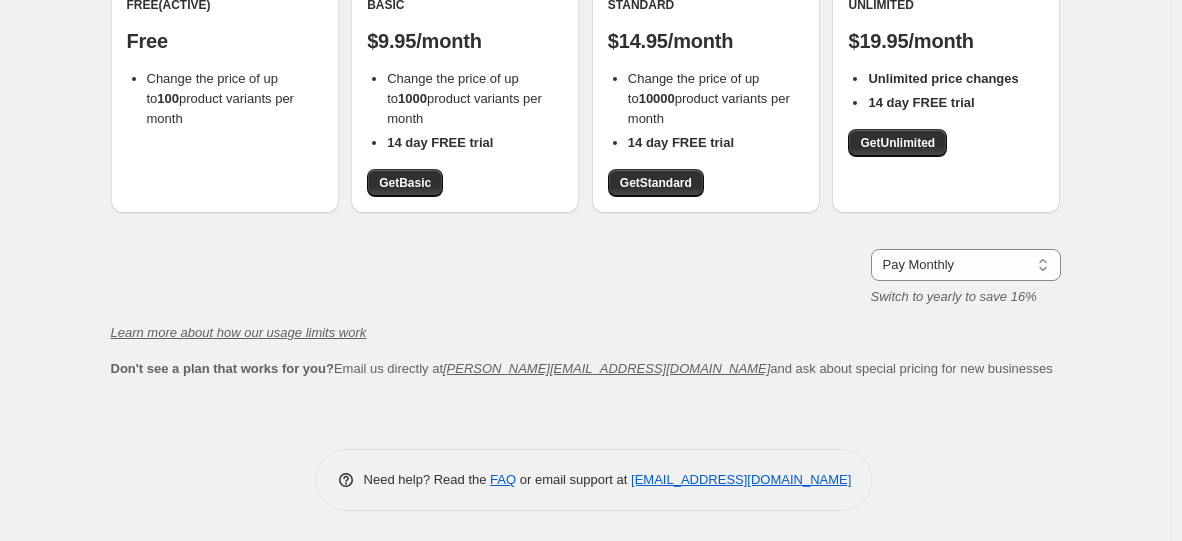 scroll, scrollTop: 0, scrollLeft: 0, axis: both 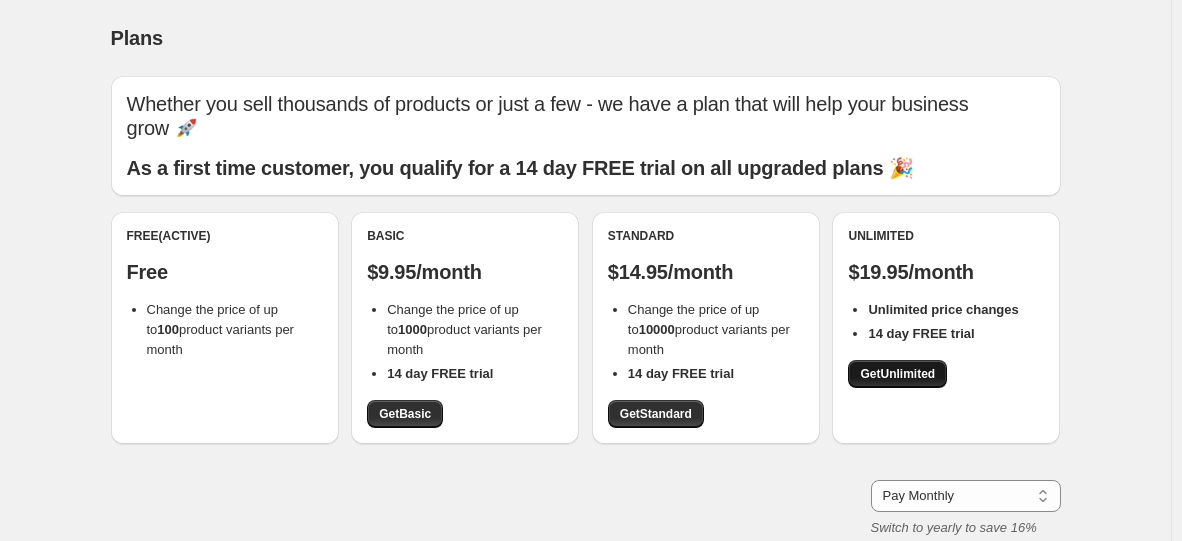click on "Get  Unlimited" at bounding box center [897, 374] 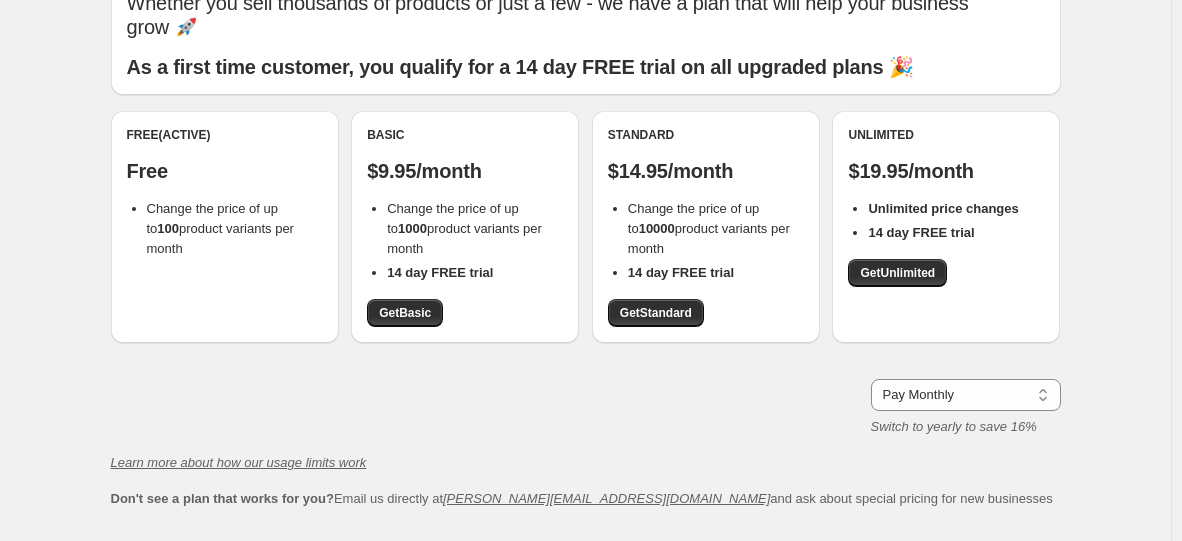 scroll, scrollTop: 100, scrollLeft: 0, axis: vertical 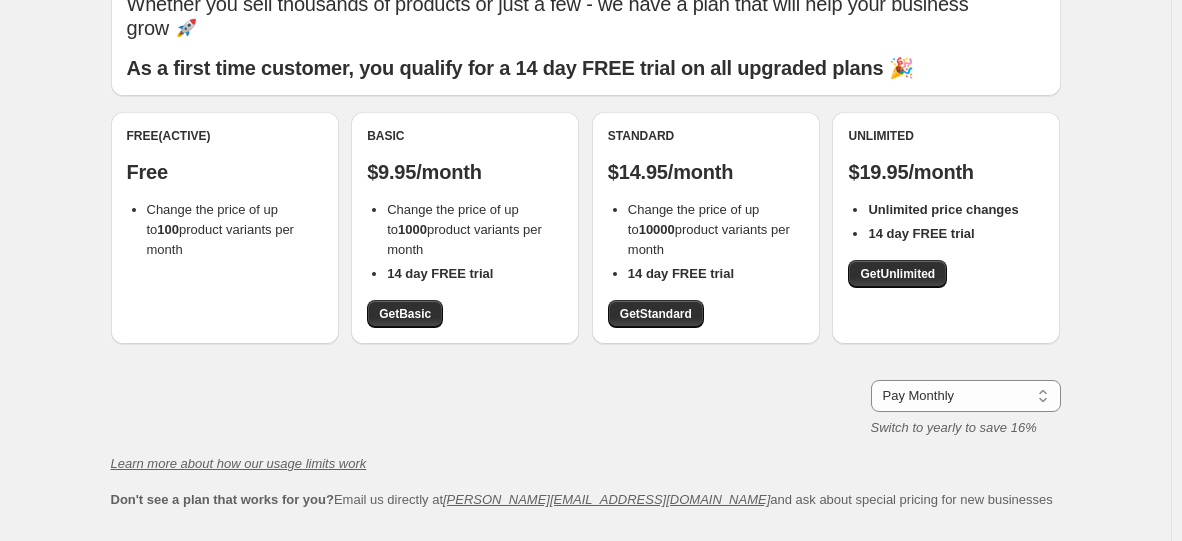 click on "Change the price of up to  10000  product variants per month" at bounding box center [716, 230] 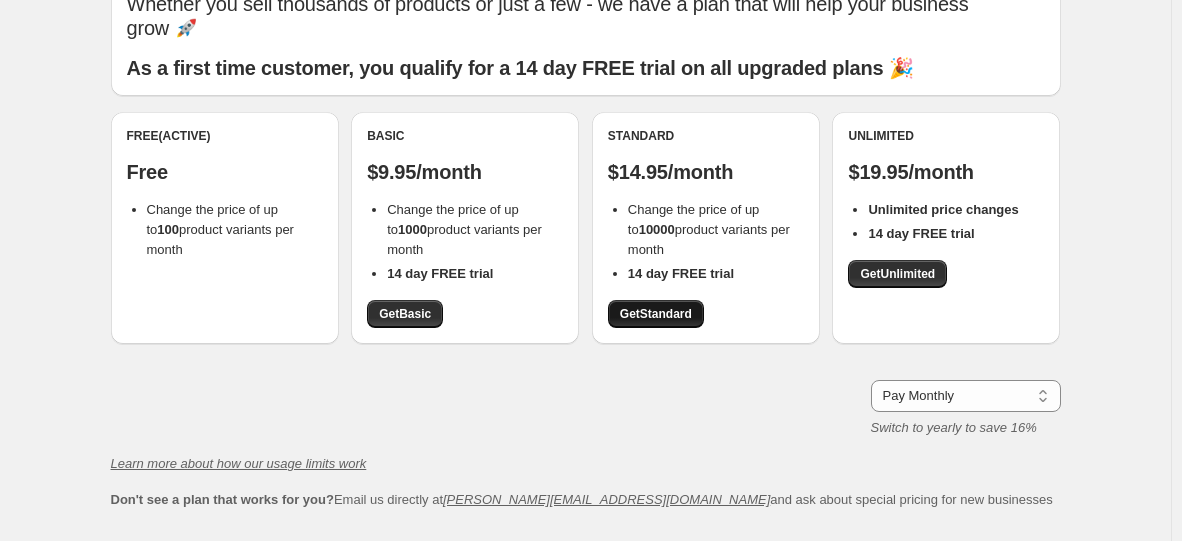 click on "Get  Standard" at bounding box center [656, 314] 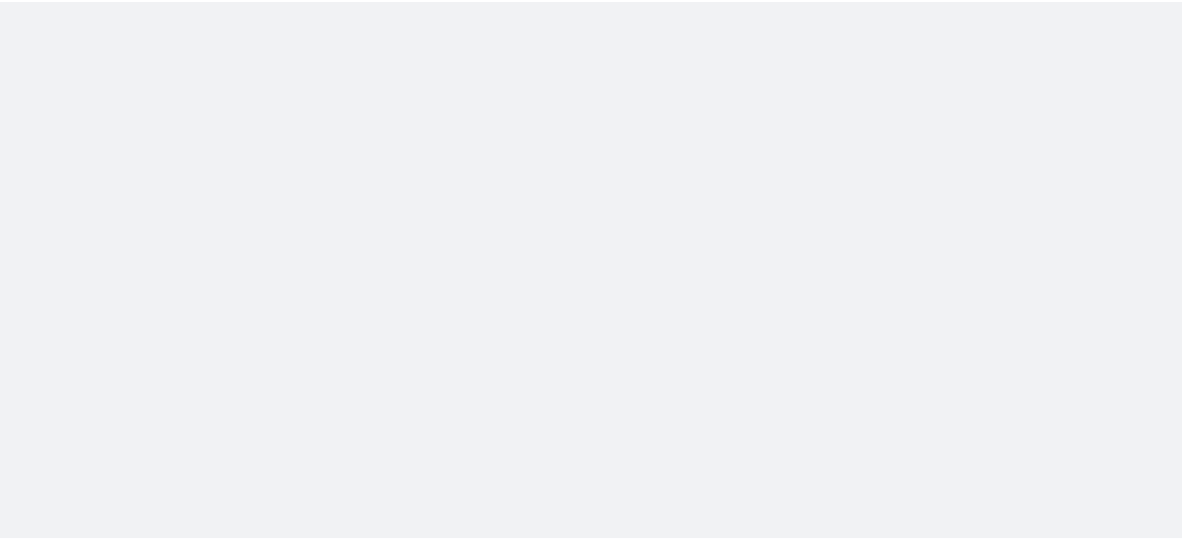 scroll, scrollTop: 0, scrollLeft: 0, axis: both 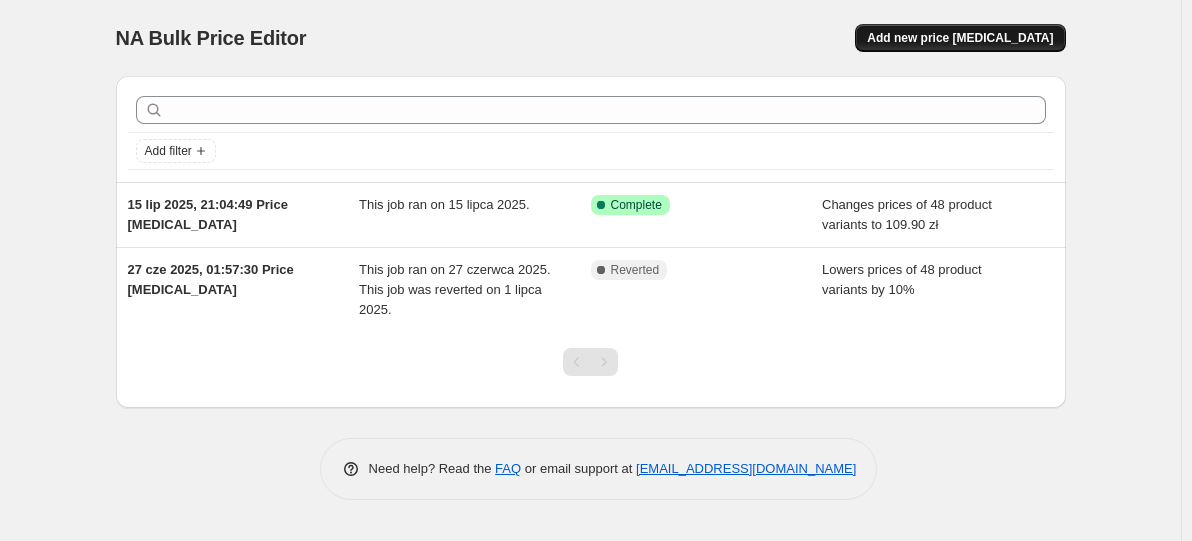click on "Add new price [MEDICAL_DATA]" at bounding box center (960, 38) 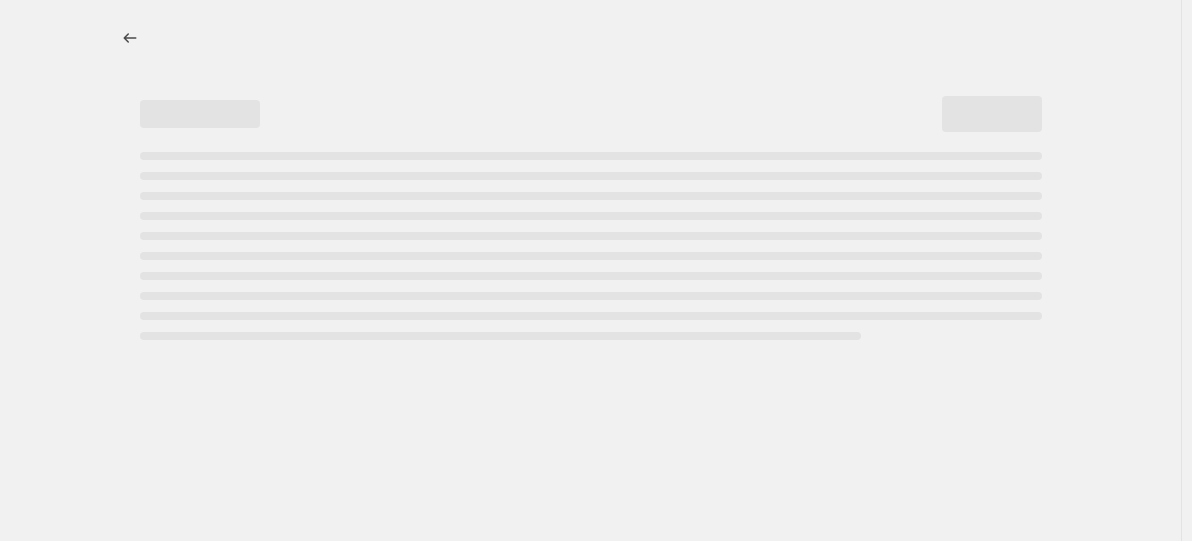 select on "percentage" 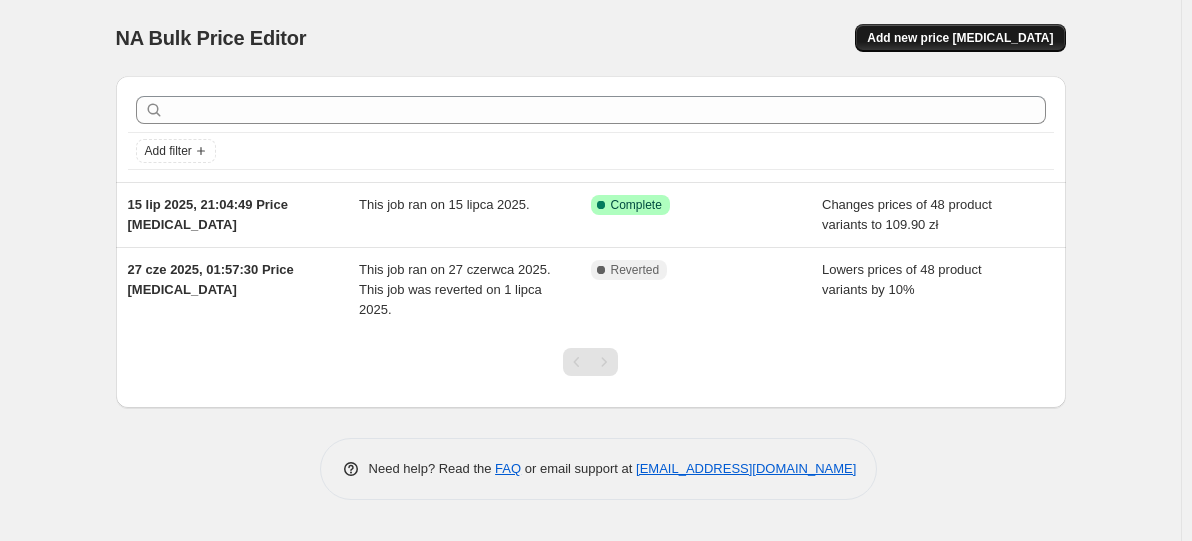 click on "Add new price [MEDICAL_DATA]" at bounding box center [960, 38] 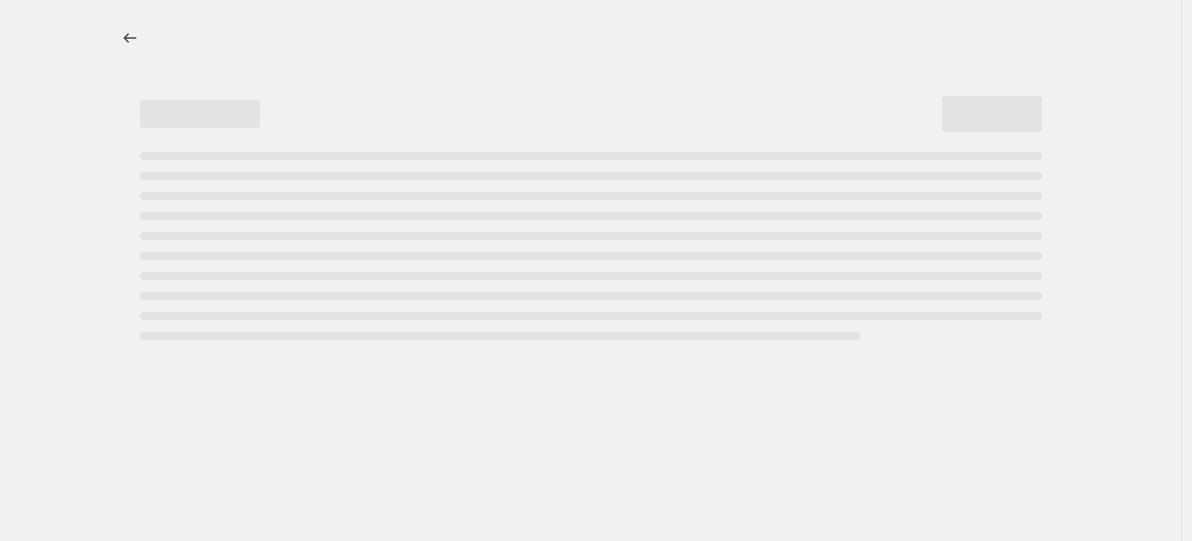 select on "percentage" 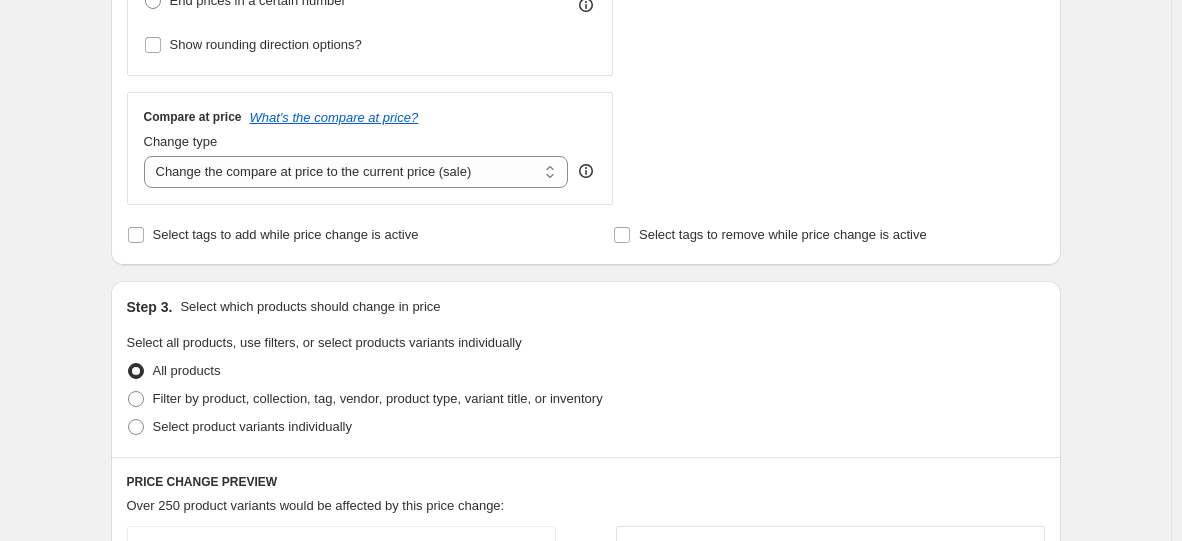 scroll, scrollTop: 700, scrollLeft: 0, axis: vertical 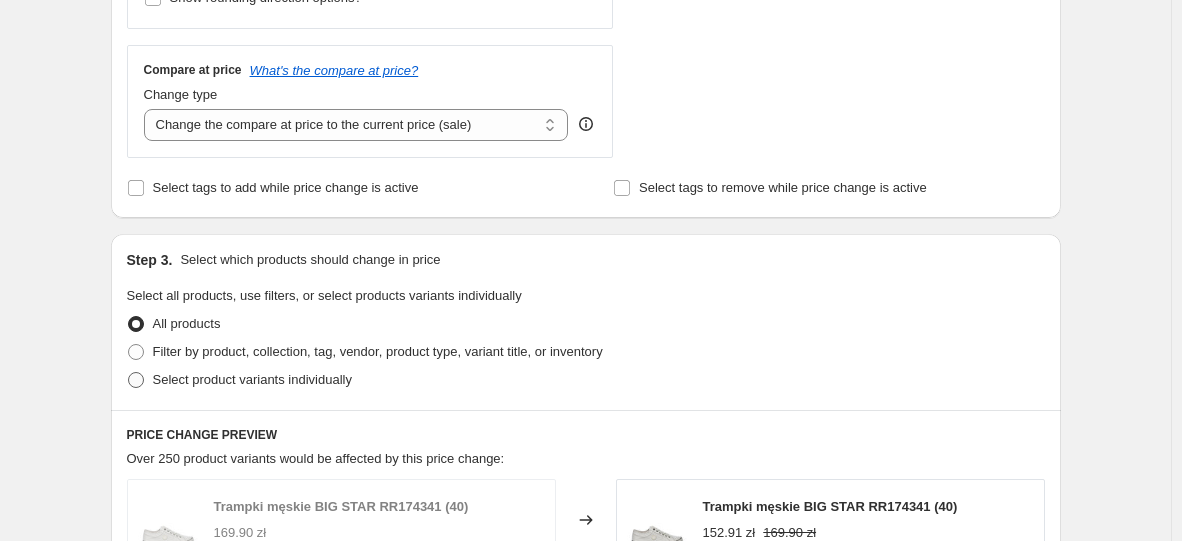 click on "Select product variants individually" at bounding box center [252, 379] 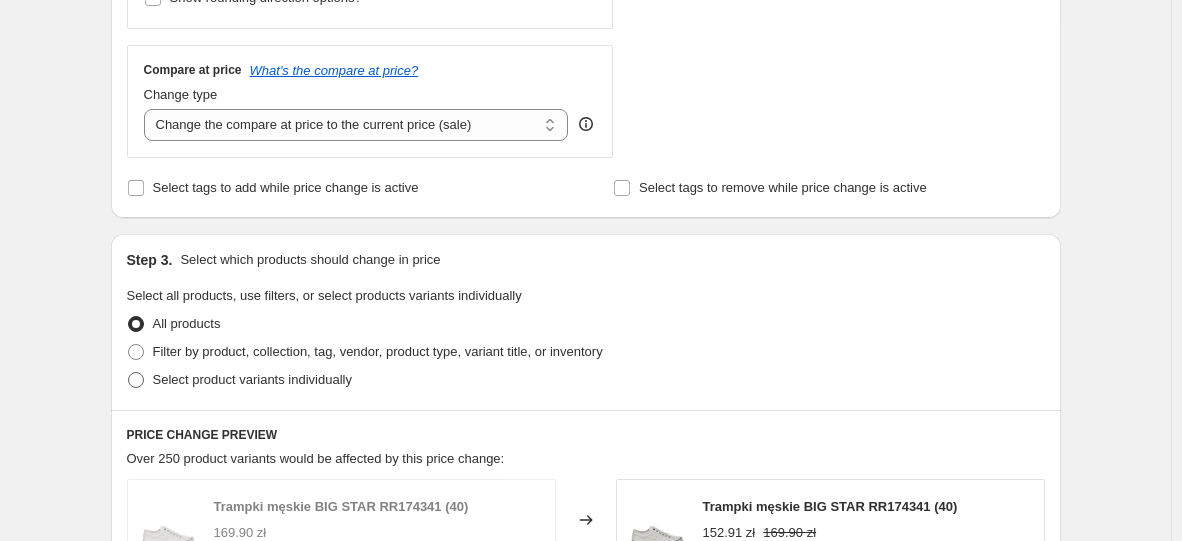 radio on "true" 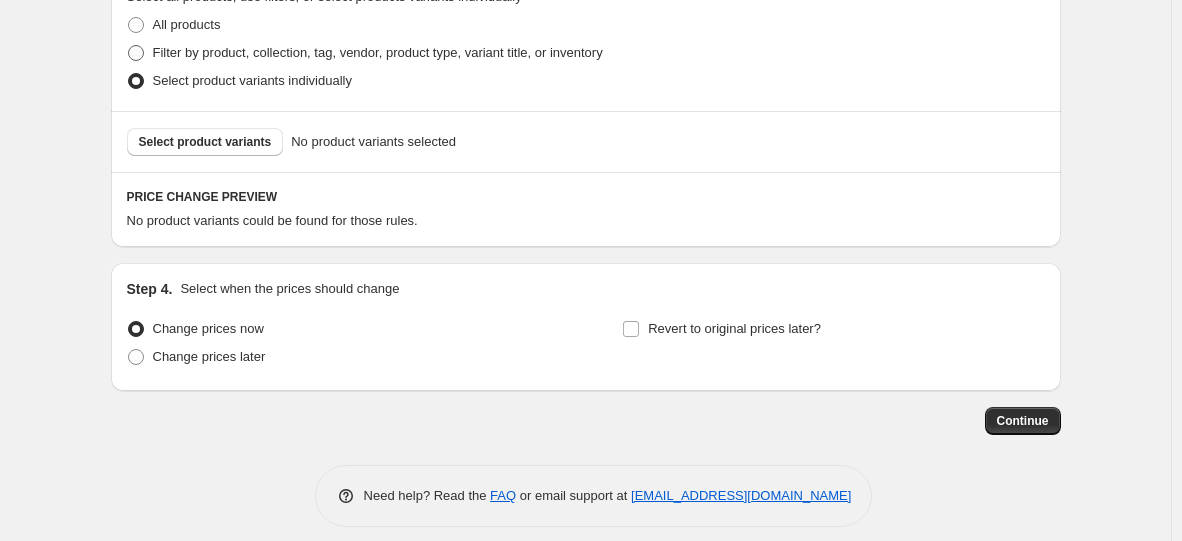 scroll, scrollTop: 1000, scrollLeft: 0, axis: vertical 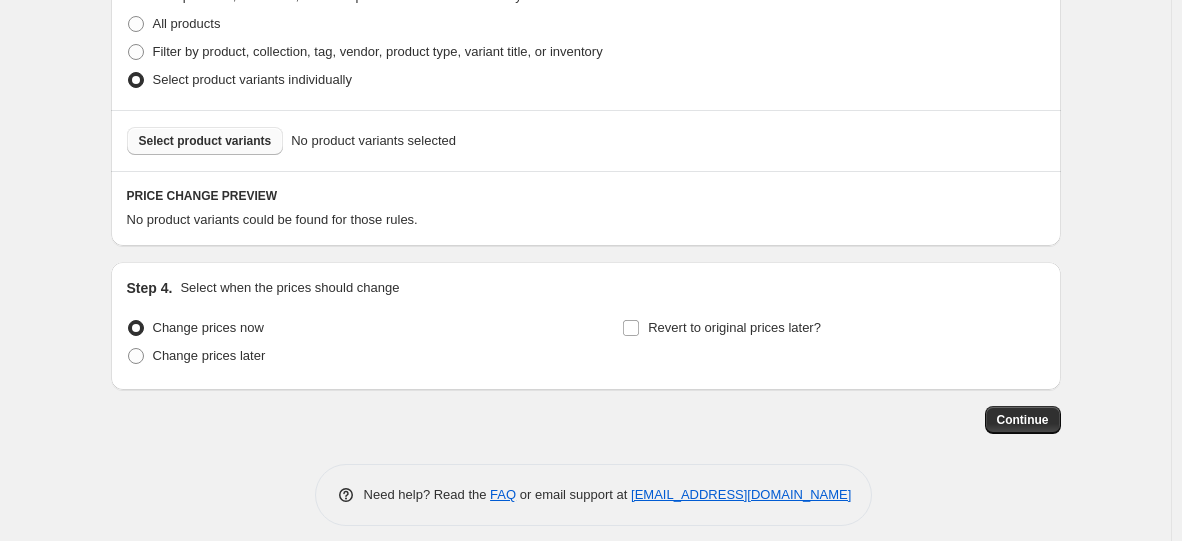 click on "Select product variants" at bounding box center (205, 141) 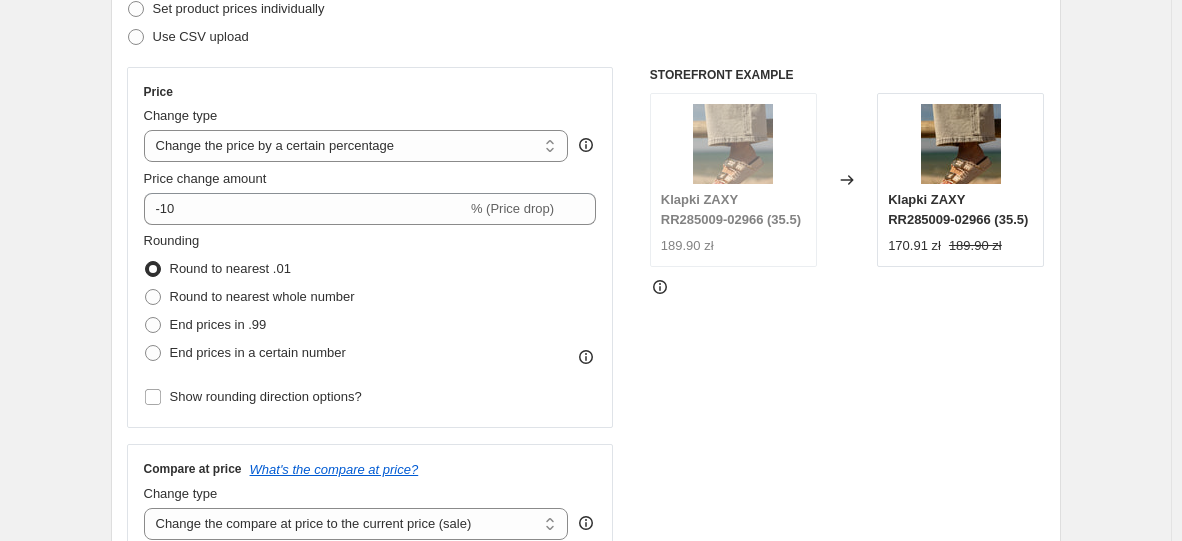 scroll, scrollTop: 300, scrollLeft: 0, axis: vertical 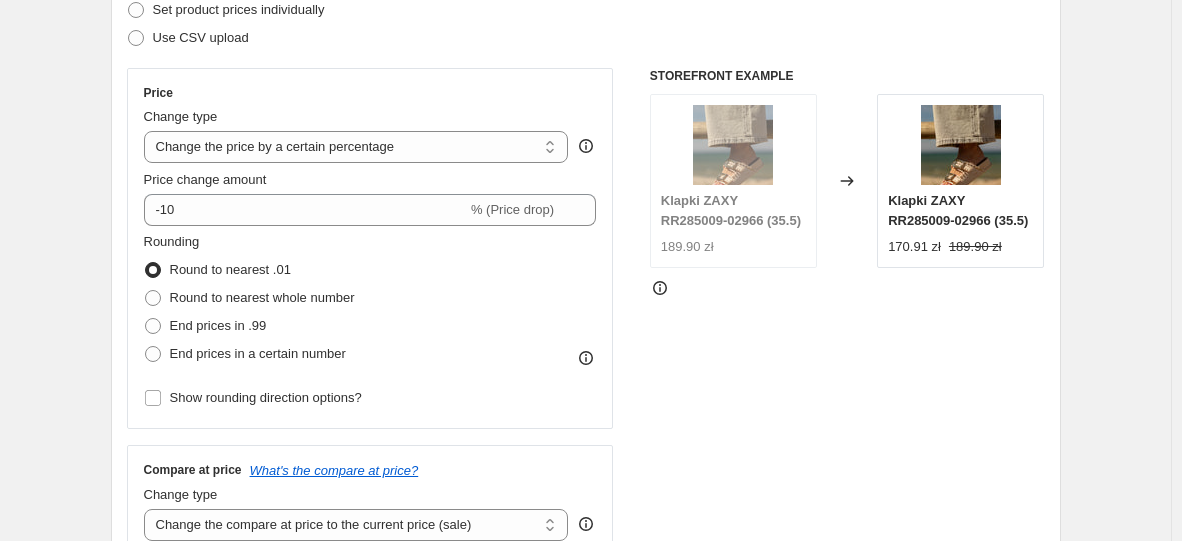 click on "Change type" at bounding box center (356, 117) 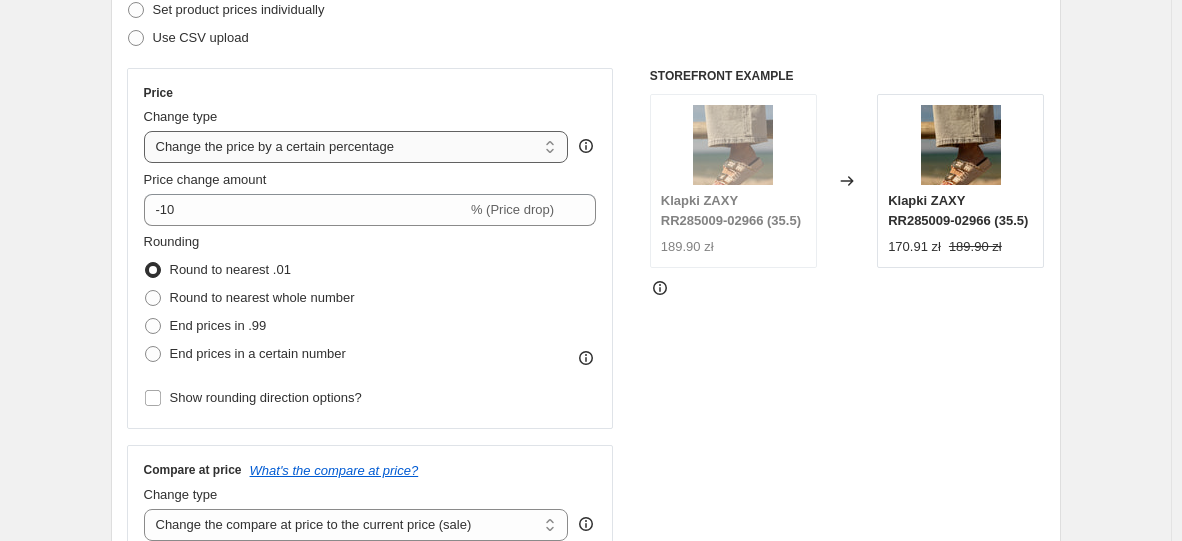 click on "Change the price to a certain amount Change the price by a certain amount Change the price by a certain percentage Change the price to the current compare at price (price before sale) Change the price by a certain amount relative to the compare at price Change the price by a certain percentage relative to the compare at price Don't change the price Change the price by a certain percentage relative to the cost per item Change price to certain cost margin" at bounding box center (356, 147) 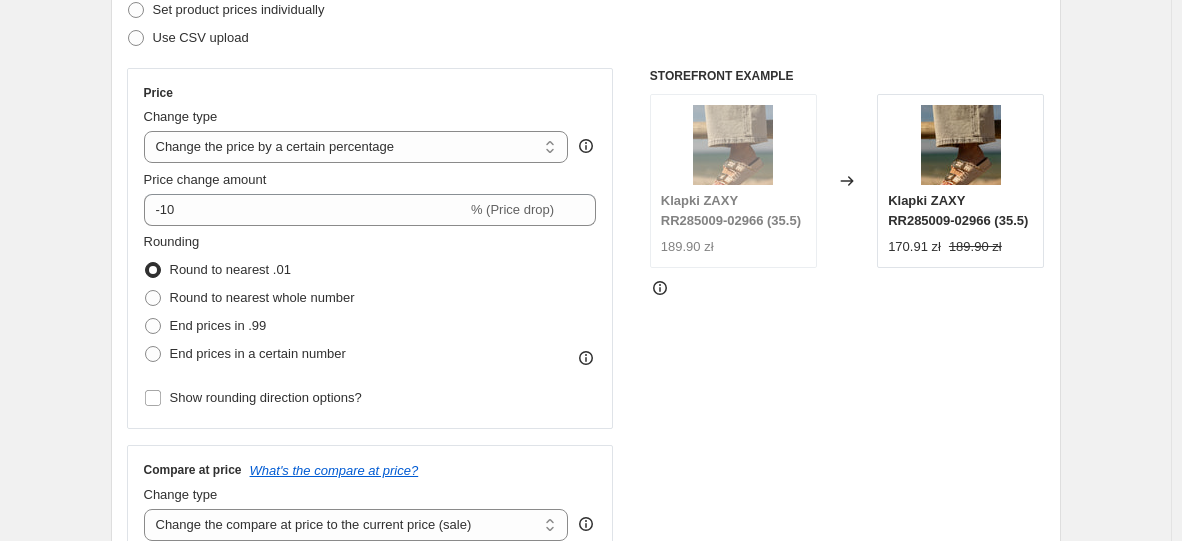 select on "to" 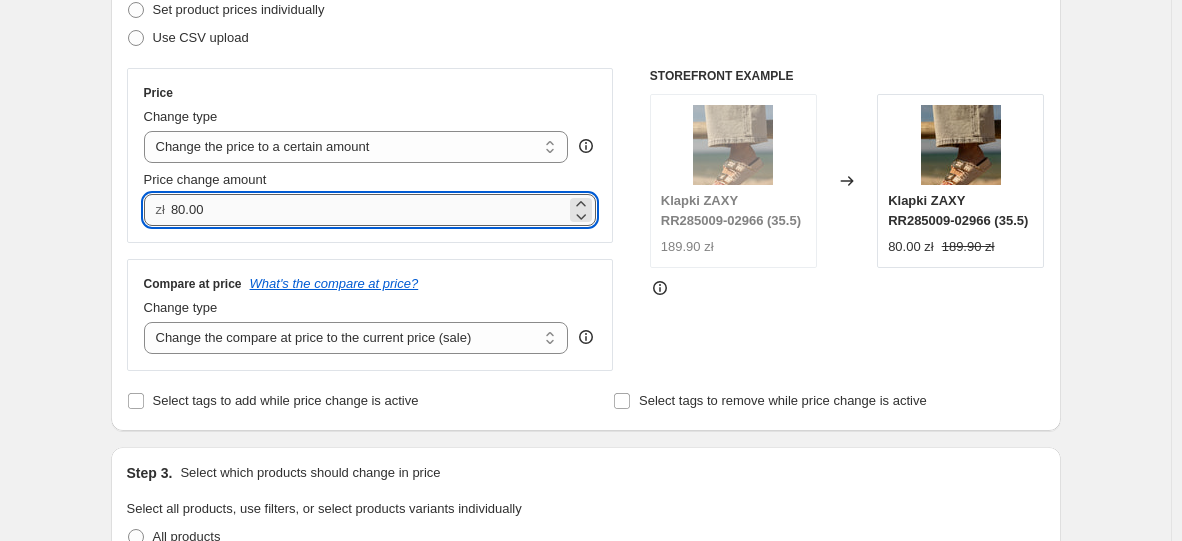 click on "80.00" at bounding box center [368, 210] 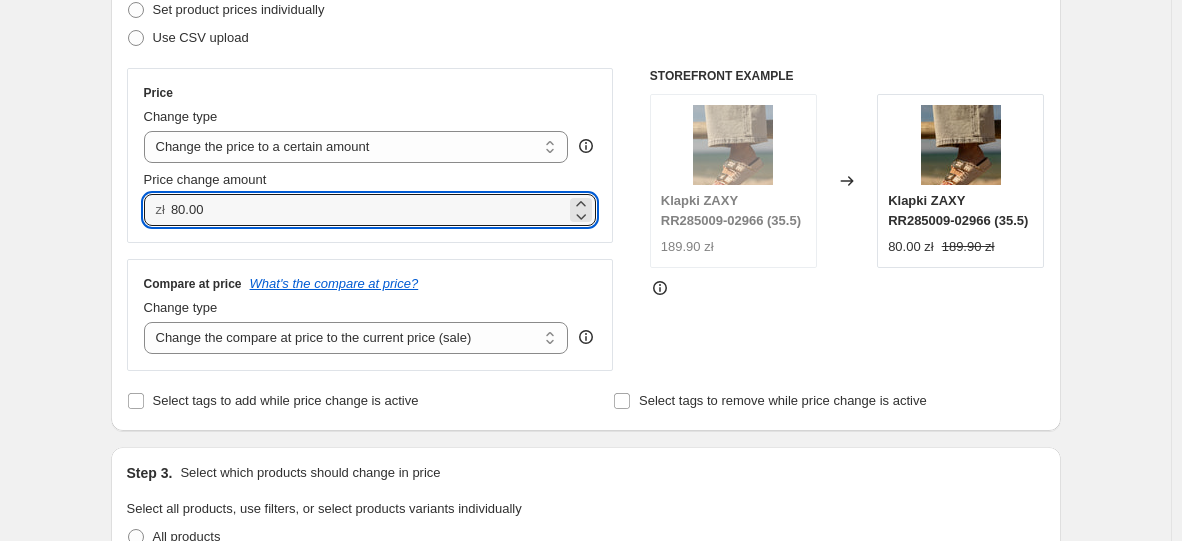 drag, startPoint x: 225, startPoint y: 208, endPoint x: 148, endPoint y: 212, distance: 77.10383 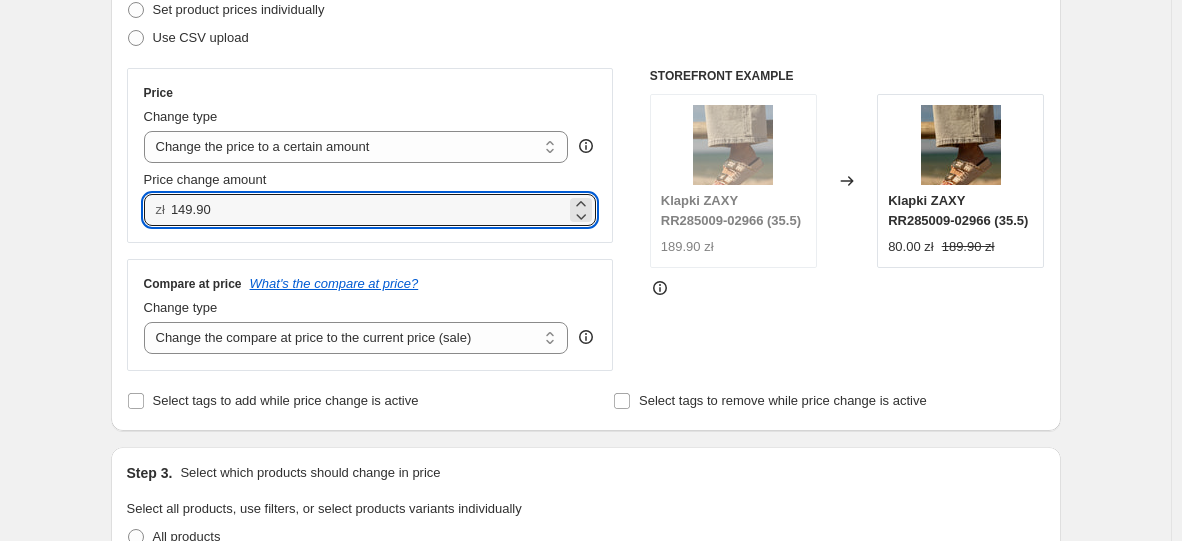 type on "149.90" 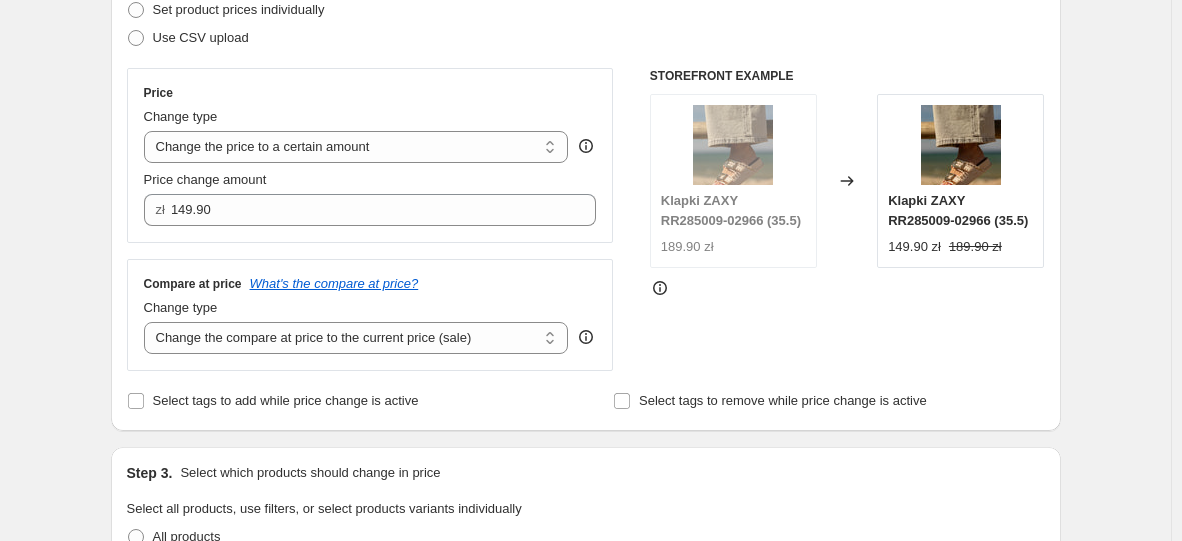 click on "Price Change type Change the price to a certain amount Change the price by a certain amount Change the price by a certain percentage Change the price to the current compare at price (price before sale) Change the price by a certain amount relative to the compare at price Change the price by a certain percentage relative to the compare at price Don't change the price Change the price by a certain percentage relative to the cost per item Change price to certain cost margin Change the price to a certain amount Price change amount zł 149.90" at bounding box center [370, 155] 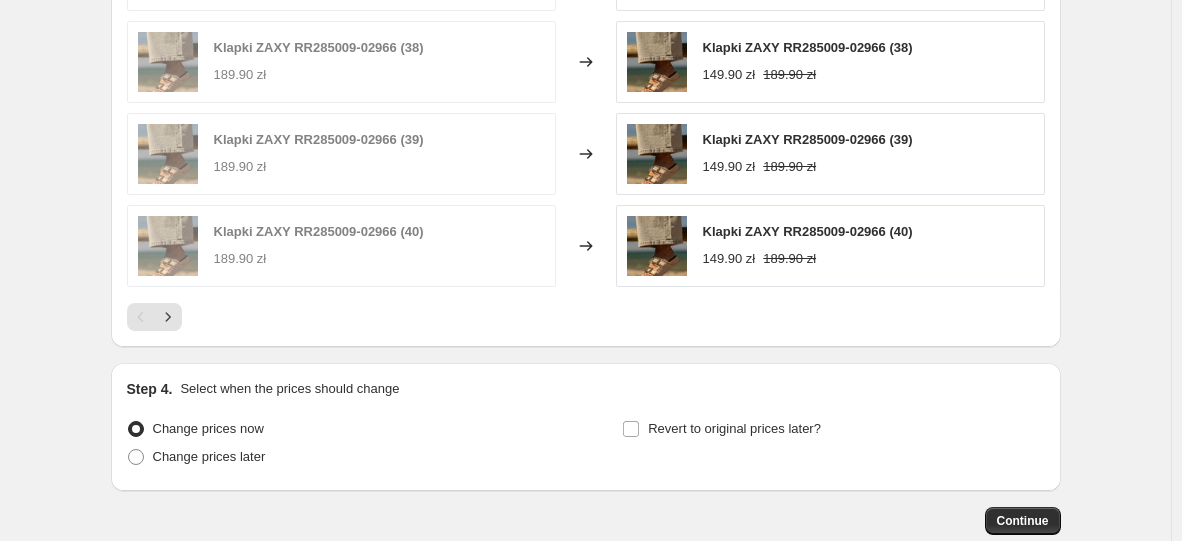 scroll, scrollTop: 1334, scrollLeft: 0, axis: vertical 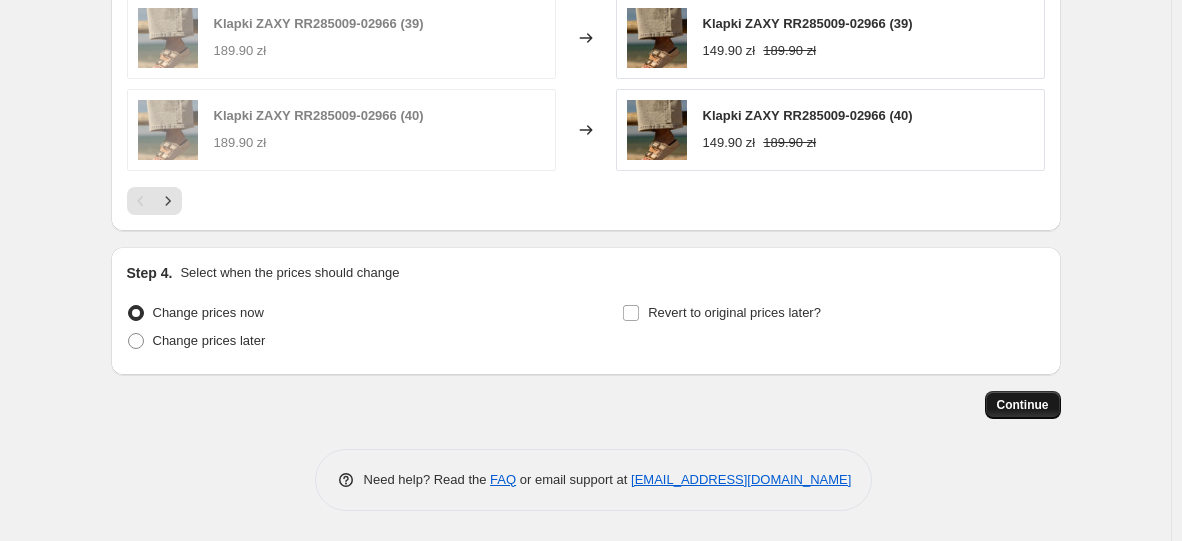 click on "Continue" at bounding box center [1023, 405] 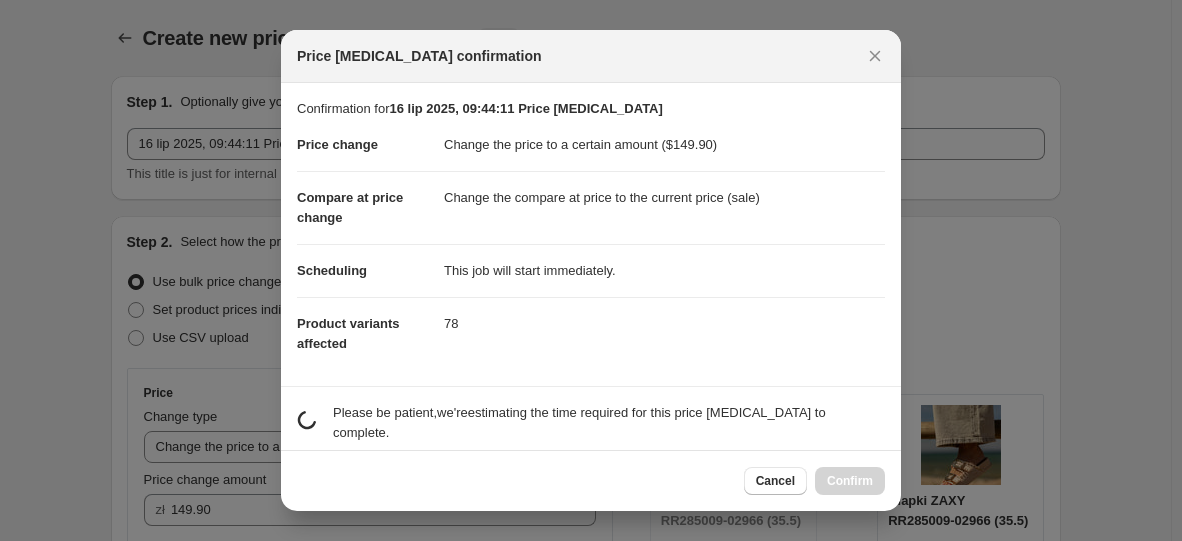 scroll, scrollTop: 0, scrollLeft: 0, axis: both 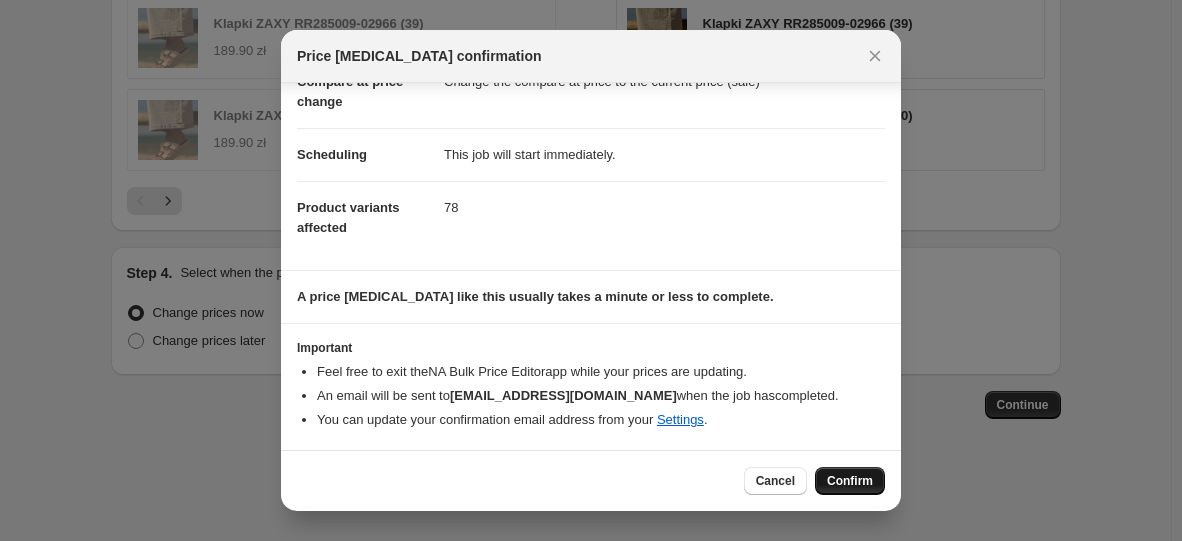 click on "Confirm" at bounding box center (850, 481) 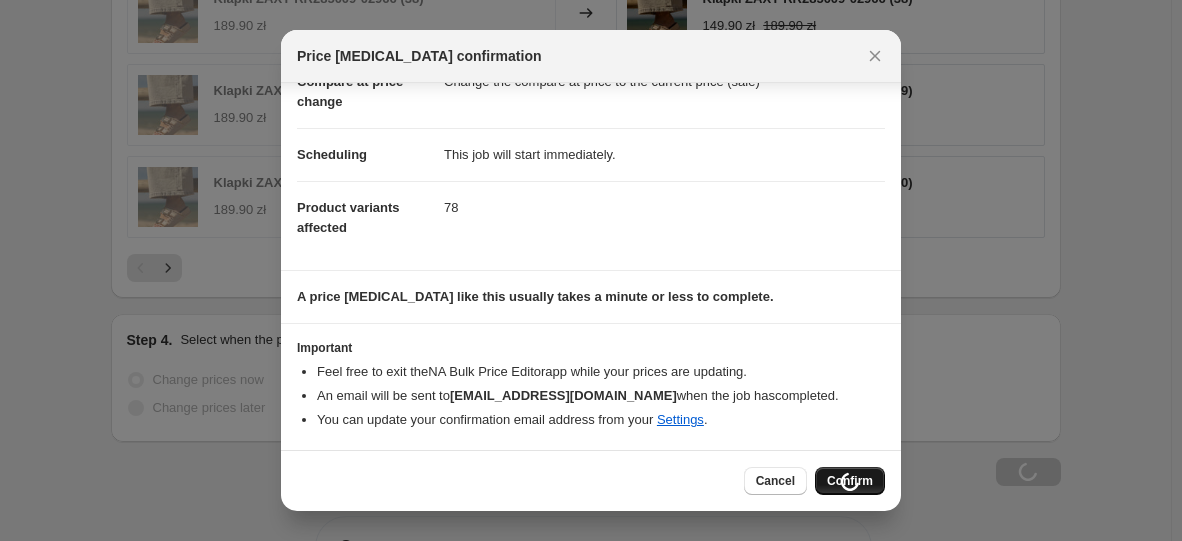 scroll, scrollTop: 1402, scrollLeft: 0, axis: vertical 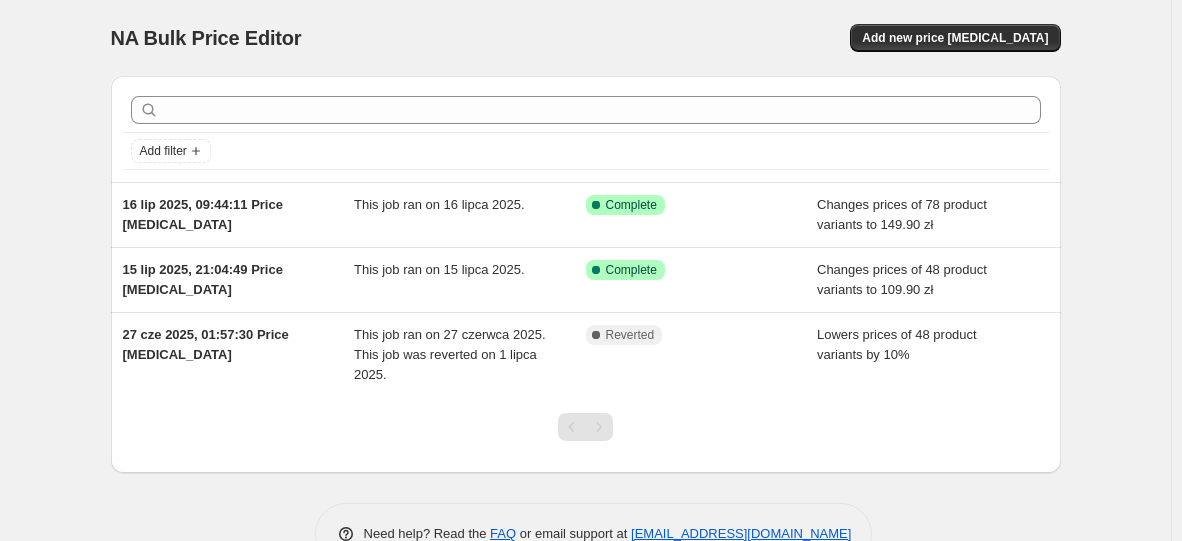 click on "NA Bulk Price Editor. This page is ready NA Bulk Price Editor Add new price change job" at bounding box center (586, 38) 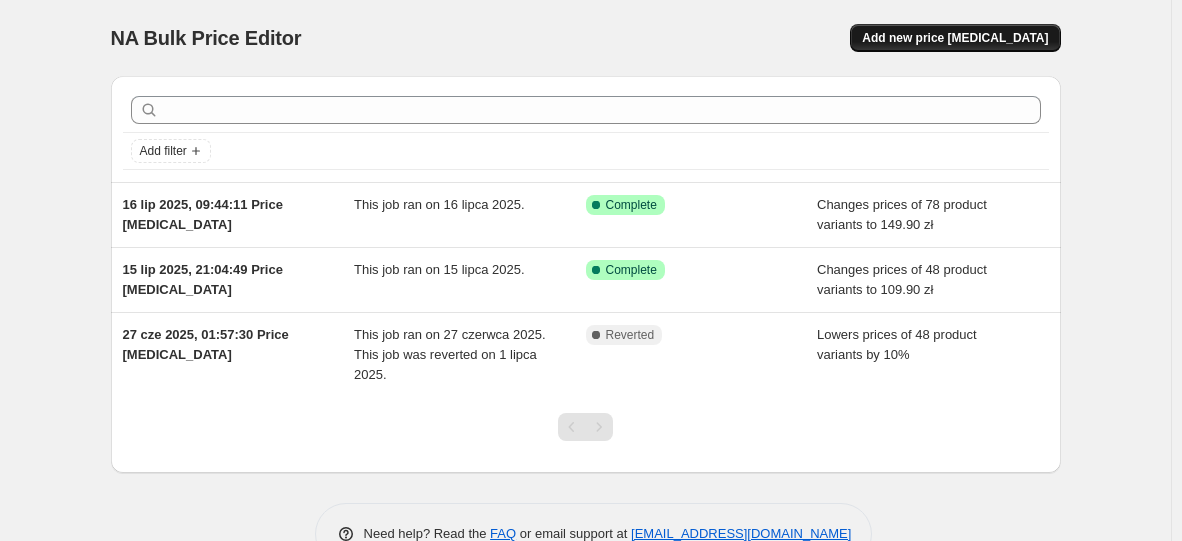 click on "Add new price [MEDICAL_DATA]" at bounding box center (955, 38) 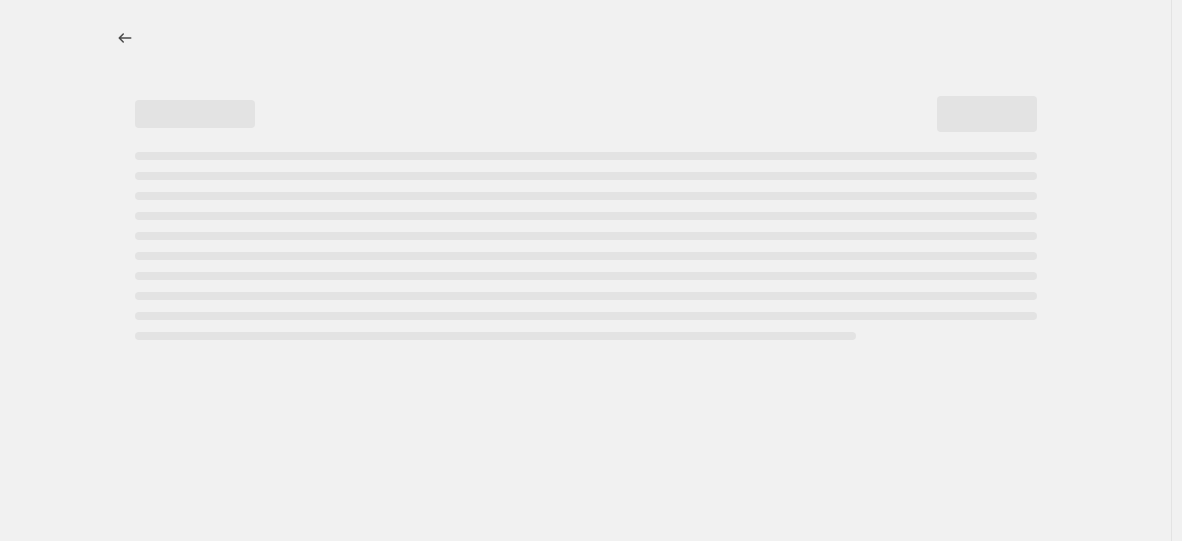 select on "percentage" 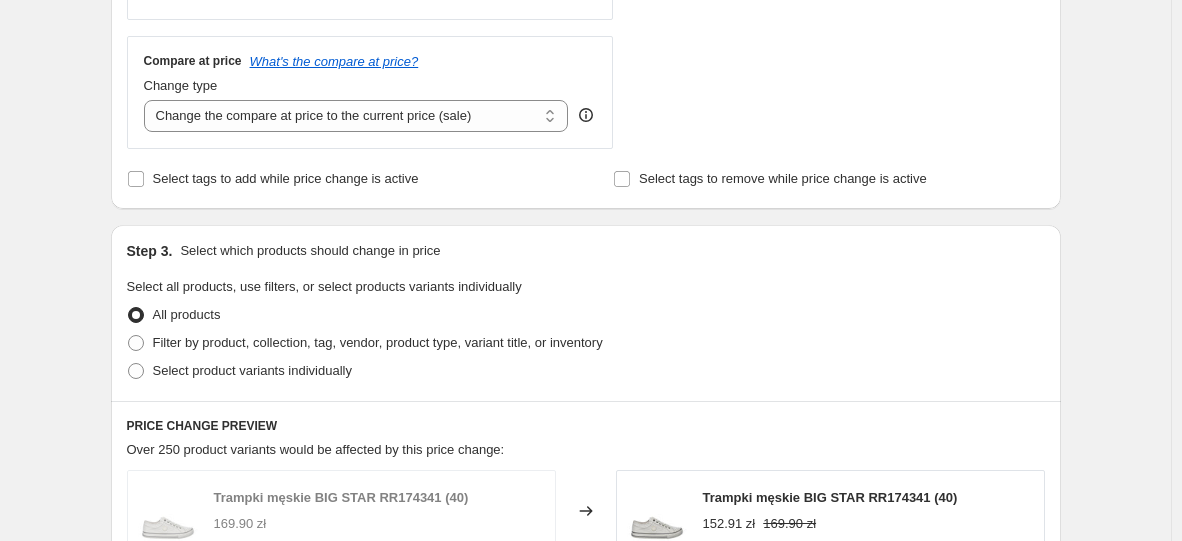 scroll, scrollTop: 800, scrollLeft: 0, axis: vertical 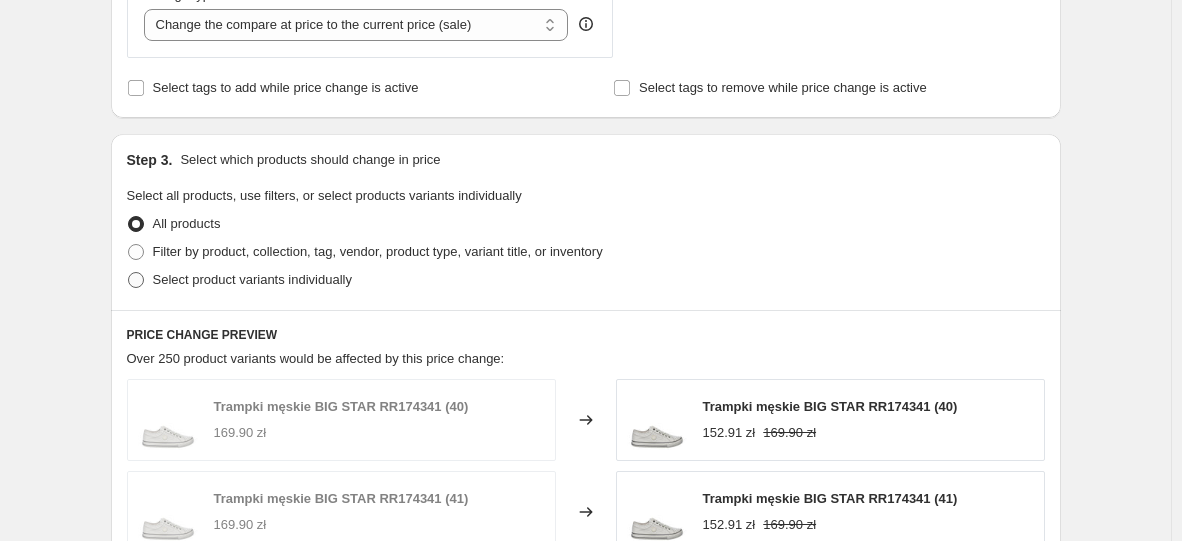click on "Select product variants individually" at bounding box center [252, 279] 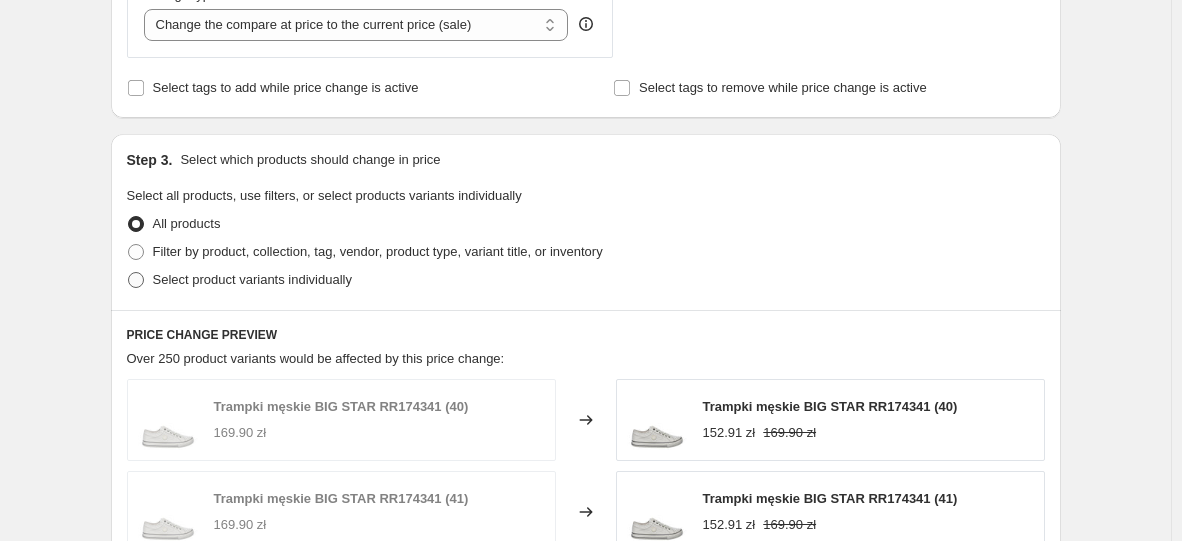 radio on "true" 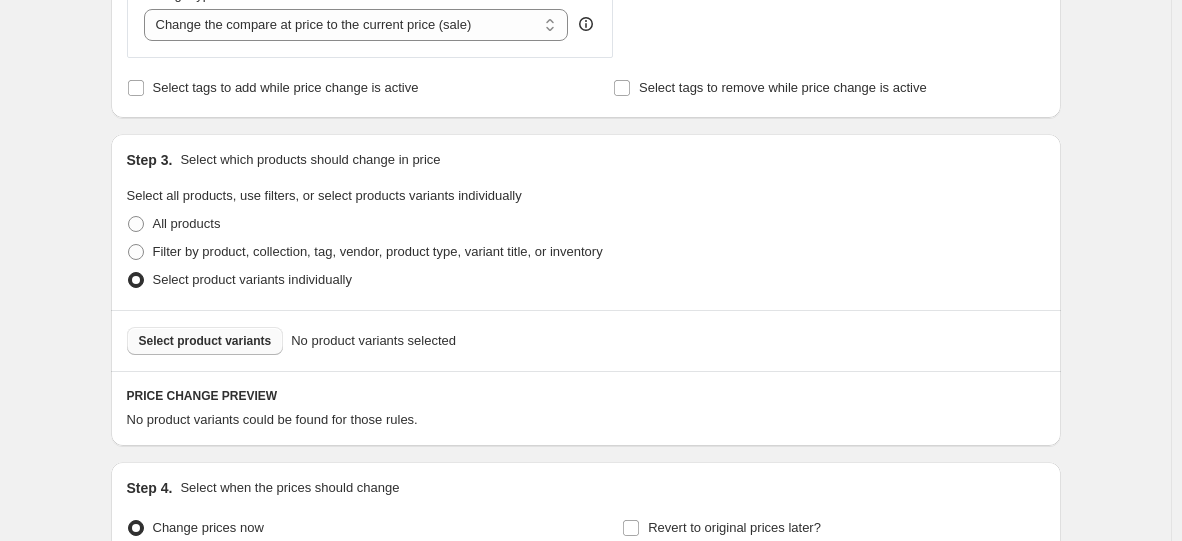 click on "Select product variants" at bounding box center [205, 341] 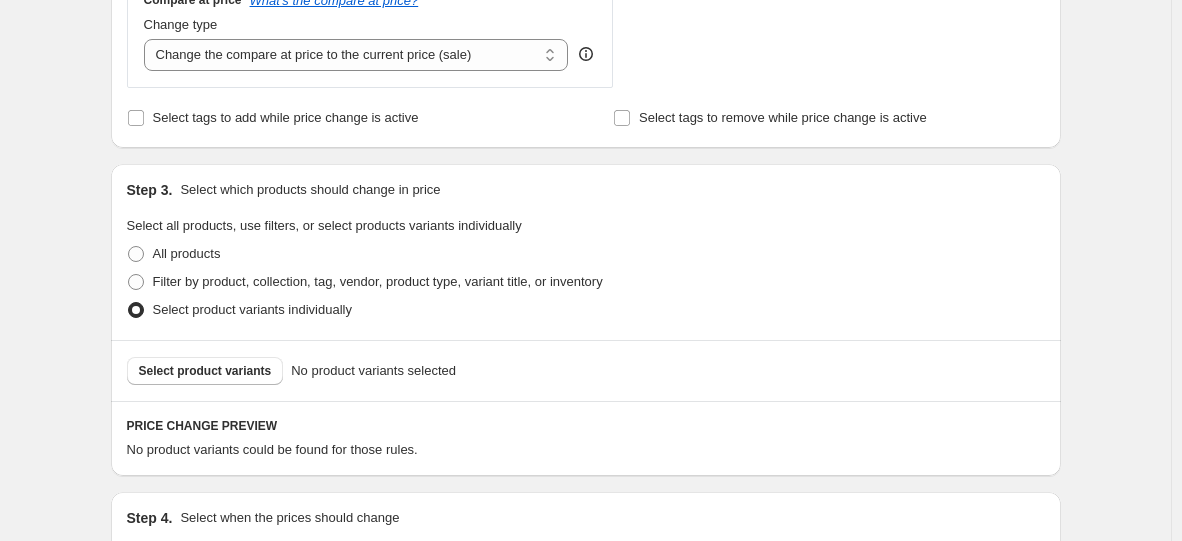 scroll, scrollTop: 700, scrollLeft: 0, axis: vertical 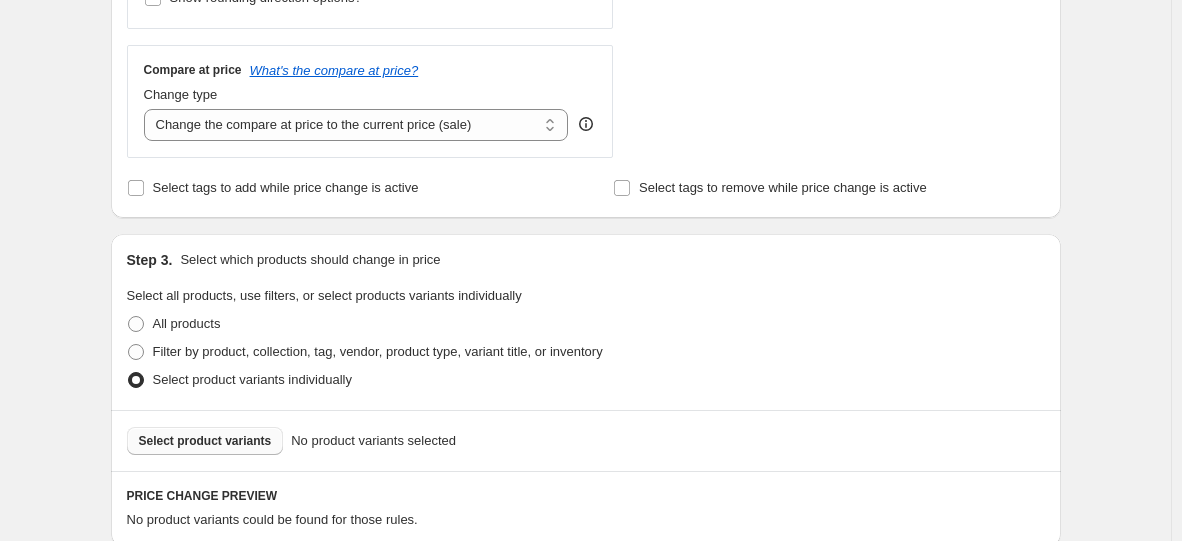 click on "Select product variants" at bounding box center [205, 441] 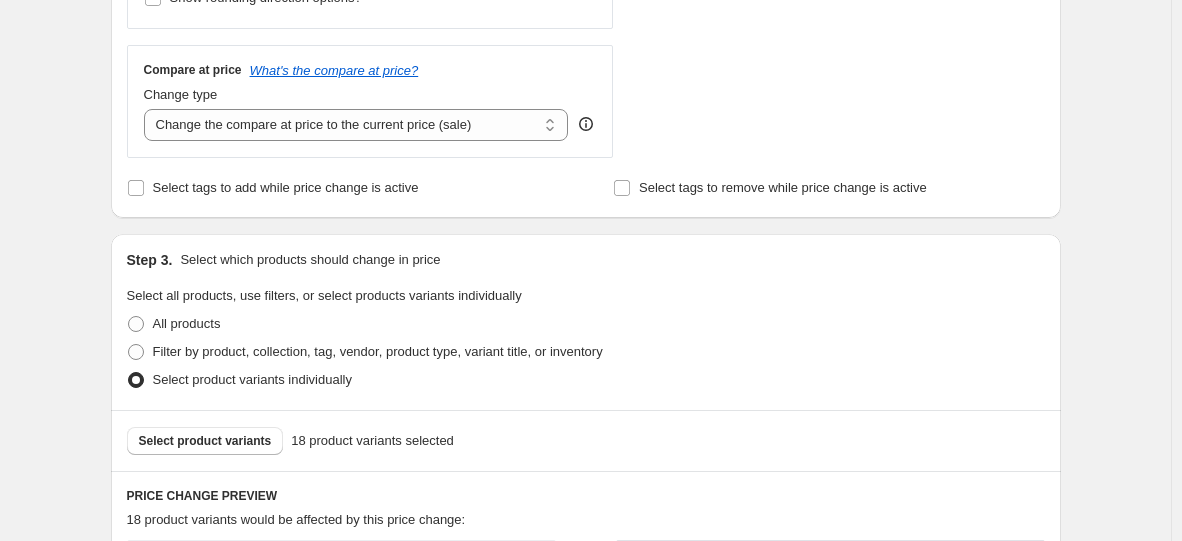 click on "Step 3. Select which products should change in price Select all products, use filters, or select products variants individually All products Filter by product, collection, tag, vendor, product type, variant title, or inventory Select product variants individually" at bounding box center (586, 322) 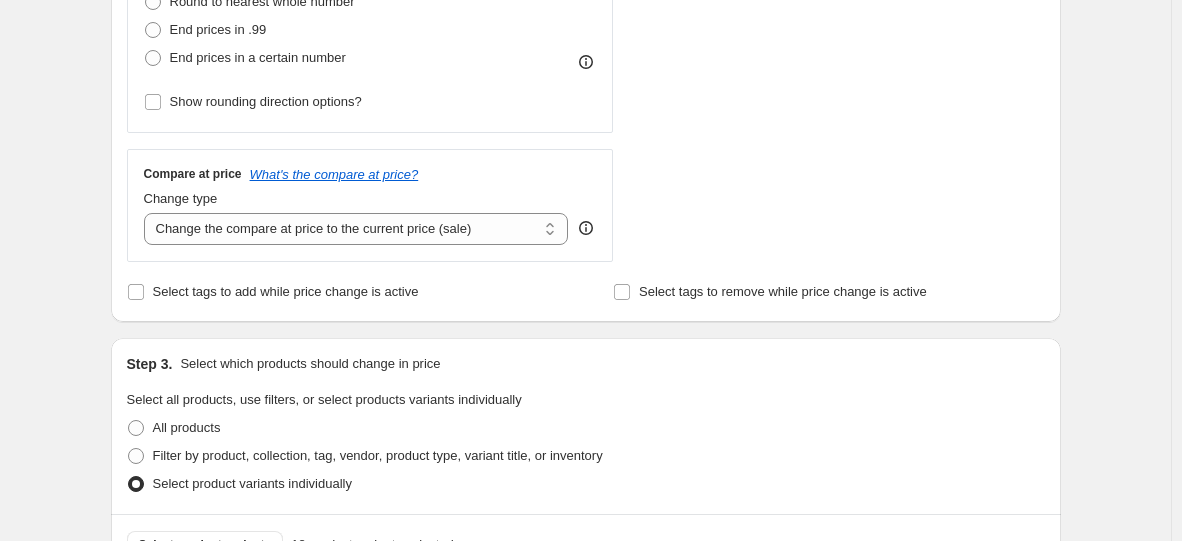 scroll, scrollTop: 400, scrollLeft: 0, axis: vertical 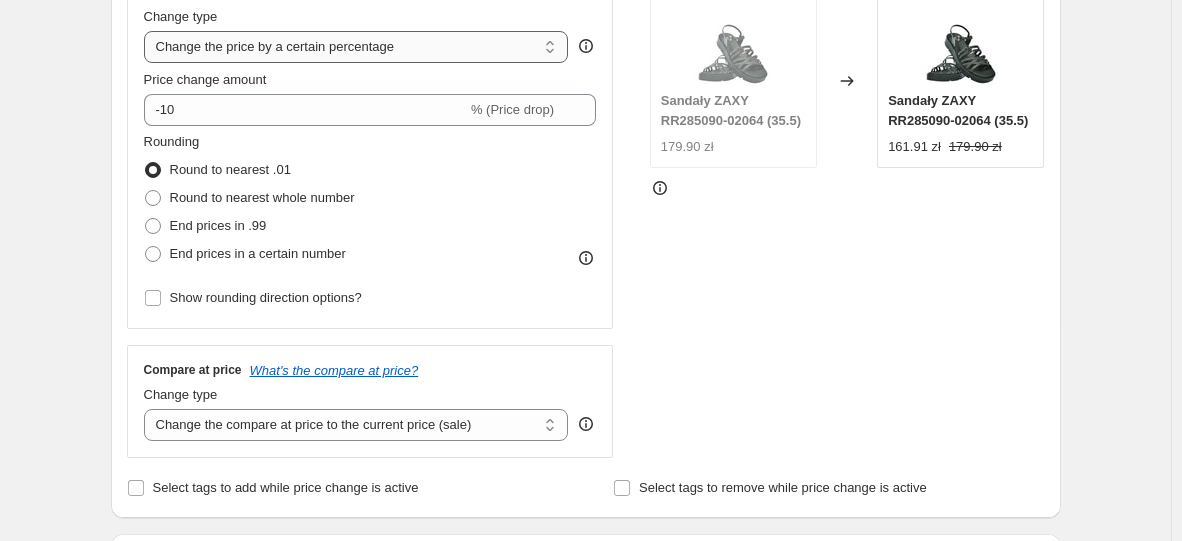click on "Change the price to a certain amount Change the price by a certain amount Change the price by a certain percentage Change the price to the current compare at price (price before sale) Change the price by a certain amount relative to the compare at price Change the price by a certain percentage relative to the compare at price Don't change the price Change the price by a certain percentage relative to the cost per item Change price to certain cost margin" at bounding box center [356, 47] 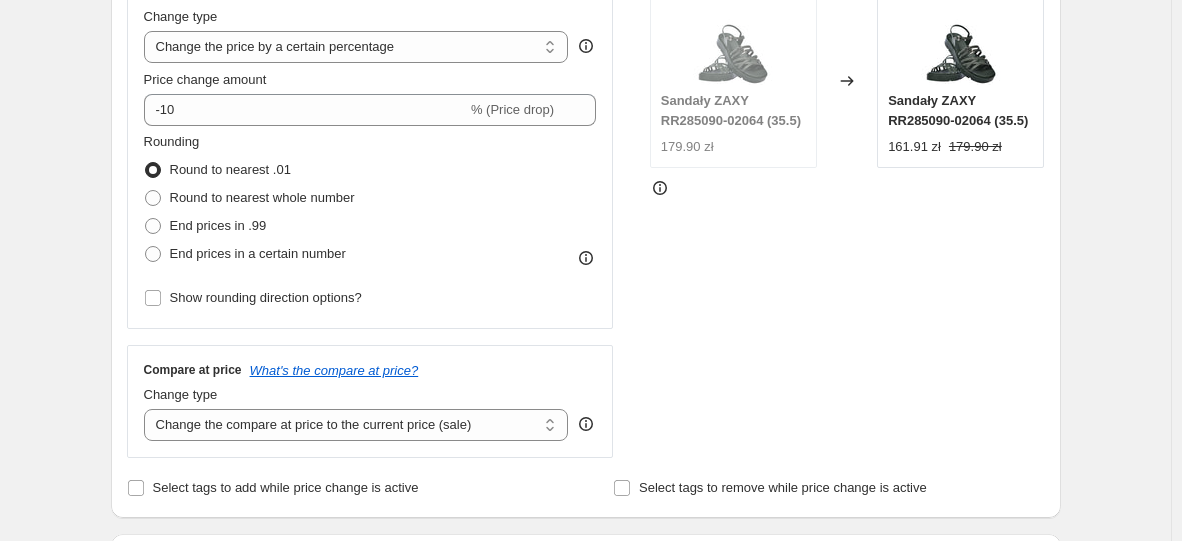 select on "by" 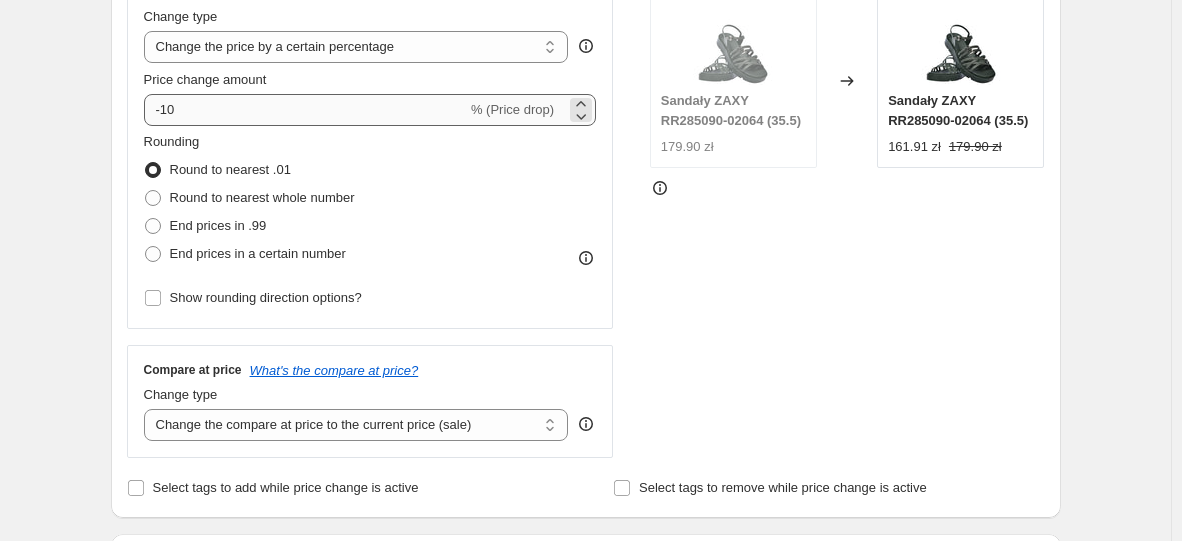 type on "-10.00" 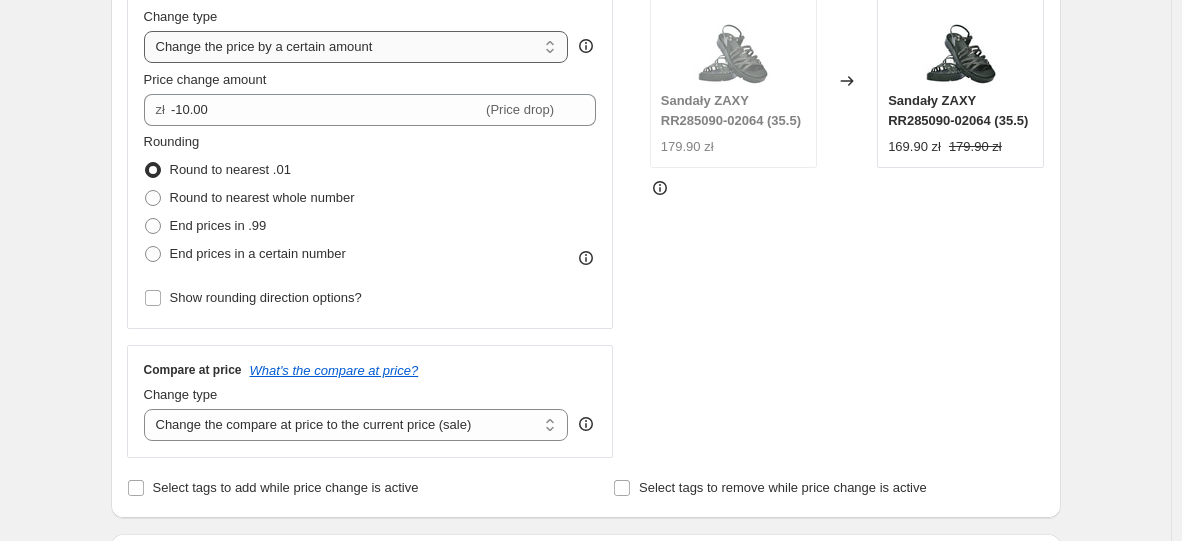 click on "Change the price to a certain amount Change the price by a certain amount Change the price by a certain percentage Change the price to the current compare at price (price before sale) Change the price by a certain amount relative to the compare at price Change the price by a certain percentage relative to the compare at price Don't change the price Change the price by a certain percentage relative to the cost per item Change price to certain cost margin" at bounding box center [356, 47] 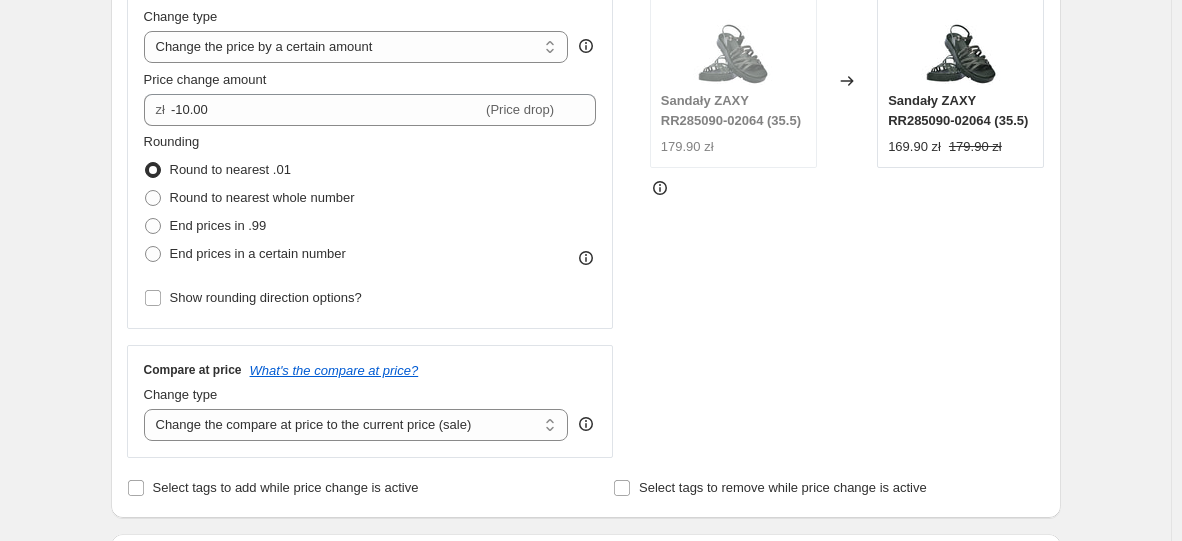 select on "to" 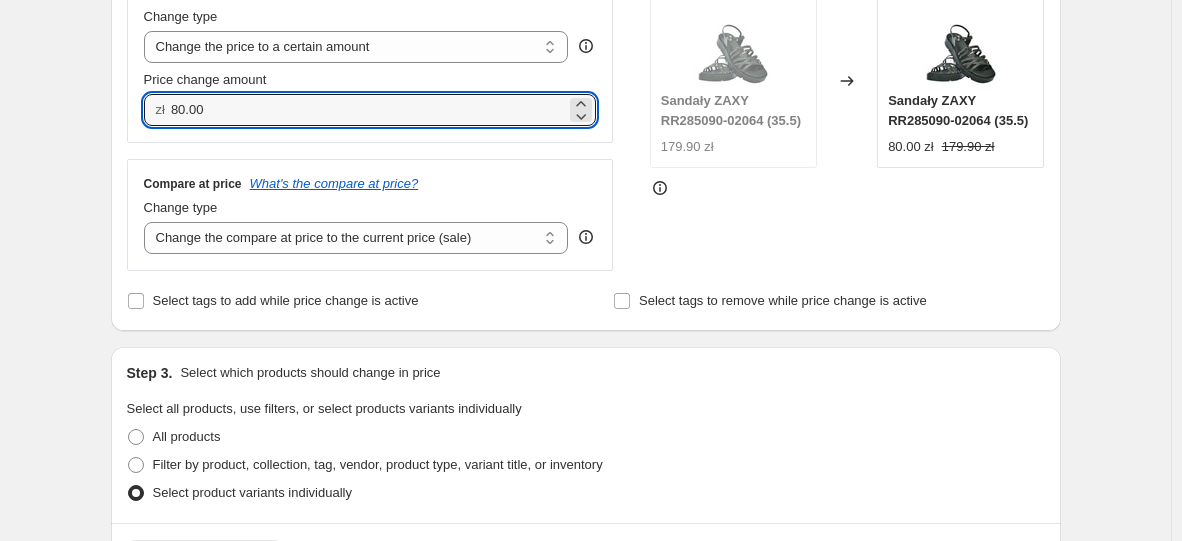 drag, startPoint x: 239, startPoint y: 108, endPoint x: 84, endPoint y: 118, distance: 155.32225 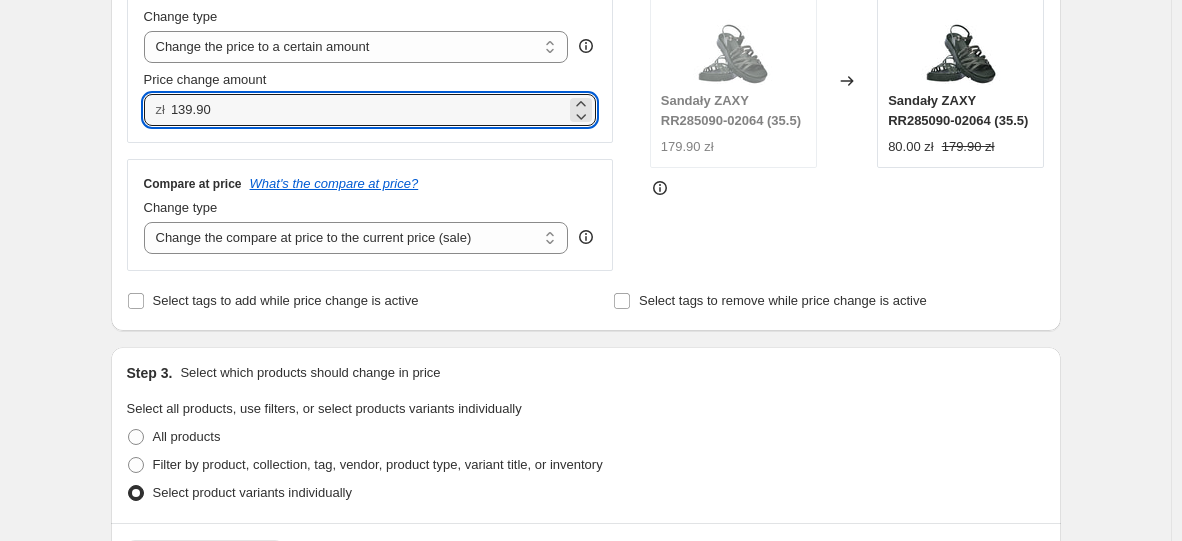 type on "139.90" 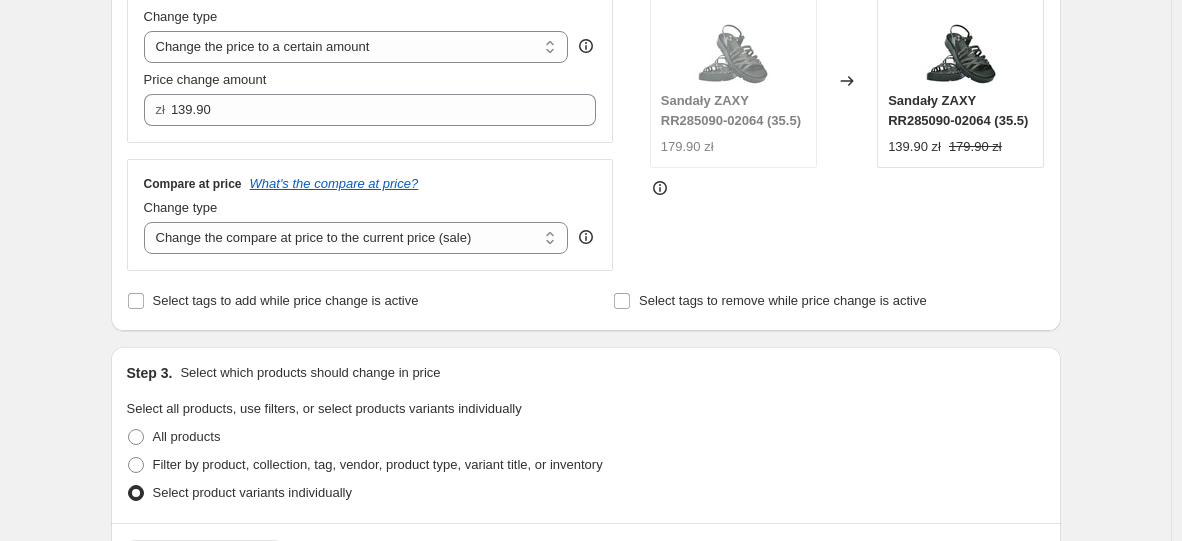 click on "Create new price change job. This page is ready Create new price change job Draft Step 1. Optionally give your price change job a title (eg "March 30% off sale on boots") 16 lip 2025, 09:44:11 Price change job This title is just for internal use, customers won't see it Step 2. Select how the prices should change Use bulk price change rules Set product prices individually Use CSV upload Price Change type Change the price to a certain amount Change the price by a certain amount Change the price by a certain percentage Change the price to the current compare at price (price before sale) Change the price by a certain amount relative to the compare at price Change the price by a certain percentage relative to the compare at price Don't change the price Change the price by a certain percentage relative to the cost per item Change price to certain cost margin Change the price to a certain amount Price change amount zł 139.90 Compare at price What's the compare at price? Change type Don't change the compare at price" at bounding box center [585, 537] 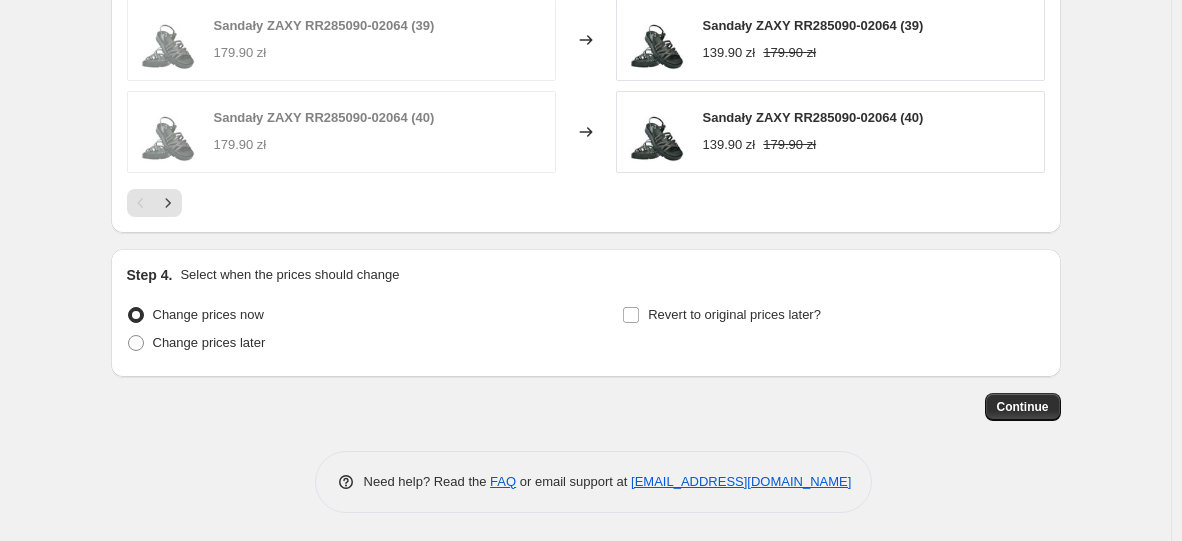 scroll, scrollTop: 1334, scrollLeft: 0, axis: vertical 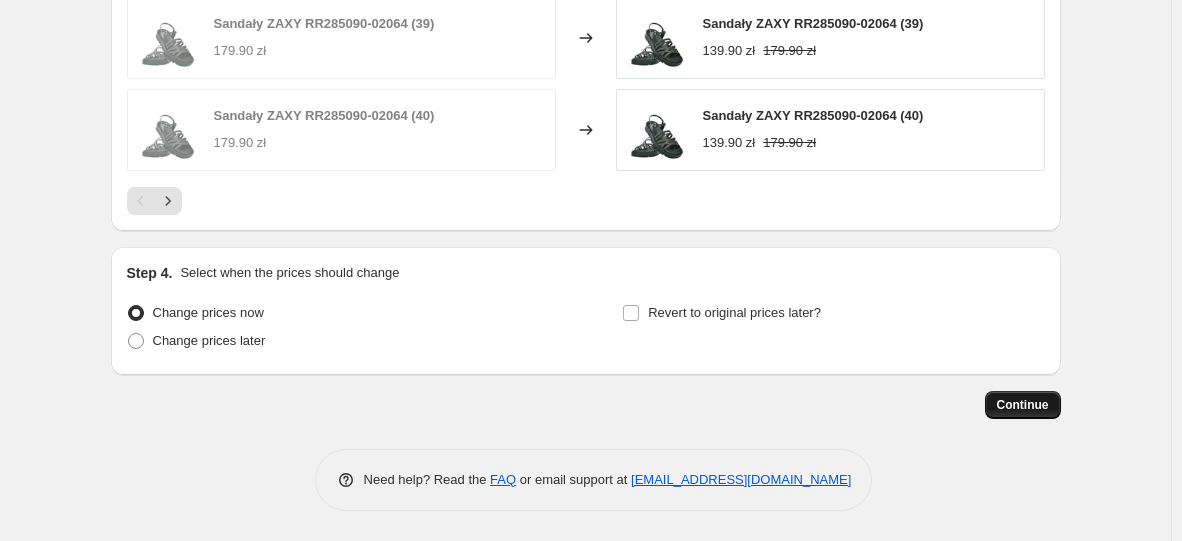 click on "Continue" at bounding box center [1023, 405] 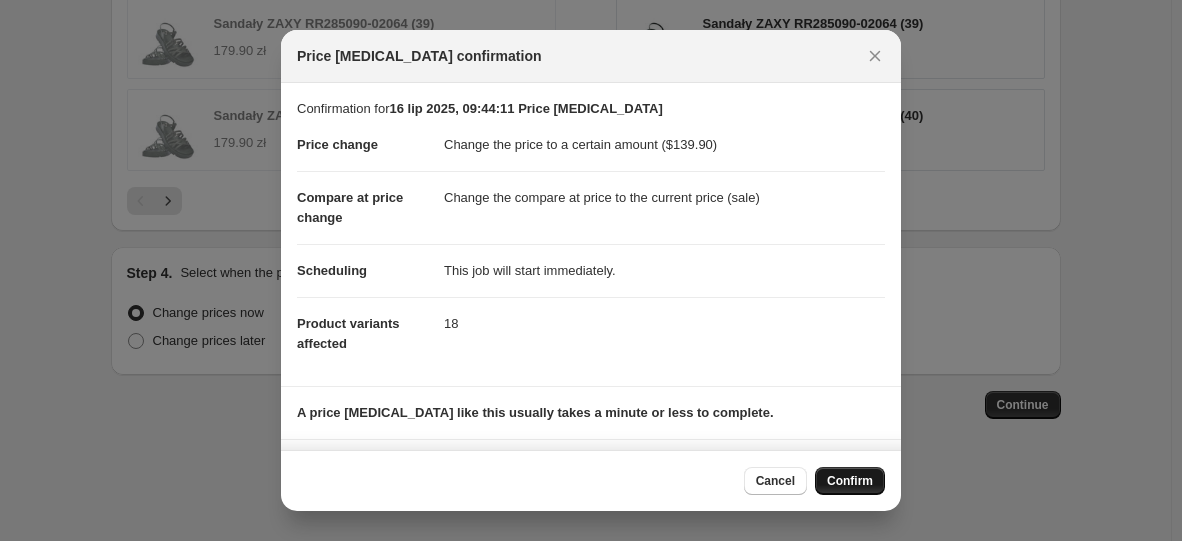 click on "Confirm" at bounding box center [850, 481] 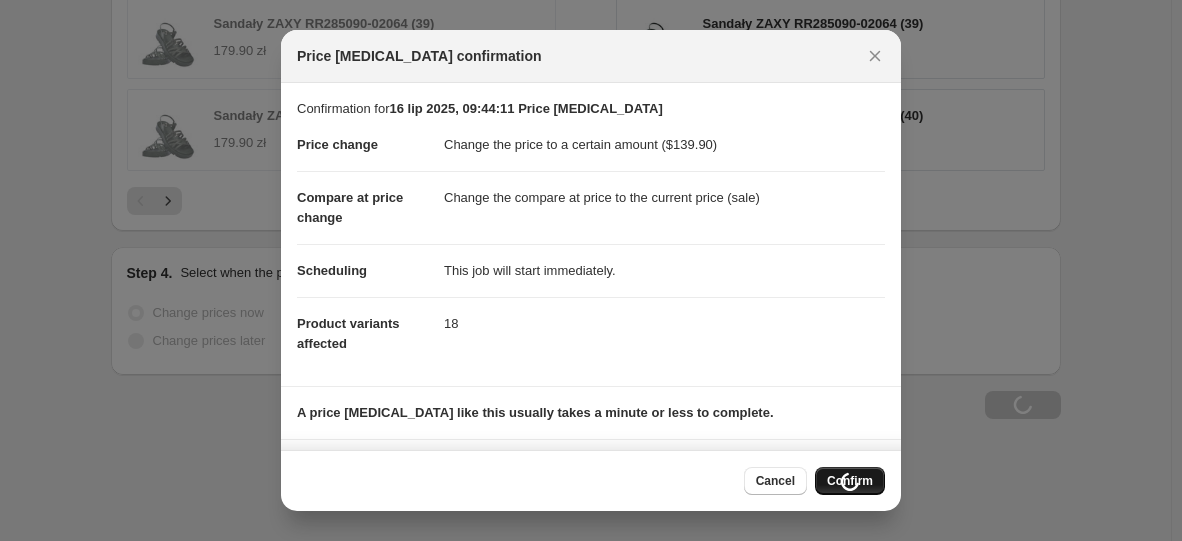 scroll, scrollTop: 1402, scrollLeft: 0, axis: vertical 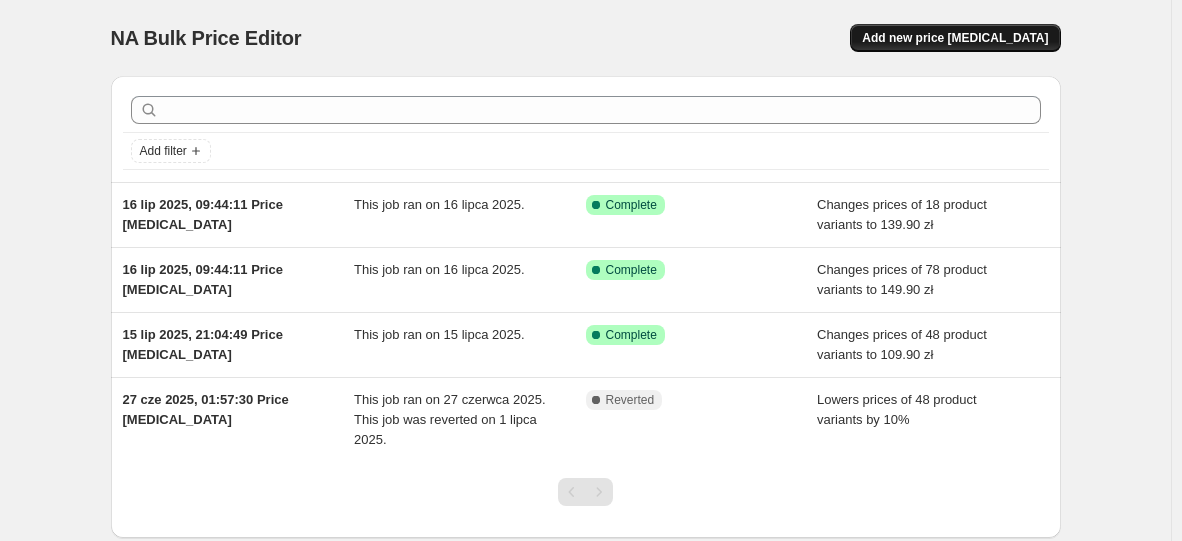 click on "Add new price [MEDICAL_DATA]" at bounding box center (955, 38) 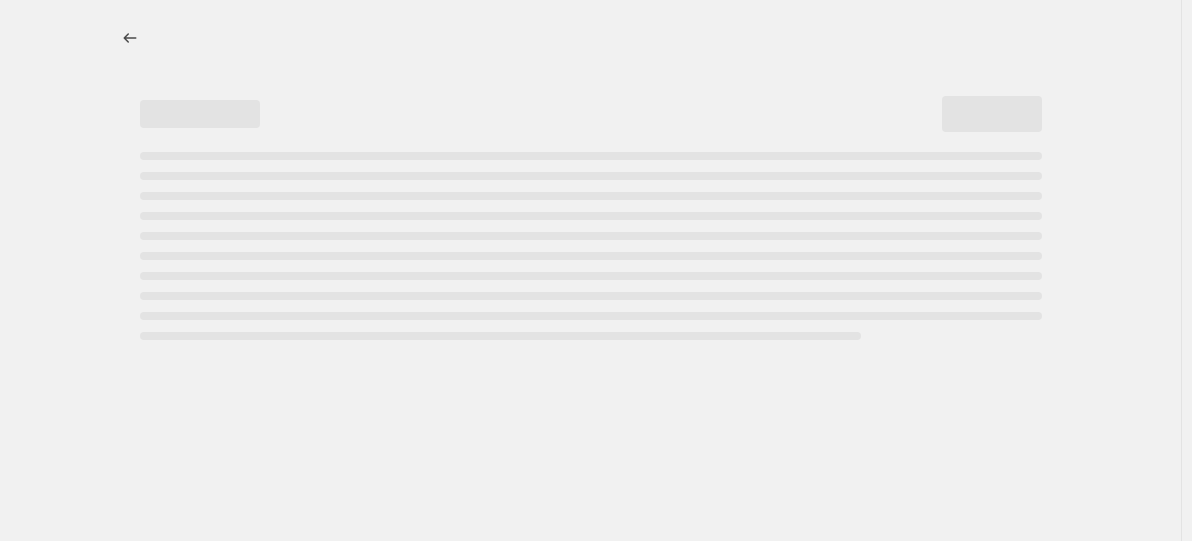 select on "percentage" 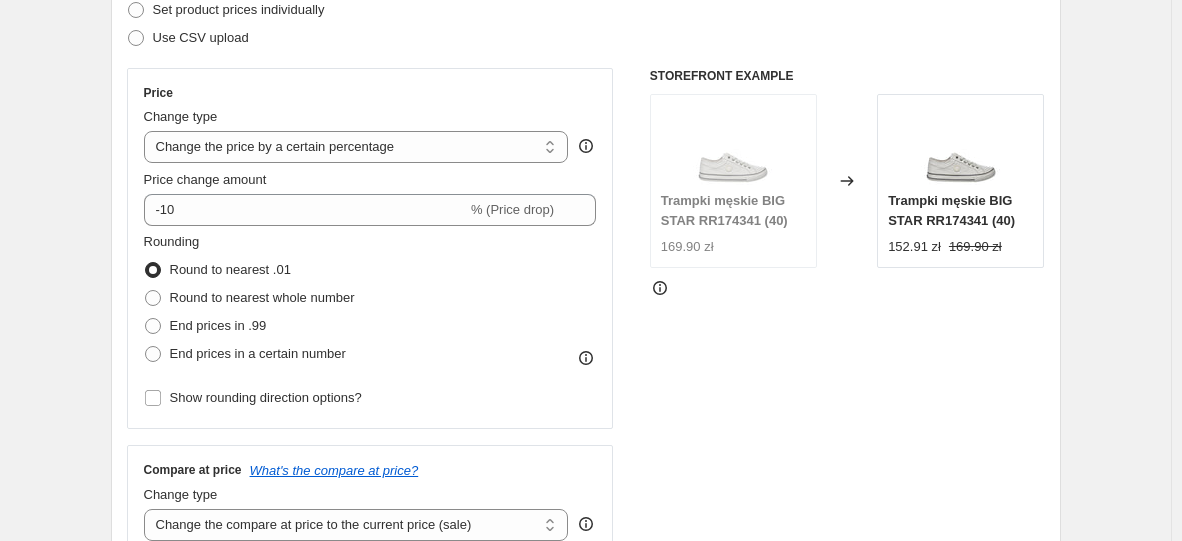 scroll, scrollTop: 700, scrollLeft: 0, axis: vertical 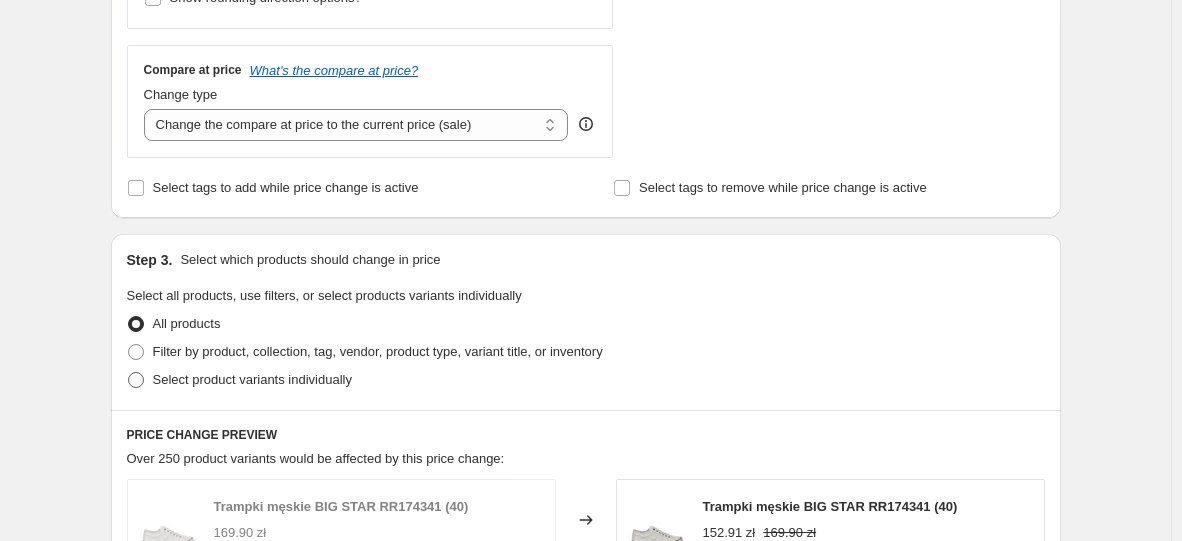 click on "Select product variants individually" at bounding box center (252, 379) 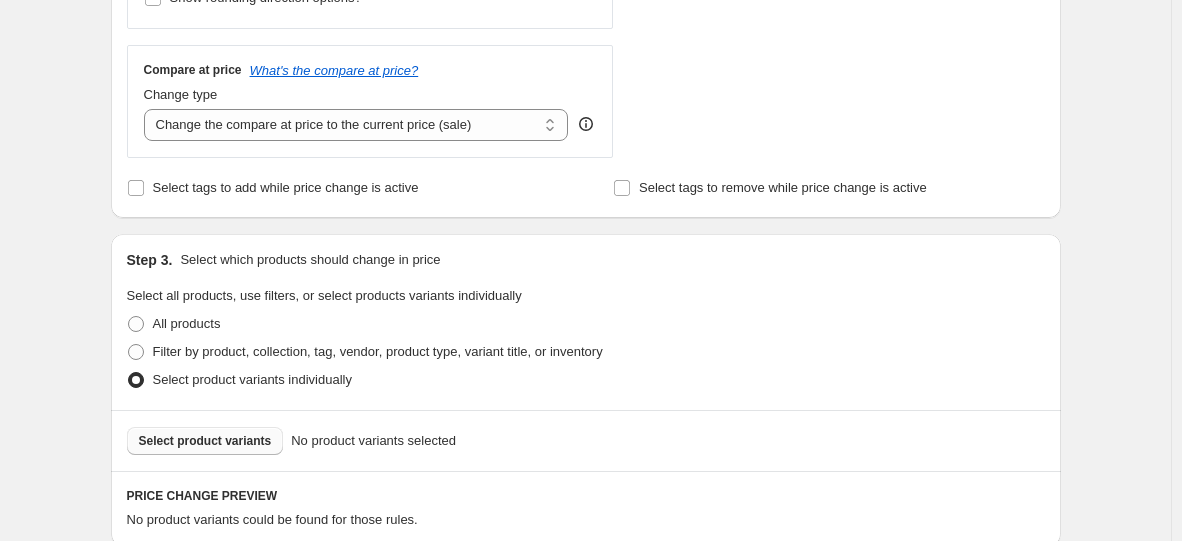 click on "Select product variants" at bounding box center (205, 441) 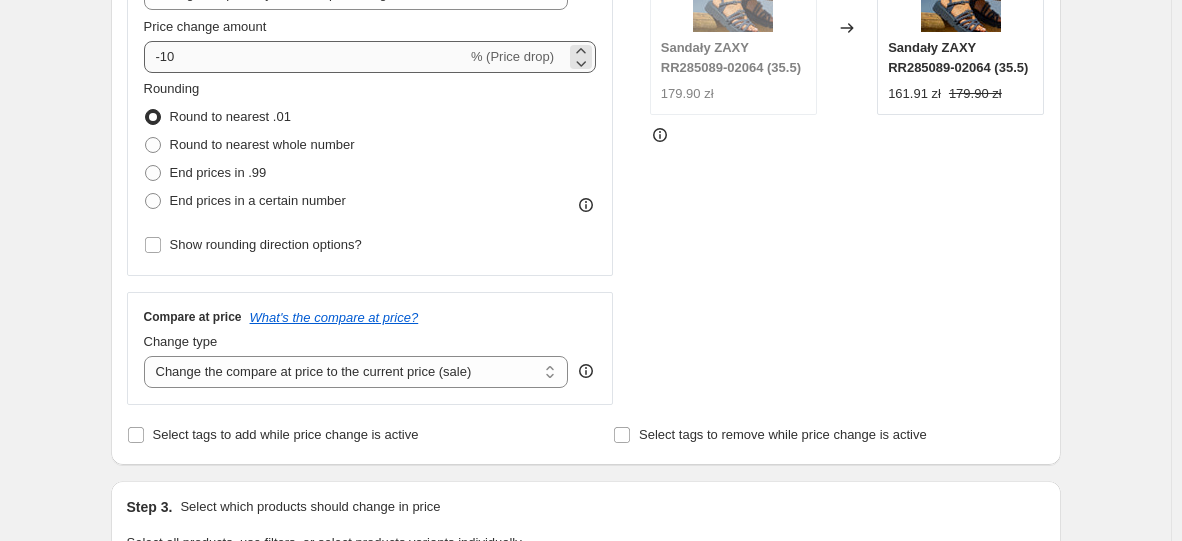 scroll, scrollTop: 400, scrollLeft: 0, axis: vertical 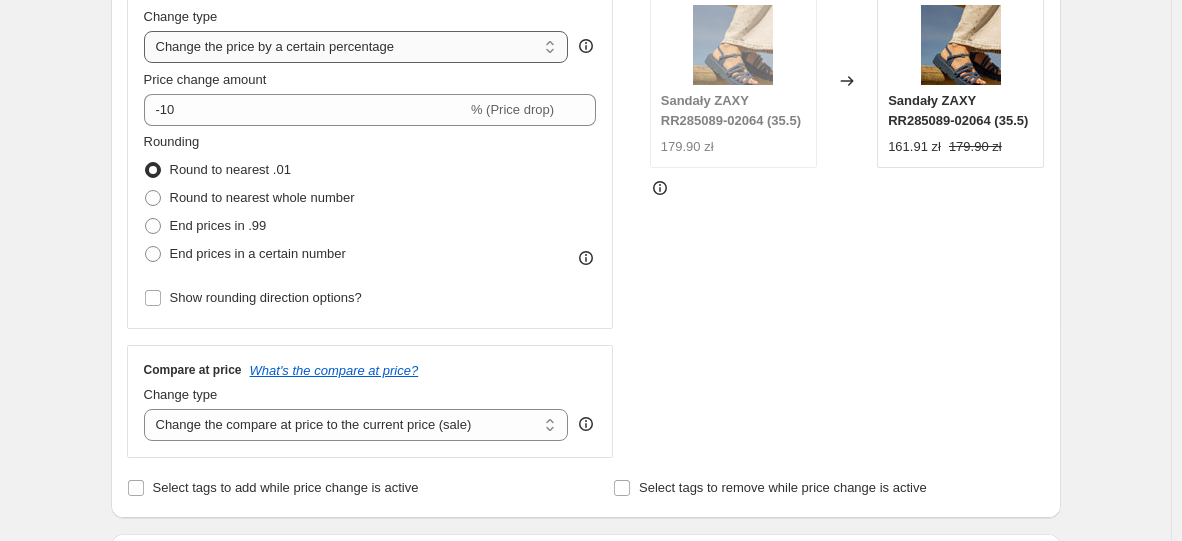 click on "Change the price to a certain amount Change the price by a certain amount Change the price by a certain percentage Change the price to the current compare at price (price before sale) Change the price by a certain amount relative to the compare at price Change the price by a certain percentage relative to the compare at price Don't change the price Change the price by a certain percentage relative to the cost per item Change price to certain cost margin" at bounding box center [356, 47] 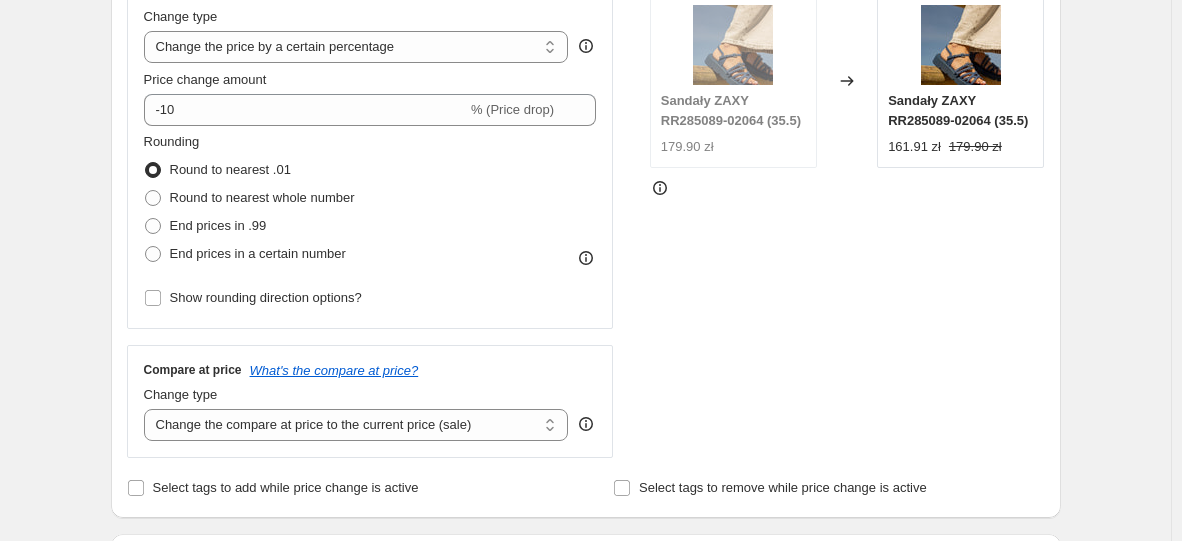 select on "to" 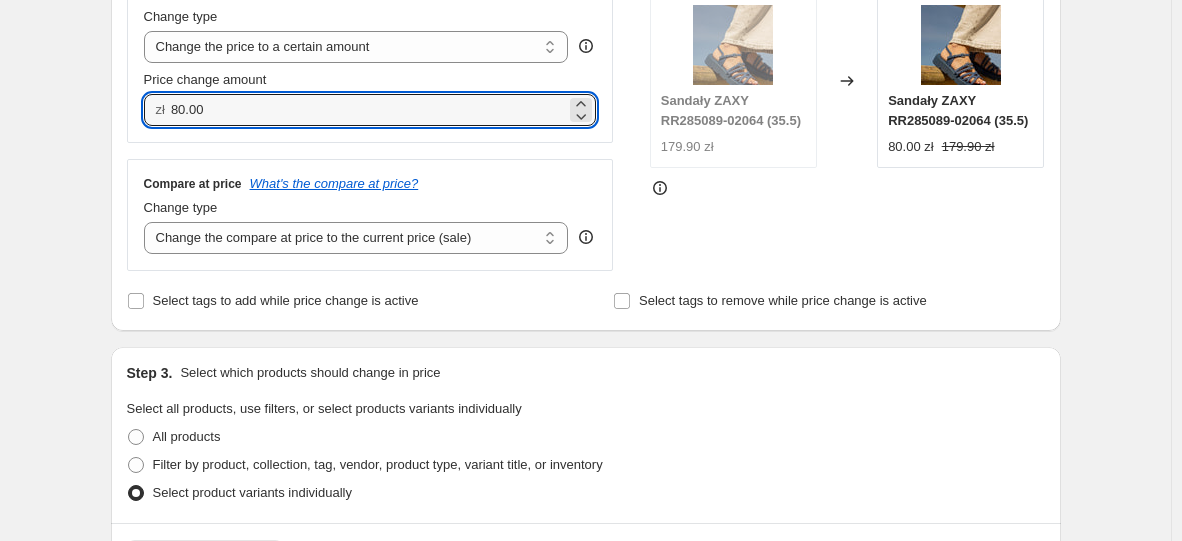 drag, startPoint x: 169, startPoint y: 112, endPoint x: 102, endPoint y: 106, distance: 67.26812 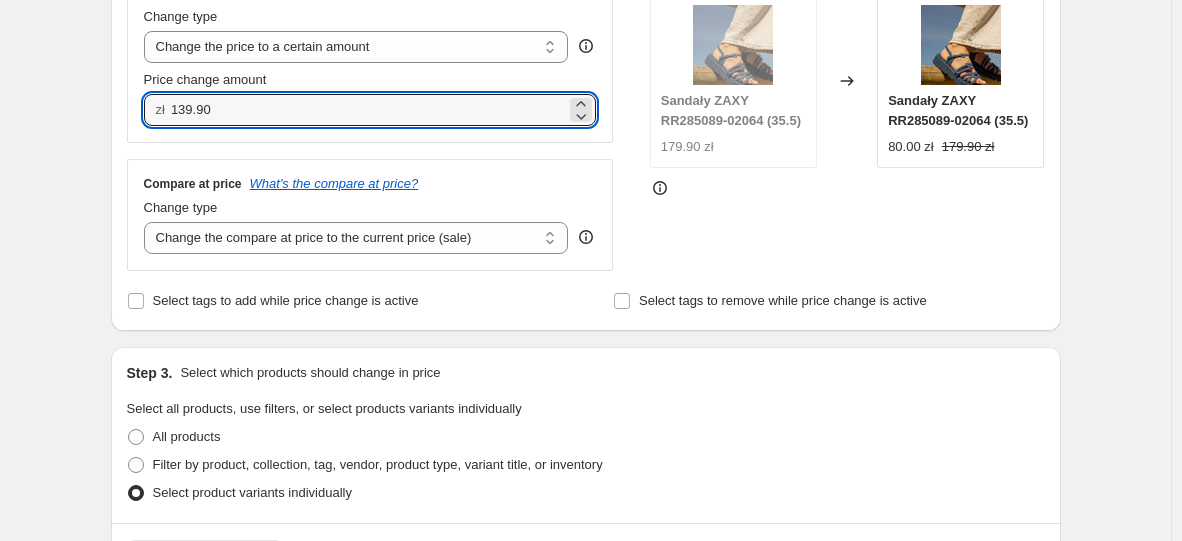 type on "139.90" 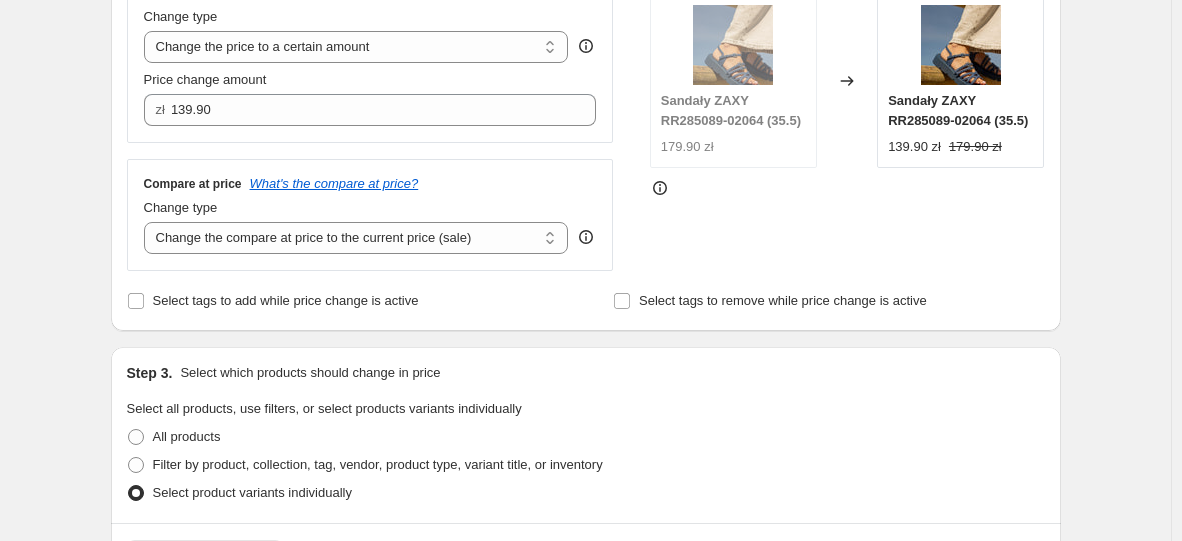 click on "Price Change type Change the price to a certain amount Change the price by a certain amount Change the price by a certain percentage Change the price to the current compare at price (price before sale) Change the price by a certain amount relative to the compare at price Change the price by a certain percentage relative to the compare at price Don't change the price Change the price by a certain percentage relative to the cost per item Change price to certain cost margin Change the price to a certain amount Price change amount zł 139.90" at bounding box center (370, 55) 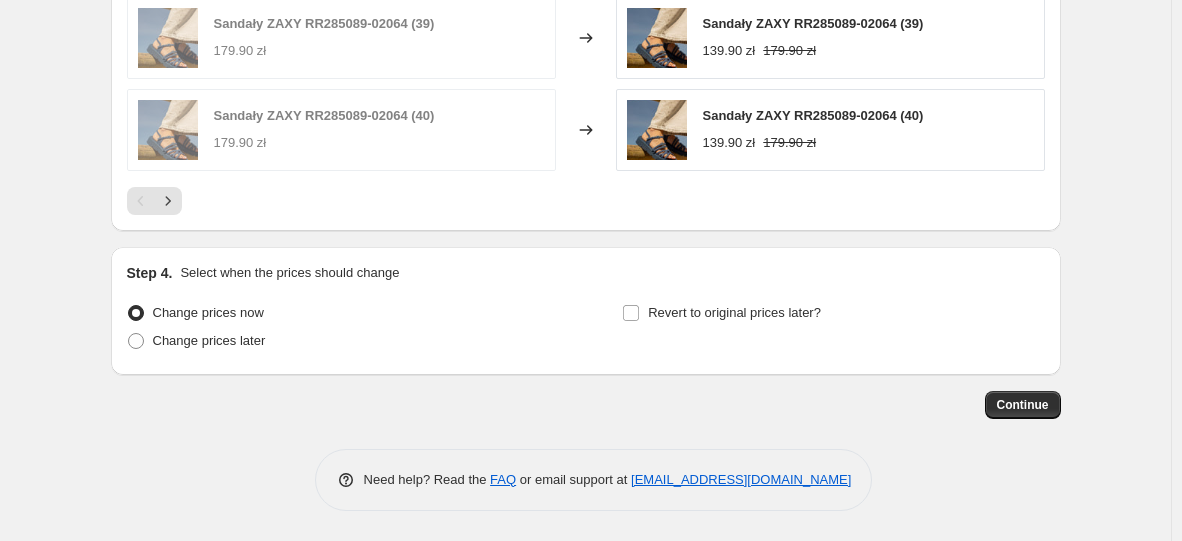 scroll, scrollTop: 1334, scrollLeft: 0, axis: vertical 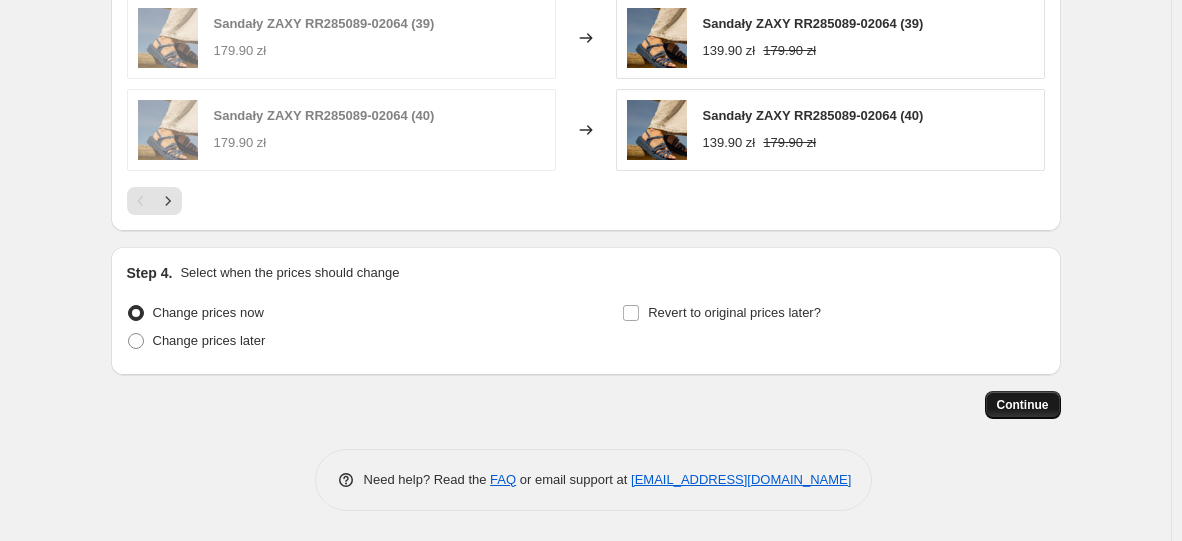 click on "Continue" at bounding box center [1023, 405] 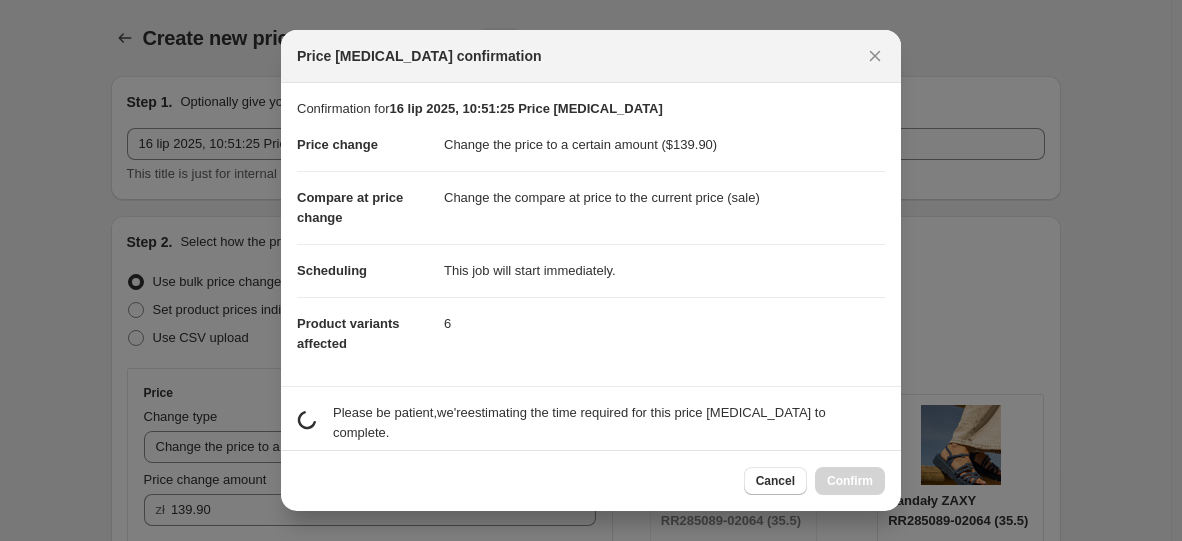 scroll, scrollTop: 0, scrollLeft: 0, axis: both 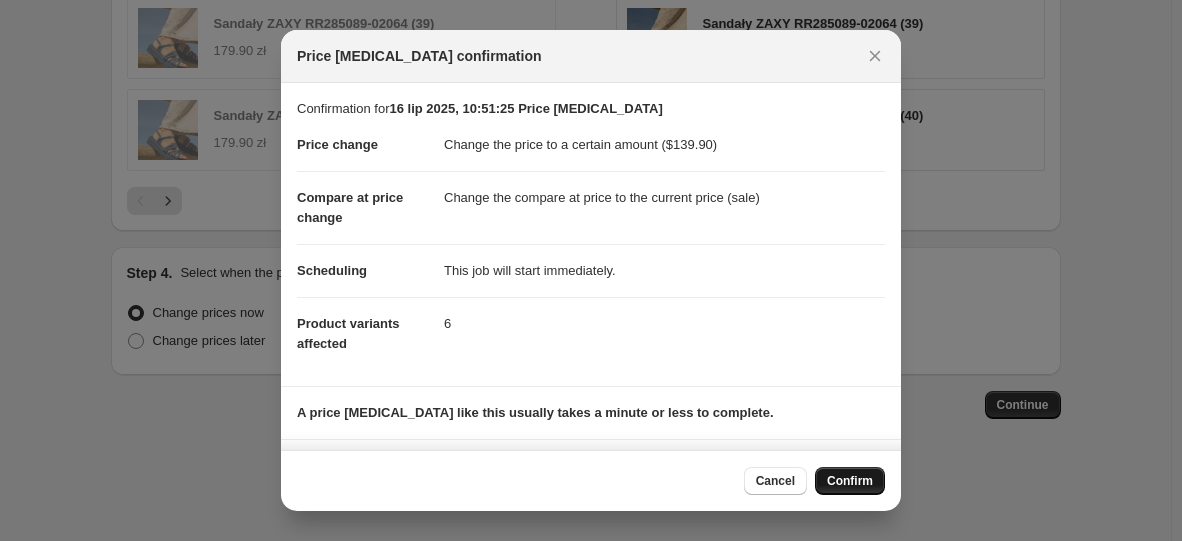 click on "Confirm" at bounding box center [850, 481] 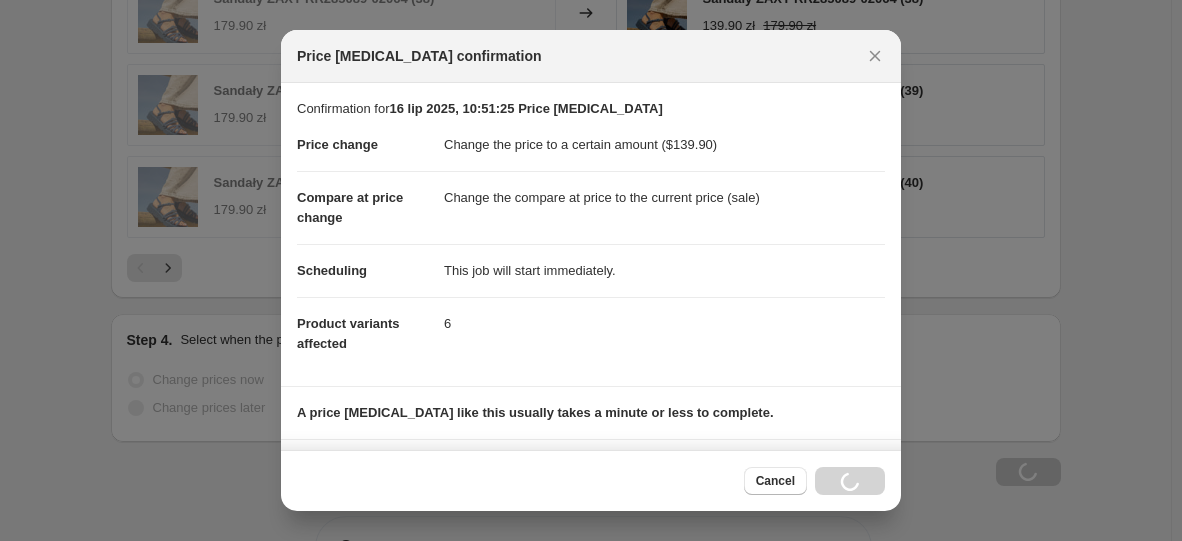 scroll, scrollTop: 1402, scrollLeft: 0, axis: vertical 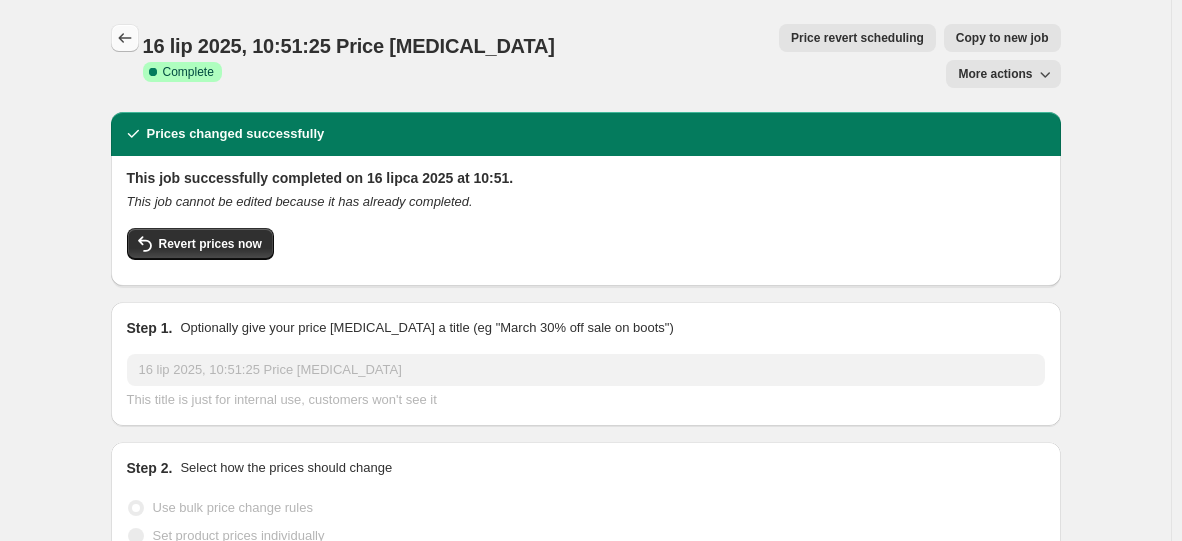 click 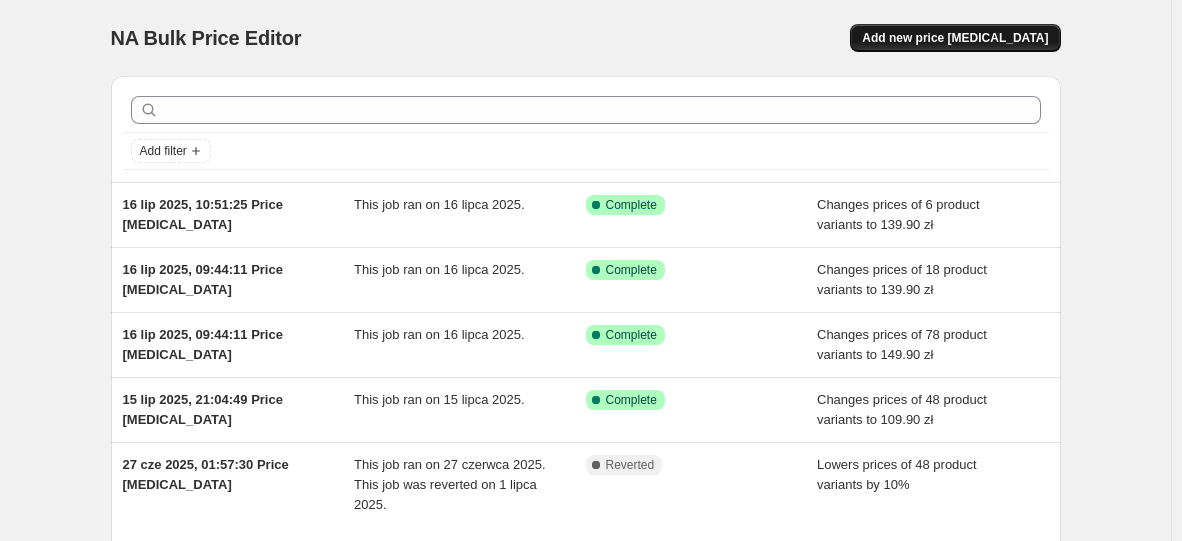 click on "Add new price [MEDICAL_DATA]" at bounding box center [955, 38] 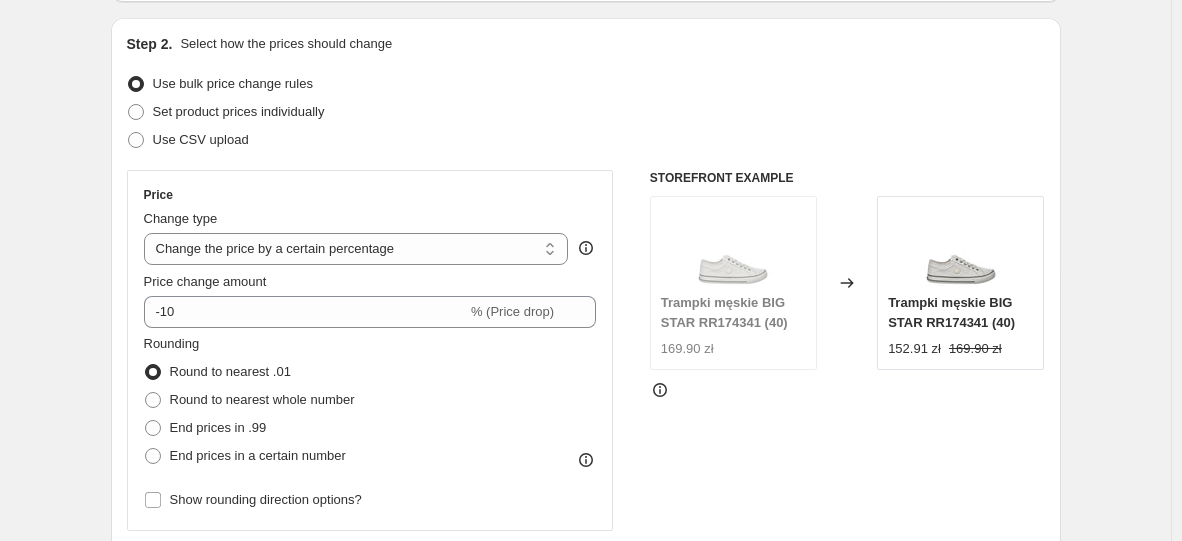 scroll, scrollTop: 200, scrollLeft: 0, axis: vertical 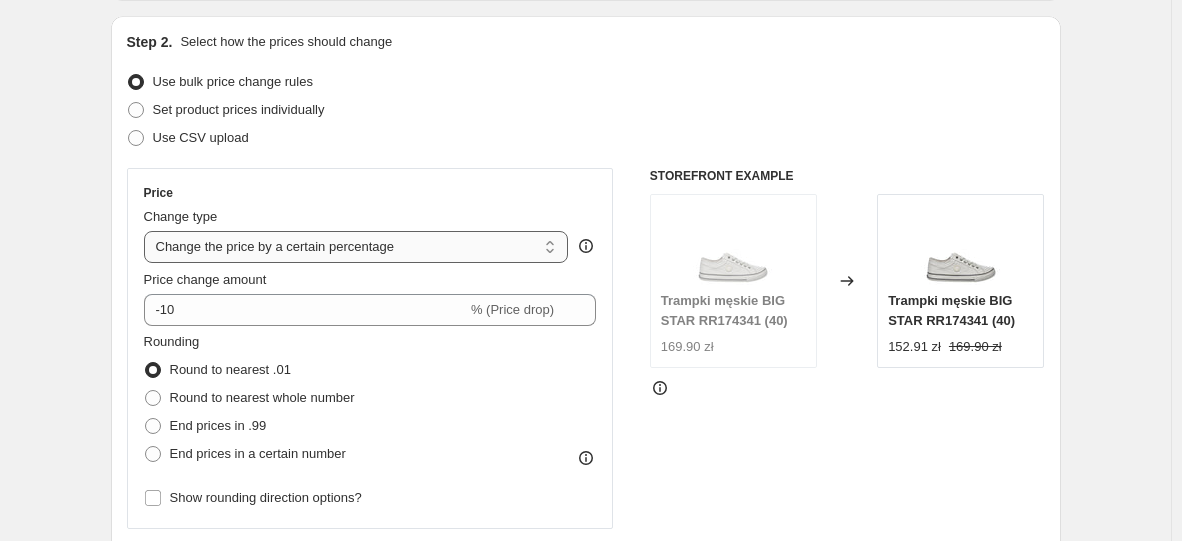 click on "Change the price to a certain amount Change the price by a certain amount Change the price by a certain percentage Change the price to the current compare at price (price before sale) Change the price by a certain amount relative to the compare at price Change the price by a certain percentage relative to the compare at price Don't change the price Change the price by a certain percentage relative to the cost per item Change price to certain cost margin" at bounding box center (356, 247) 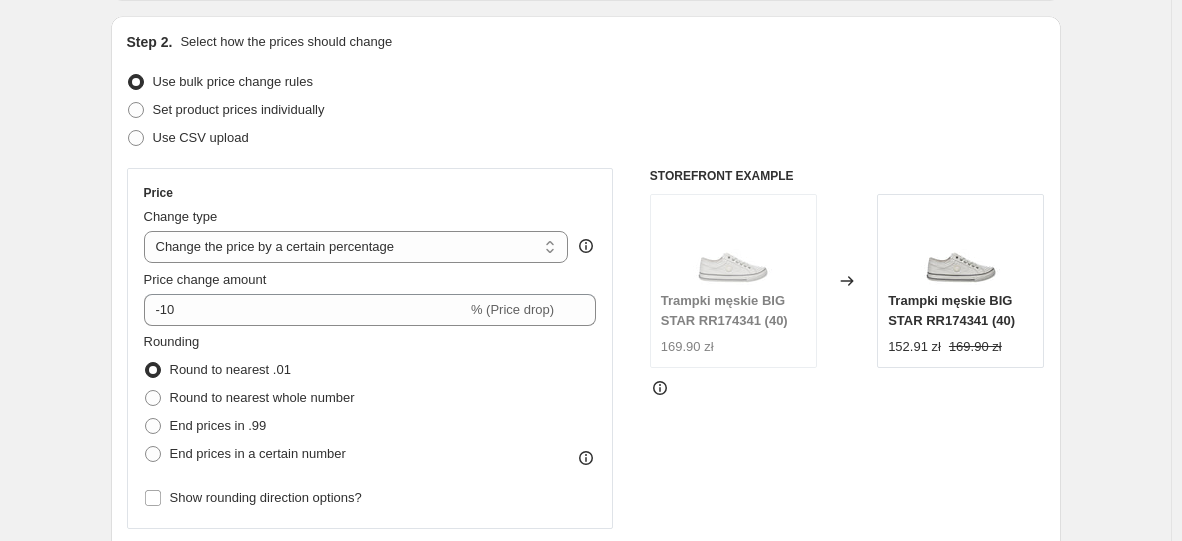 select on "to" 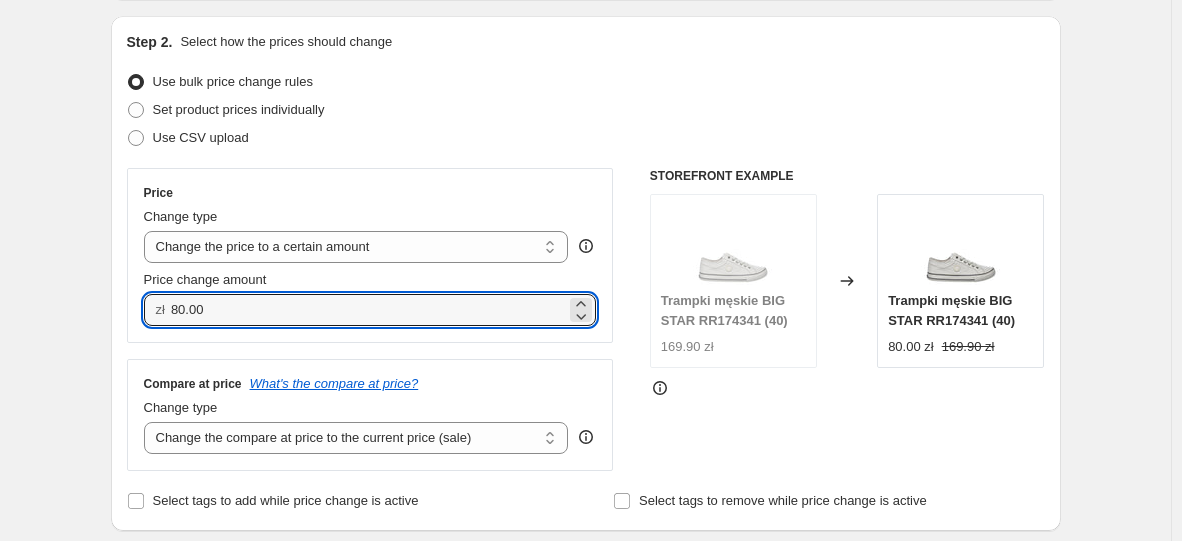 drag, startPoint x: 188, startPoint y: 320, endPoint x: 119, endPoint y: 328, distance: 69.46222 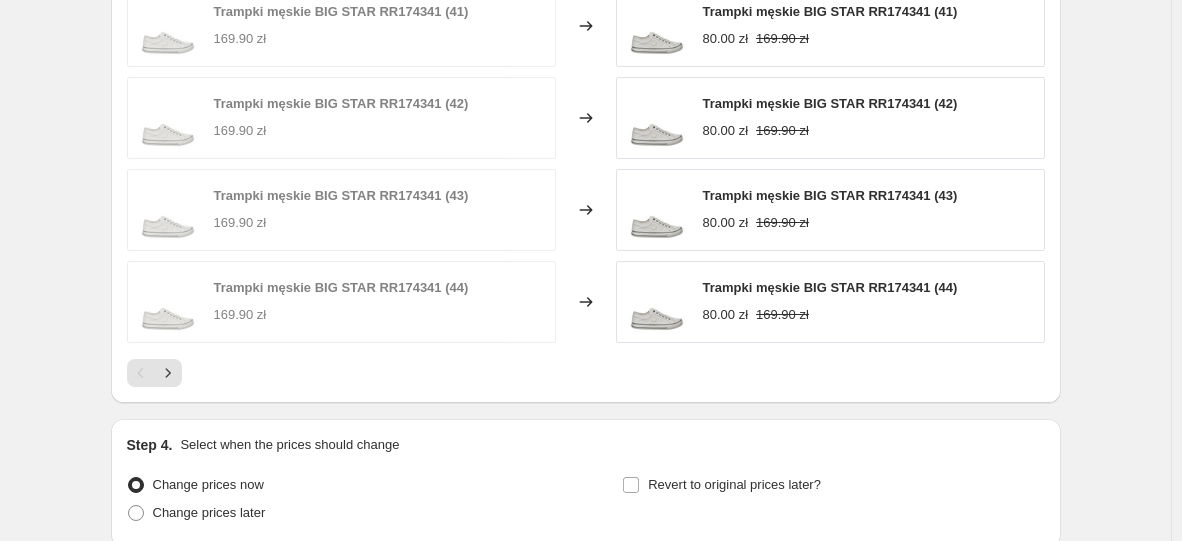 type on "139.90" 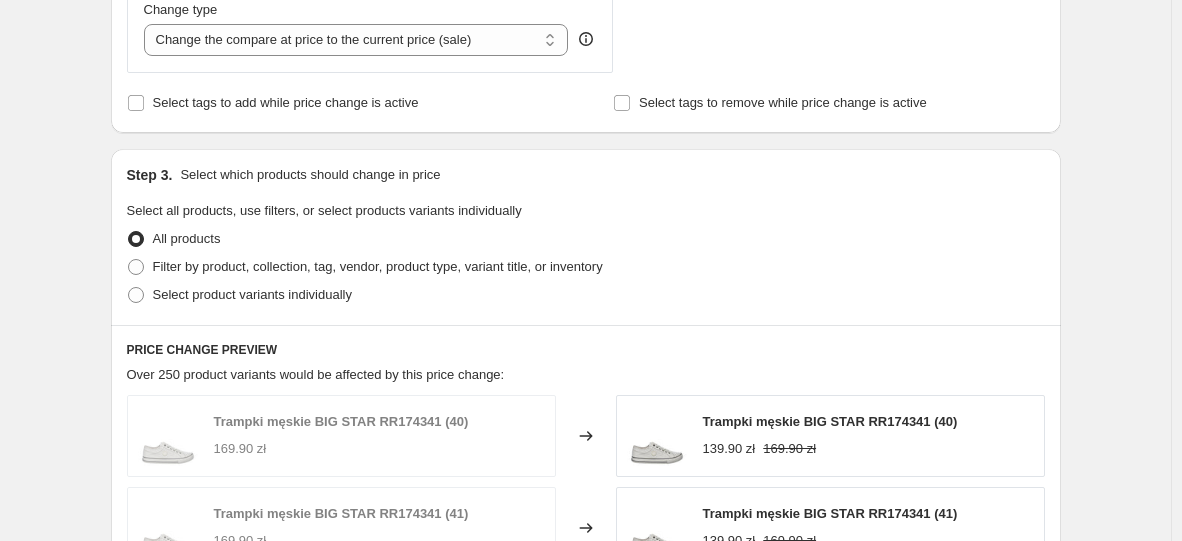 scroll, scrollTop: 600, scrollLeft: 0, axis: vertical 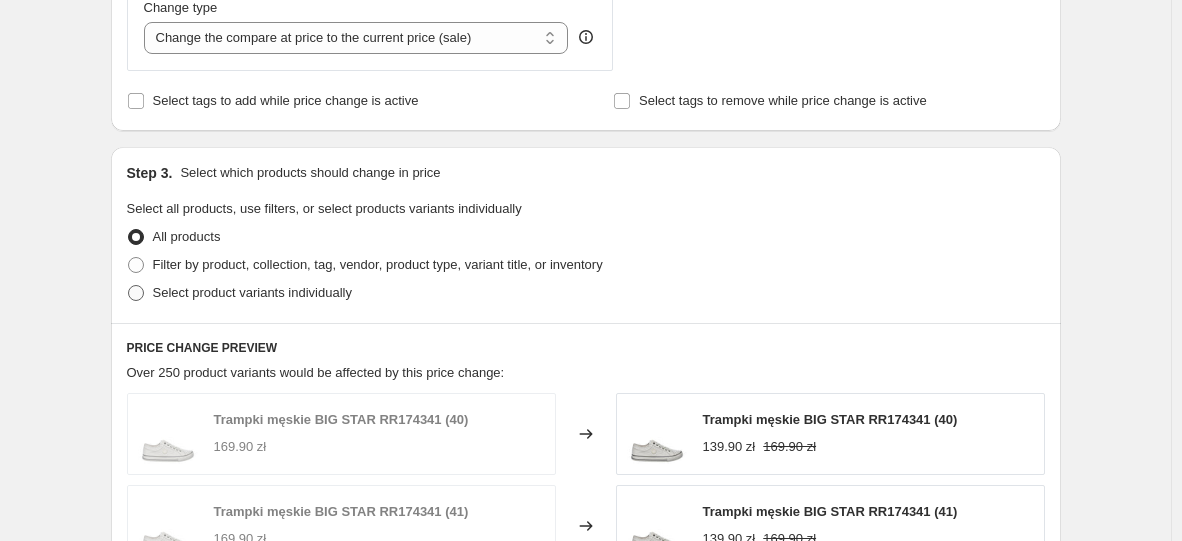 click on "Select product variants individually" at bounding box center [252, 292] 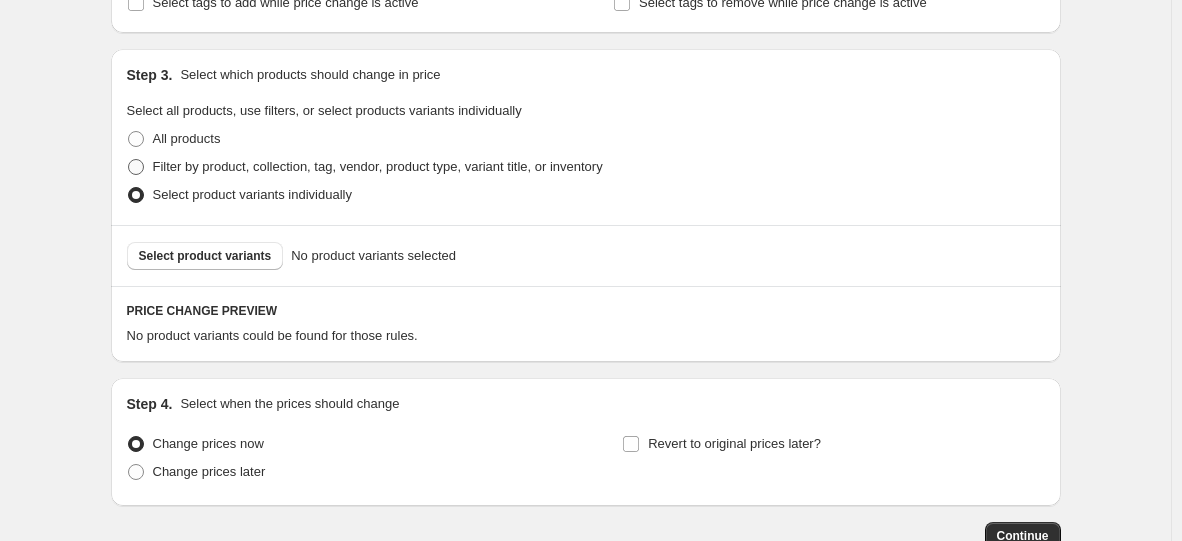 scroll, scrollTop: 700, scrollLeft: 0, axis: vertical 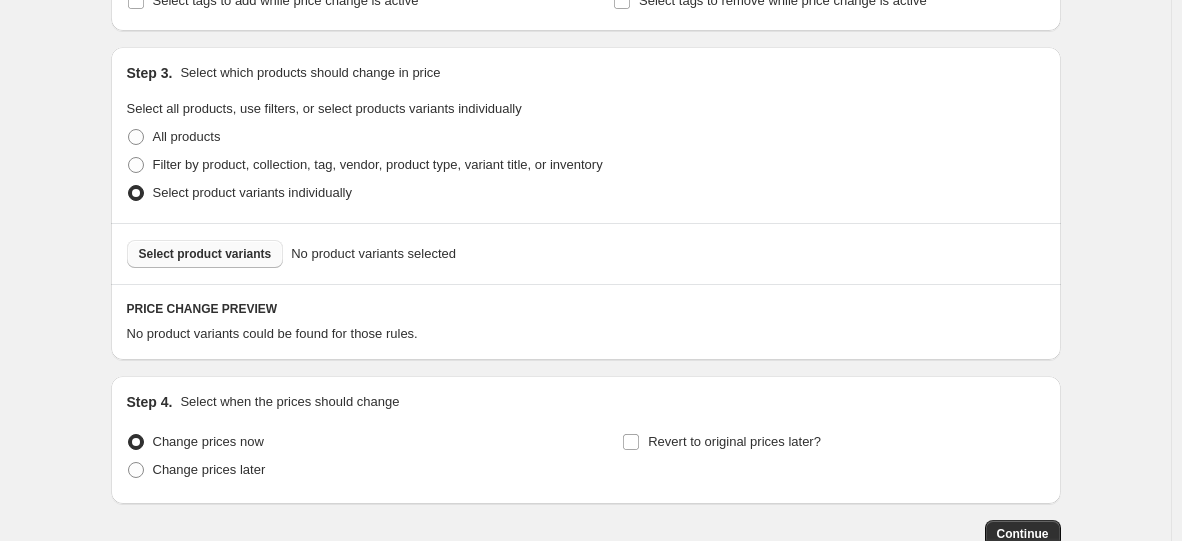 click on "Select product variants" at bounding box center [205, 254] 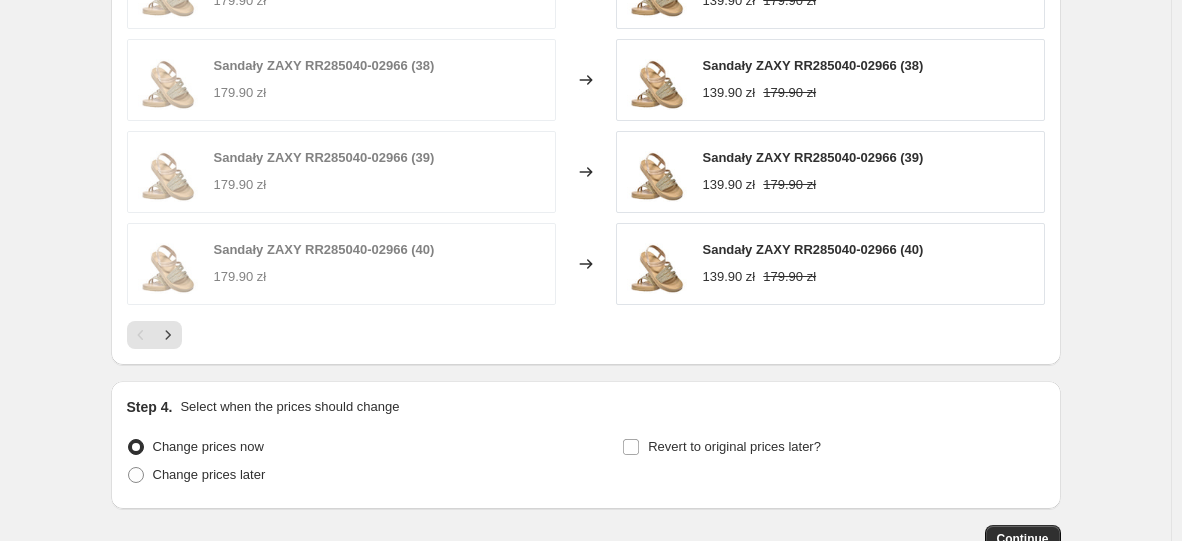 scroll, scrollTop: 1200, scrollLeft: 0, axis: vertical 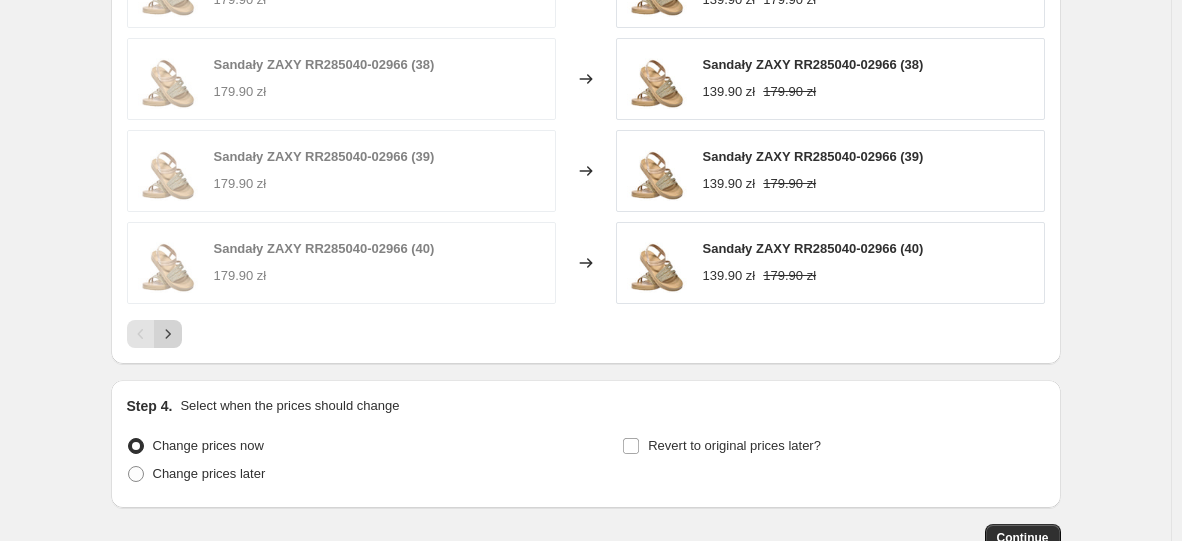 click 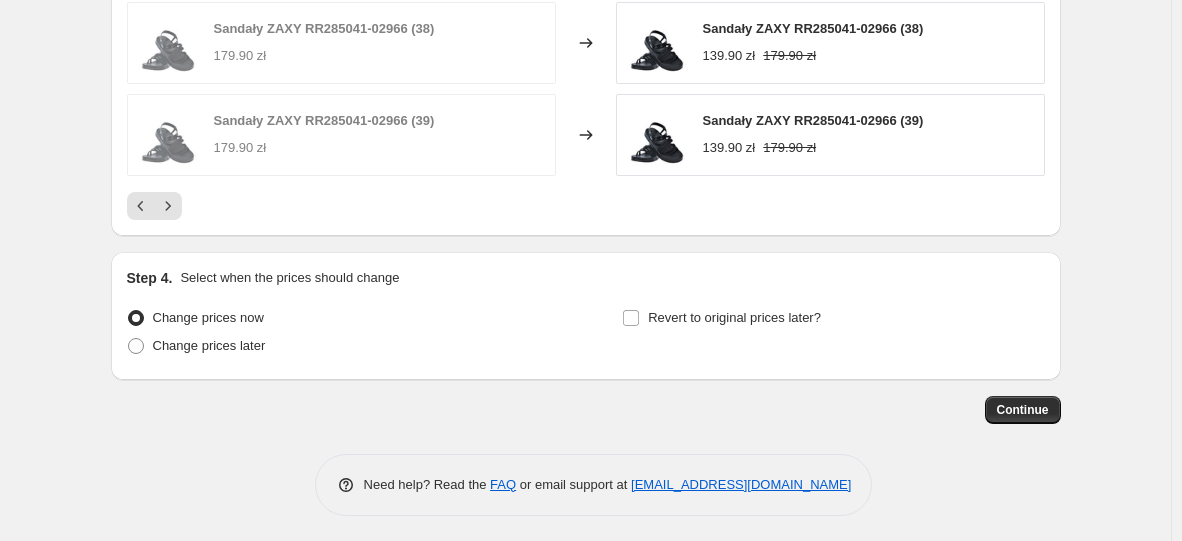 scroll, scrollTop: 1334, scrollLeft: 0, axis: vertical 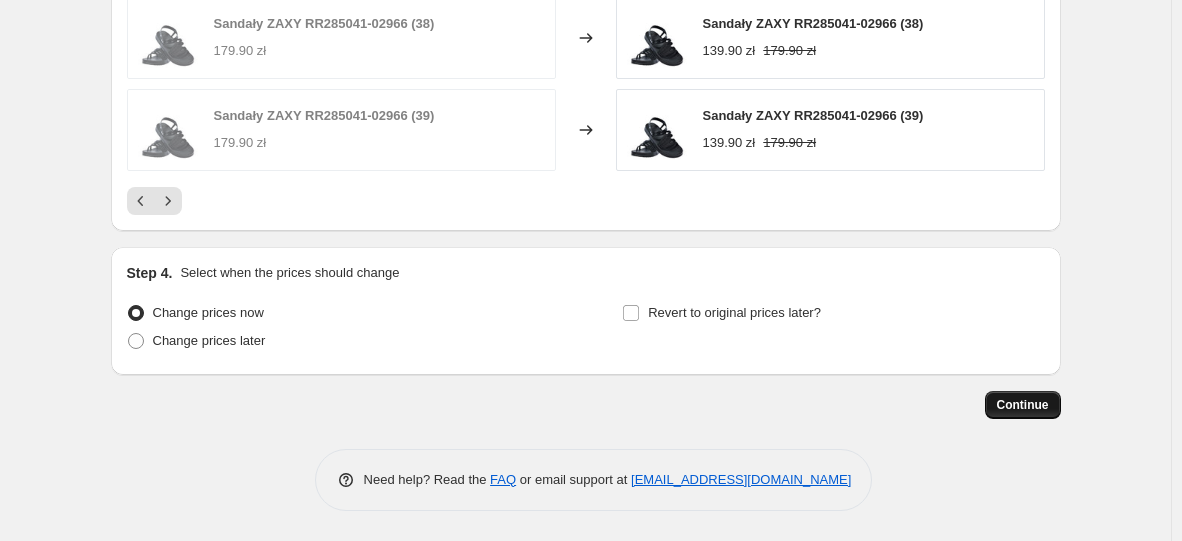 click on "Continue" at bounding box center [1023, 405] 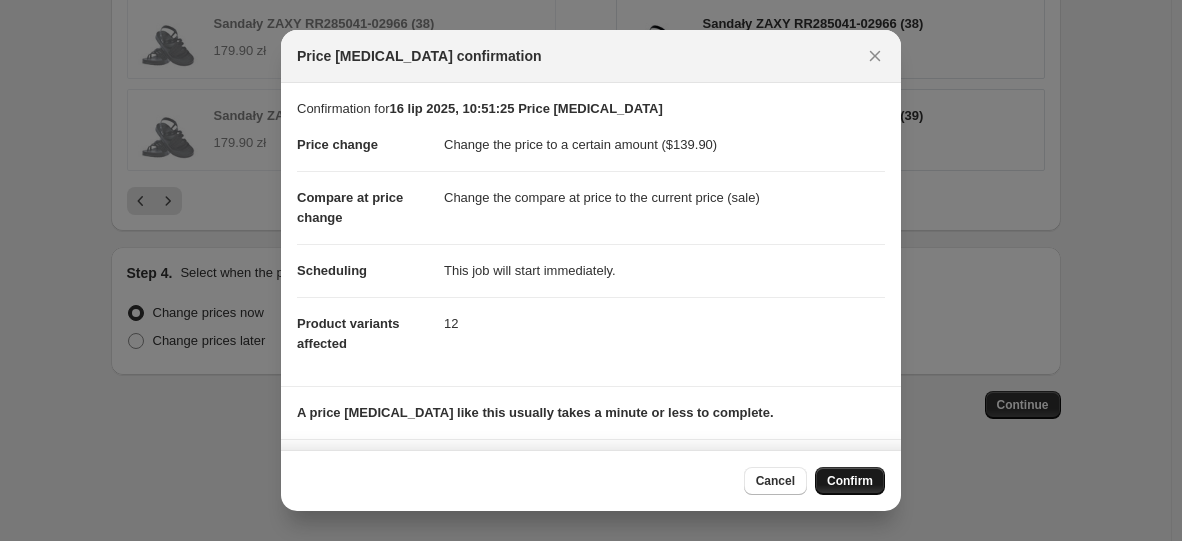 click on "Confirm" at bounding box center [850, 481] 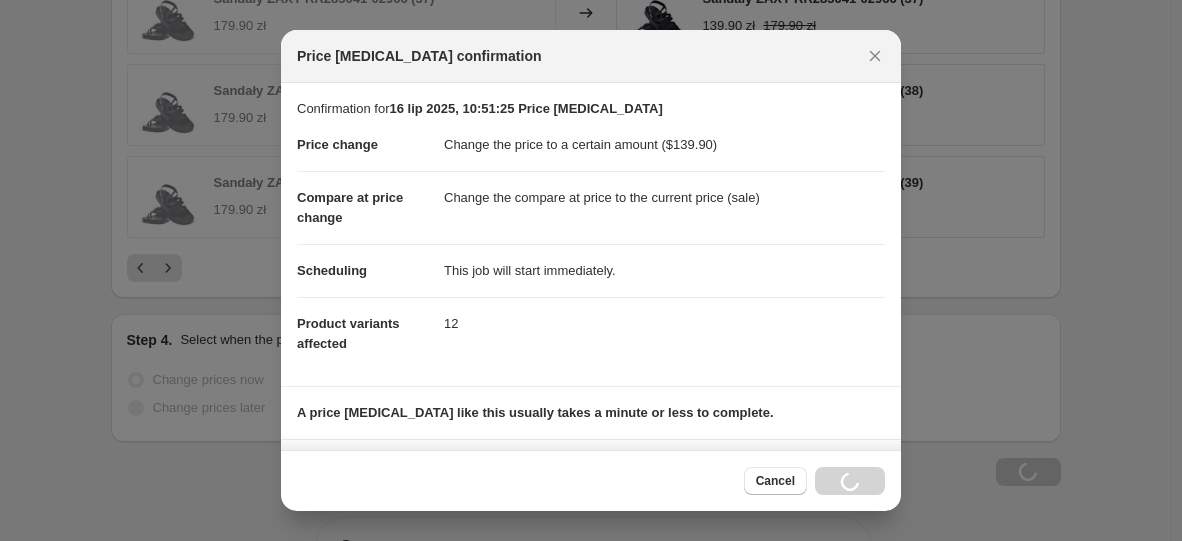 scroll, scrollTop: 1402, scrollLeft: 0, axis: vertical 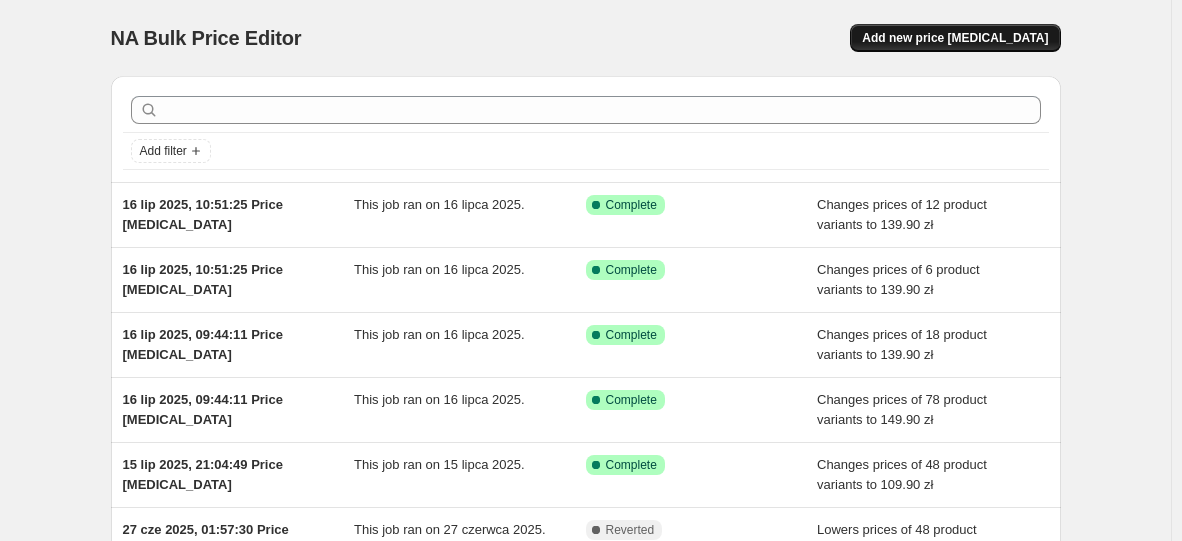 click on "Add new price [MEDICAL_DATA]" at bounding box center [955, 38] 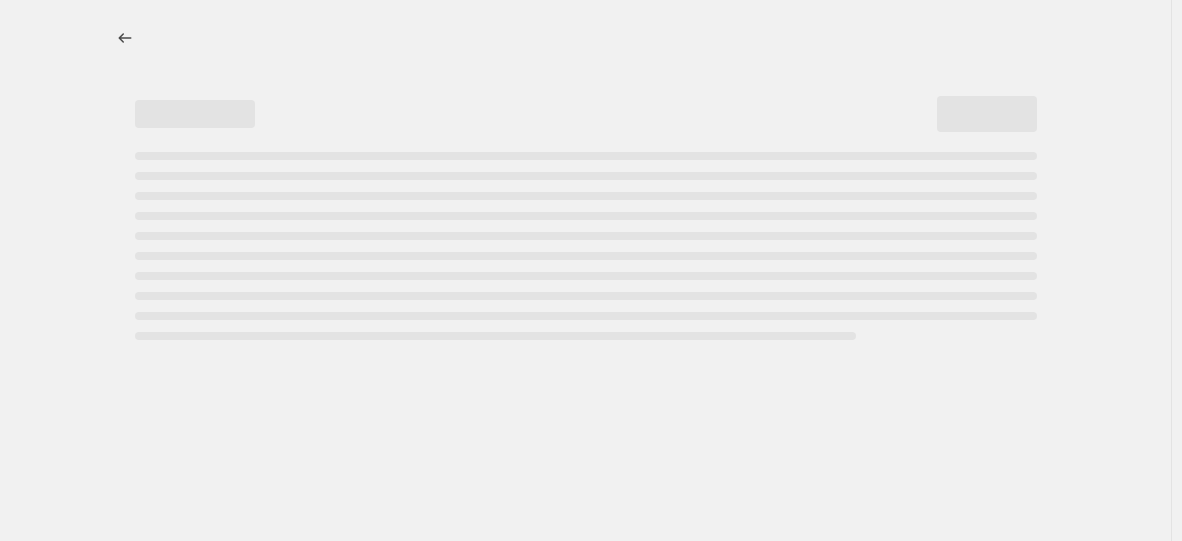 select on "percentage" 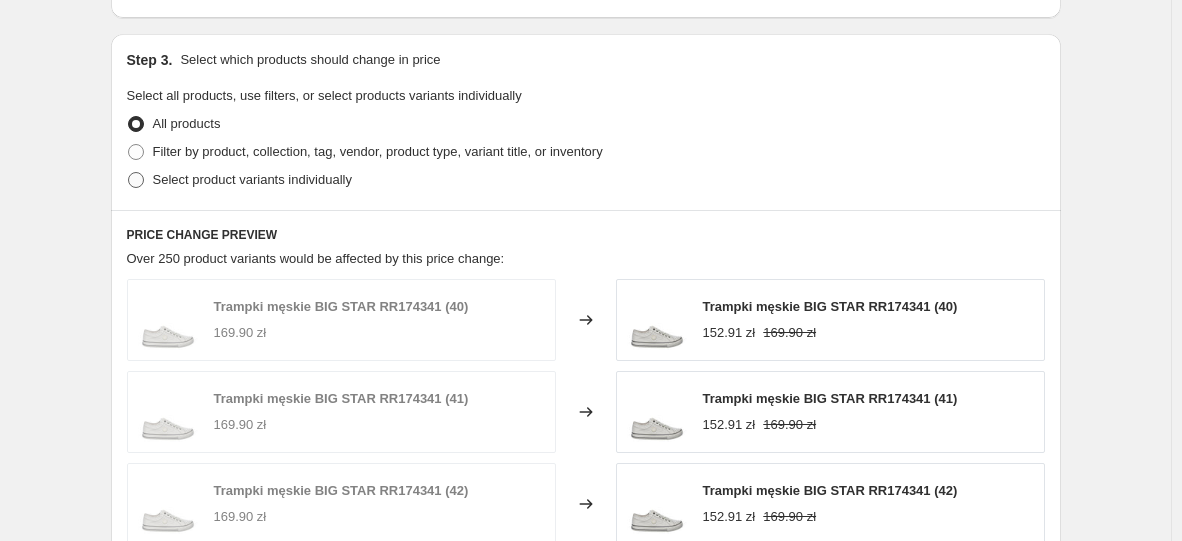 scroll, scrollTop: 700, scrollLeft: 0, axis: vertical 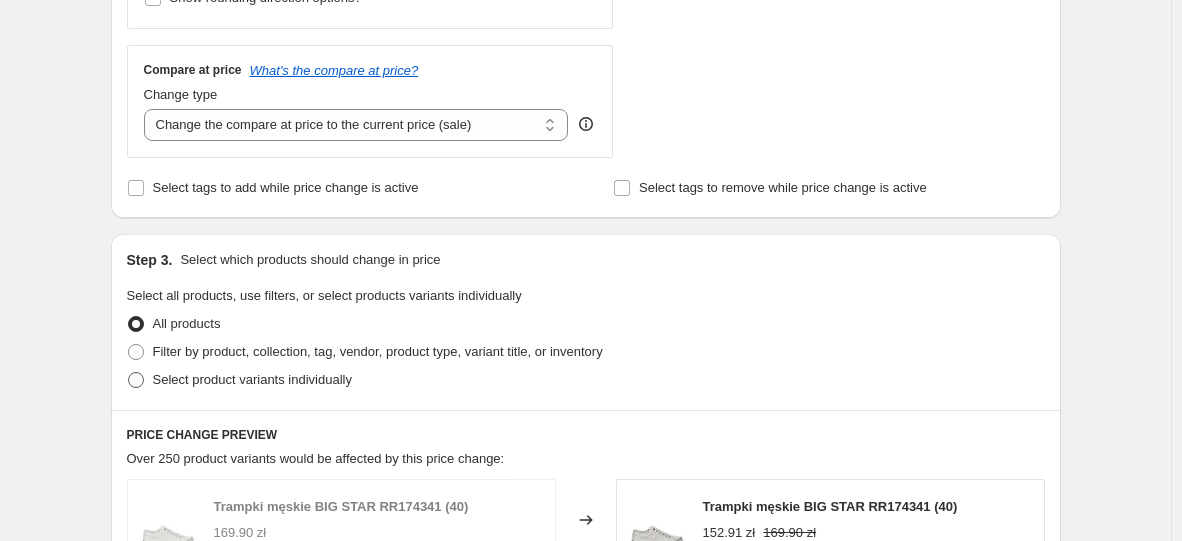 click on "Select product variants individually" at bounding box center [252, 379] 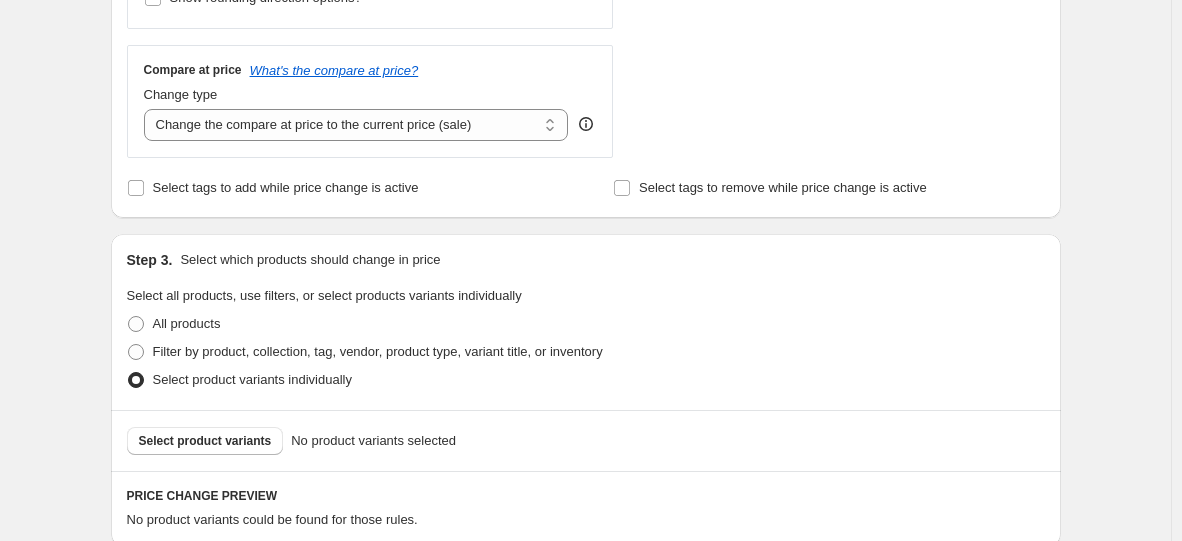 scroll, scrollTop: 900, scrollLeft: 0, axis: vertical 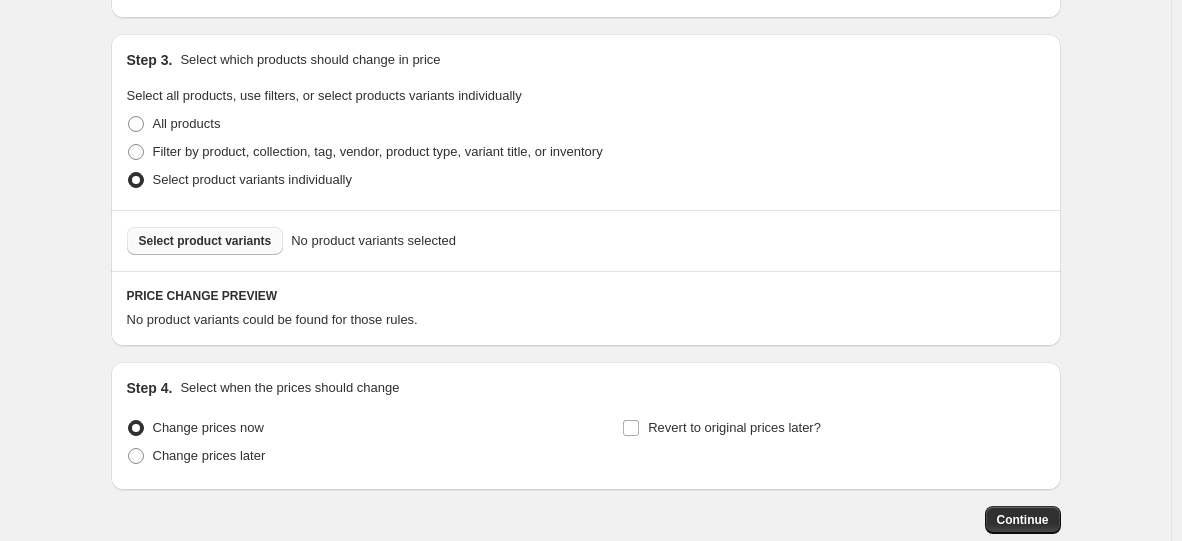 click on "Select product variants" at bounding box center (205, 241) 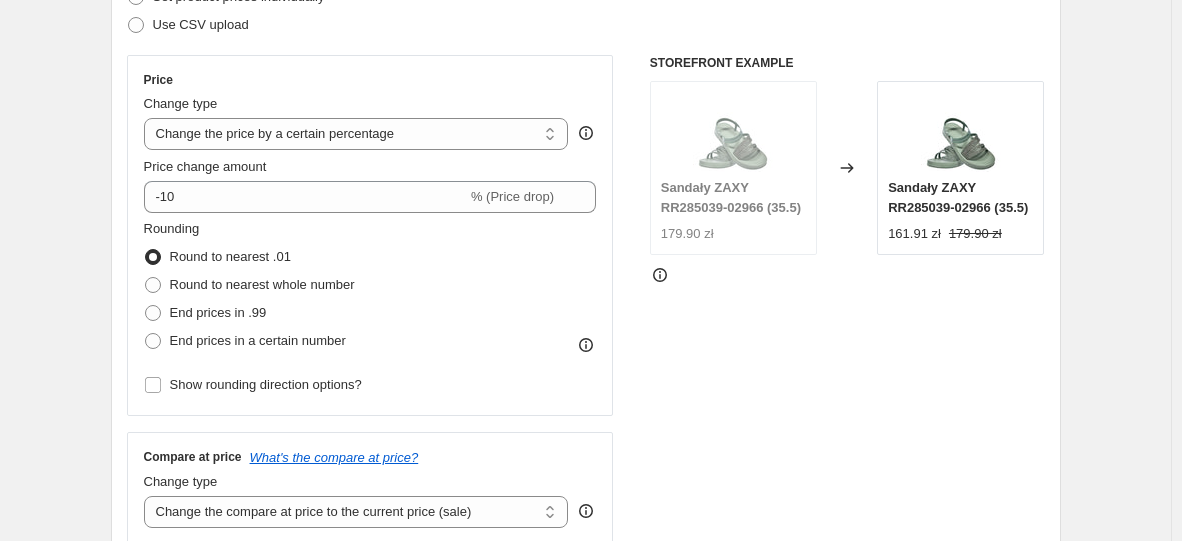 scroll, scrollTop: 300, scrollLeft: 0, axis: vertical 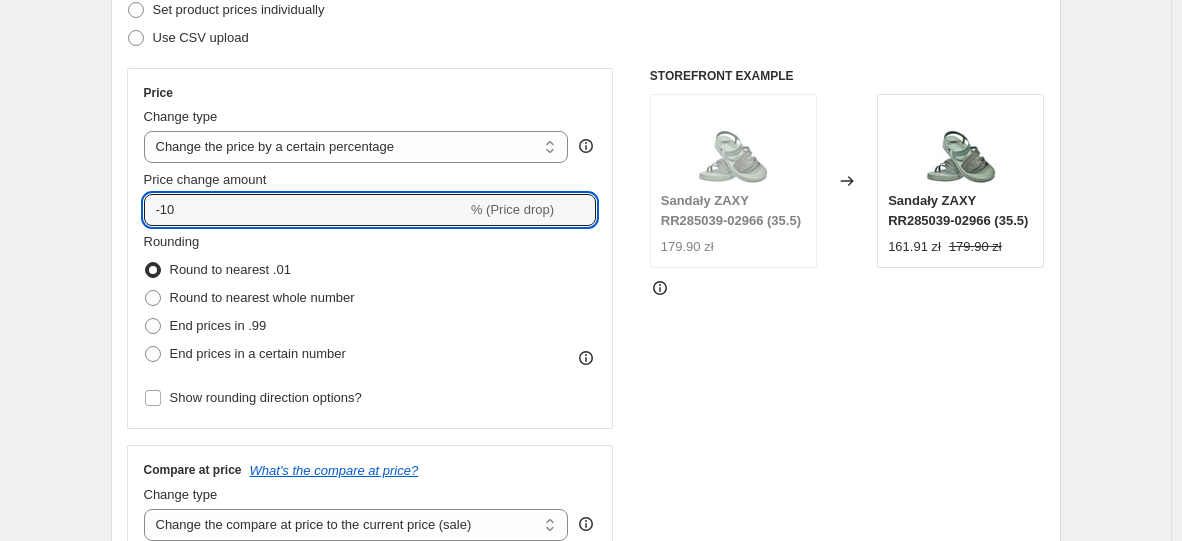 drag, startPoint x: 256, startPoint y: 212, endPoint x: 4, endPoint y: 191, distance: 252.87349 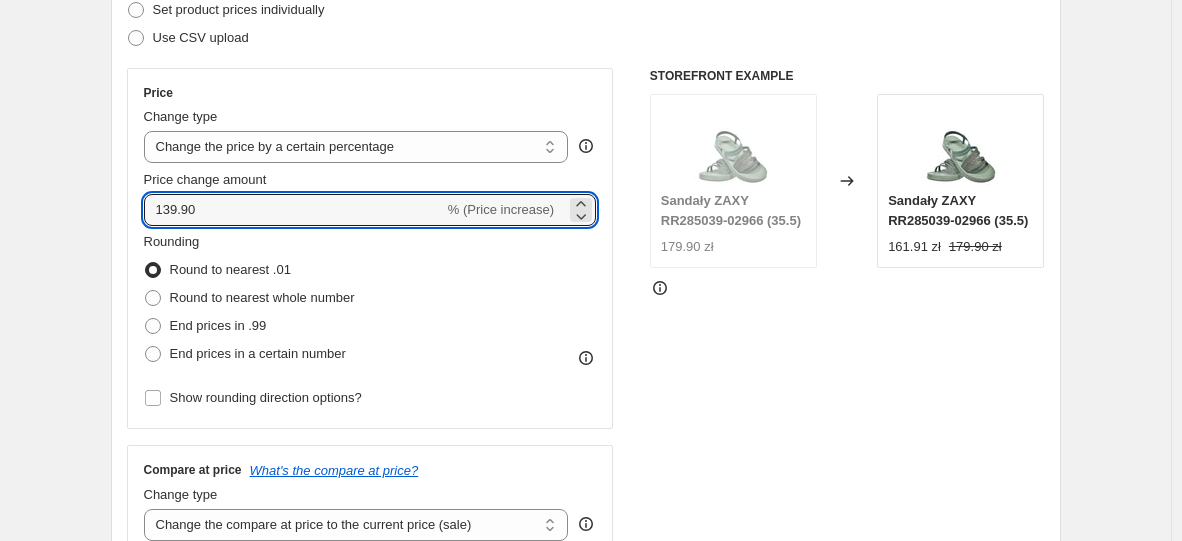 type on "139.90" 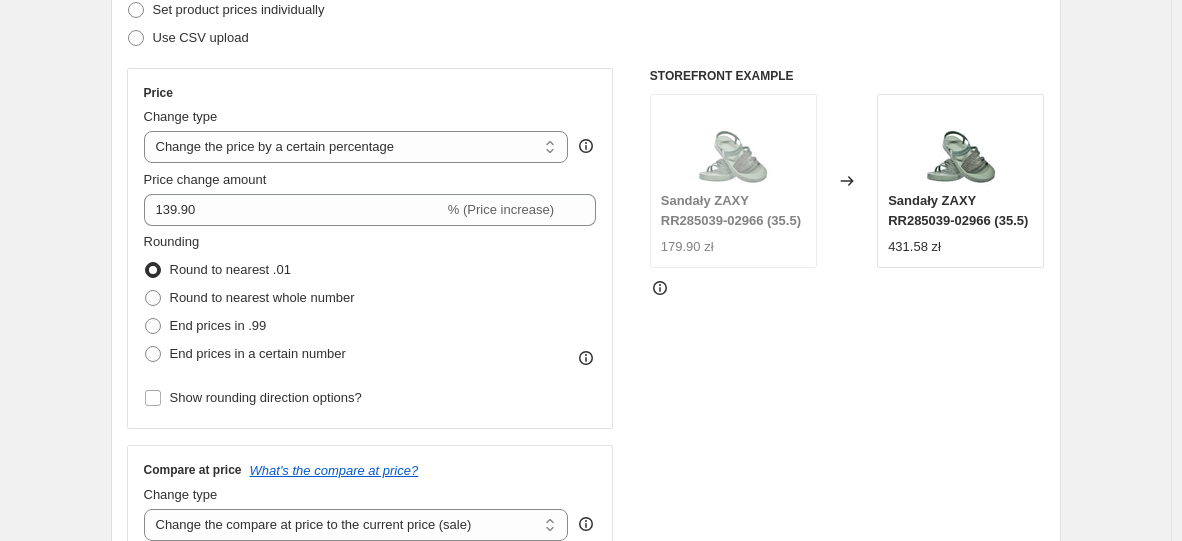click on "STOREFRONT EXAMPLE Sandały ZAXY RR285039-02966 (35.5) 179.90 zł Changed to Sandały ZAXY RR285039-02966 (35.5) 431.58 zł" at bounding box center (847, 313) 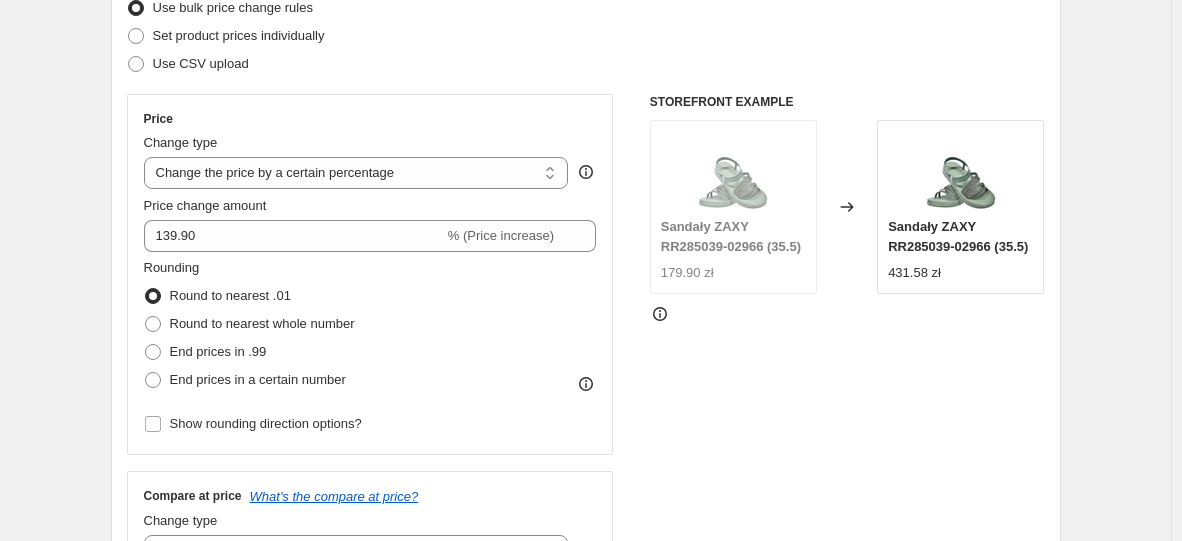 scroll, scrollTop: 200, scrollLeft: 0, axis: vertical 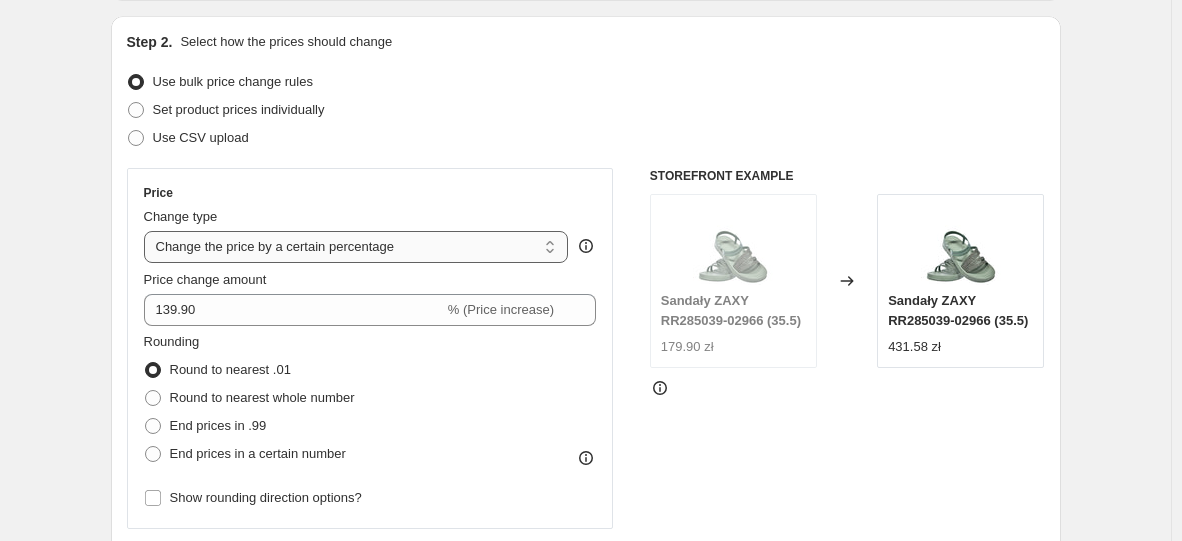 click on "Change the price to a certain amount Change the price by a certain amount Change the price by a certain percentage Change the price to the current compare at price (price before sale) Change the price by a certain amount relative to the compare at price Change the price by a certain percentage relative to the compare at price Don't change the price Change the price by a certain percentage relative to the cost per item Change price to certain cost margin" at bounding box center (356, 247) 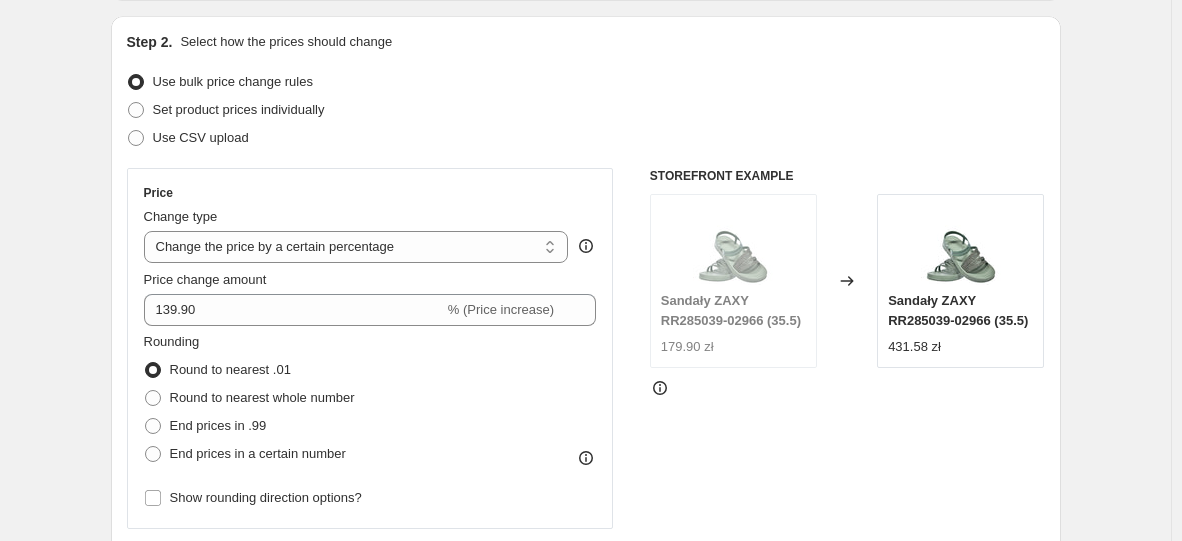 select on "to" 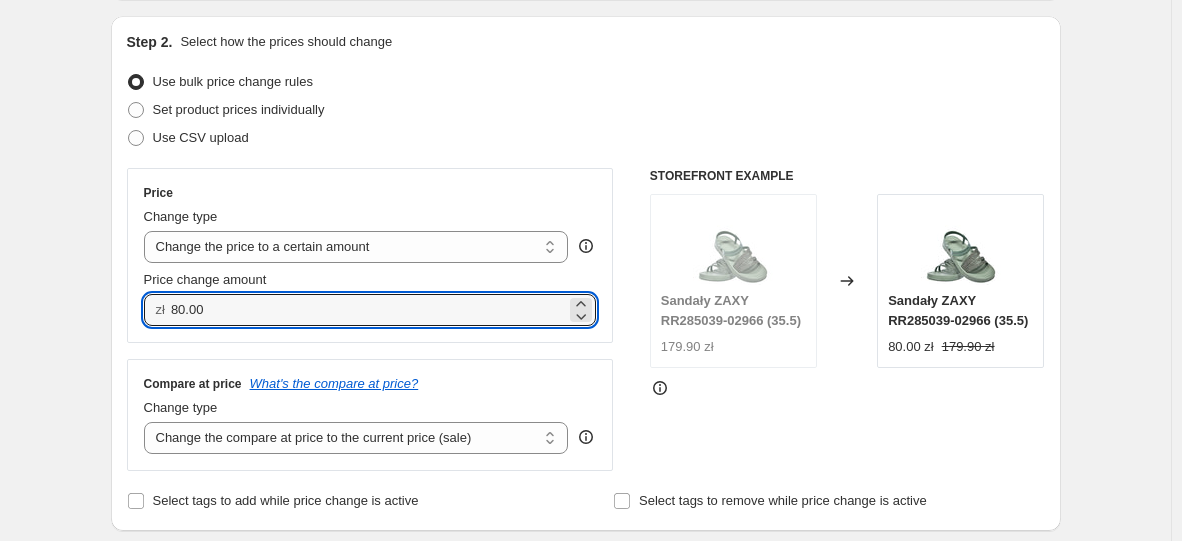 drag, startPoint x: 339, startPoint y: 320, endPoint x: 13, endPoint y: 288, distance: 327.56677 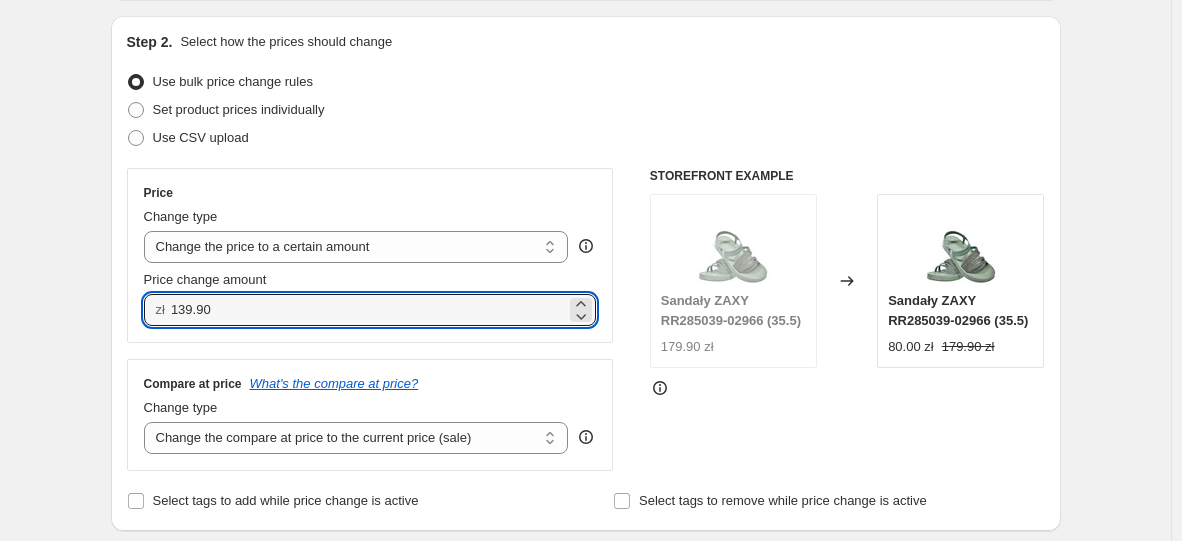 type on "139.90" 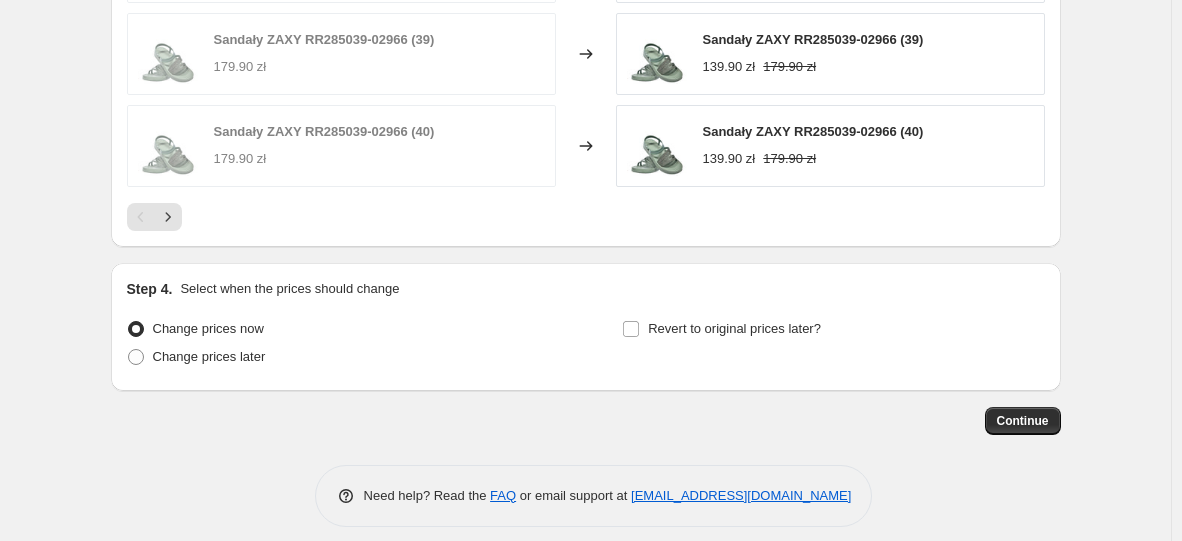 scroll, scrollTop: 1334, scrollLeft: 0, axis: vertical 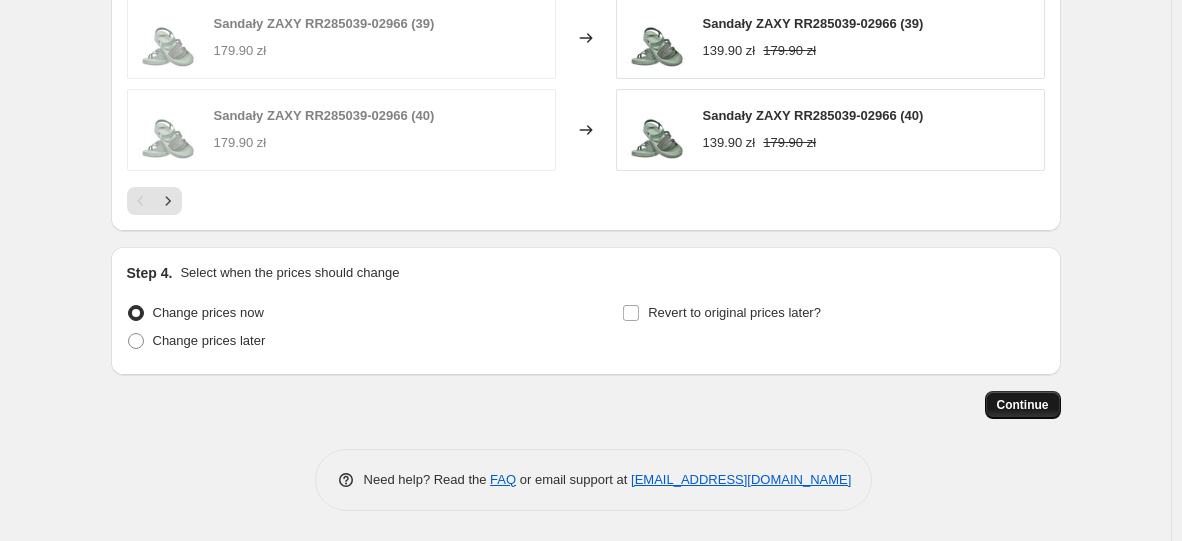 click on "Continue" at bounding box center (1023, 405) 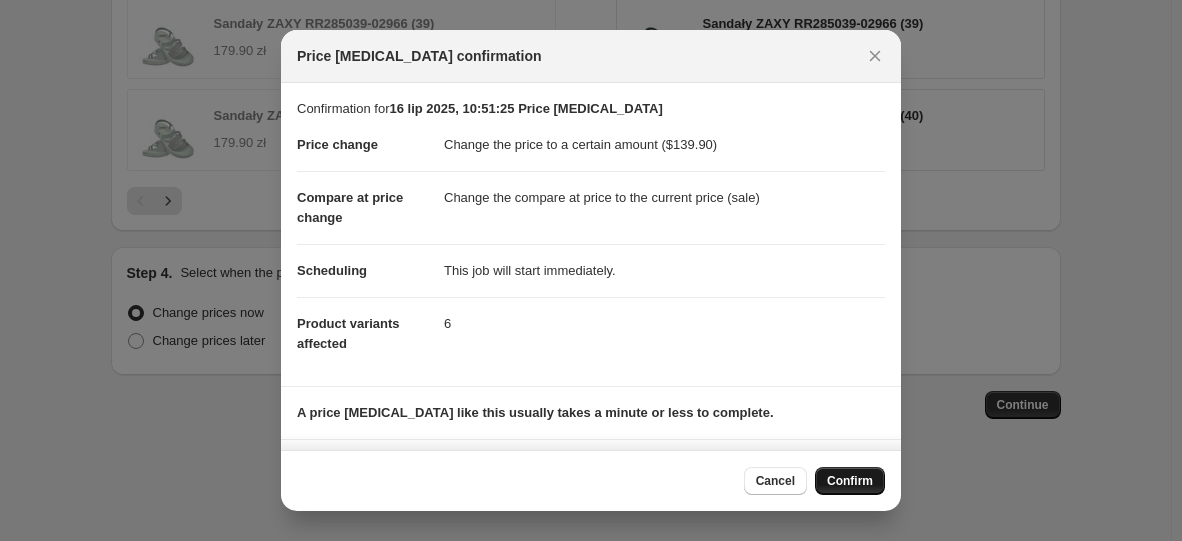 click on "Confirm" at bounding box center (850, 481) 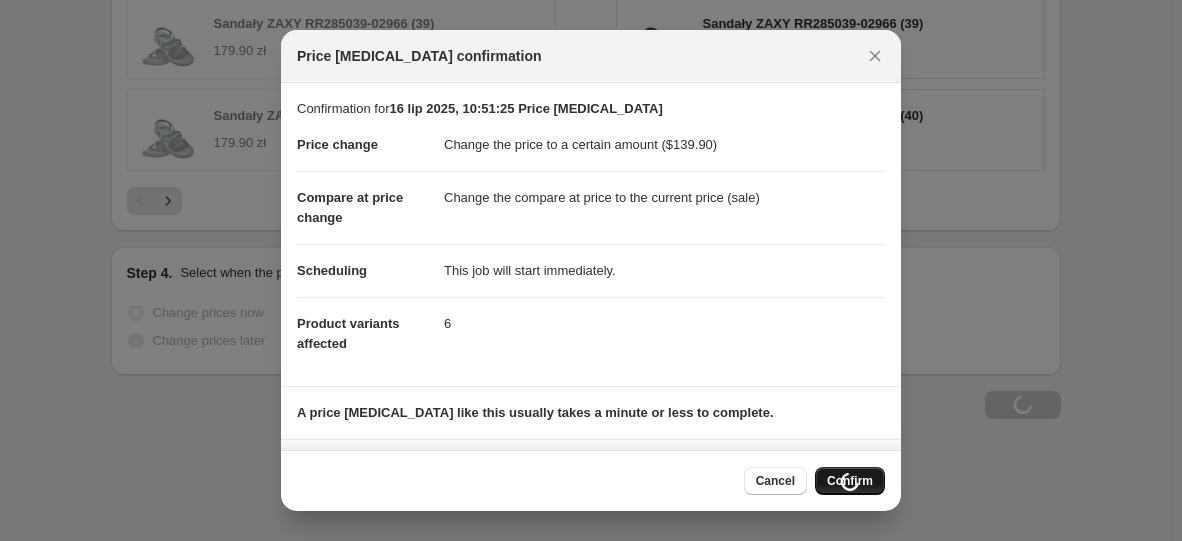 scroll, scrollTop: 1402, scrollLeft: 0, axis: vertical 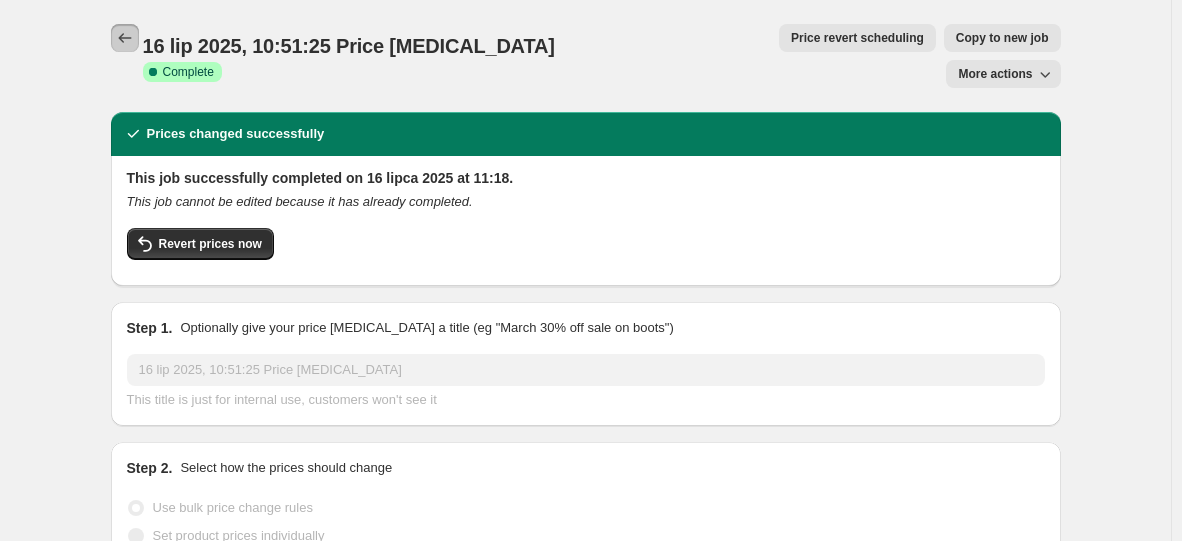 click 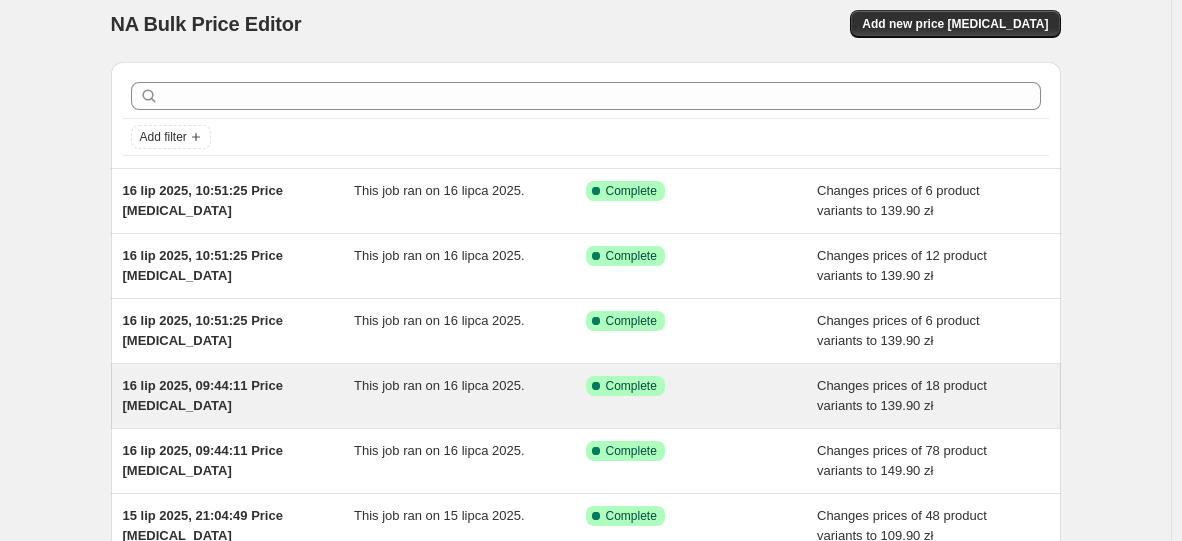 scroll, scrollTop: 0, scrollLeft: 0, axis: both 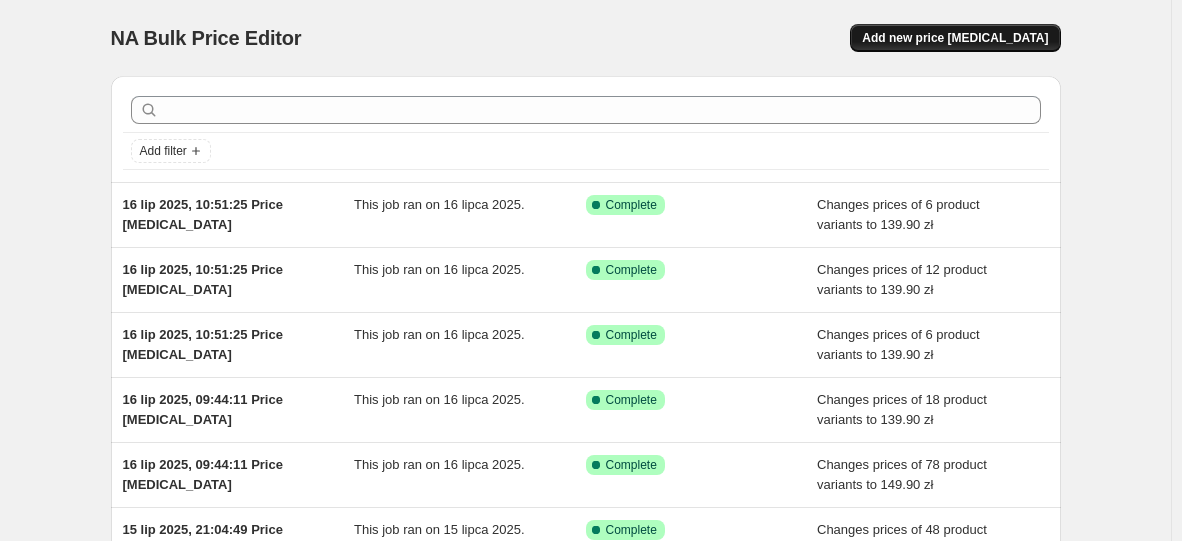 click on "Add new price [MEDICAL_DATA]" at bounding box center [955, 38] 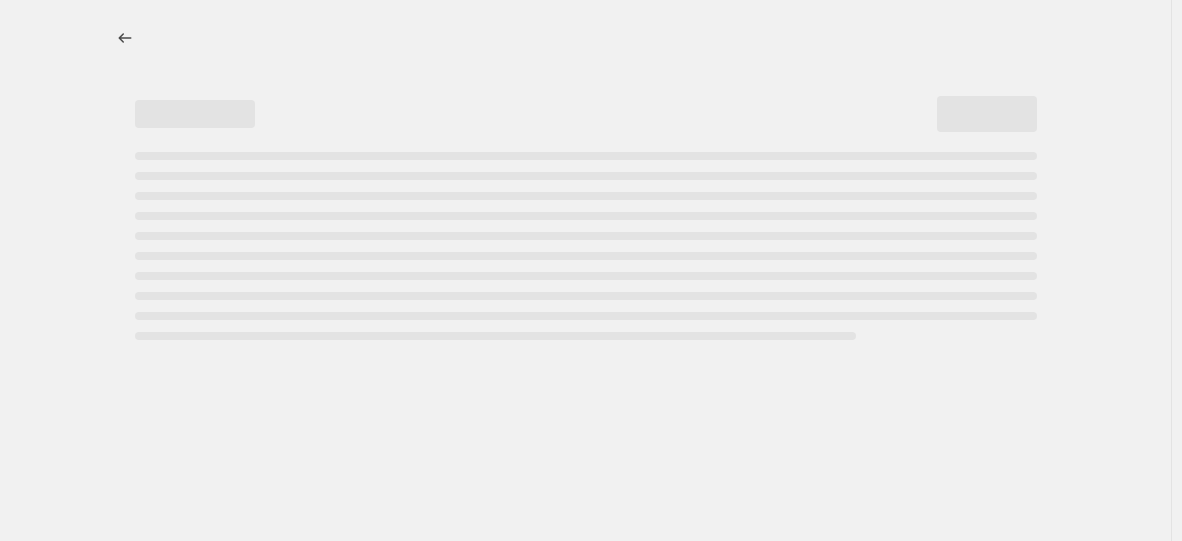 select on "percentage" 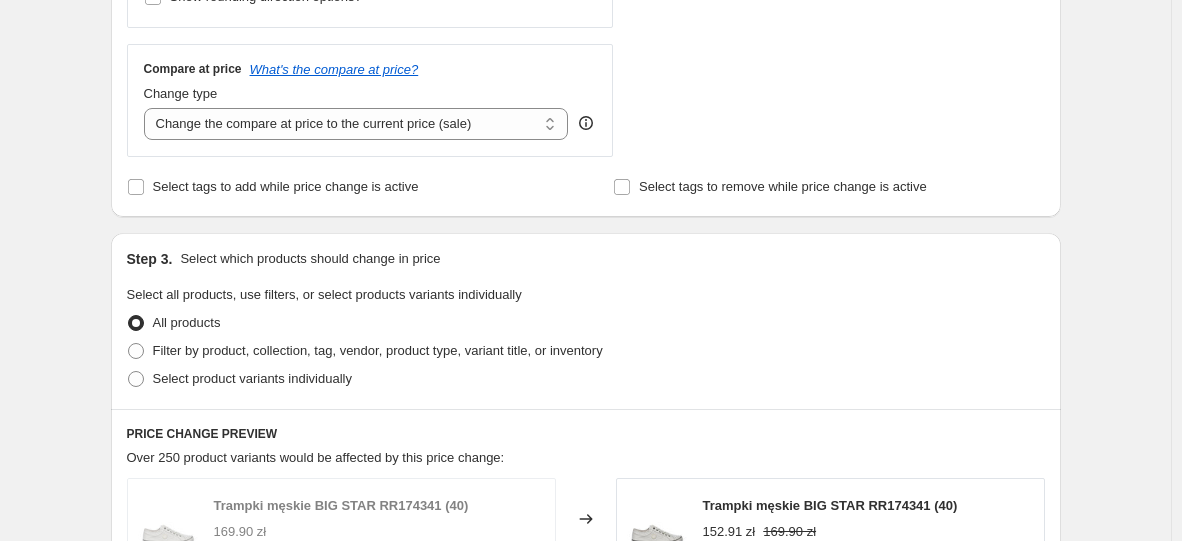 scroll, scrollTop: 800, scrollLeft: 0, axis: vertical 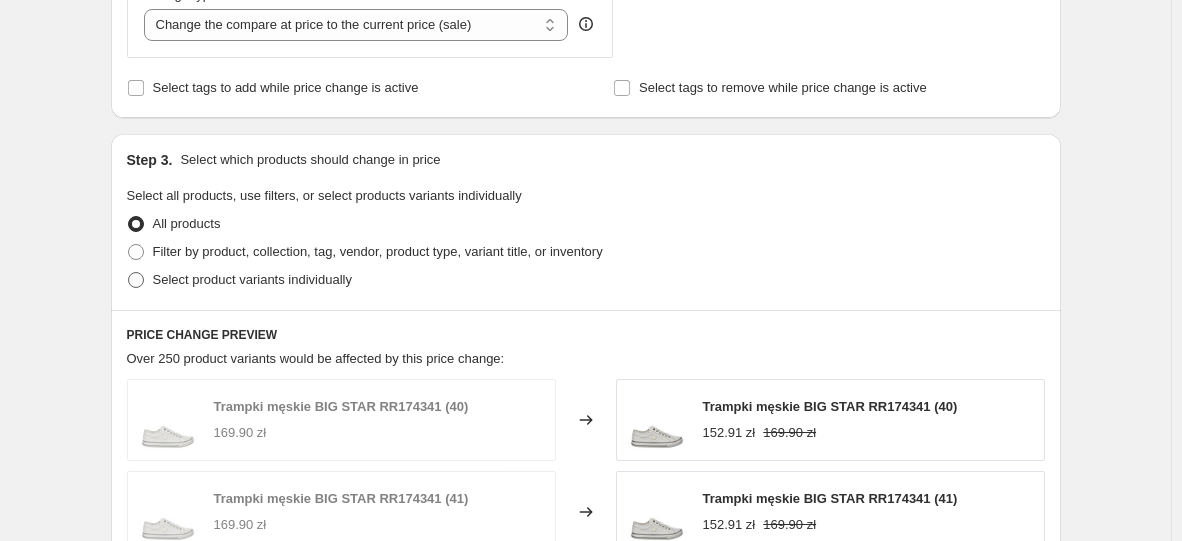 click on "Select product variants individually" at bounding box center (252, 279) 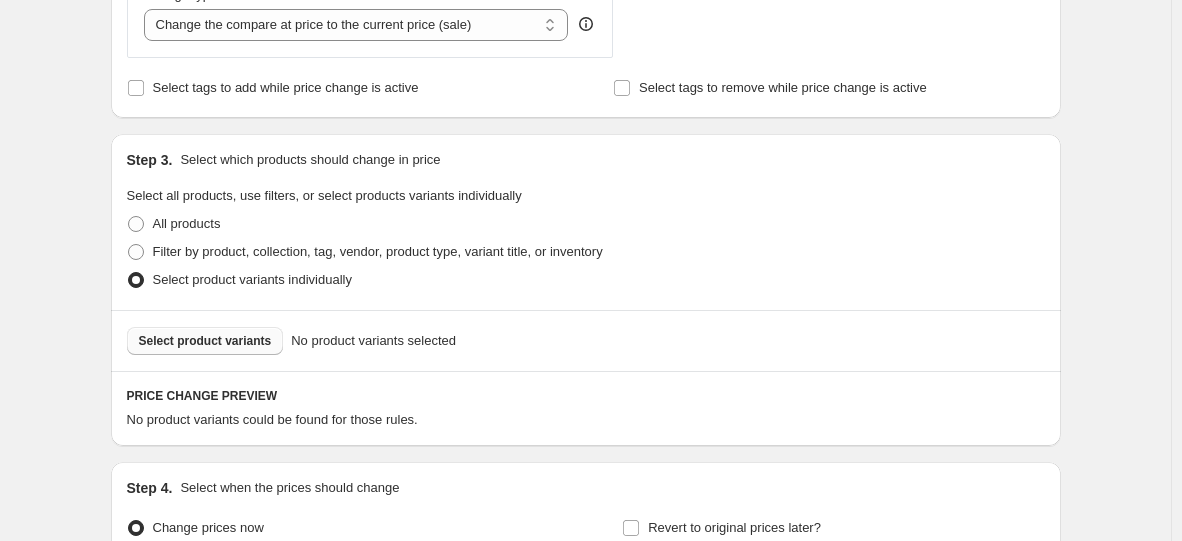 click on "Select product variants" at bounding box center [205, 341] 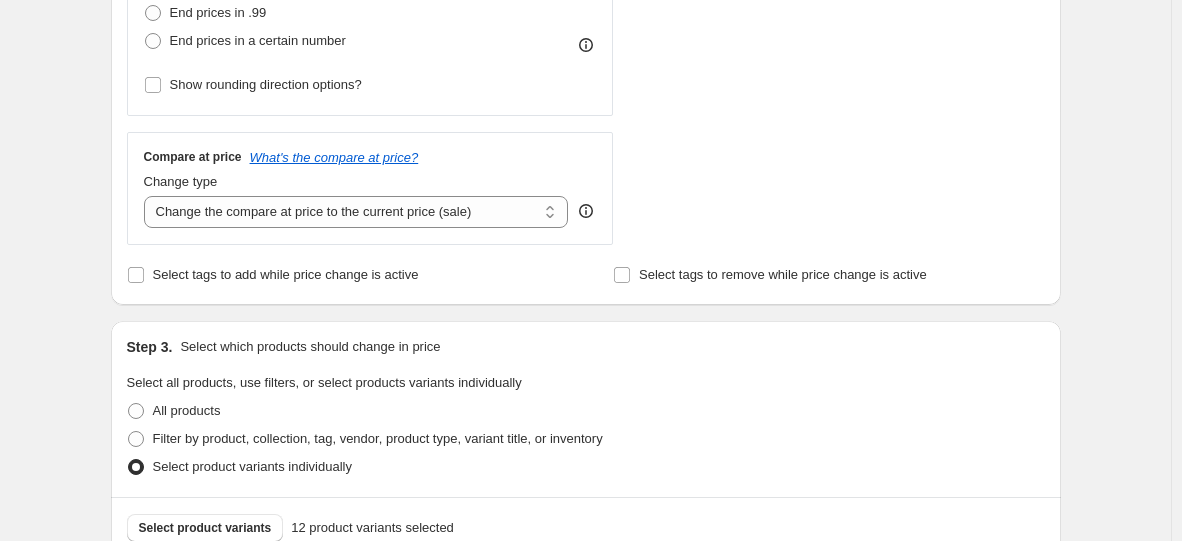 scroll, scrollTop: 400, scrollLeft: 0, axis: vertical 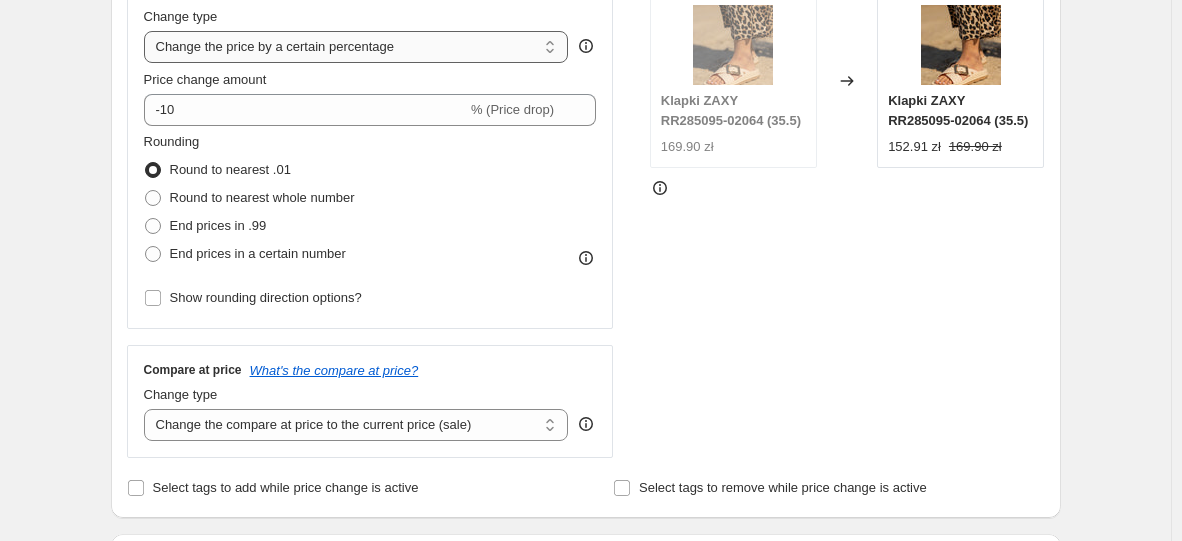 click on "Change the price to a certain amount Change the price by a certain amount Change the price by a certain percentage Change the price to the current compare at price (price before sale) Change the price by a certain amount relative to the compare at price Change the price by a certain percentage relative to the compare at price Don't change the price Change the price by a certain percentage relative to the cost per item Change price to certain cost margin" at bounding box center (356, 47) 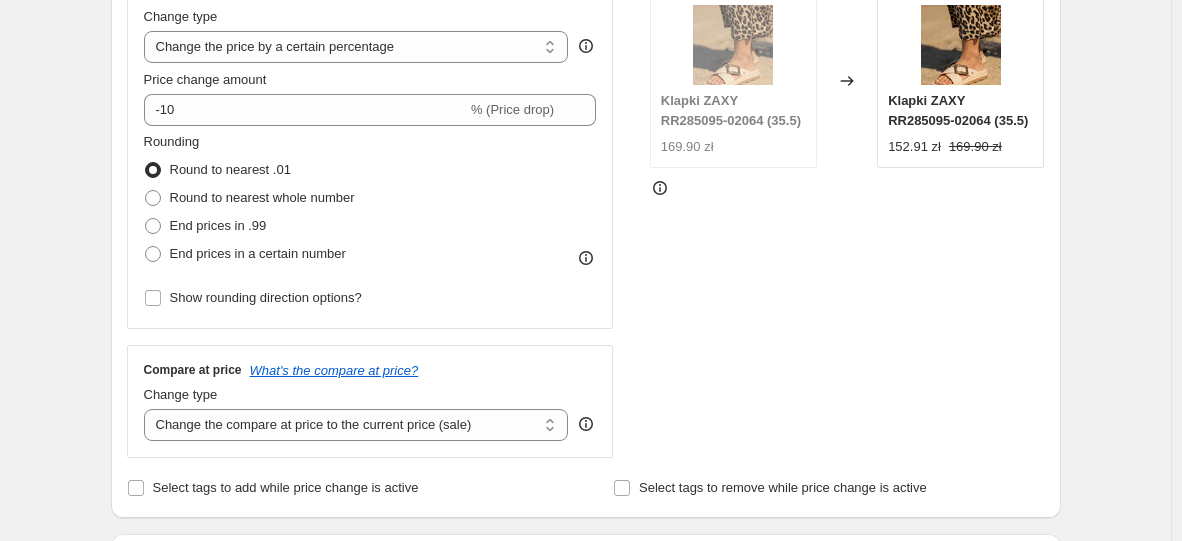 select on "to" 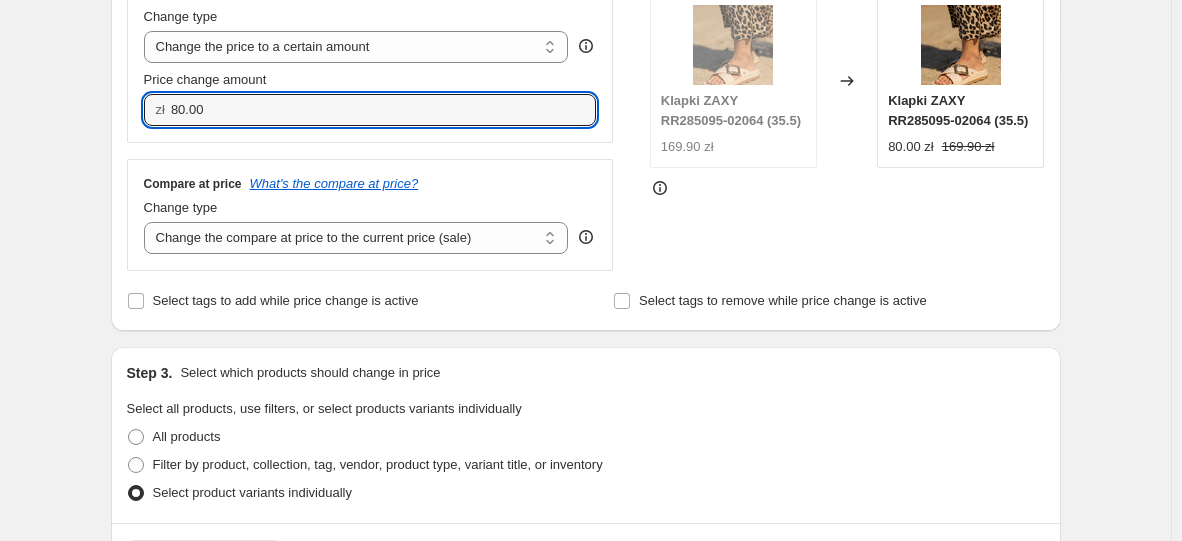 drag, startPoint x: 270, startPoint y: 119, endPoint x: 34, endPoint y: 102, distance: 236.6115 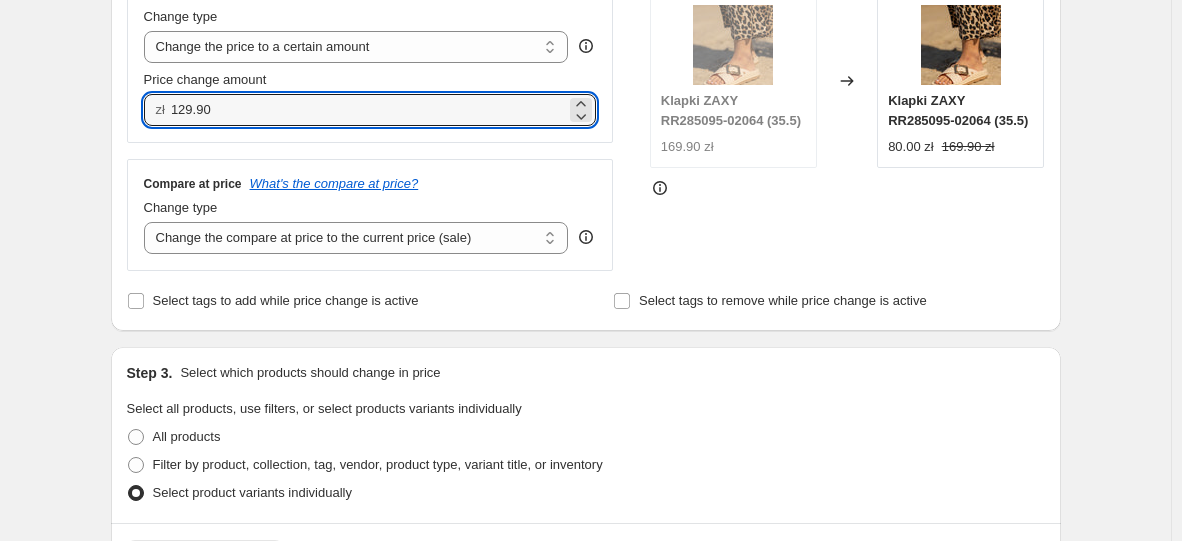 type on "129.90" 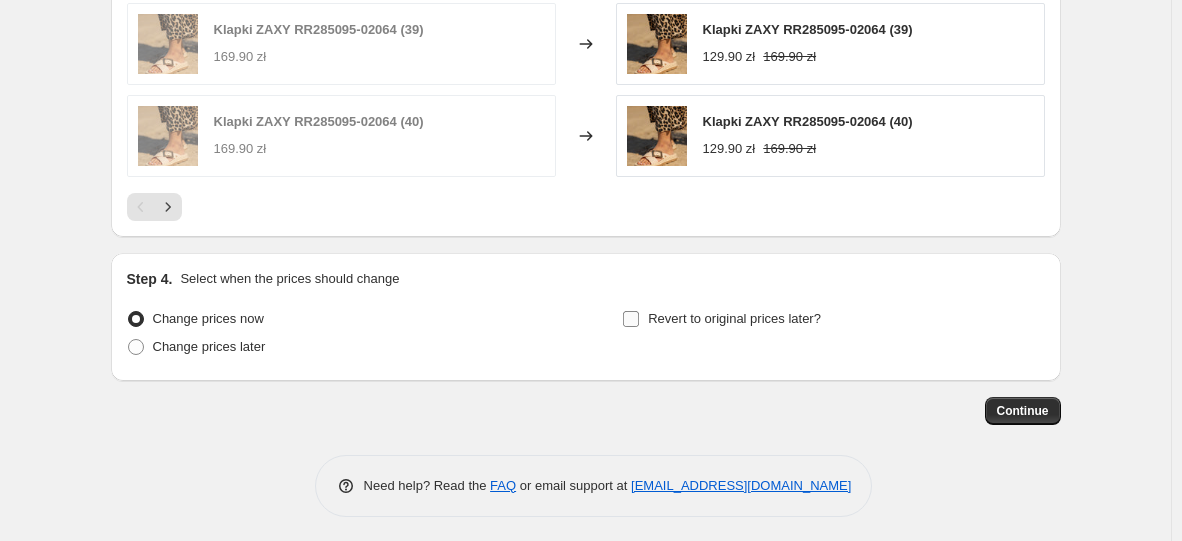 scroll, scrollTop: 1334, scrollLeft: 0, axis: vertical 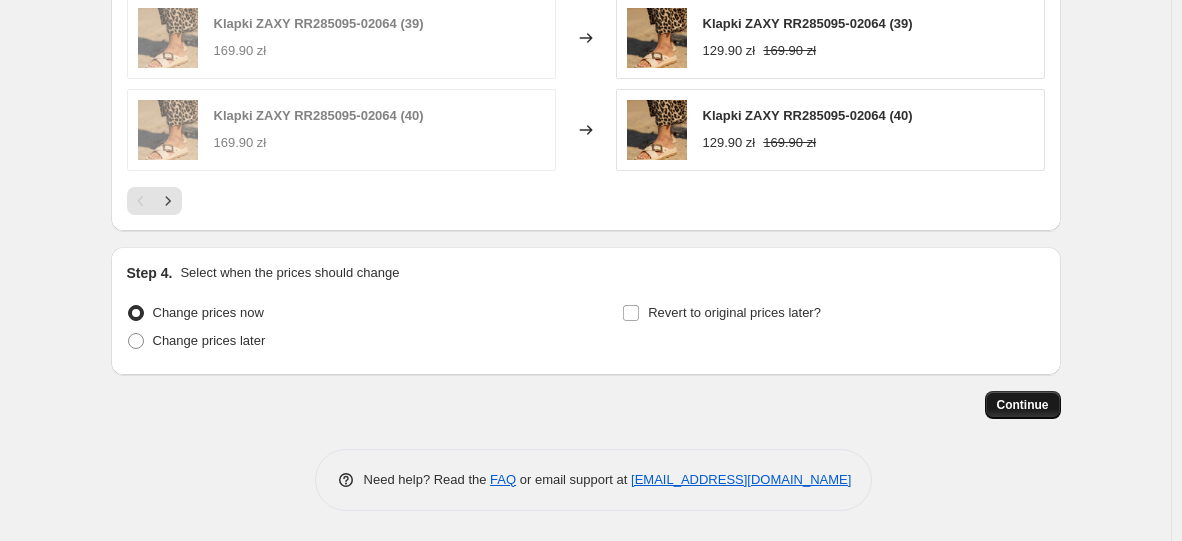 click on "Continue" at bounding box center (1023, 405) 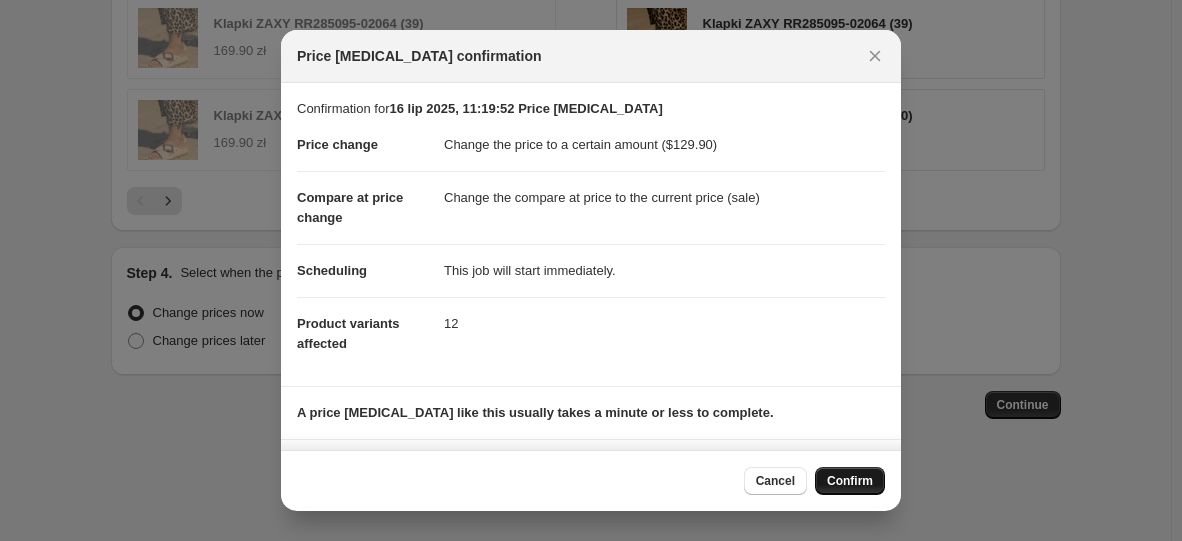 click on "Confirm" at bounding box center [850, 481] 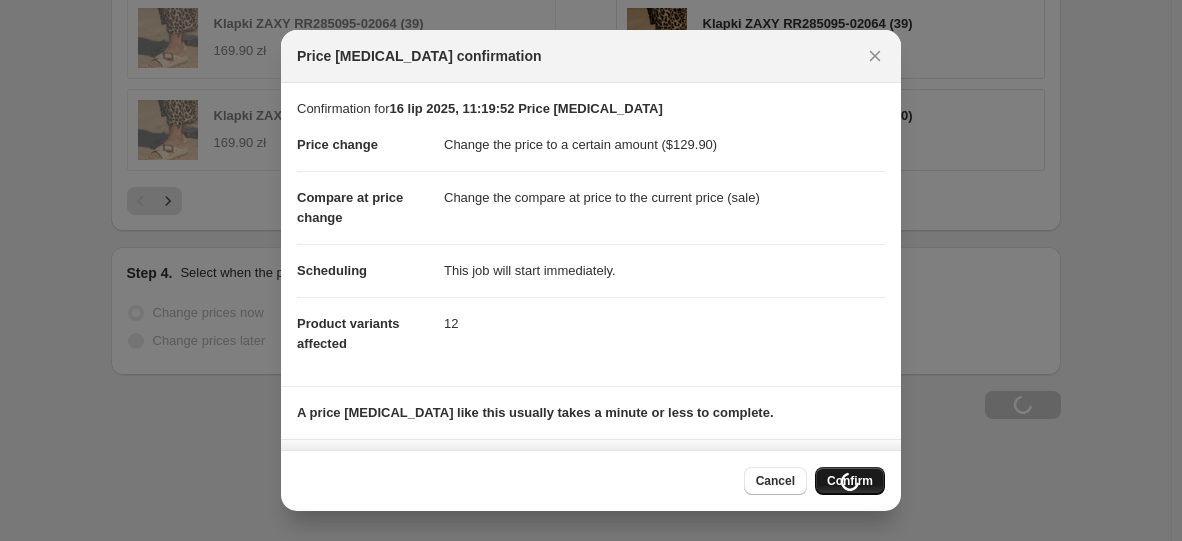scroll, scrollTop: 1402, scrollLeft: 0, axis: vertical 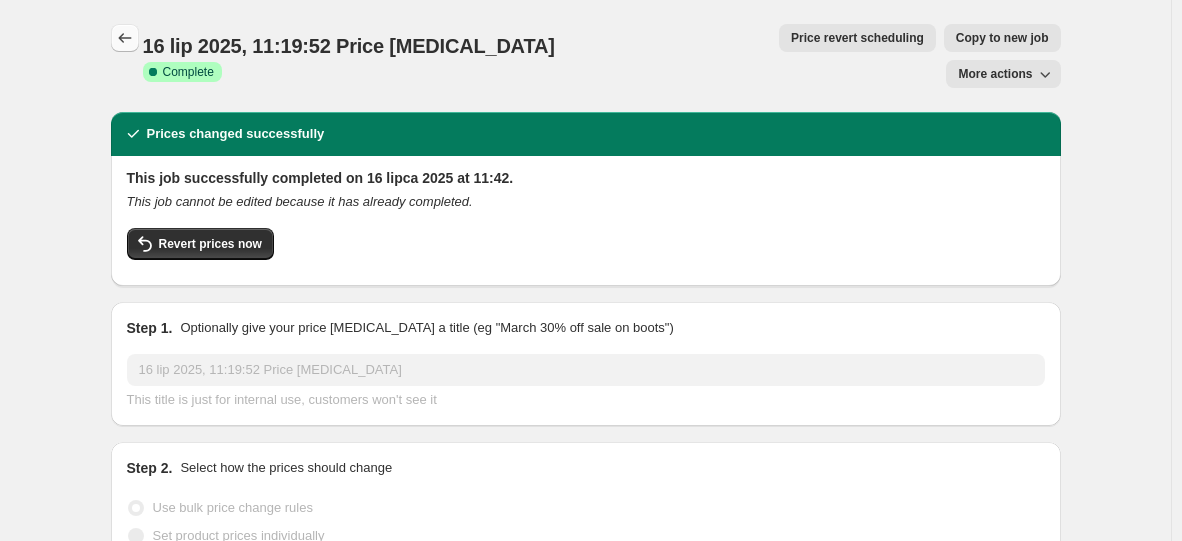 click at bounding box center (125, 38) 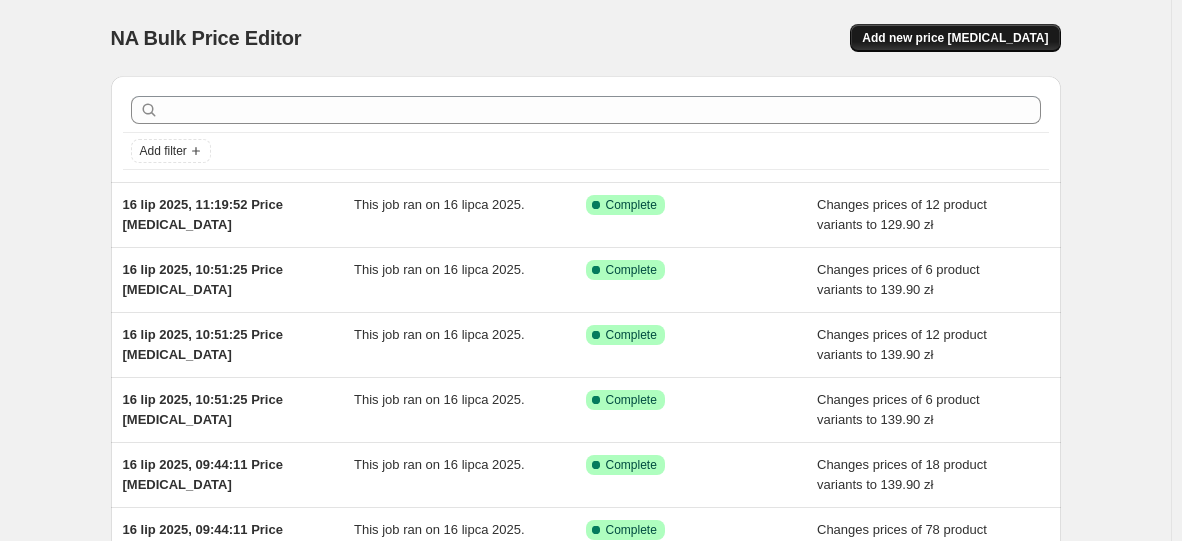 click on "Add new price [MEDICAL_DATA]" at bounding box center (955, 38) 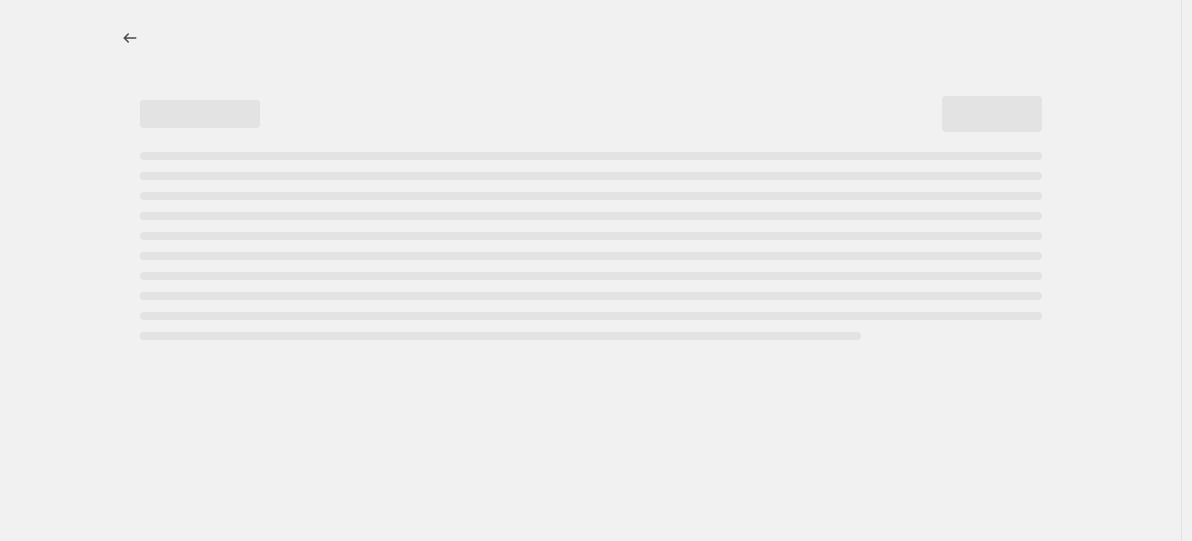 select on "percentage" 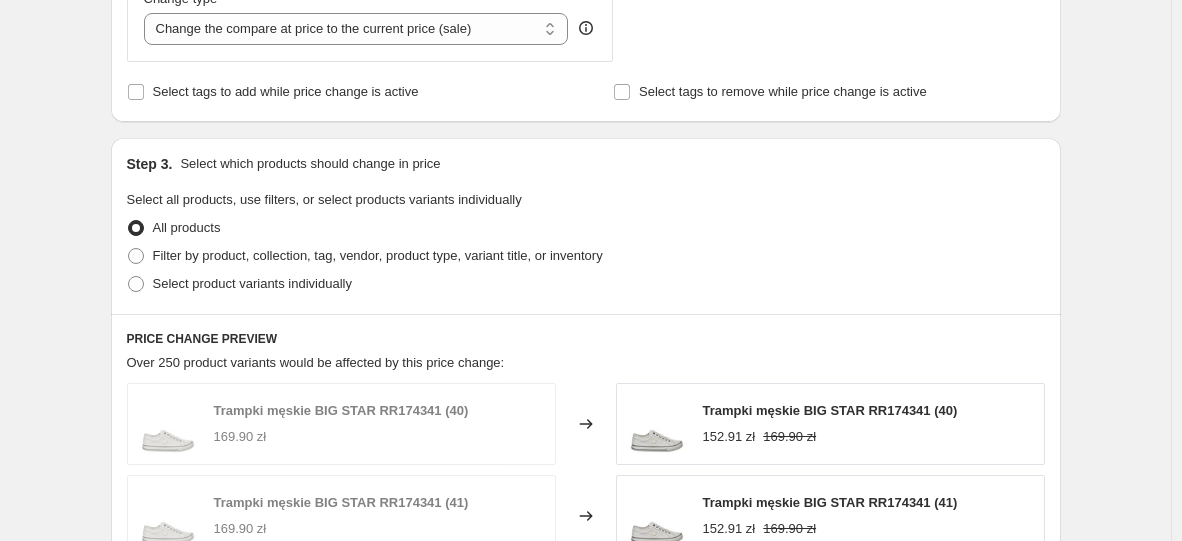 scroll, scrollTop: 800, scrollLeft: 0, axis: vertical 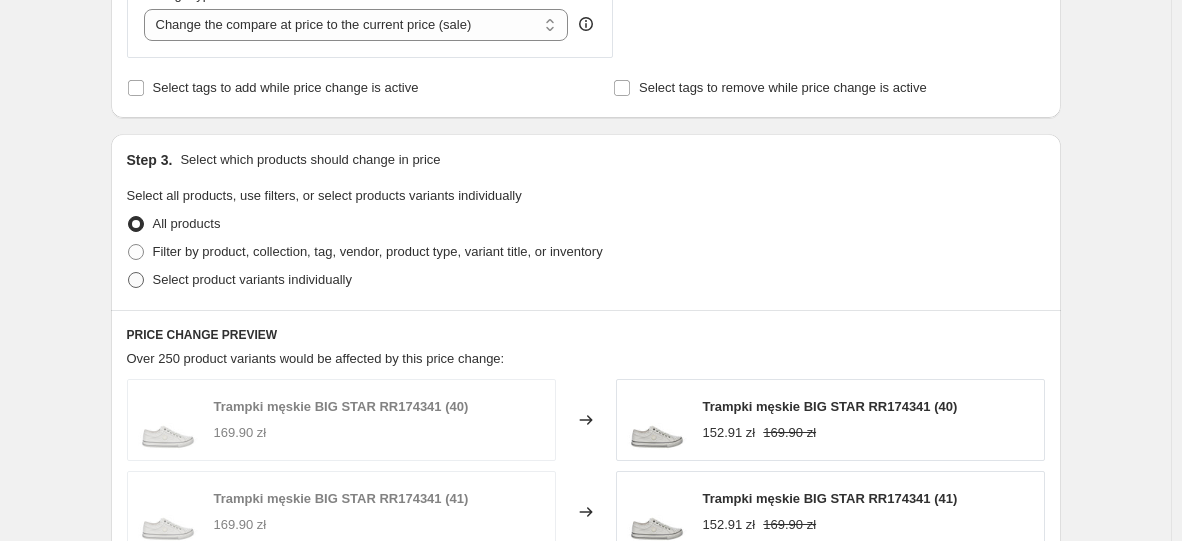 click on "Select product variants individually" at bounding box center [252, 279] 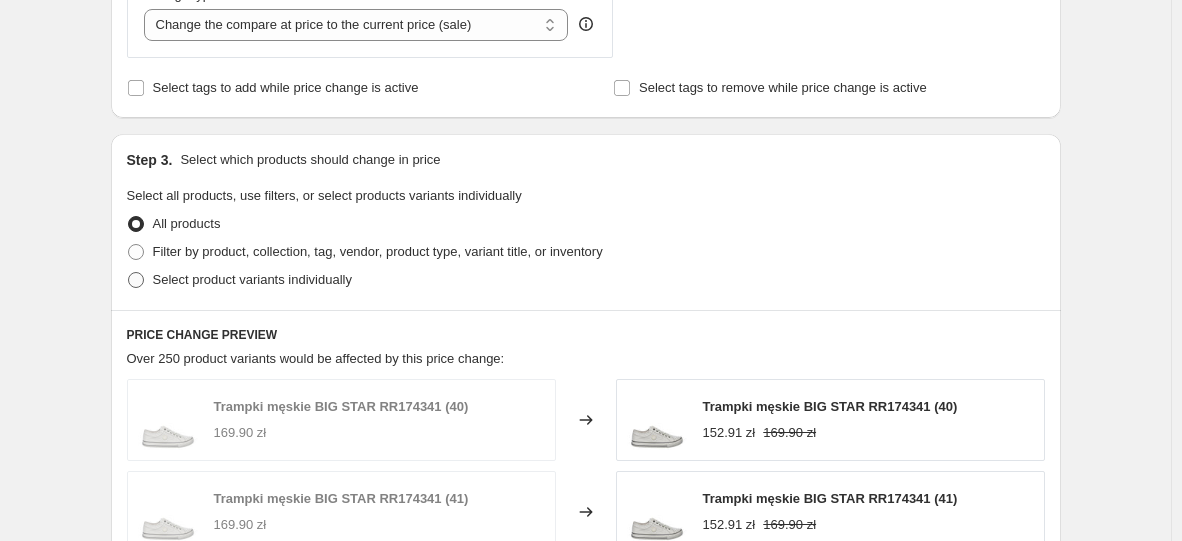 radio on "true" 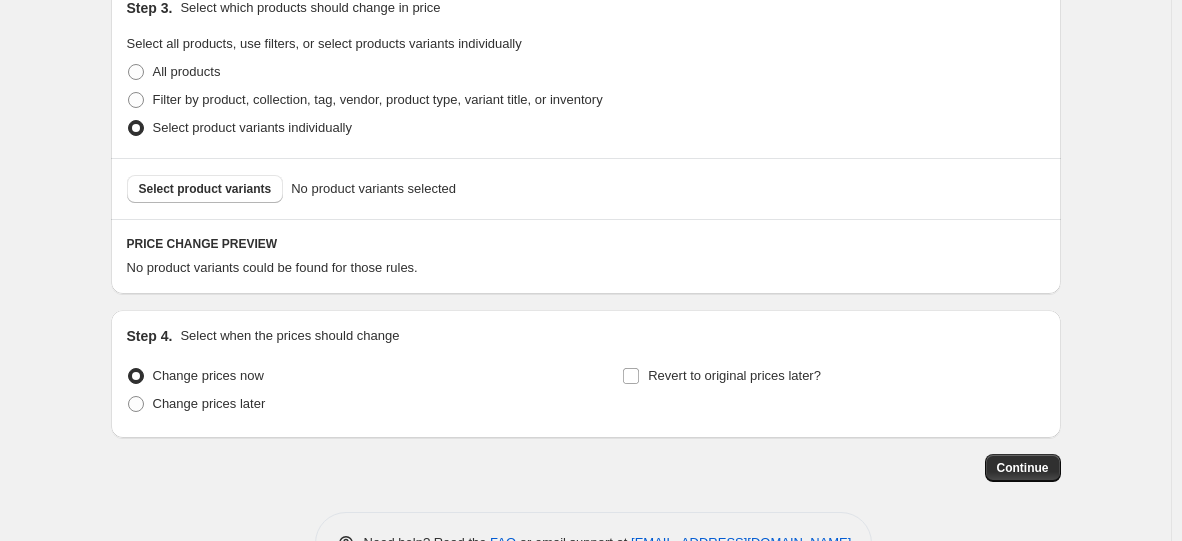 scroll, scrollTop: 900, scrollLeft: 0, axis: vertical 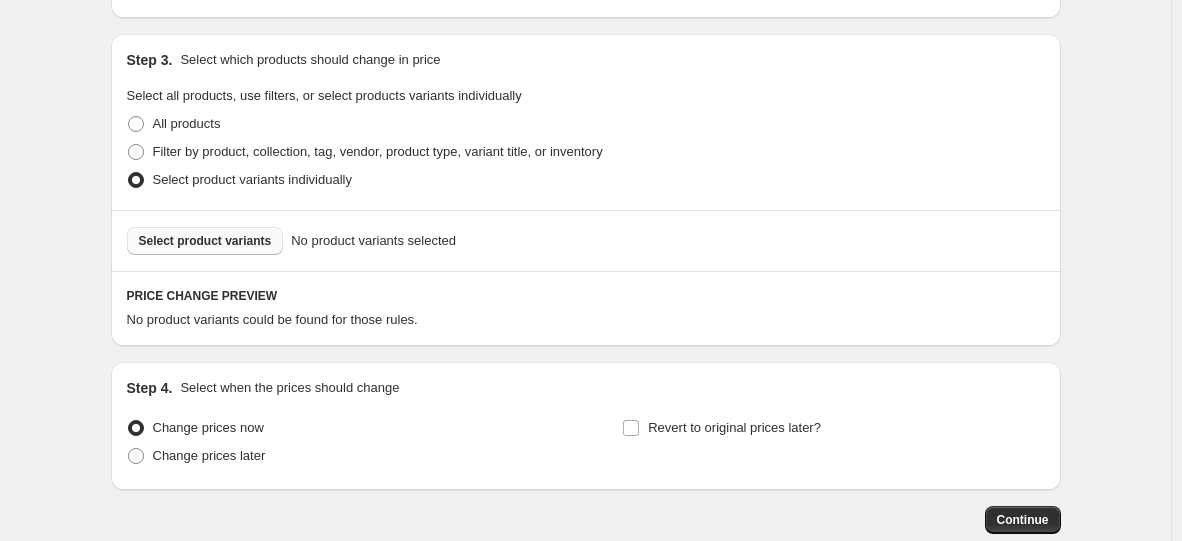 click on "Select product variants" at bounding box center (205, 241) 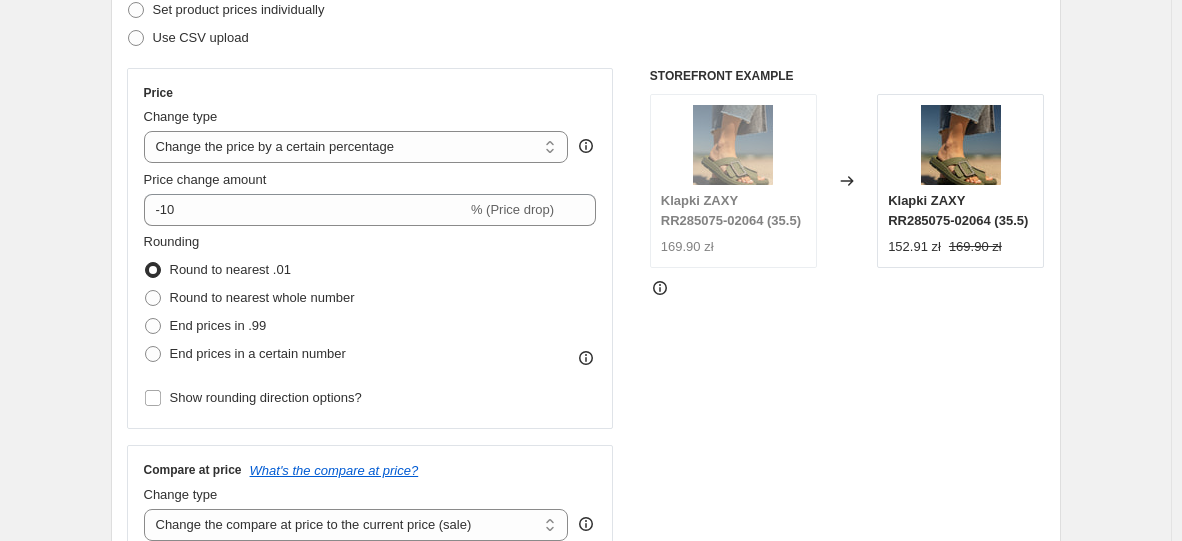 scroll, scrollTop: 300, scrollLeft: 0, axis: vertical 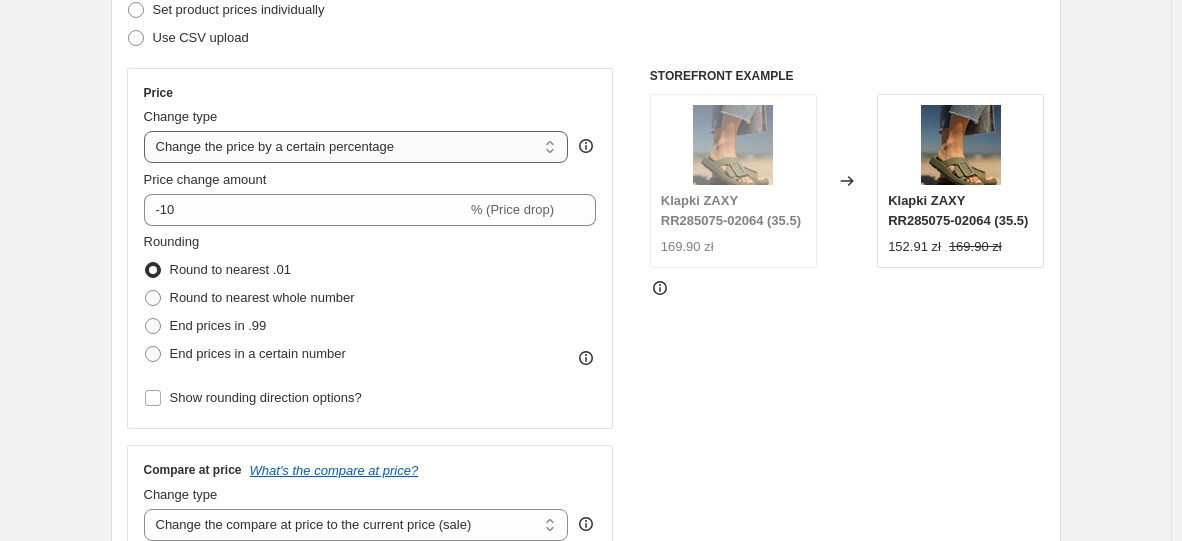 click on "Change the price to a certain amount Change the price by a certain amount Change the price by a certain percentage Change the price to the current compare at price (price before sale) Change the price by a certain amount relative to the compare at price Change the price by a certain percentage relative to the compare at price Don't change the price Change the price by a certain percentage relative to the cost per item Change price to certain cost margin" at bounding box center (356, 147) 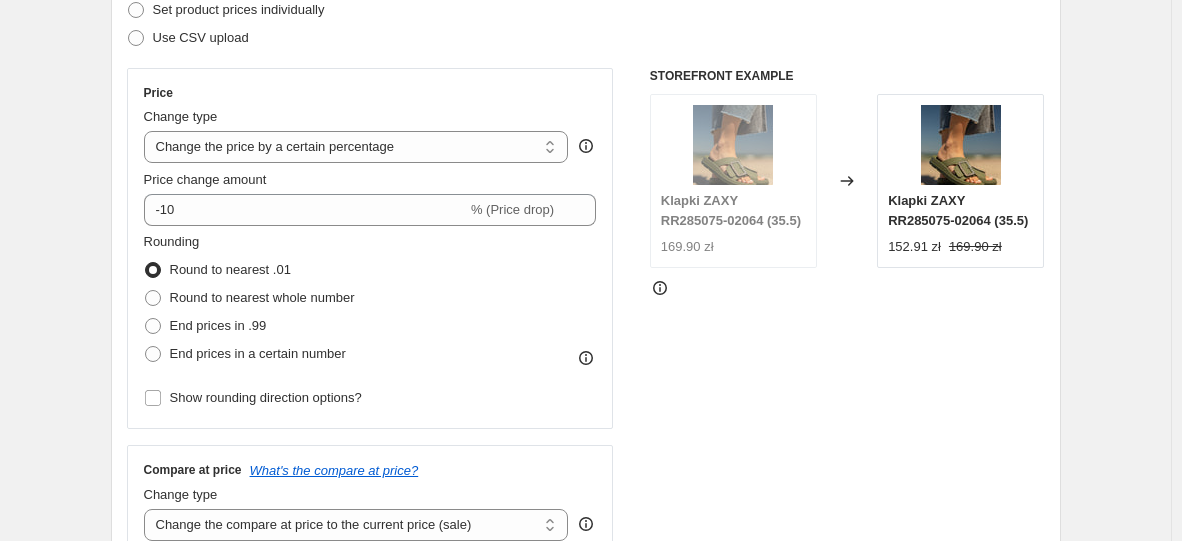select on "to" 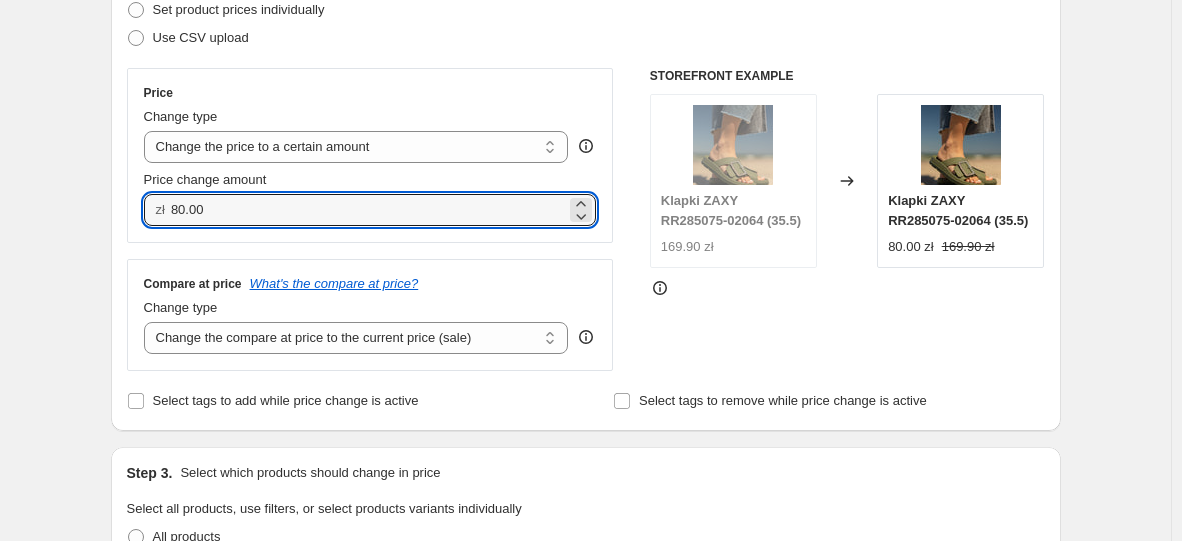 drag, startPoint x: 295, startPoint y: 209, endPoint x: 143, endPoint y: 218, distance: 152.26622 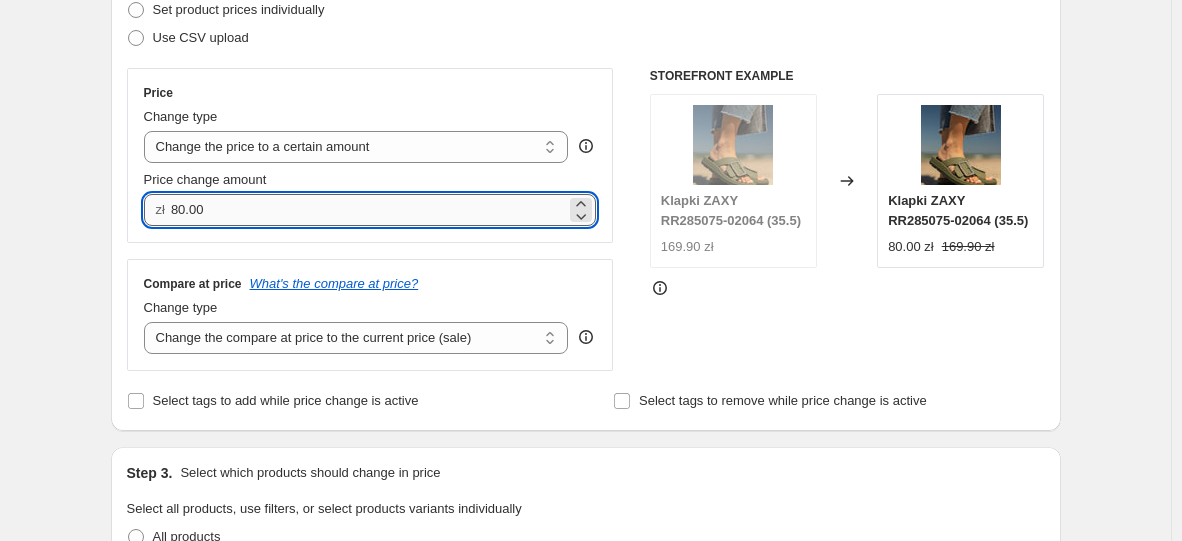 click on "80.00" at bounding box center (368, 210) 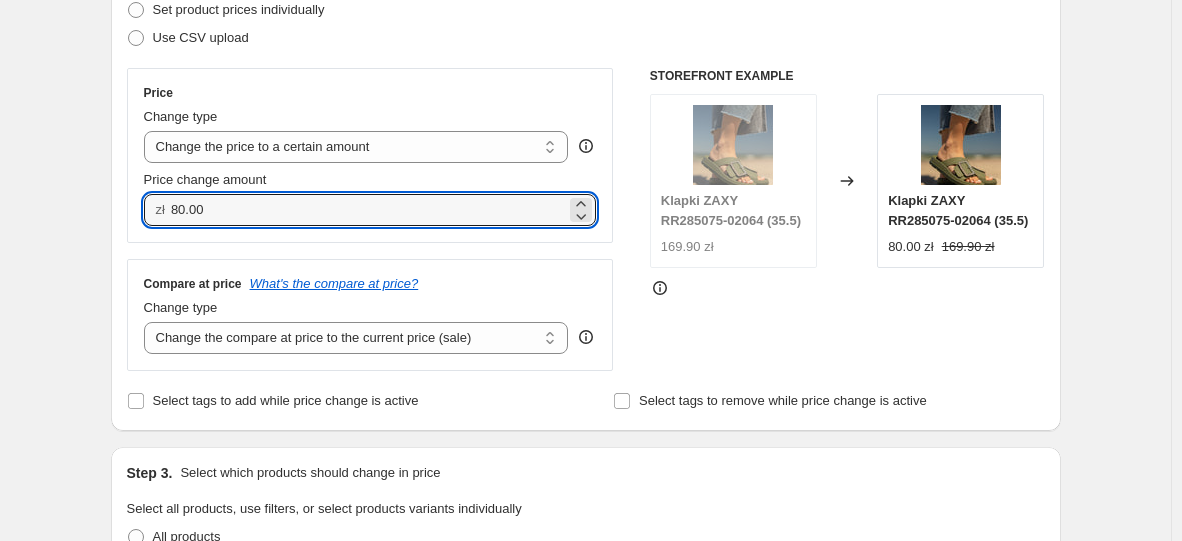 drag, startPoint x: 314, startPoint y: 218, endPoint x: 84, endPoint y: 190, distance: 231.69807 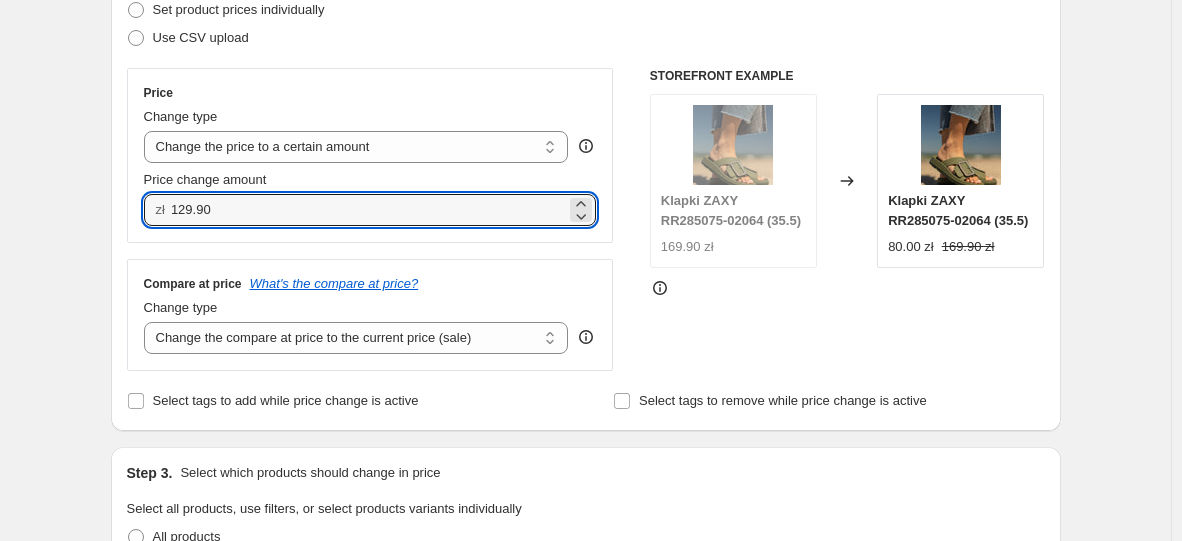 type on "129.90" 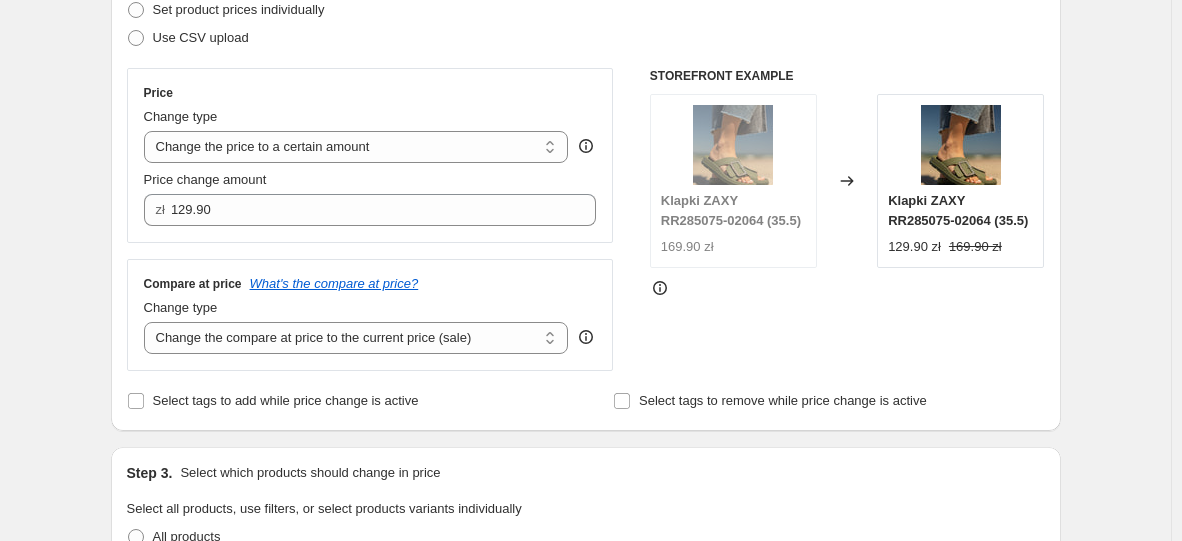 click on "Step 2. Select how the prices should change Use bulk price change rules Set product prices individually Use CSV upload Price Change type Change the price to a certain amount Change the price by a certain amount Change the price by a certain percentage Change the price to the current compare at price (price before sale) Change the price by a certain amount relative to the compare at price Change the price by a certain percentage relative to the compare at price Don't change the price Change the price by a certain percentage relative to the cost per item Change price to certain cost margin Change the price to a certain amount Price change amount zł 129.90 Compare at price What's the compare at price? Change type Change the compare at price to the current price (sale) Change the compare at price to a certain amount Change the compare at price by a certain amount Change the compare at price by a certain percentage Change the compare at price by a certain amount relative to the actual price STOREFRONT EXAMPLE" at bounding box center [586, 173] 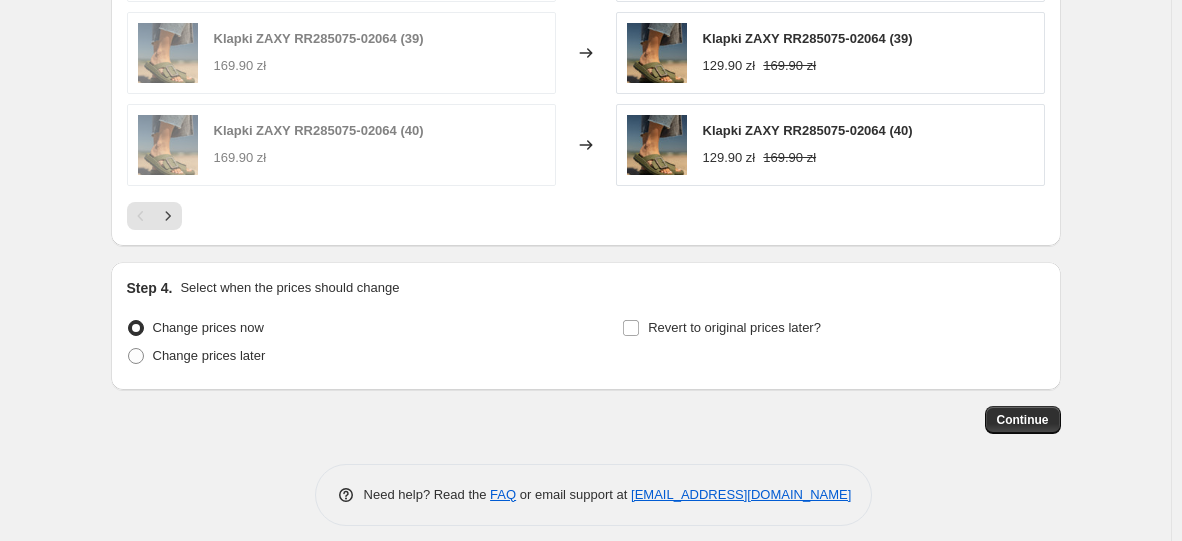 scroll, scrollTop: 1334, scrollLeft: 0, axis: vertical 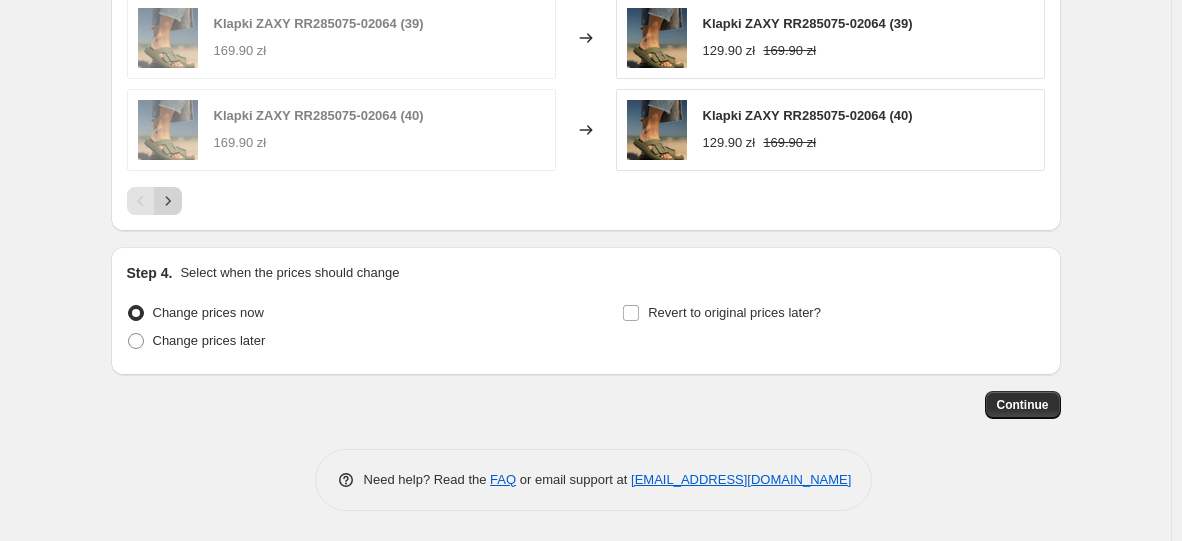 click at bounding box center (168, 201) 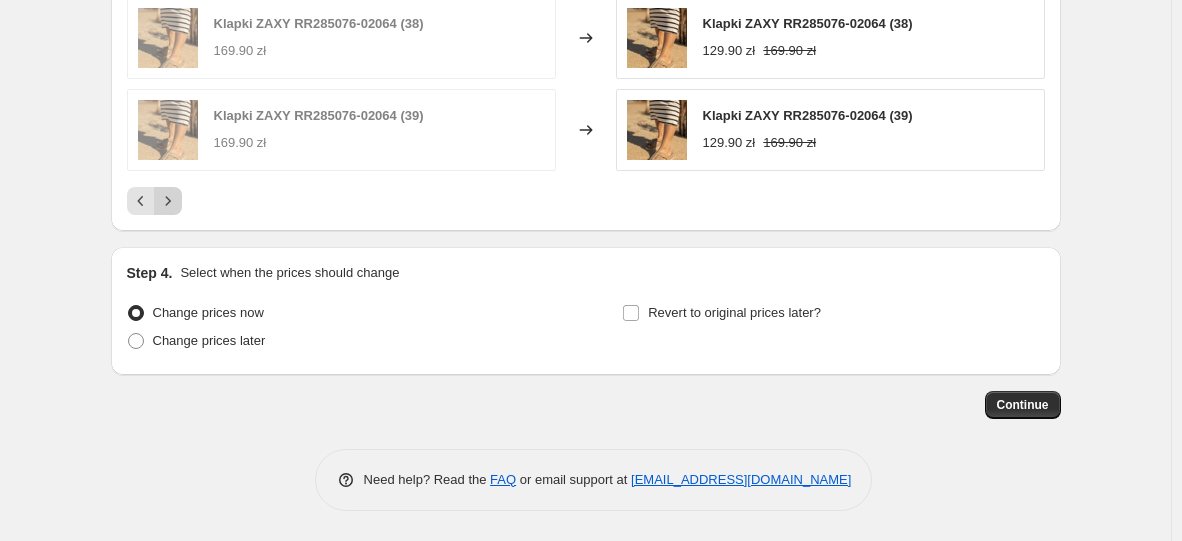 click at bounding box center [168, 201] 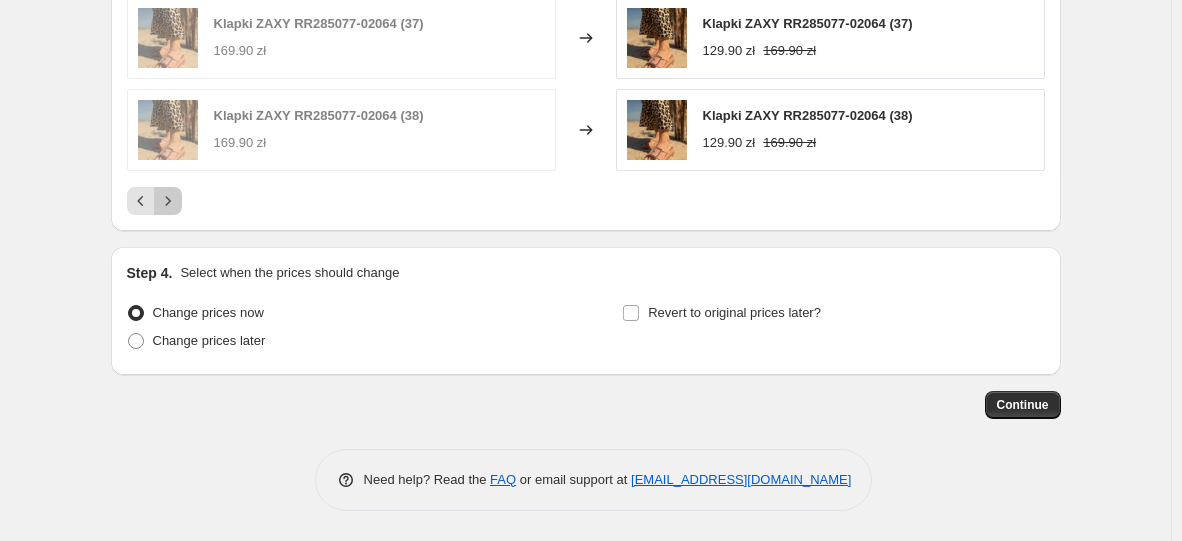 click at bounding box center (168, 201) 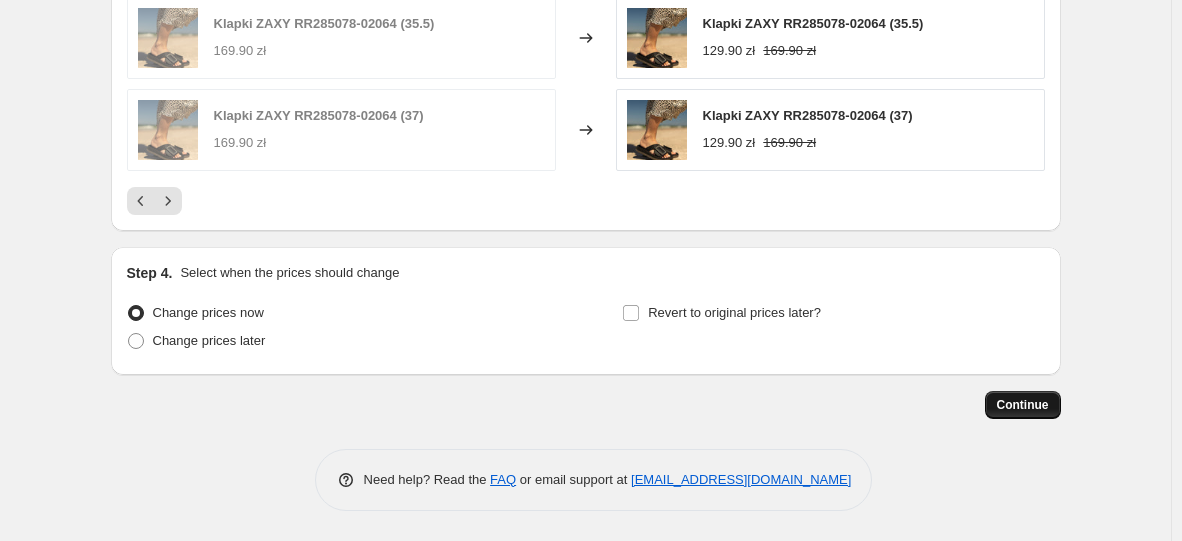 click on "Continue" at bounding box center (1023, 405) 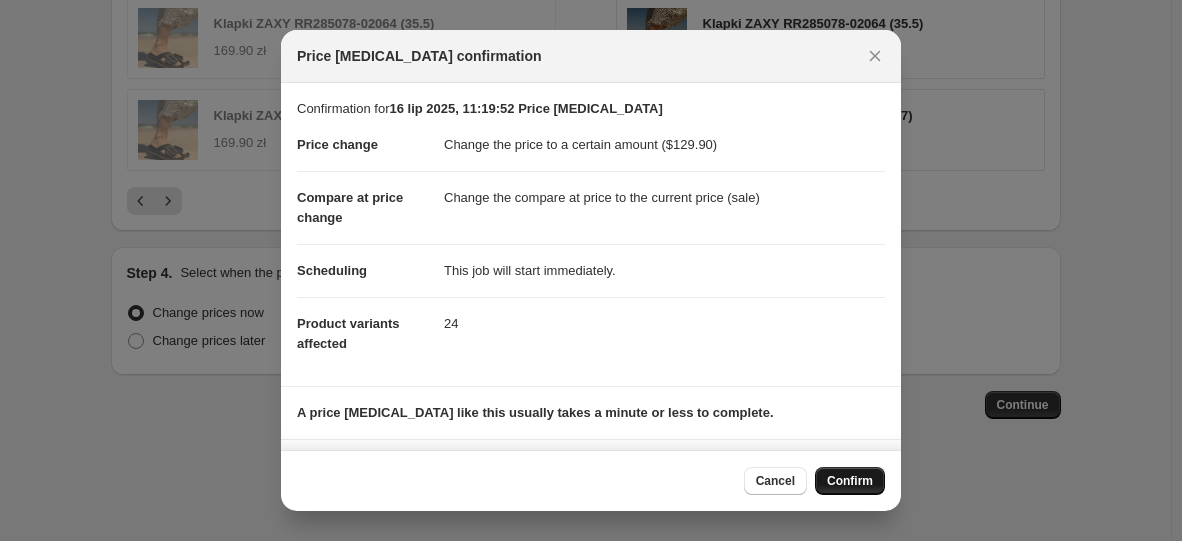 click on "Confirm" at bounding box center (850, 481) 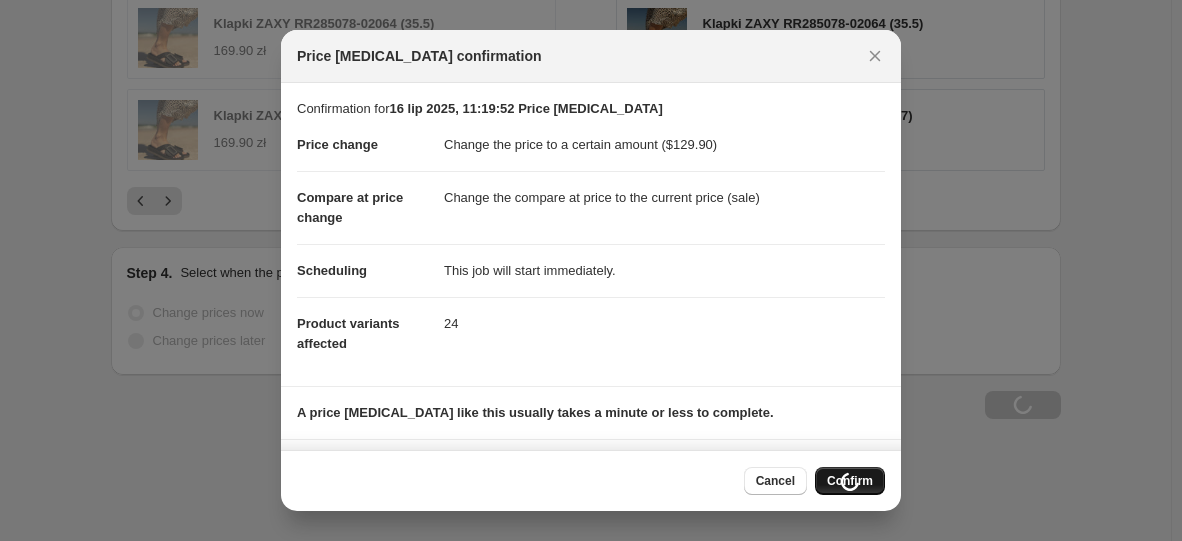 scroll, scrollTop: 1402, scrollLeft: 0, axis: vertical 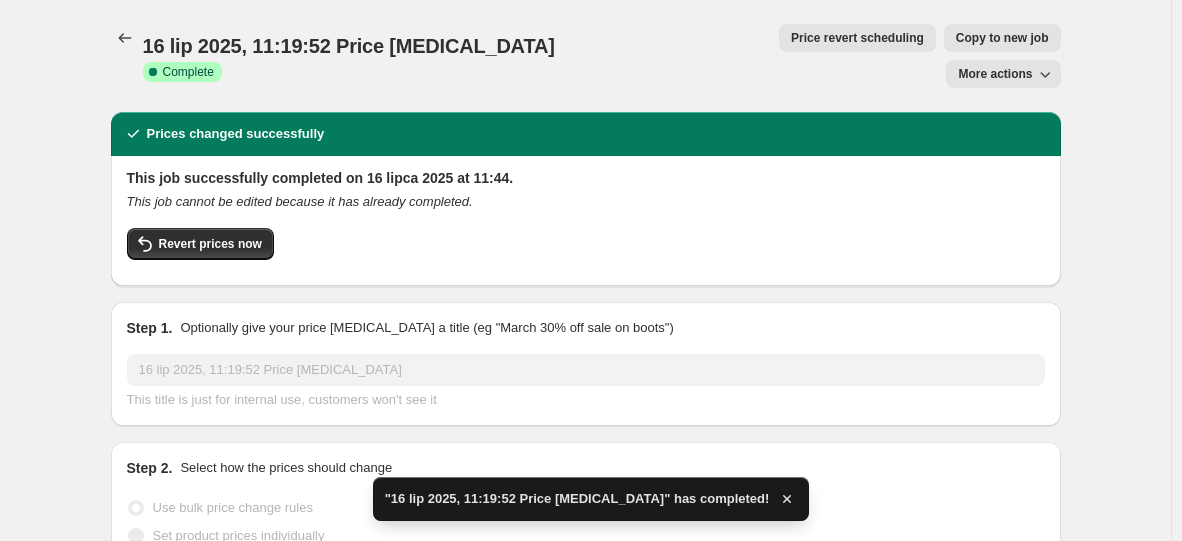 click 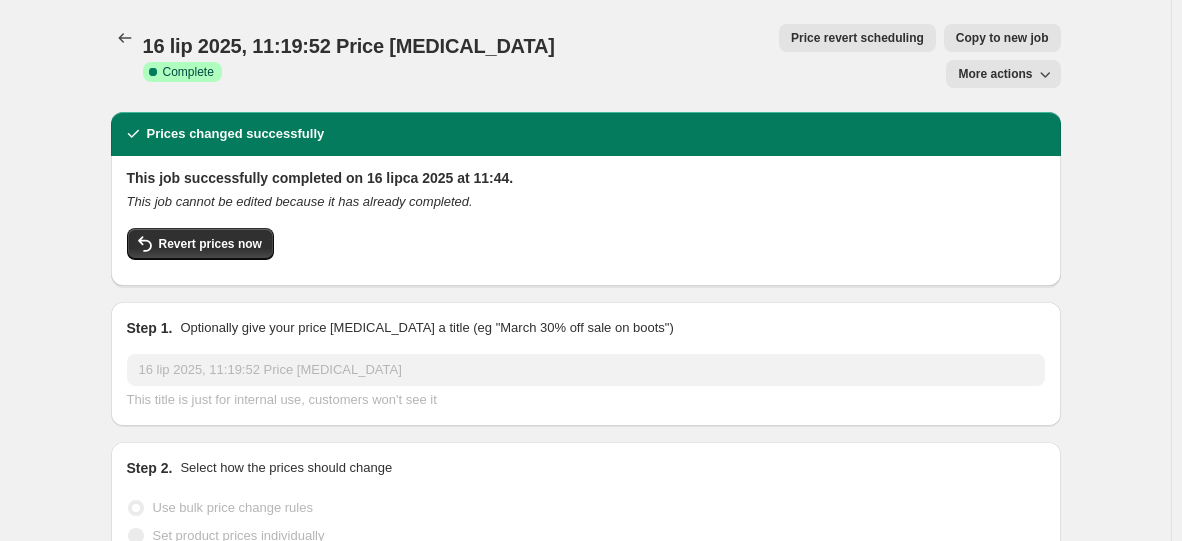 scroll, scrollTop: 0, scrollLeft: 0, axis: both 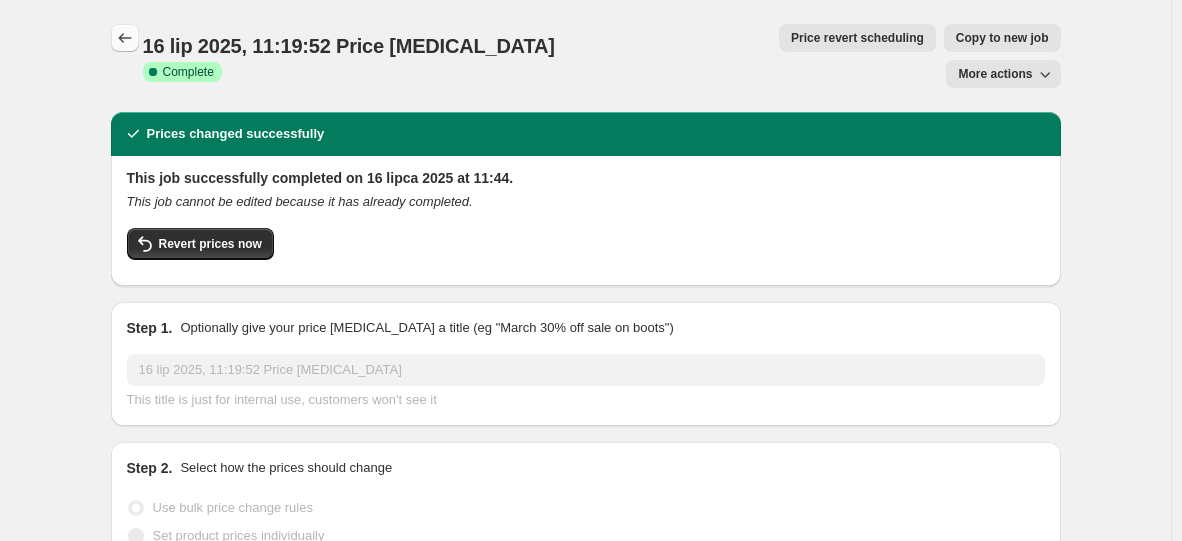 click 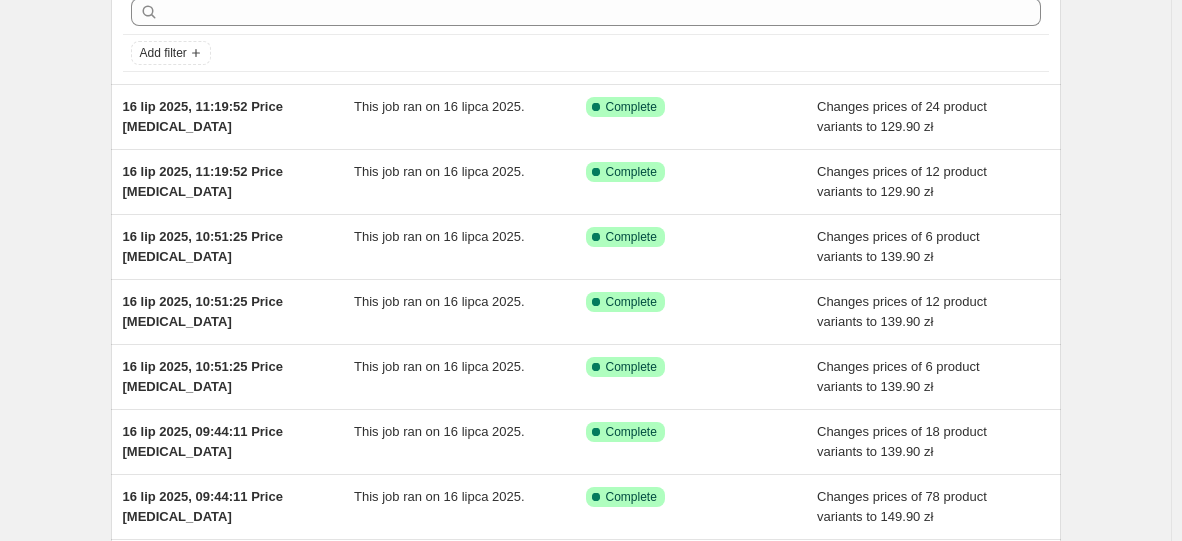 scroll, scrollTop: 100, scrollLeft: 0, axis: vertical 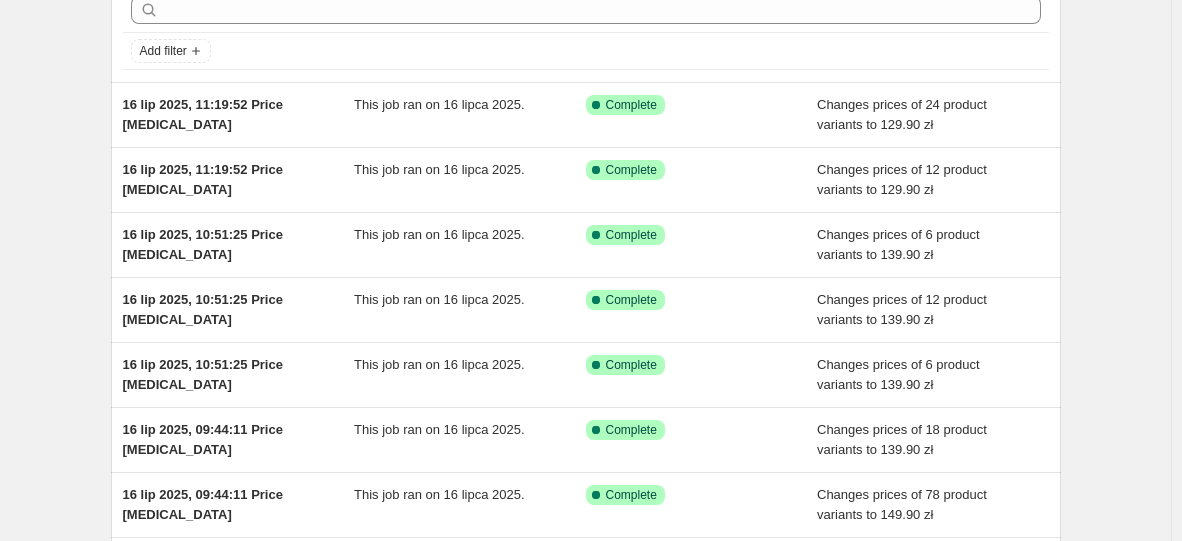 click on "NA Bulk Price Editor. This page is ready NA Bulk Price Editor Add new price [MEDICAL_DATA] Add filter   16 lip 2025, 11:19:52 Price [MEDICAL_DATA] This job ran on 16 lipca 2025. Success Complete Complete Changes prices of 24 product variants to 129.90 zł 16 lip 2025, 11:19:52 Price [MEDICAL_DATA] This job ran on 16 lipca 2025. Success Complete Complete Changes prices of 12 product variants to 129.90 zł 16 lip 2025, 10:51:25 Price [MEDICAL_DATA] This job ran on 16 lipca 2025. Success Complete Complete Changes prices of 6 product variants to 139.90 zł 16 lip 2025, 10:51:25 Price [MEDICAL_DATA] This job ran on 16 lipca 2025. Success Complete Complete Changes prices of 12 product variants to 139.90 zł 16 lip 2025, 10:51:25 Price [MEDICAL_DATA] This job ran on 16 lipca 2025. Success Complete Complete Changes prices of 6 product variants to 139.90 zł 16 lip 2025, 09:44:11 Price [MEDICAL_DATA] This job ran on 16 lipca 2025. Success Complete Complete Changes prices of 18 product variants to 139.90 zł 16 lip 2025, 09:44:11 Price [MEDICAL_DATA]" at bounding box center (585, 392) 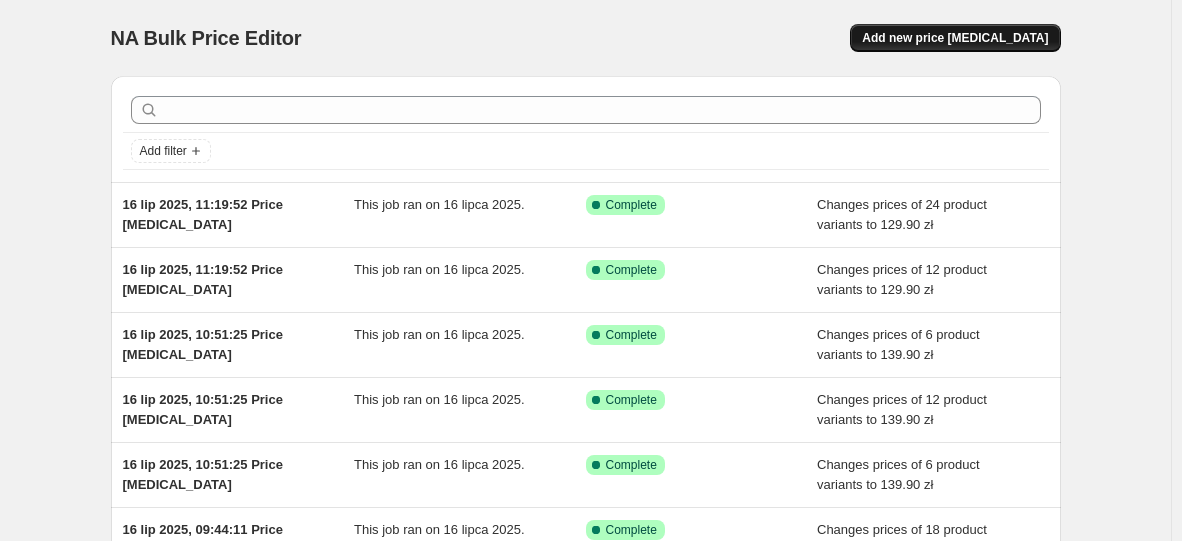 click on "Add new price [MEDICAL_DATA]" at bounding box center [955, 38] 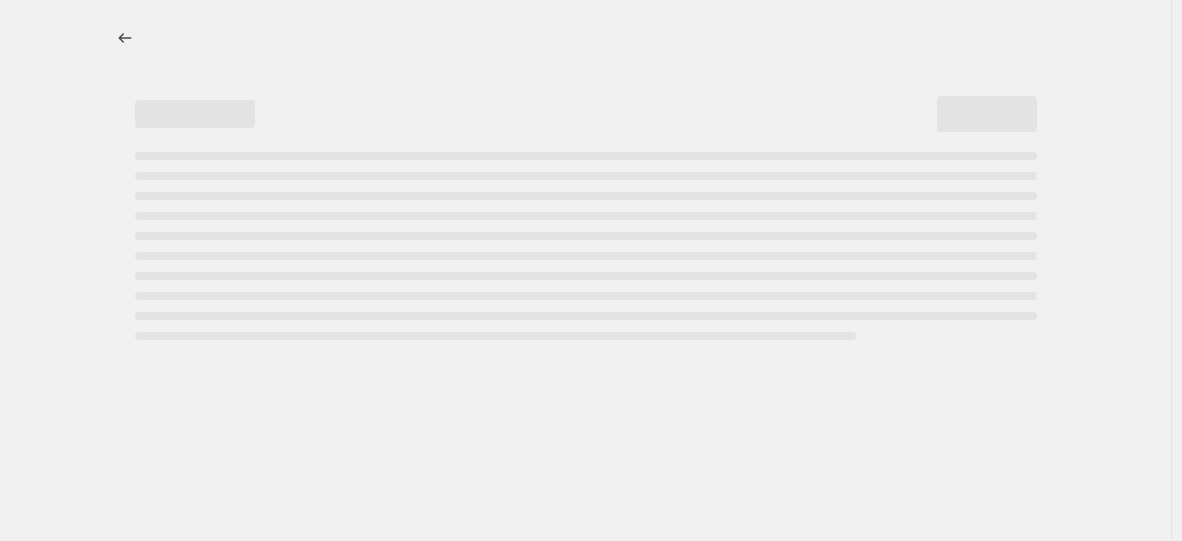 select on "percentage" 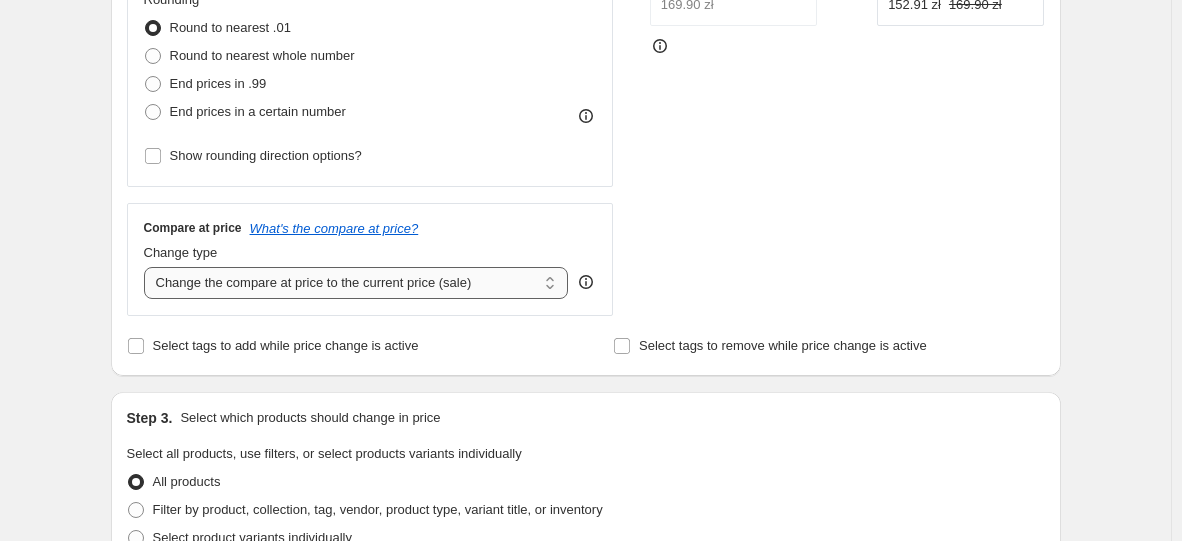 scroll, scrollTop: 600, scrollLeft: 0, axis: vertical 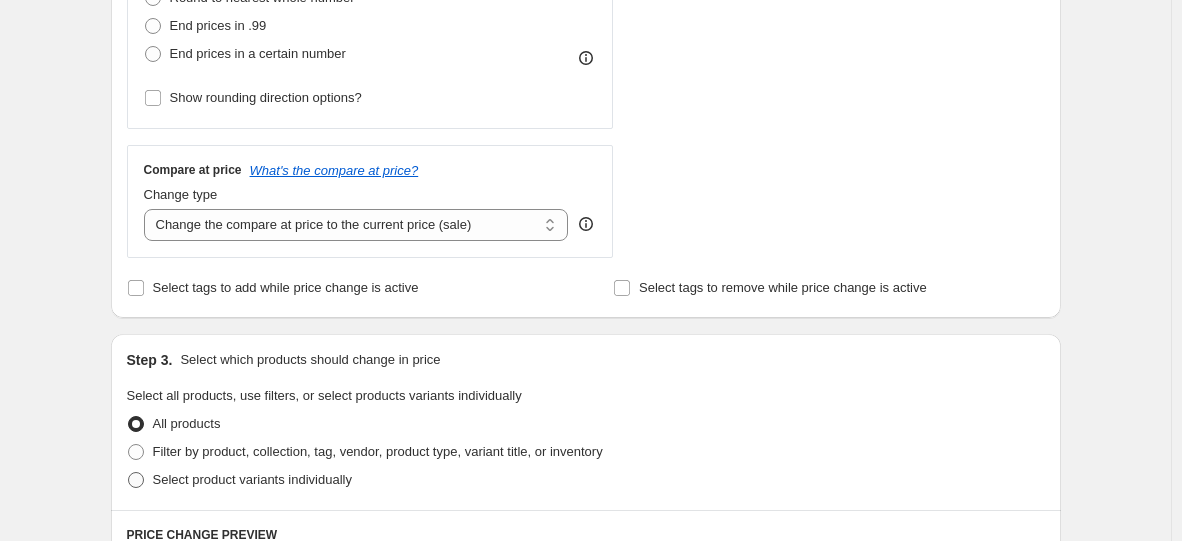 click on "Select product variants individually" at bounding box center (252, 479) 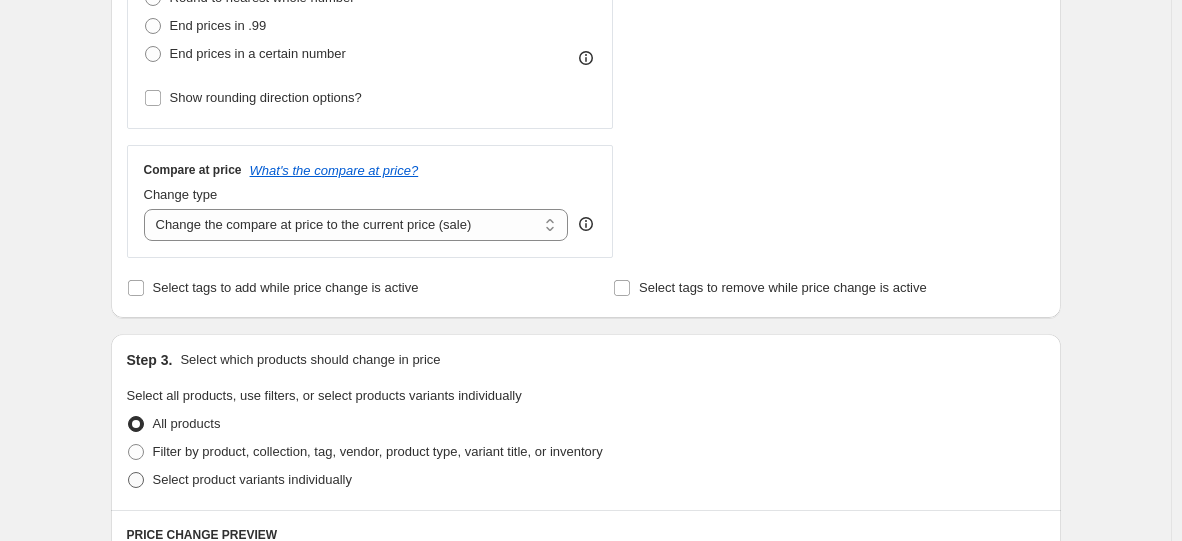 radio on "true" 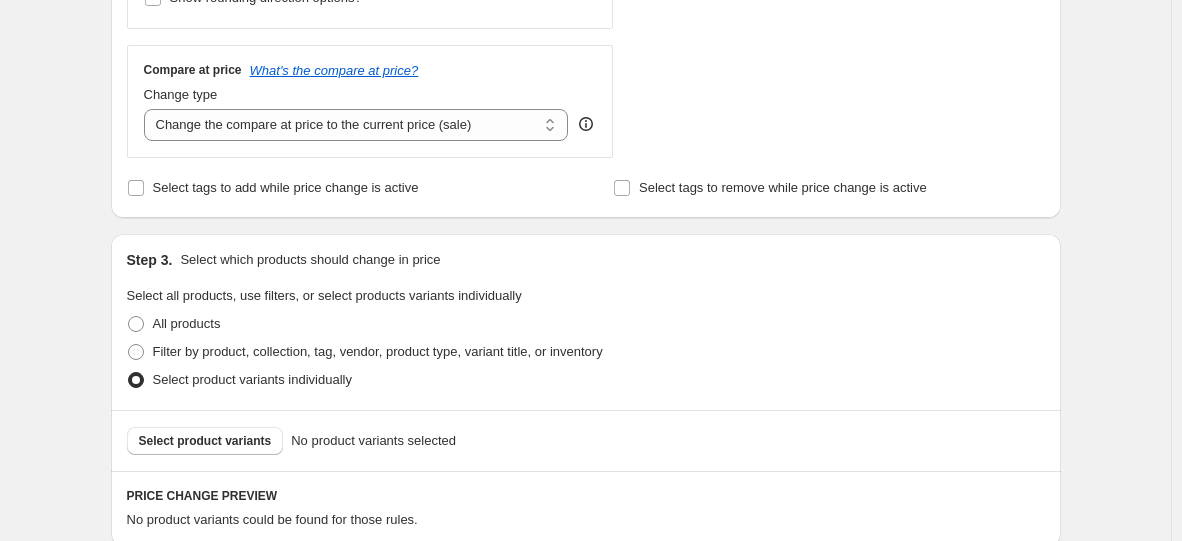 scroll, scrollTop: 900, scrollLeft: 0, axis: vertical 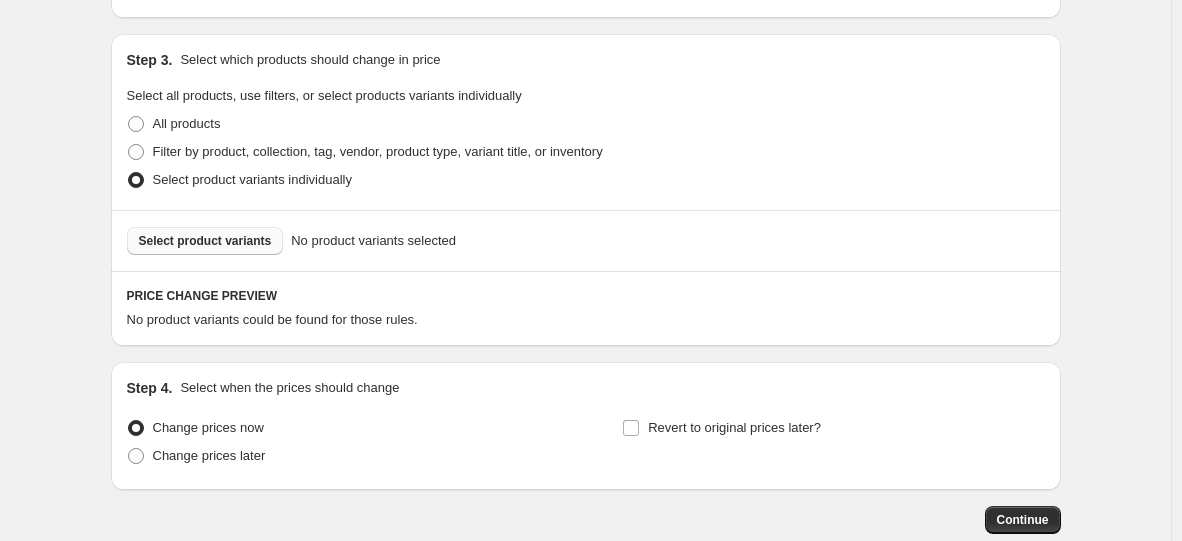 click on "Select product variants" at bounding box center [205, 241] 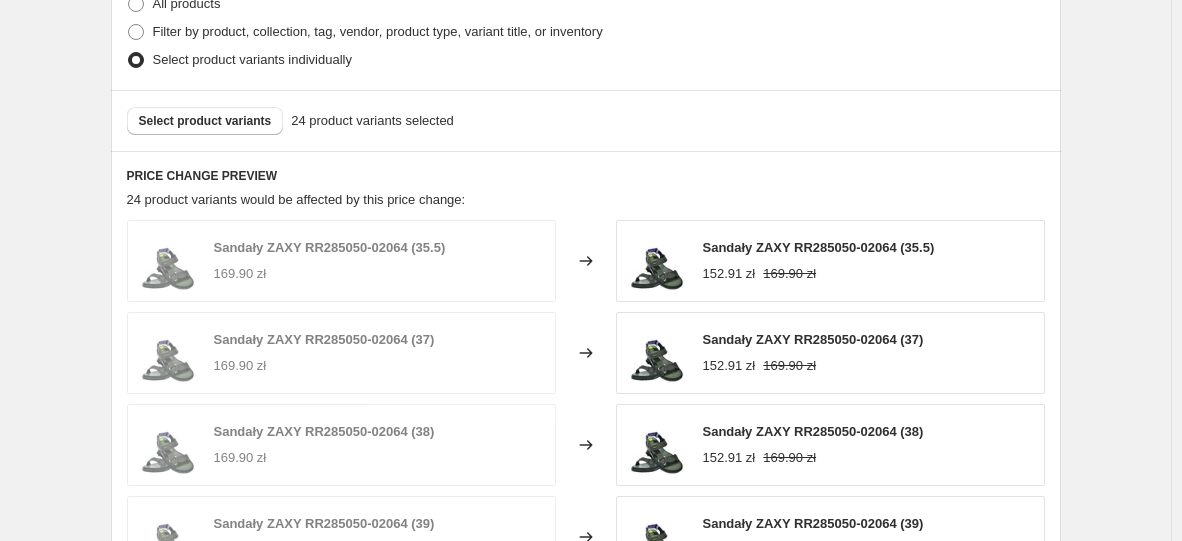 scroll, scrollTop: 1020, scrollLeft: 0, axis: vertical 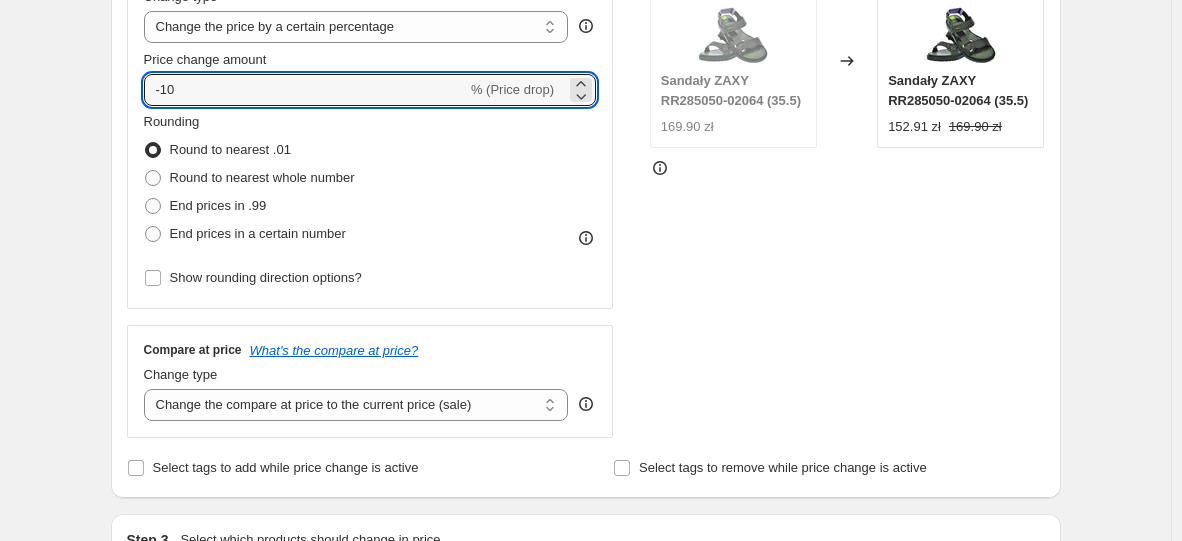 drag, startPoint x: 210, startPoint y: 100, endPoint x: 54, endPoint y: 64, distance: 160.09998 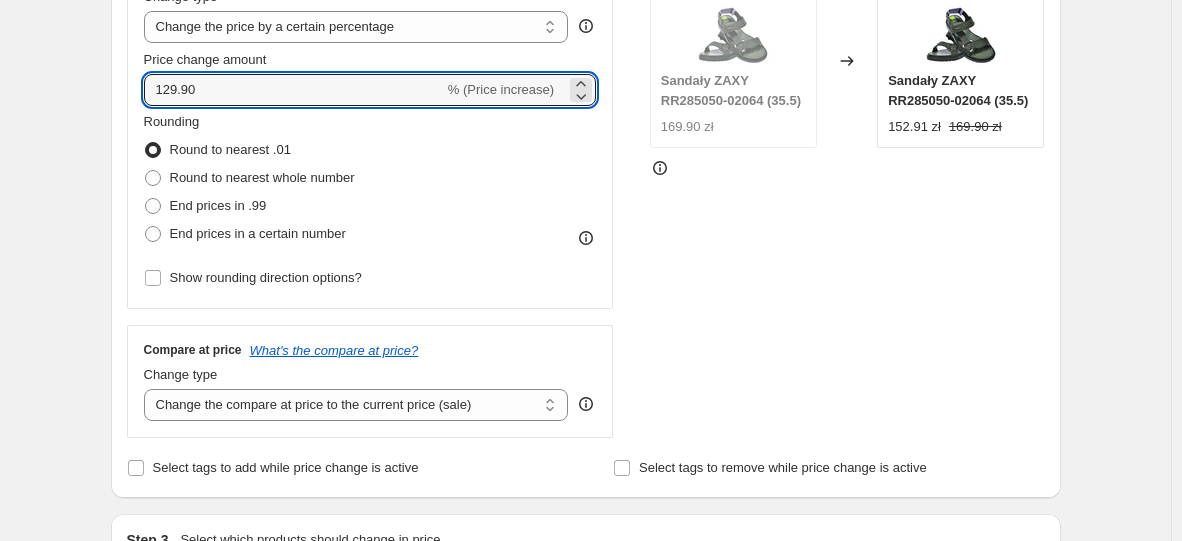 type on "129.90" 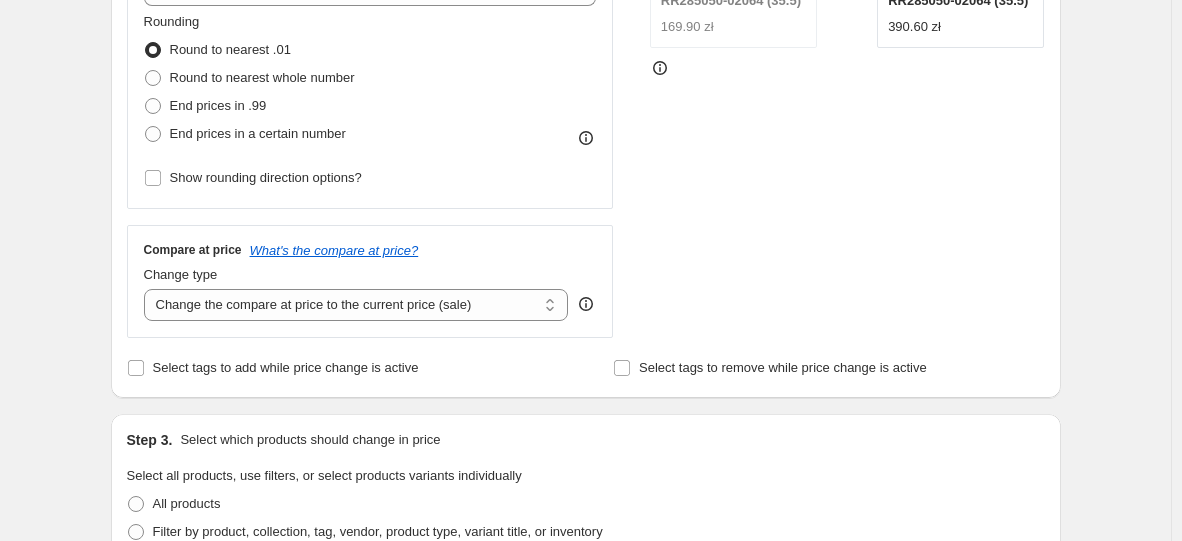 scroll, scrollTop: 320, scrollLeft: 0, axis: vertical 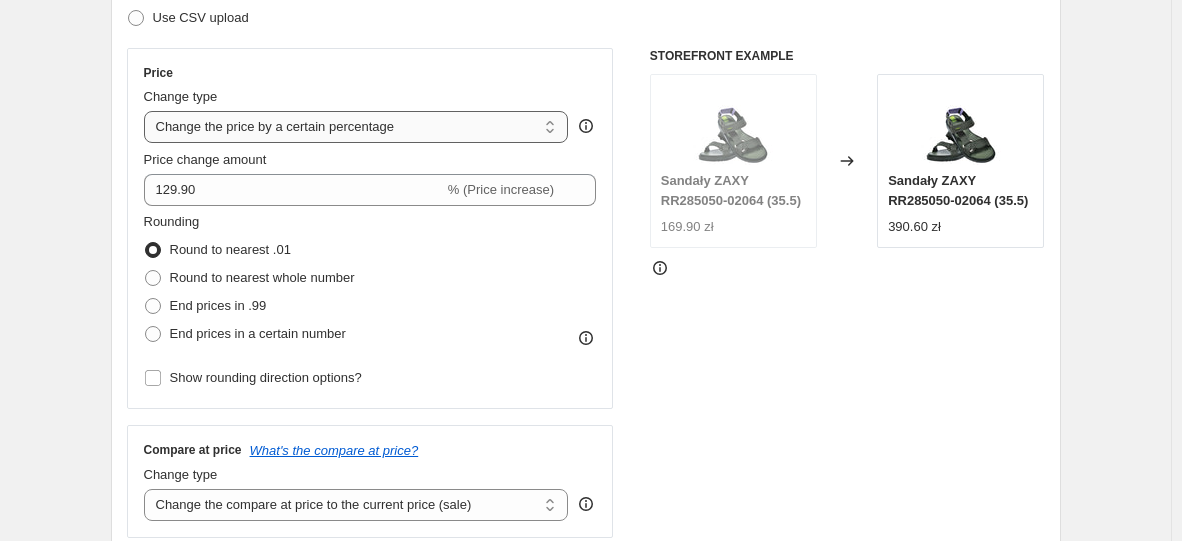 click on "Change the price to a certain amount Change the price by a certain amount Change the price by a certain percentage Change the price to the current compare at price (price before sale) Change the price by a certain amount relative to the compare at price Change the price by a certain percentage relative to the compare at price Don't change the price Change the price by a certain percentage relative to the cost per item Change price to certain cost margin" at bounding box center [356, 127] 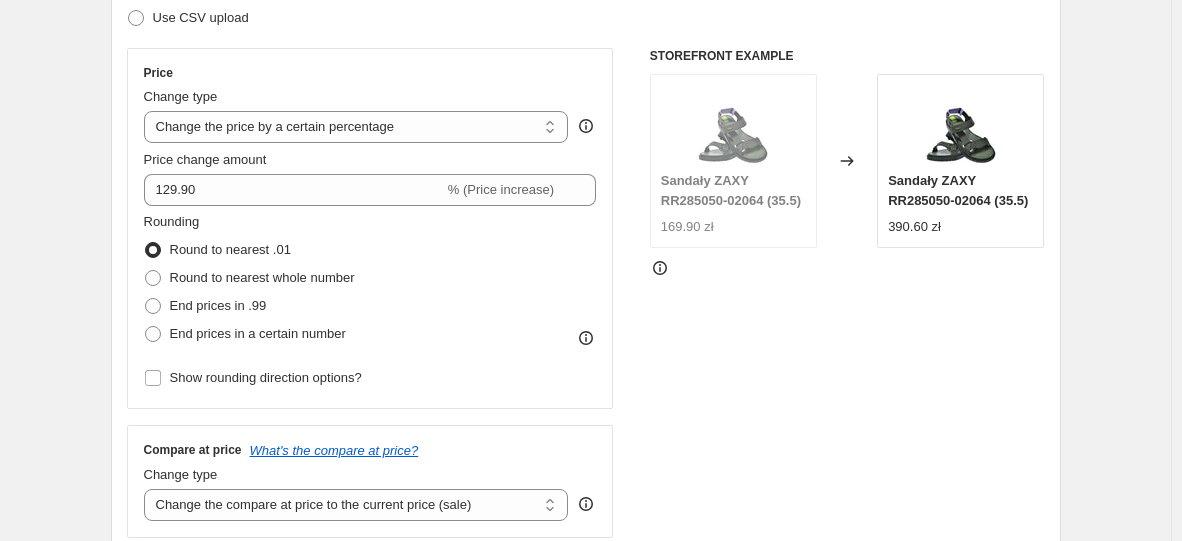 select on "to" 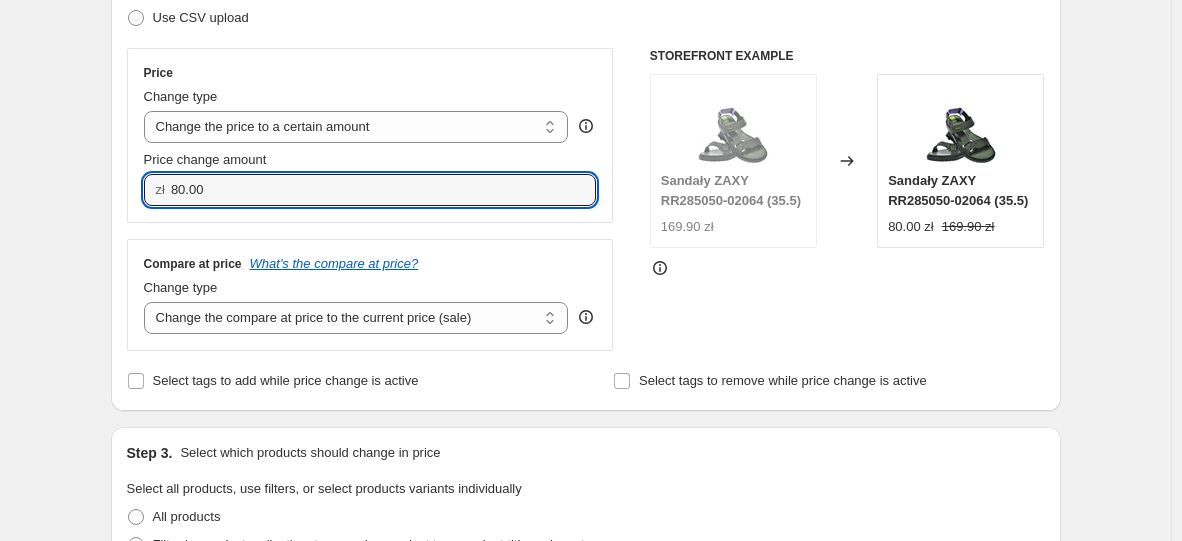 drag, startPoint x: 247, startPoint y: 199, endPoint x: 74, endPoint y: 162, distance: 176.91241 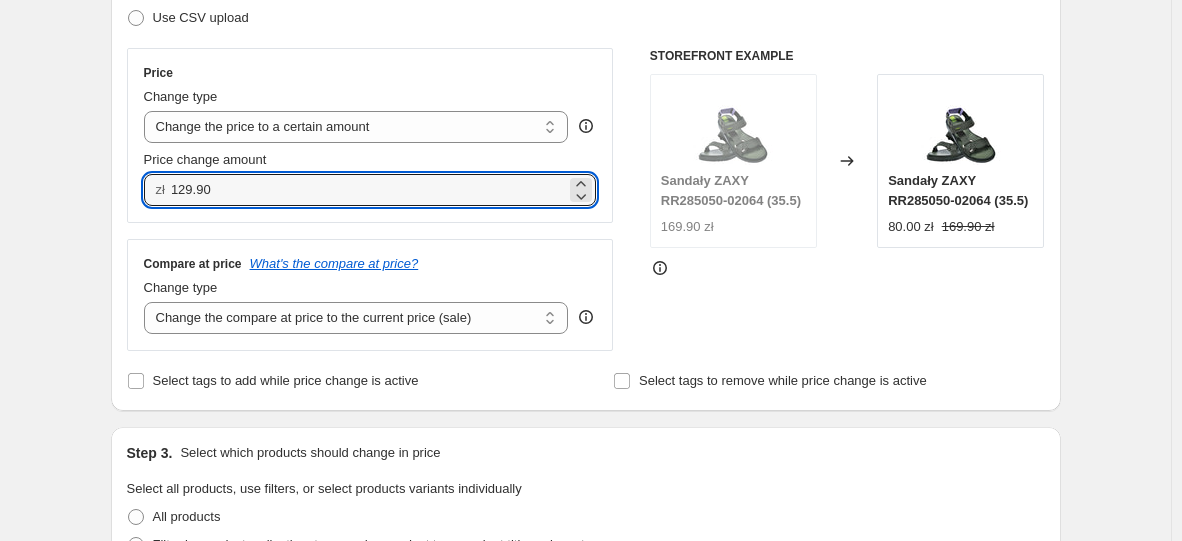 type on "129.90" 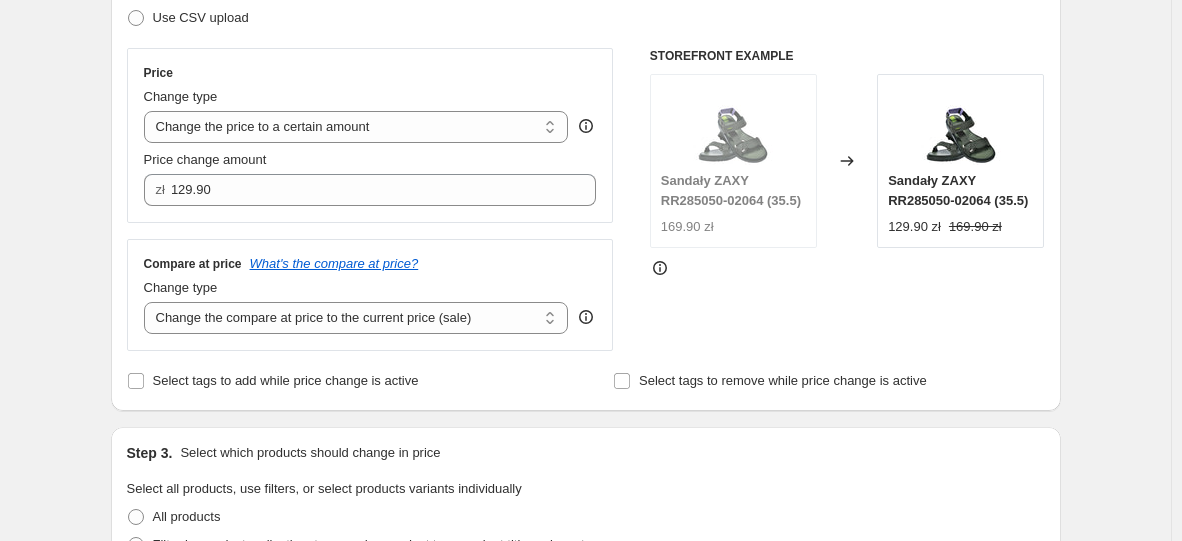 drag, startPoint x: 81, startPoint y: 148, endPoint x: 110, endPoint y: 154, distance: 29.614185 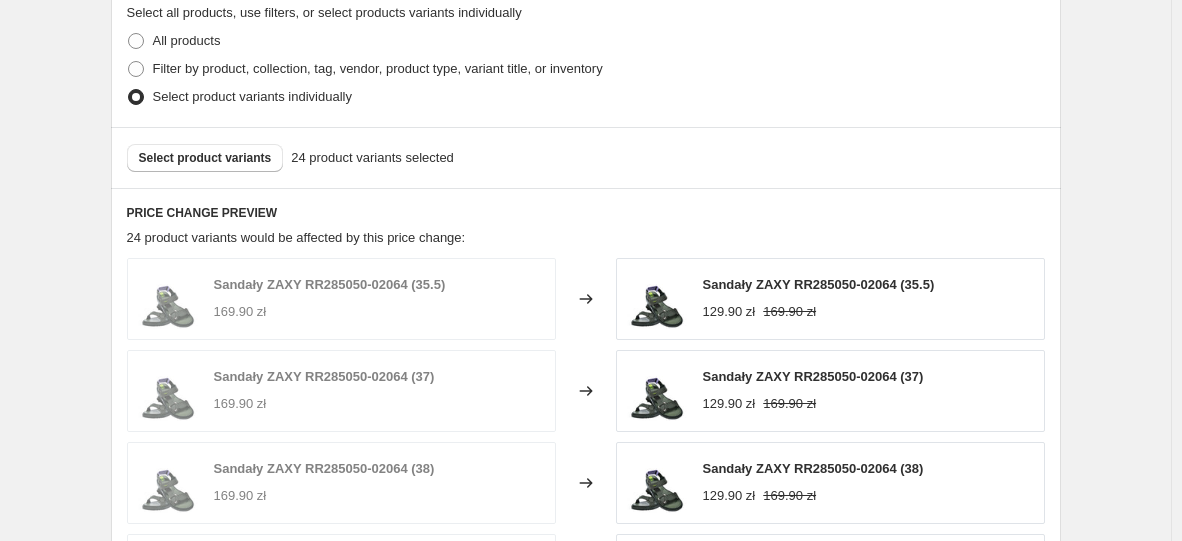 scroll, scrollTop: 1020, scrollLeft: 0, axis: vertical 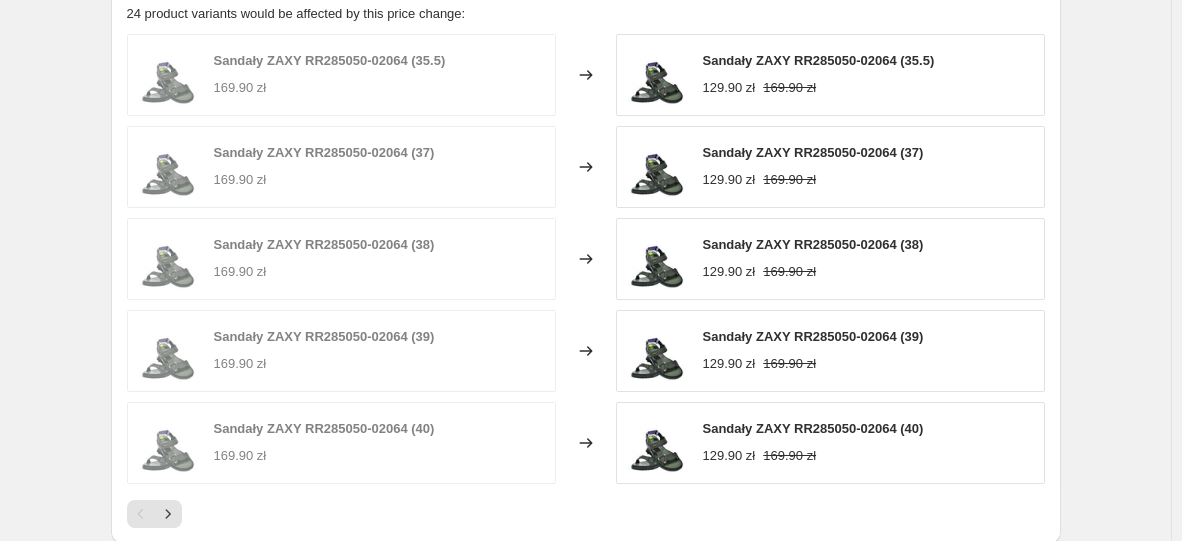 click on "Create new price change job. This page is ready Create new price change job Draft Step 1. Optionally give your price change job a title (eg "March 30% off sale on boots") 16 lip 2025, 11:19:52 Price change job This title is just for internal use, customers won't see it Step 2. Select how the prices should change Use bulk price change rules Set product prices individually Use CSV upload Price Change type Change the price to a certain amount Change the price by a certain amount Change the price by a certain percentage Change the price to the current compare at price (price before sale) Change the price by a certain amount relative to the compare at price Change the price by a certain percentage relative to the compare at price Don't change the price Change the price by a certain percentage relative to the cost per item Change price to certain cost margin Change the price to a certain amount Price change amount zł 129.90 Compare at price What's the compare at price? Change type Don't change the compare at price" at bounding box center [585, -83] 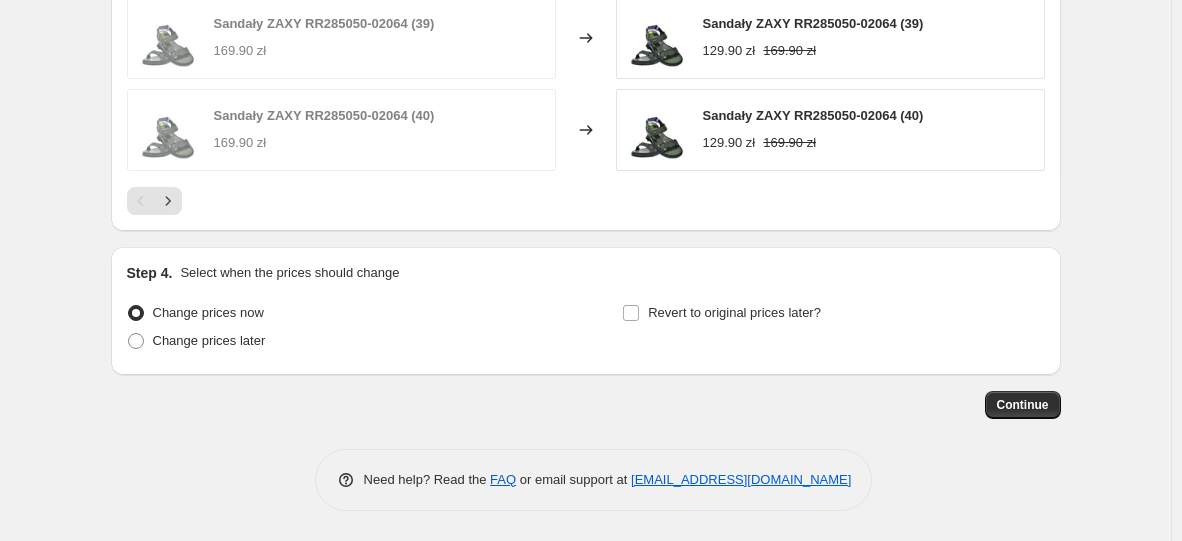 scroll, scrollTop: 1334, scrollLeft: 0, axis: vertical 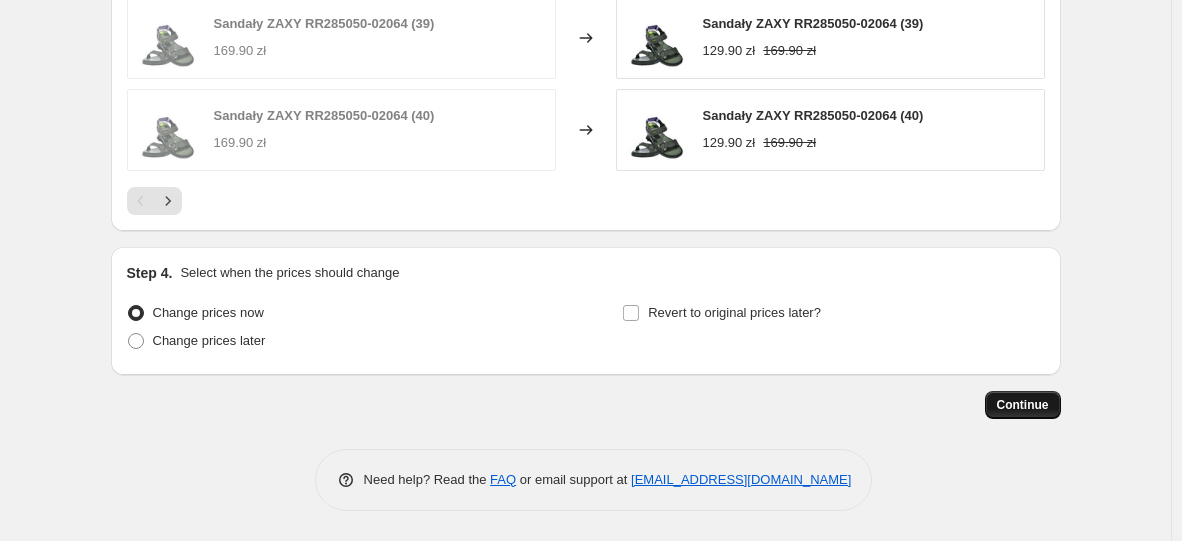 click on "Continue" at bounding box center (1023, 405) 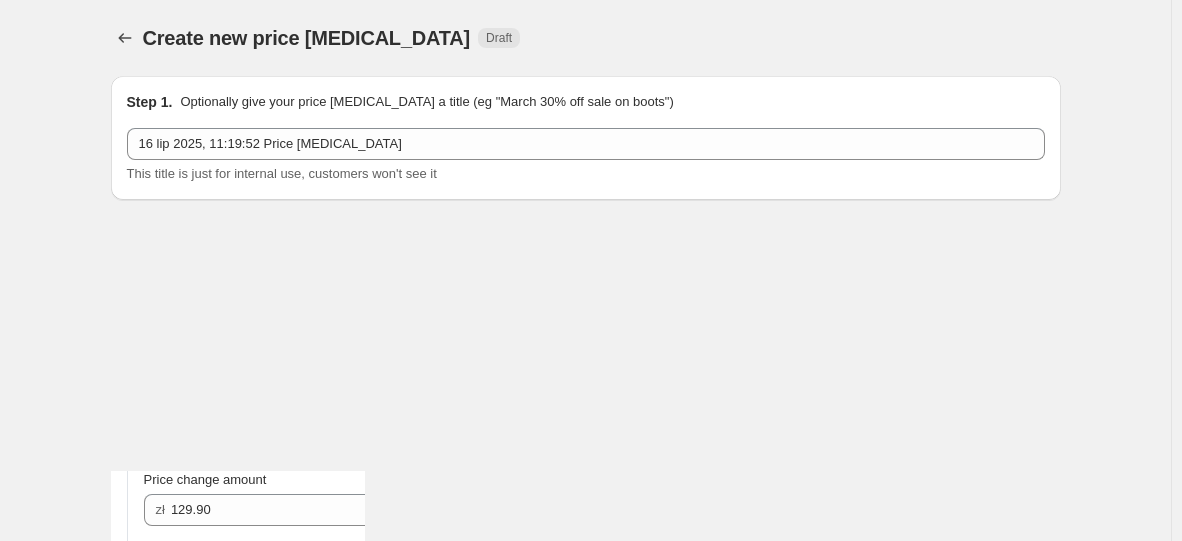 scroll, scrollTop: 1334, scrollLeft: 0, axis: vertical 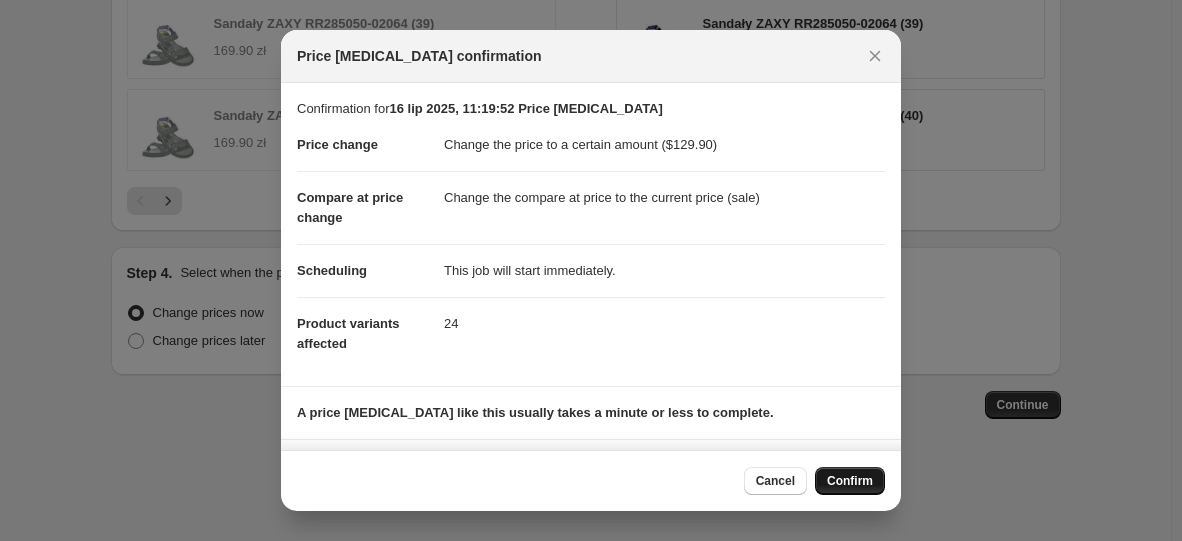 click on "Confirm" at bounding box center (850, 481) 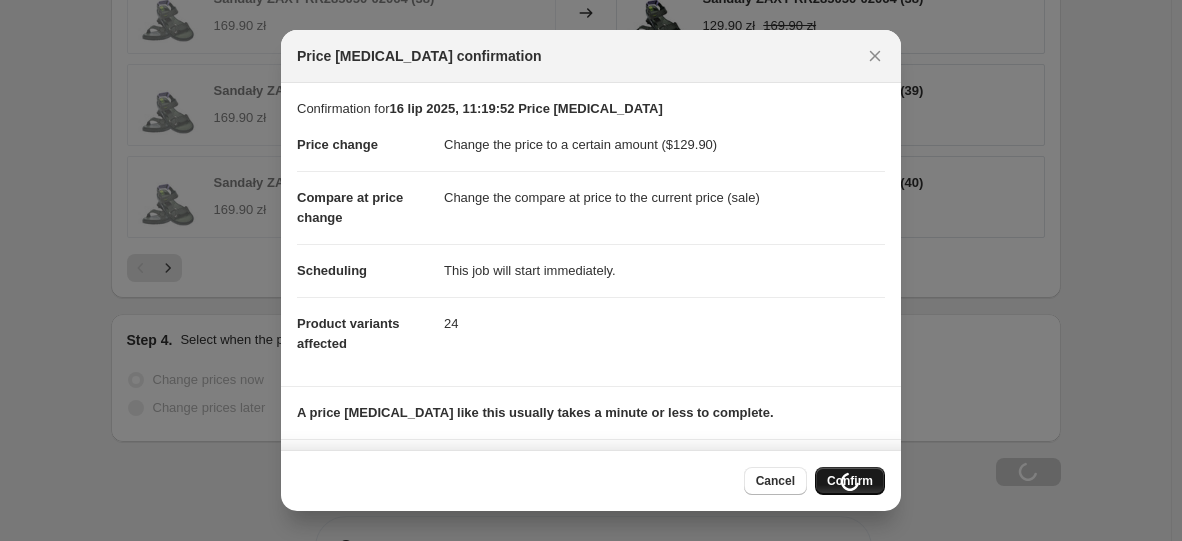 scroll, scrollTop: 1402, scrollLeft: 0, axis: vertical 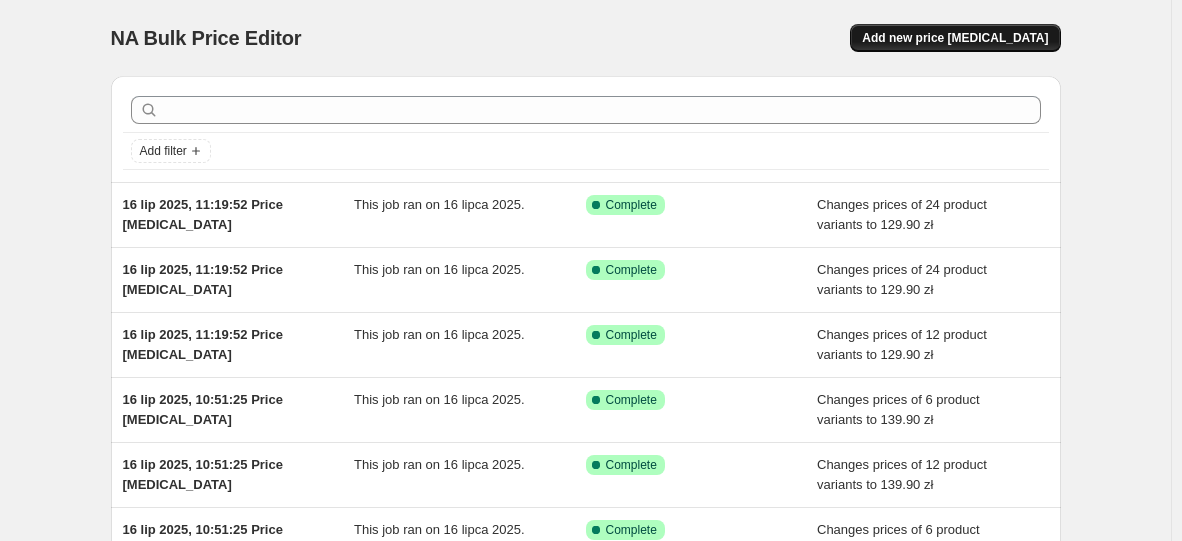 click on "Add new price [MEDICAL_DATA]" at bounding box center [955, 38] 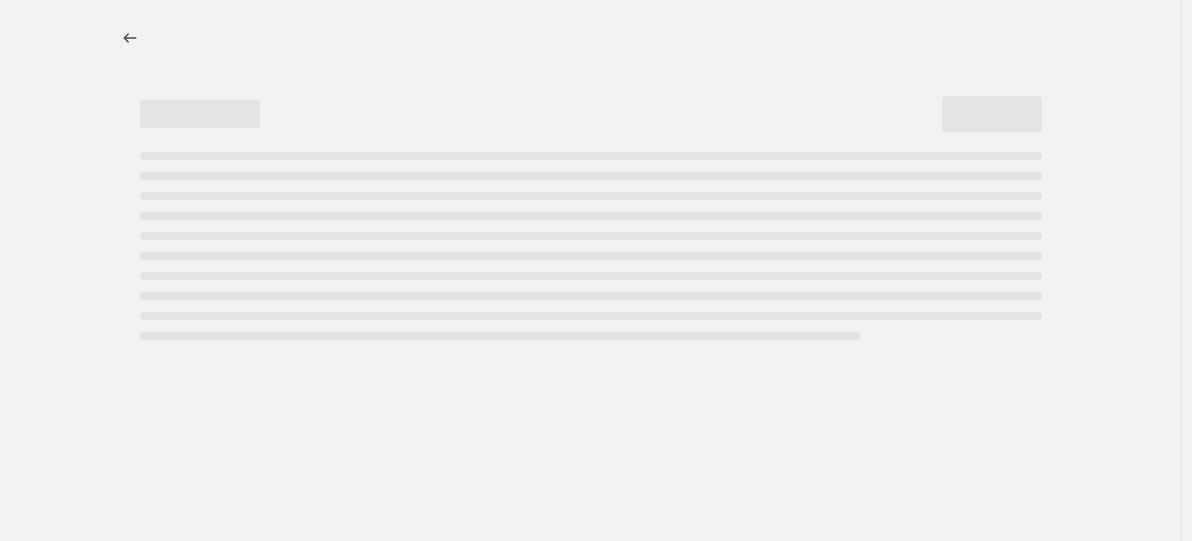select on "percentage" 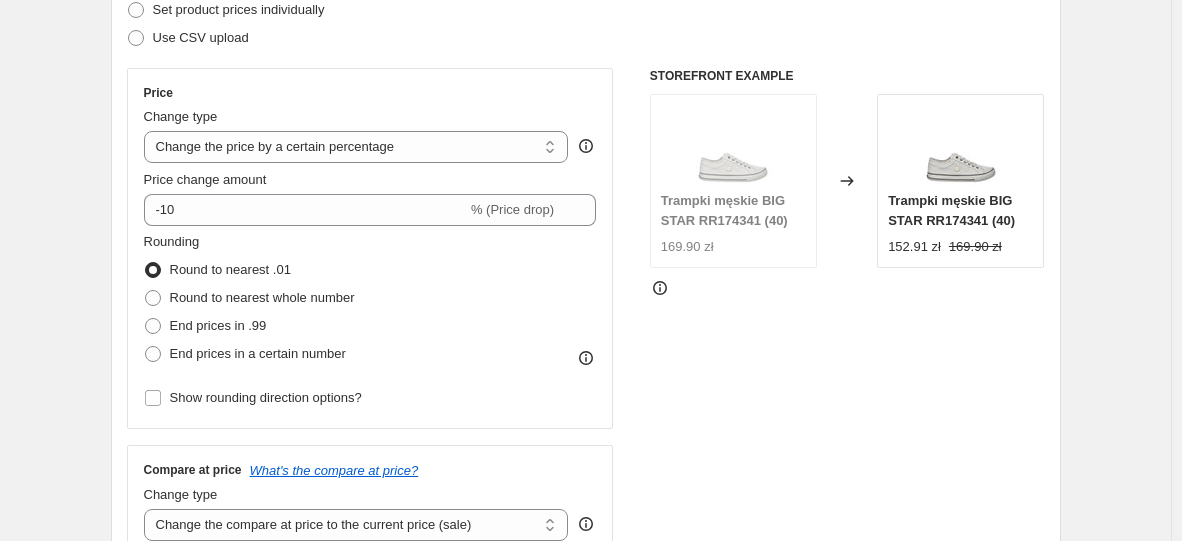 scroll, scrollTop: 700, scrollLeft: 0, axis: vertical 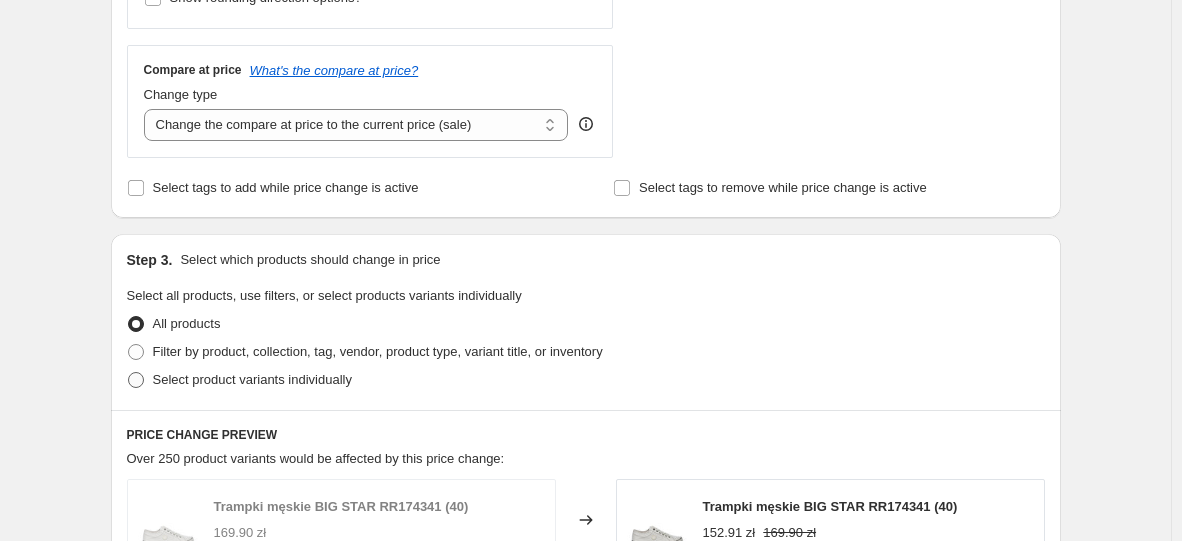 click on "Select product variants individually" at bounding box center [252, 379] 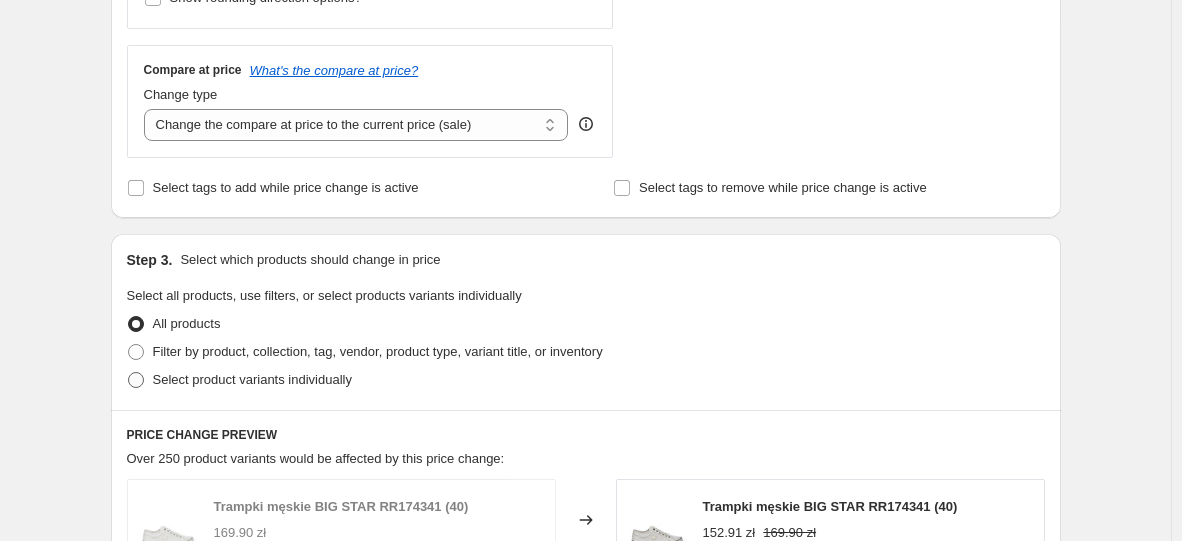radio on "true" 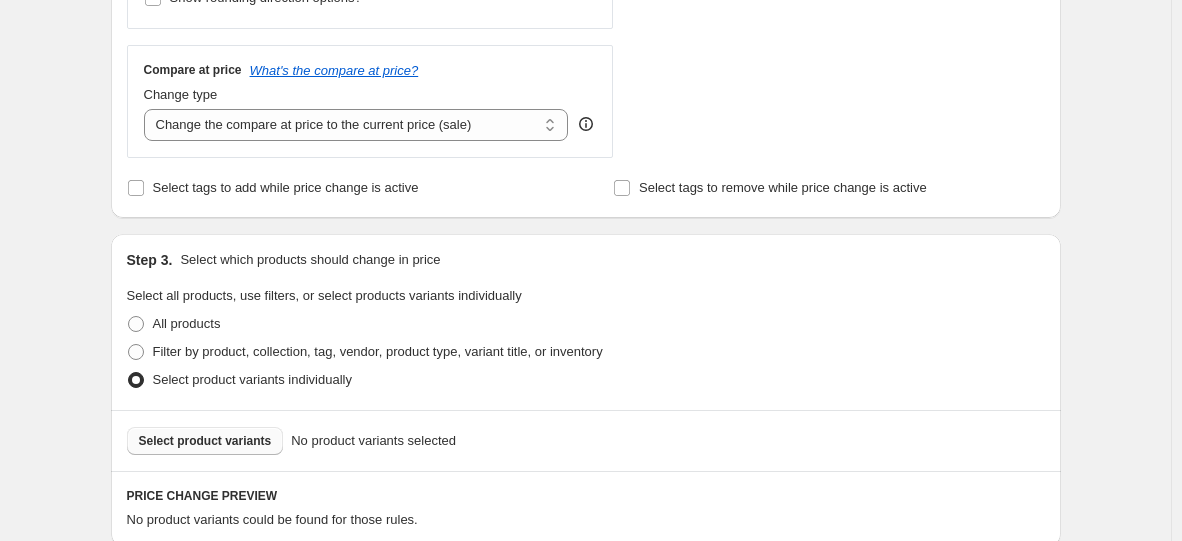 click on "Select product variants" at bounding box center (205, 441) 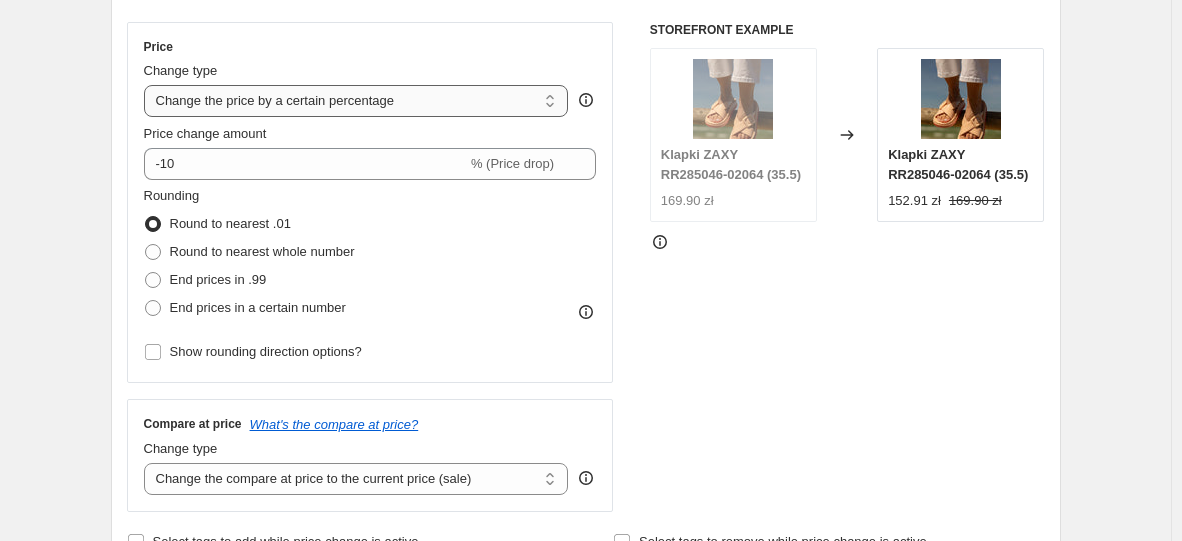 scroll, scrollTop: 300, scrollLeft: 0, axis: vertical 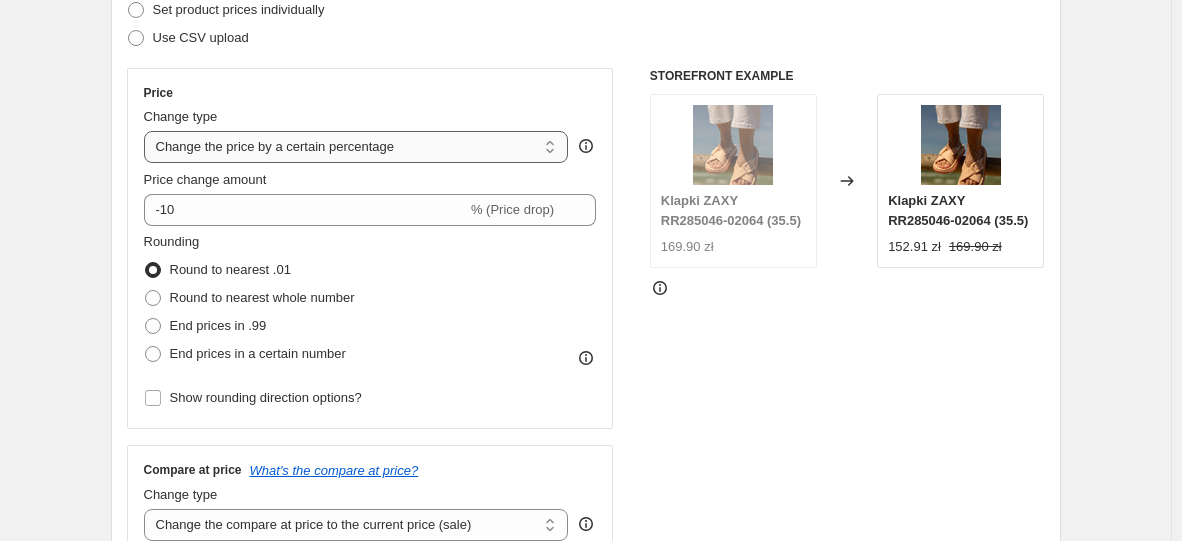click on "Change the price to a certain amount Change the price by a certain amount Change the price by a certain percentage Change the price to the current compare at price (price before sale) Change the price by a certain amount relative to the compare at price Change the price by a certain percentage relative to the compare at price Don't change the price Change the price by a certain percentage relative to the cost per item Change price to certain cost margin" at bounding box center [356, 147] 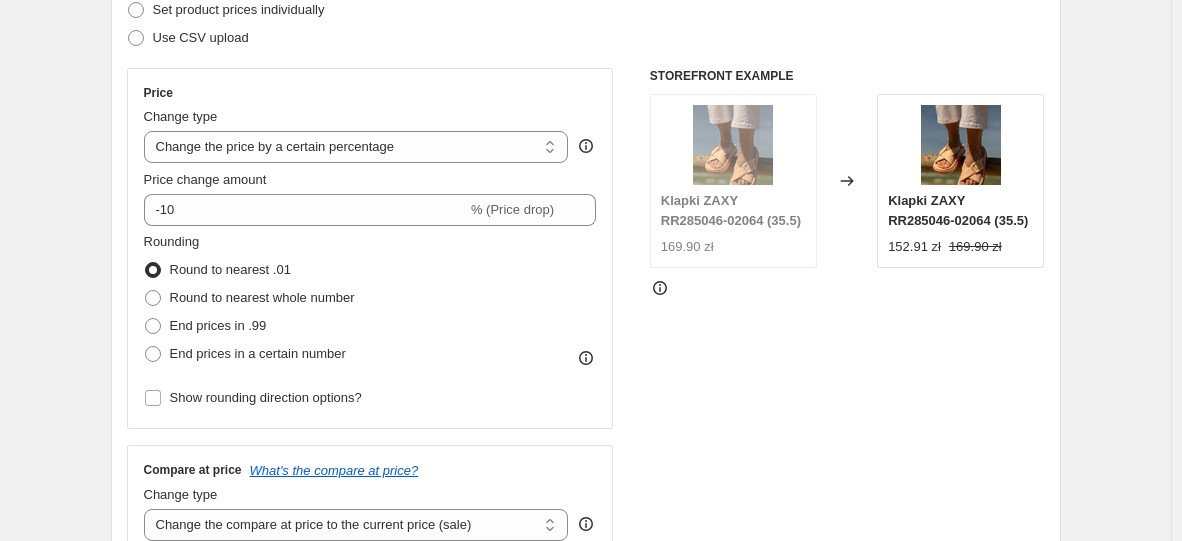 select on "to" 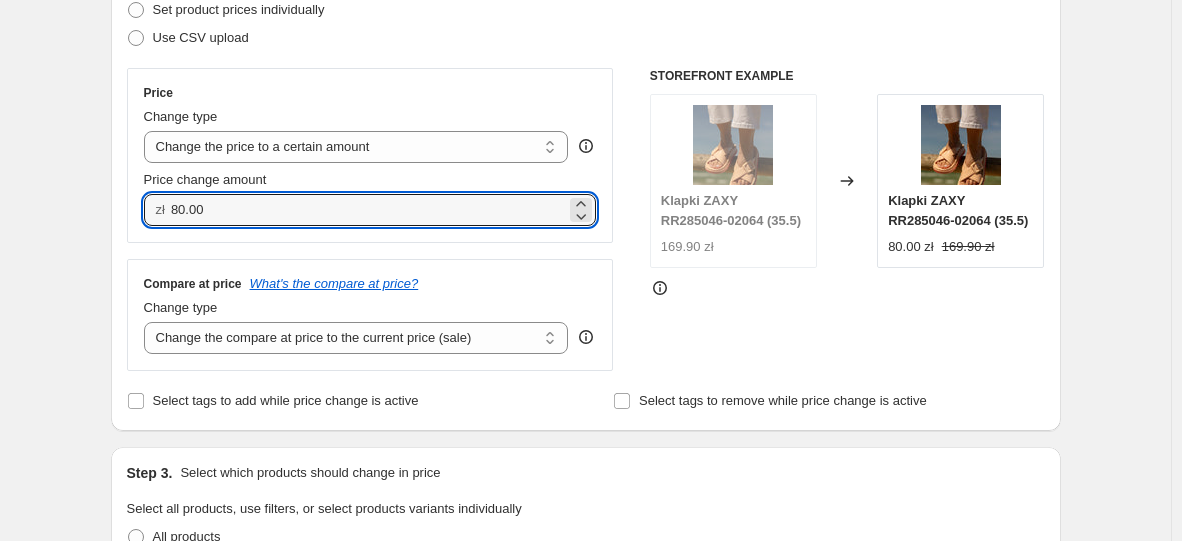 drag, startPoint x: 335, startPoint y: 207, endPoint x: -60, endPoint y: 188, distance: 395.4567 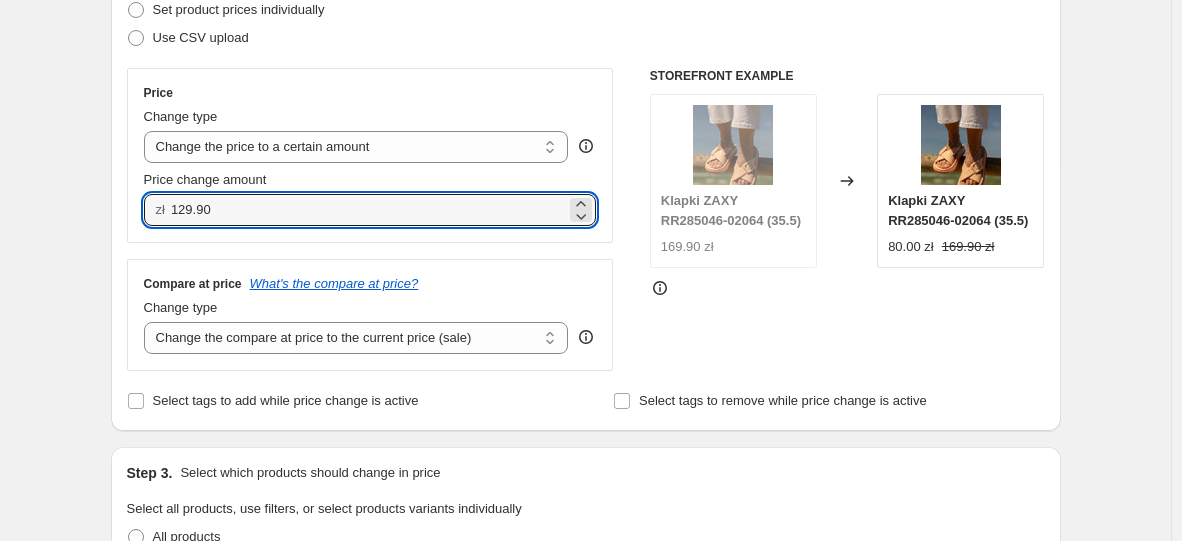 type on "129.90" 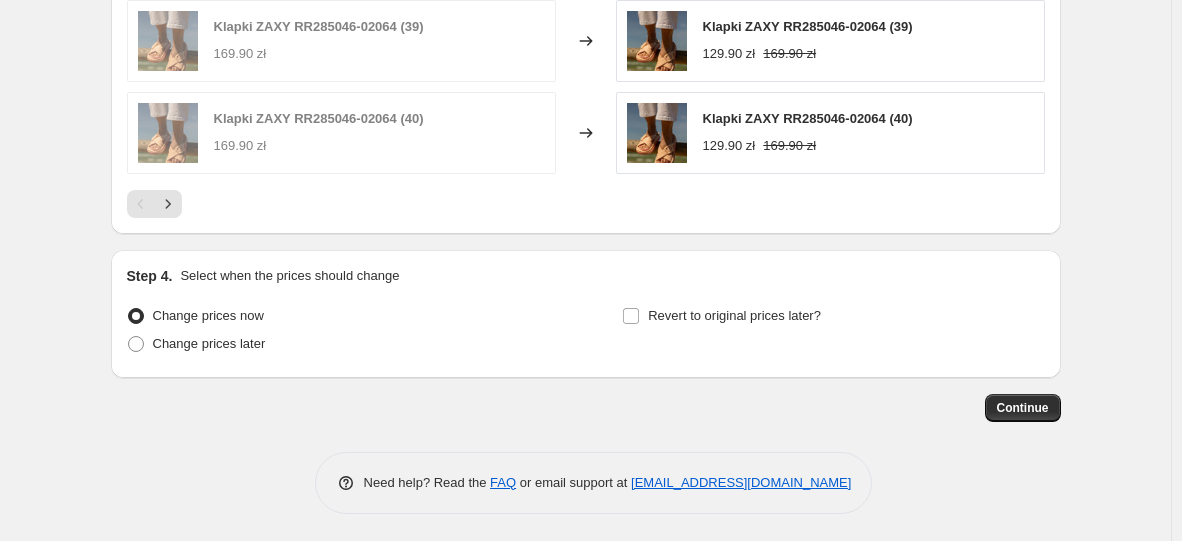scroll, scrollTop: 1334, scrollLeft: 0, axis: vertical 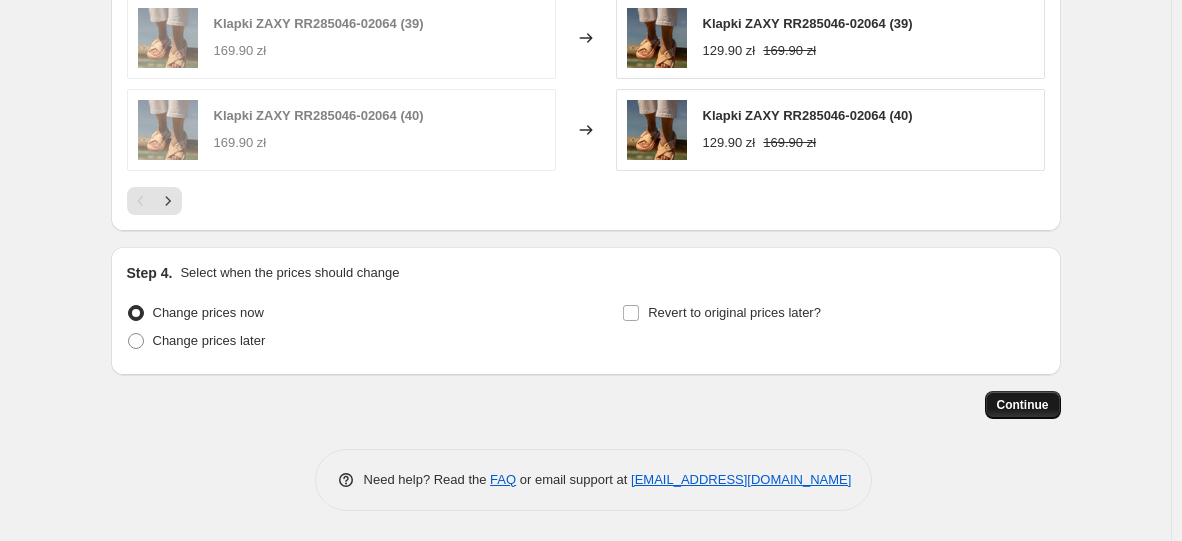 click on "Continue" at bounding box center (1023, 405) 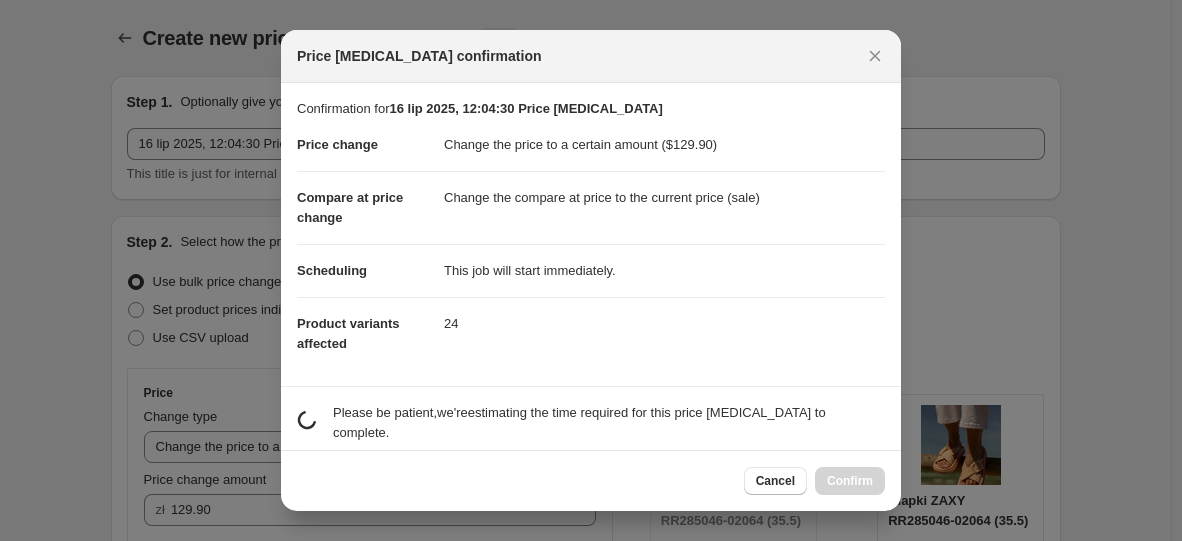 scroll, scrollTop: 0, scrollLeft: 0, axis: both 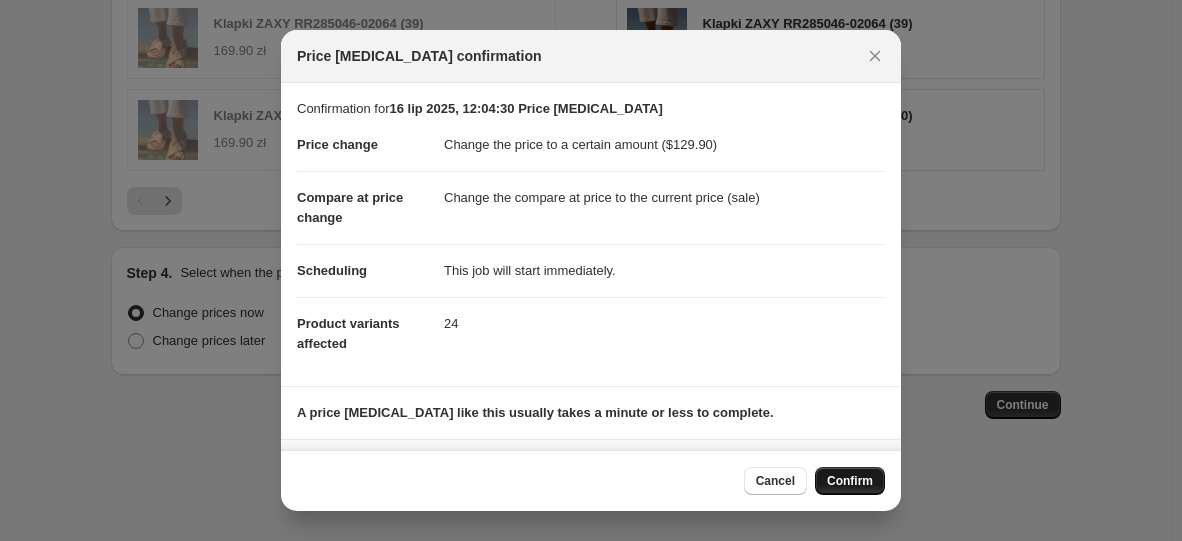 click on "Confirm" at bounding box center [850, 481] 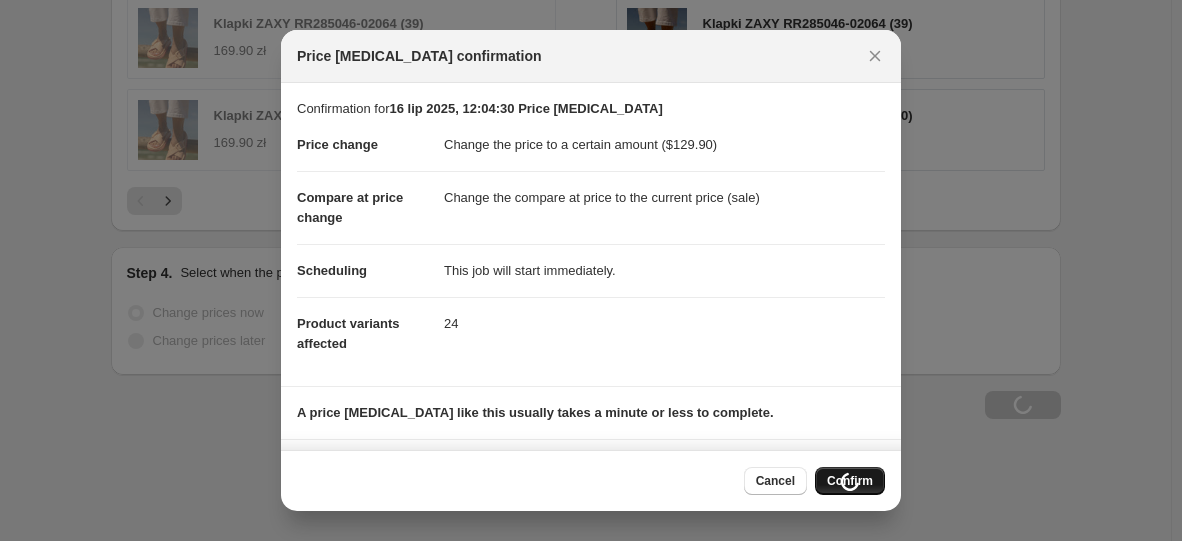 scroll, scrollTop: 1402, scrollLeft: 0, axis: vertical 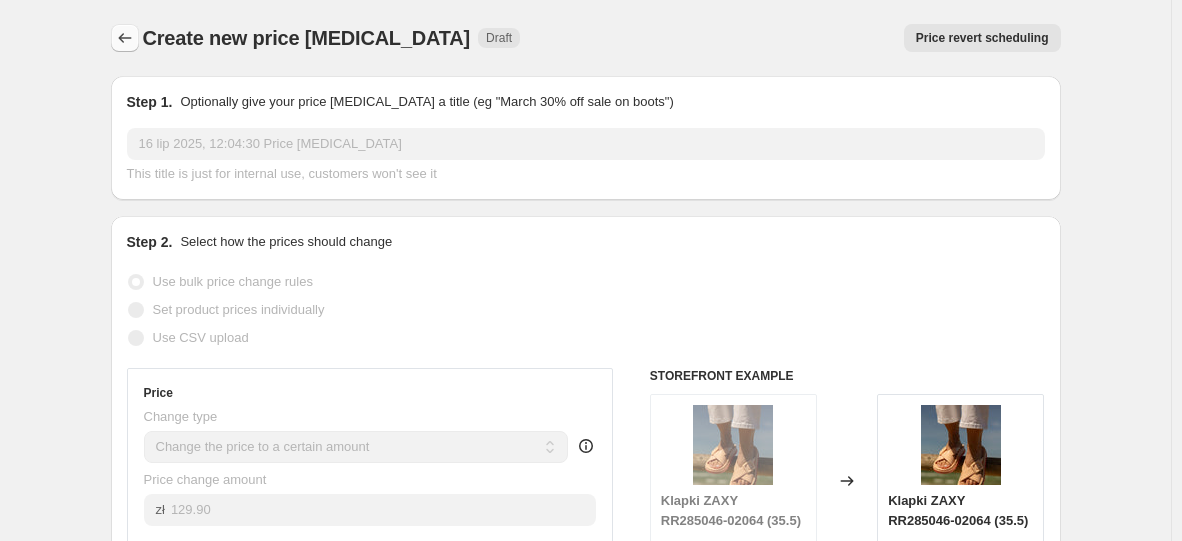 click 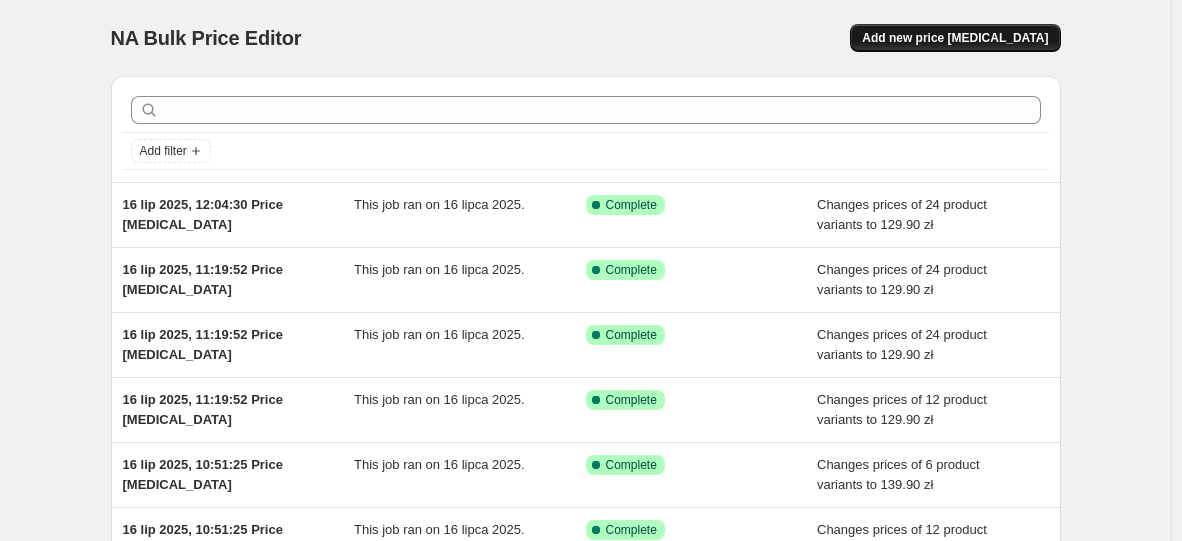 click on "Add new price [MEDICAL_DATA]" at bounding box center (955, 38) 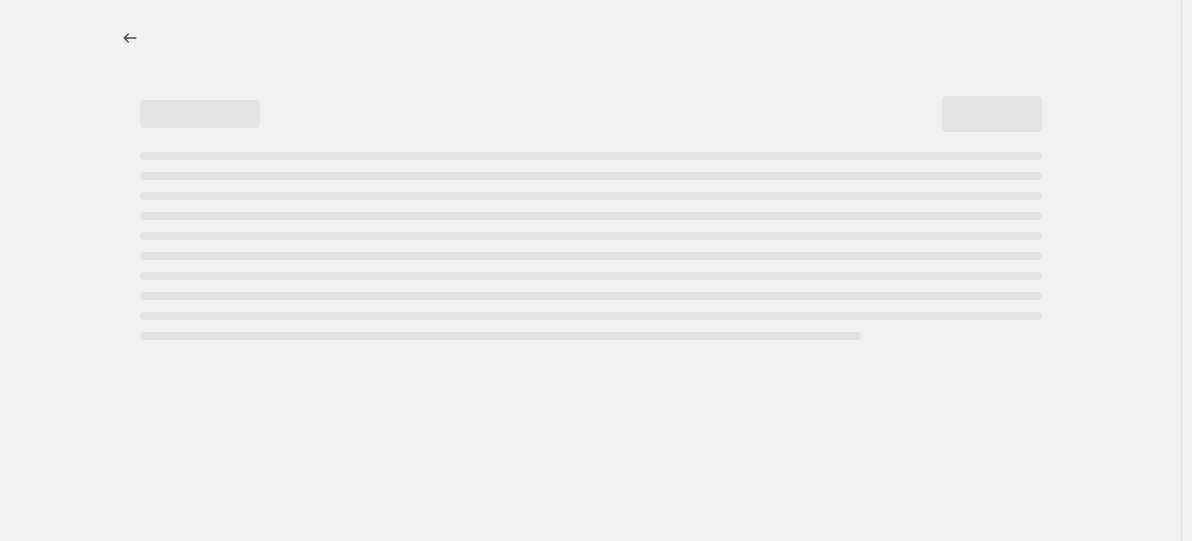 select on "percentage" 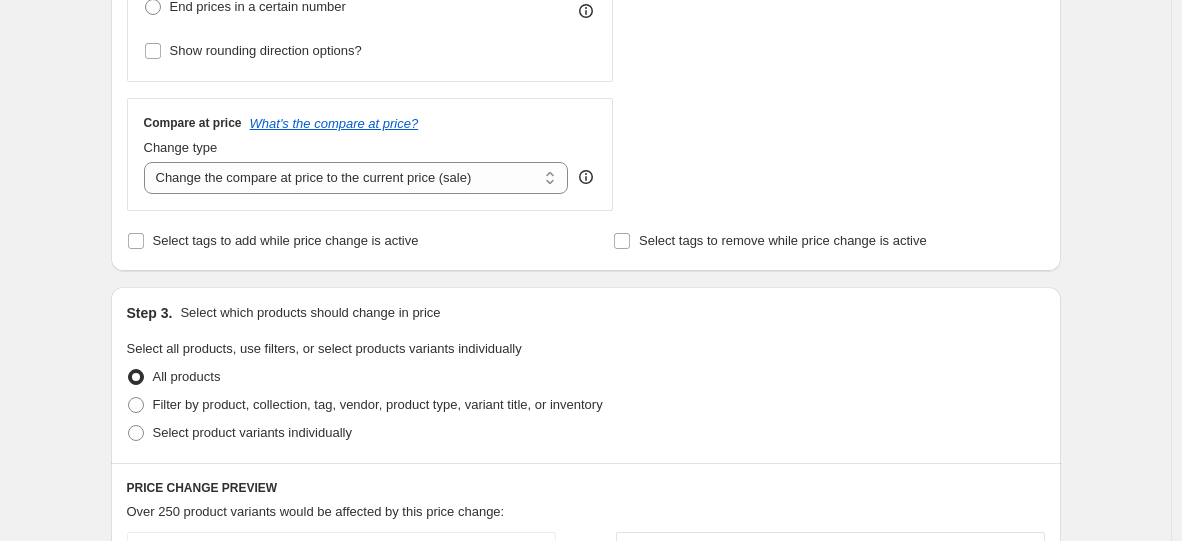 scroll, scrollTop: 700, scrollLeft: 0, axis: vertical 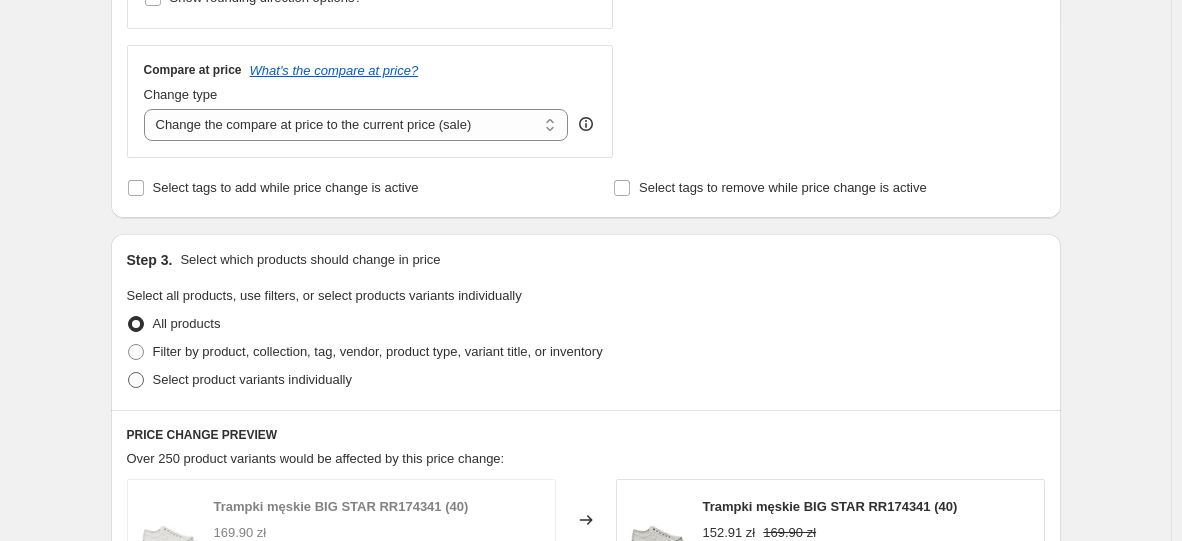 click on "Select product variants individually" at bounding box center [252, 379] 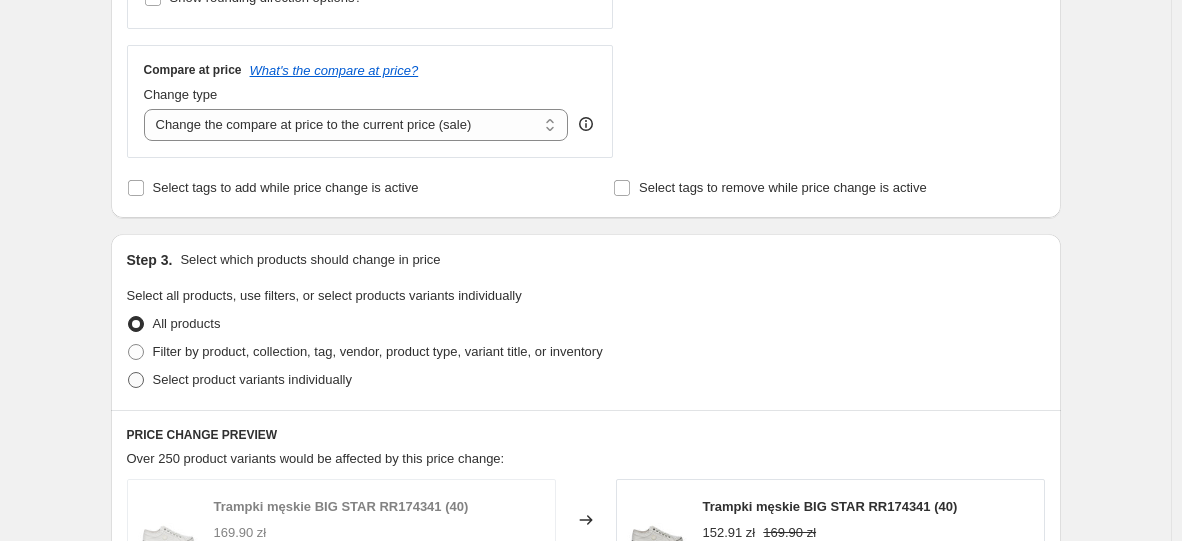 radio on "true" 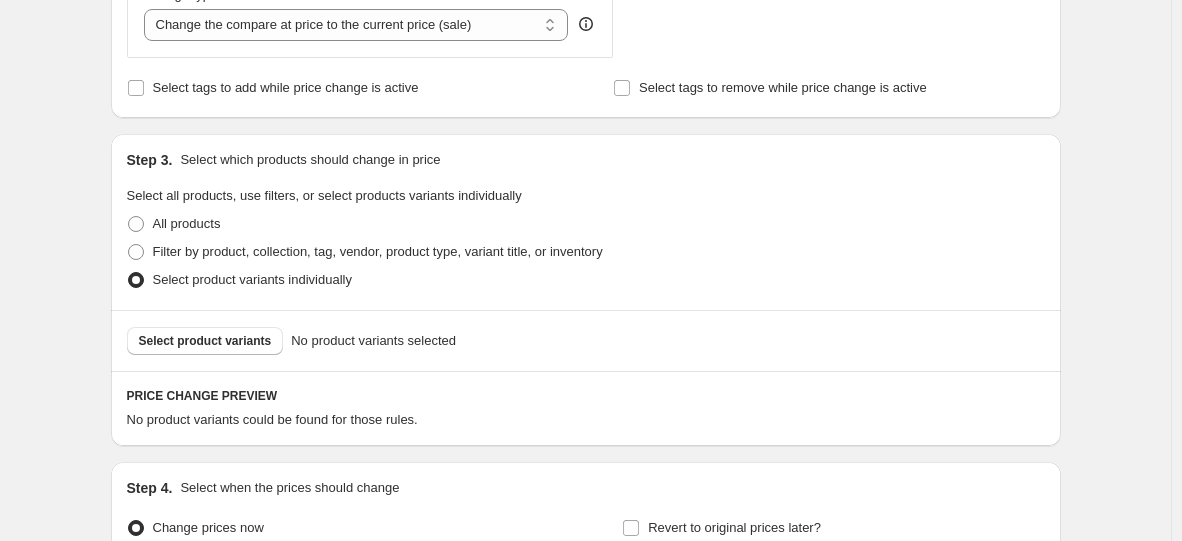 scroll, scrollTop: 1016, scrollLeft: 0, axis: vertical 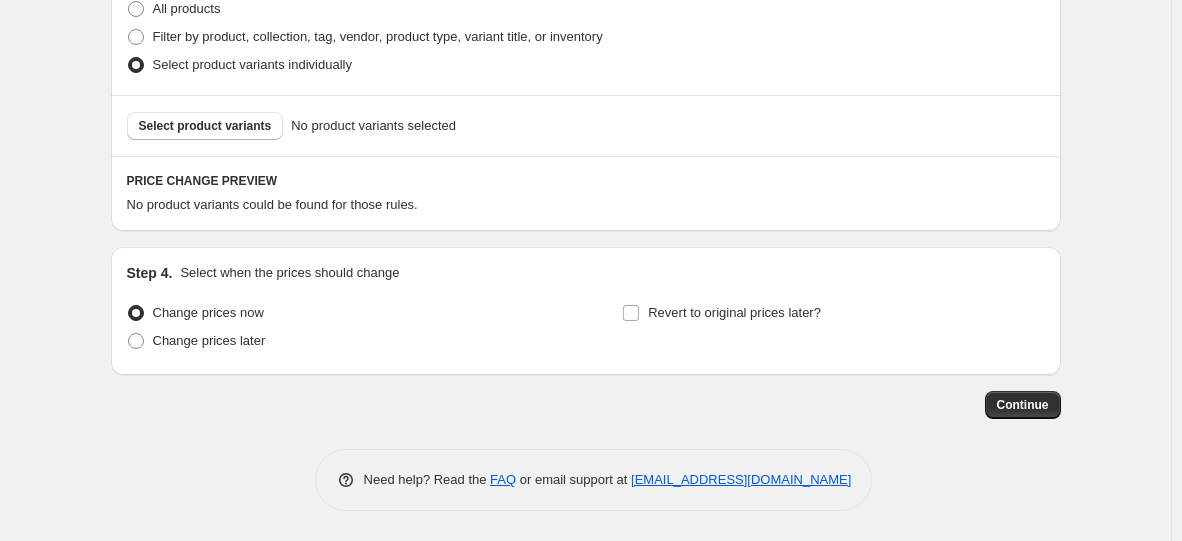 click on "Select product variants No   product variants selected" at bounding box center [586, 125] 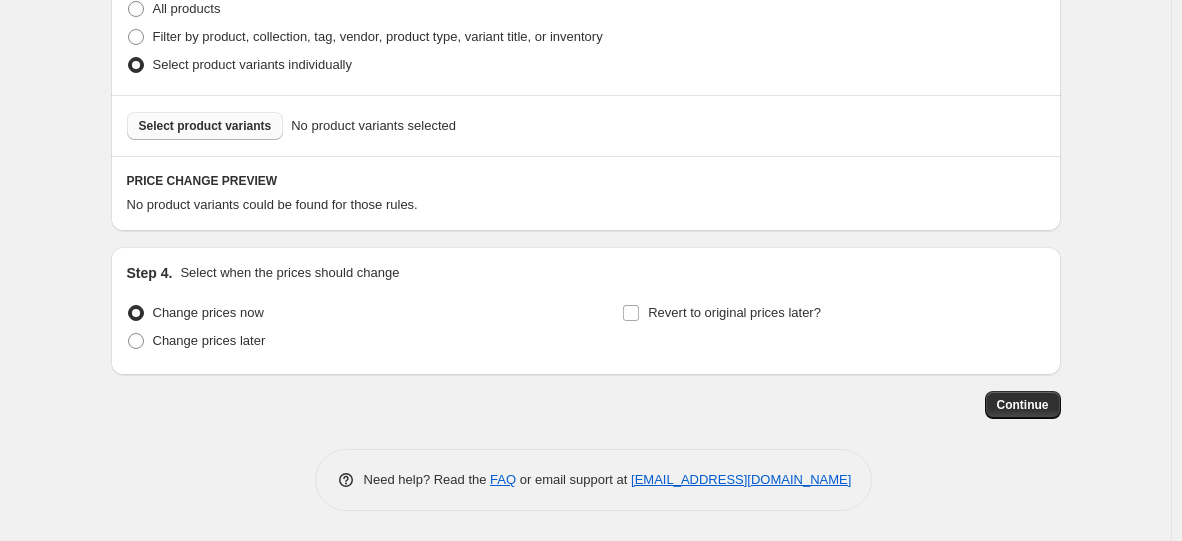 click on "Select product variants" at bounding box center (205, 126) 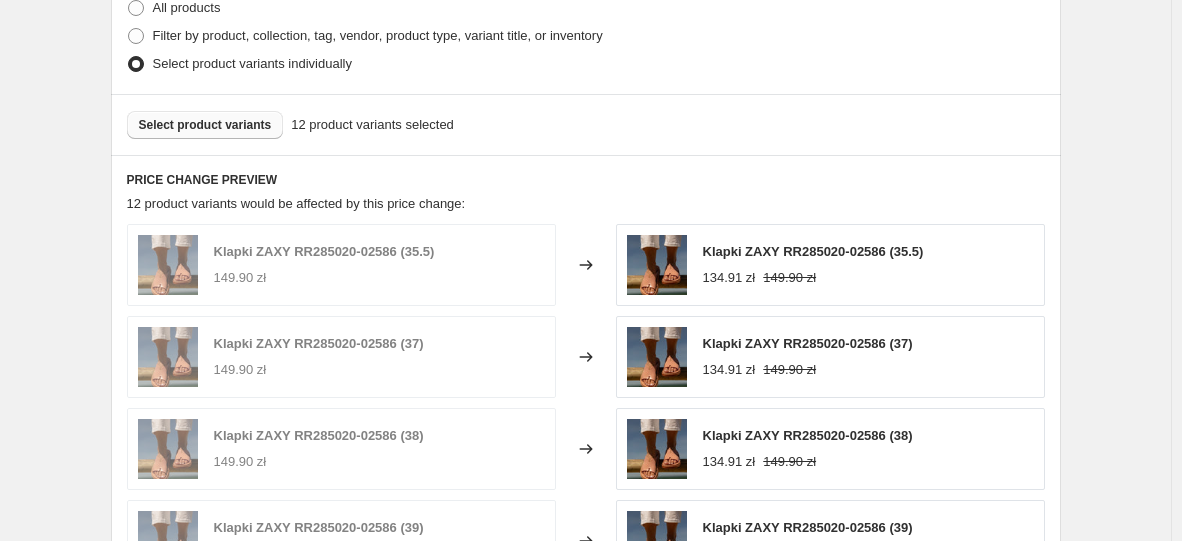 click on "Select product variants individually" at bounding box center (586, 64) 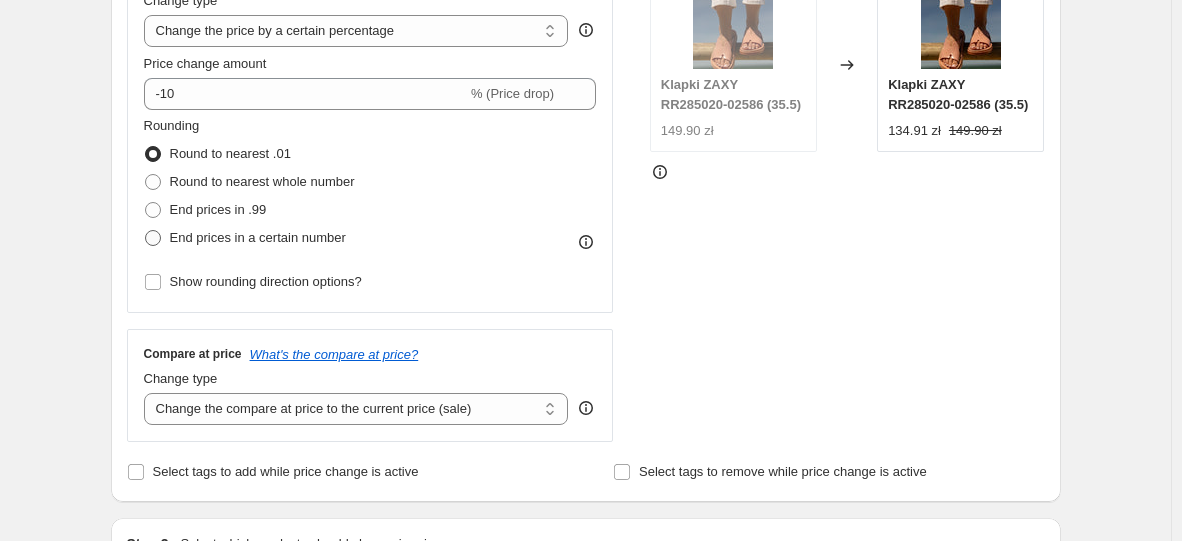 scroll, scrollTop: 216, scrollLeft: 0, axis: vertical 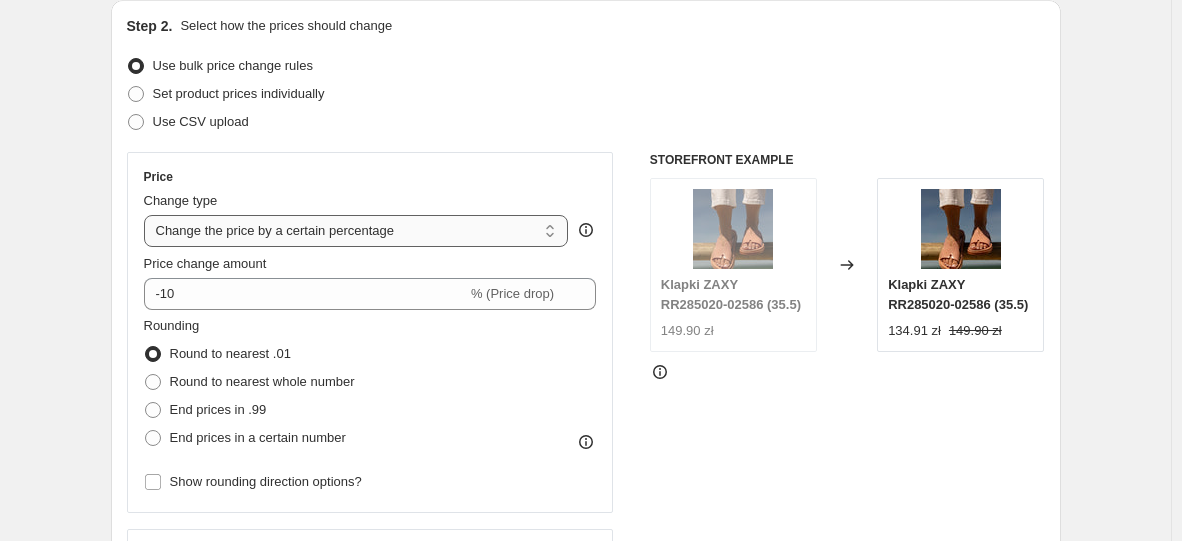 drag, startPoint x: 271, startPoint y: 221, endPoint x: 270, endPoint y: 234, distance: 13.038404 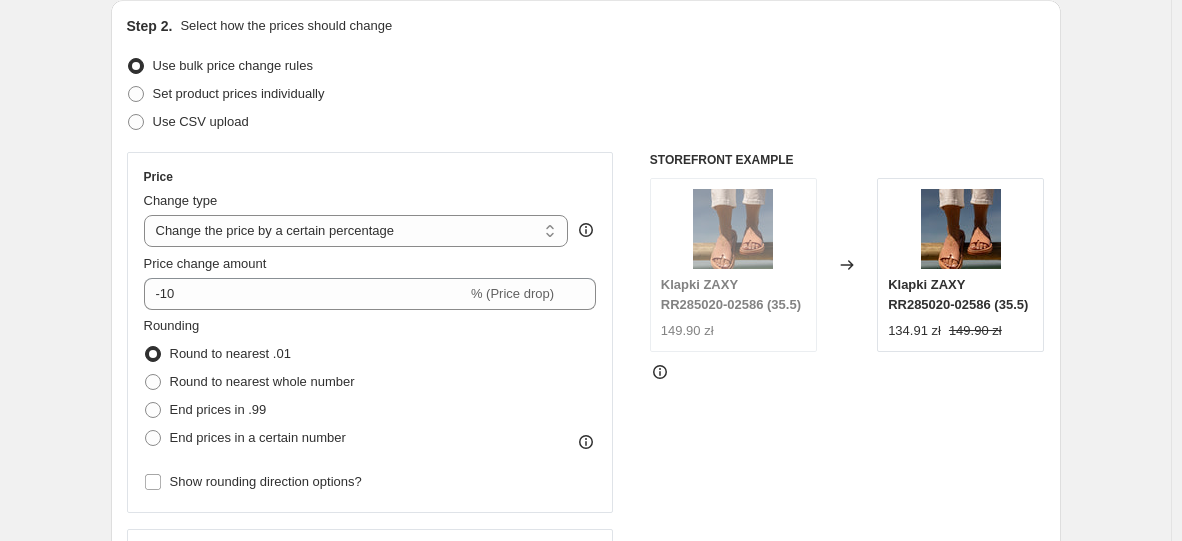 select on "by" 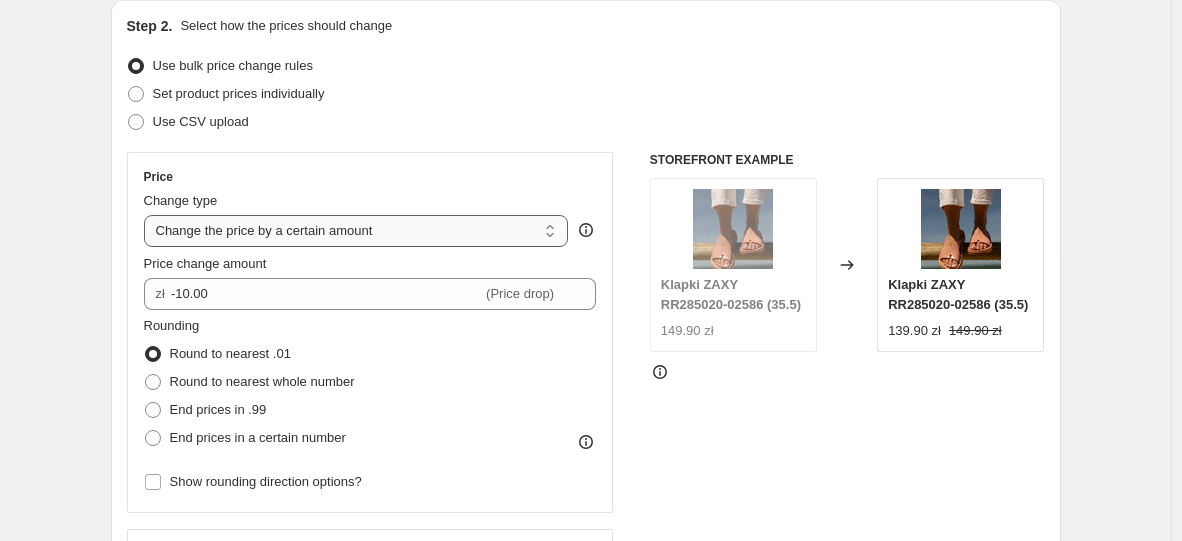 click on "Change the price to a certain amount Change the price by a certain amount Change the price by a certain percentage Change the price to the current compare at price (price before sale) Change the price by a certain amount relative to the compare at price Change the price by a certain percentage relative to the compare at price Don't change the price Change the price by a certain percentage relative to the cost per item Change price to certain cost margin" at bounding box center [356, 231] 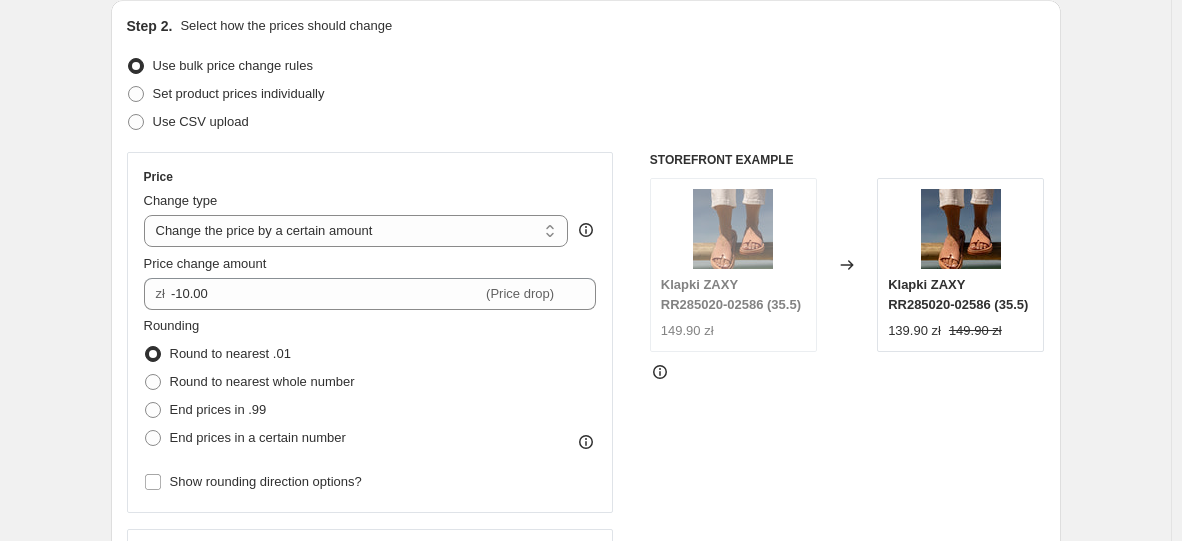 select on "to" 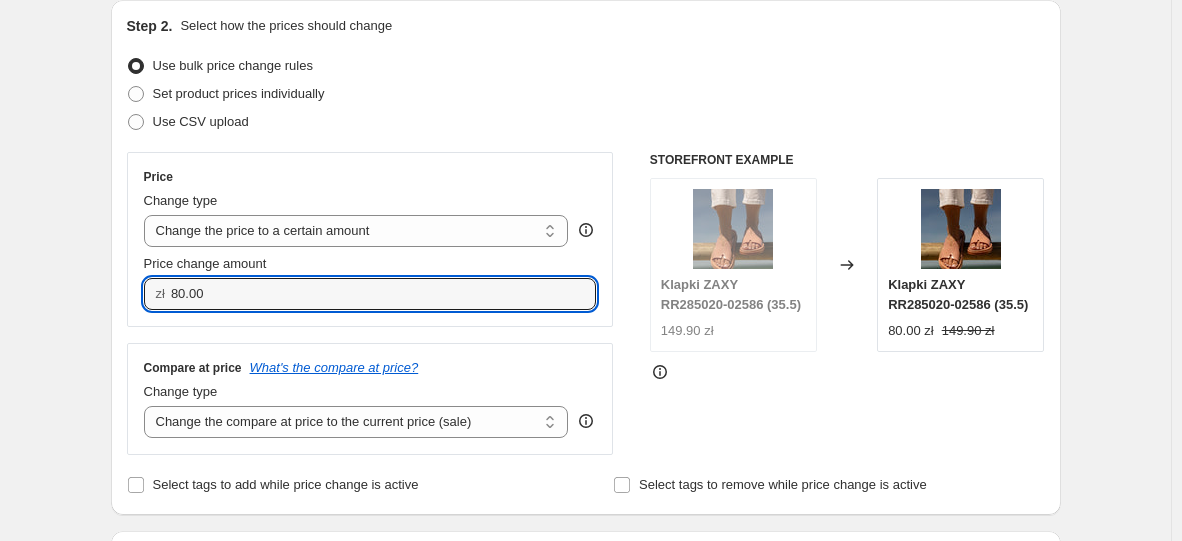 drag, startPoint x: 248, startPoint y: 289, endPoint x: 118, endPoint y: 290, distance: 130.00385 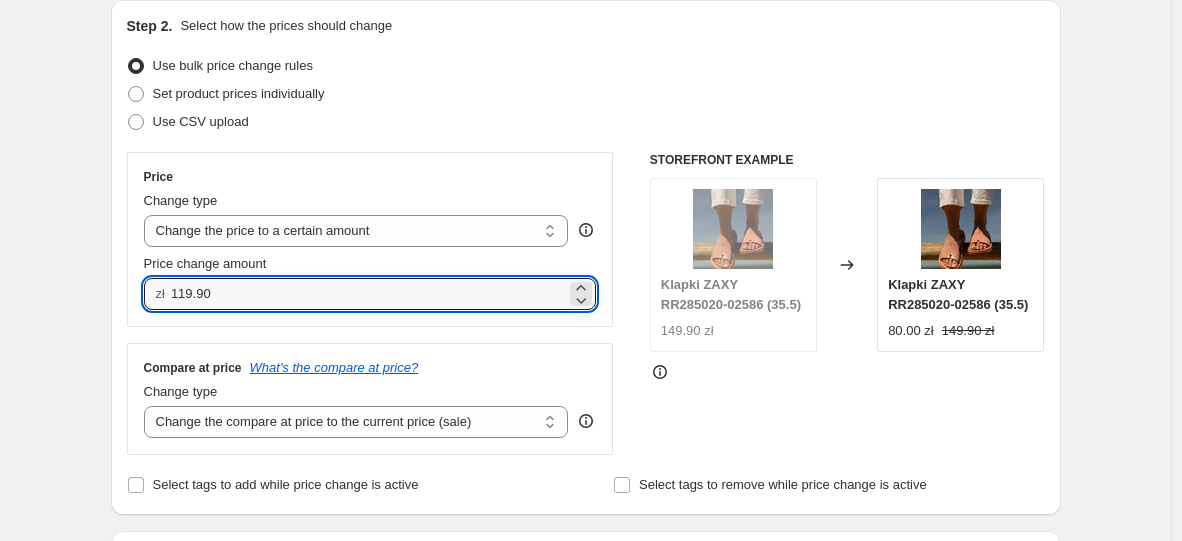 type on "119.90" 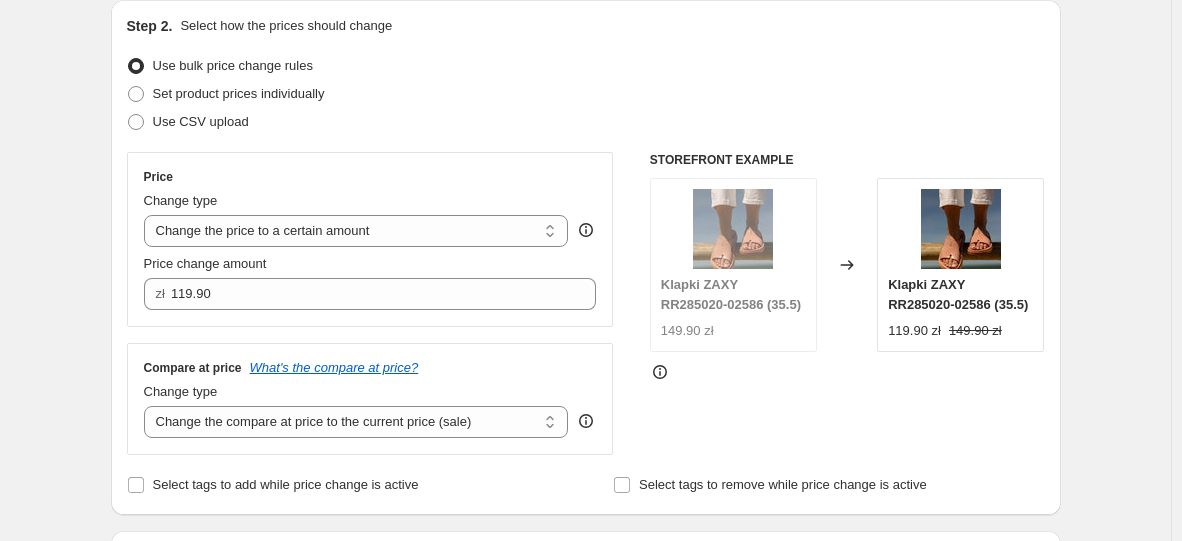 click on "Price Change type Change the price to a certain amount Change the price by a certain amount Change the price by a certain percentage Change the price to the current compare at price (price before sale) Change the price by a certain amount relative to the compare at price Change the price by a certain percentage relative to the compare at price Don't change the price Change the price by a certain percentage relative to the cost per item Change price to certain cost margin Change the price to a certain amount Price change amount zł 119.90" at bounding box center (370, 239) 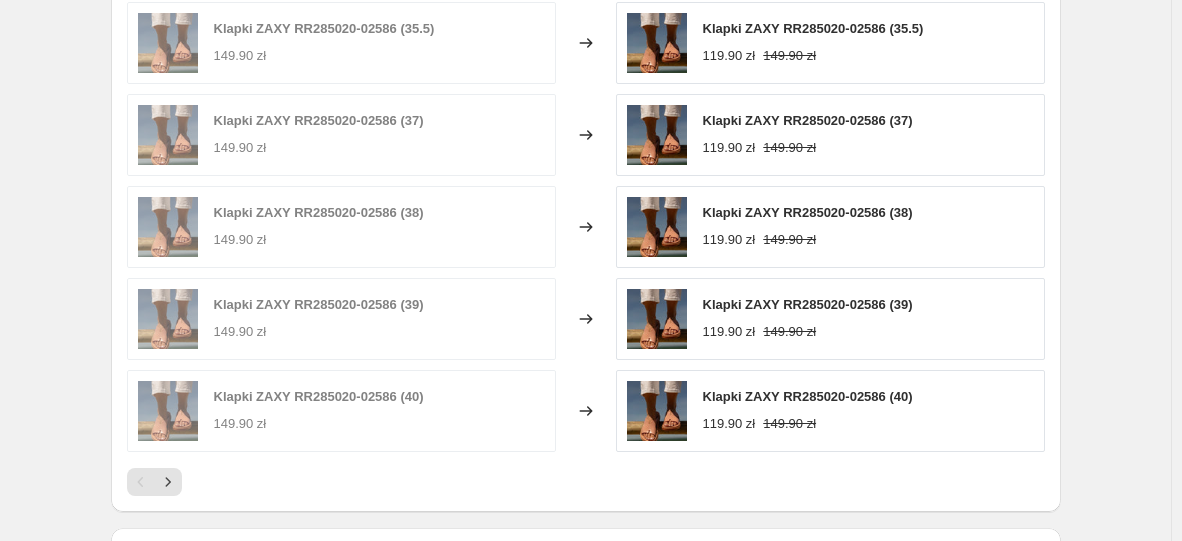 scroll, scrollTop: 1216, scrollLeft: 0, axis: vertical 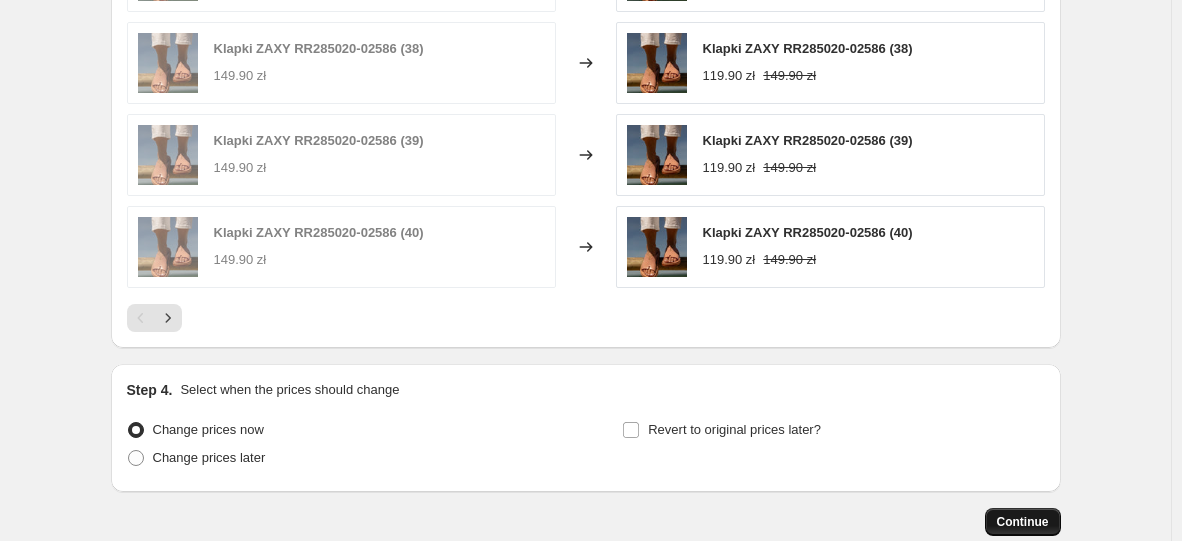 click on "Continue" at bounding box center [1023, 522] 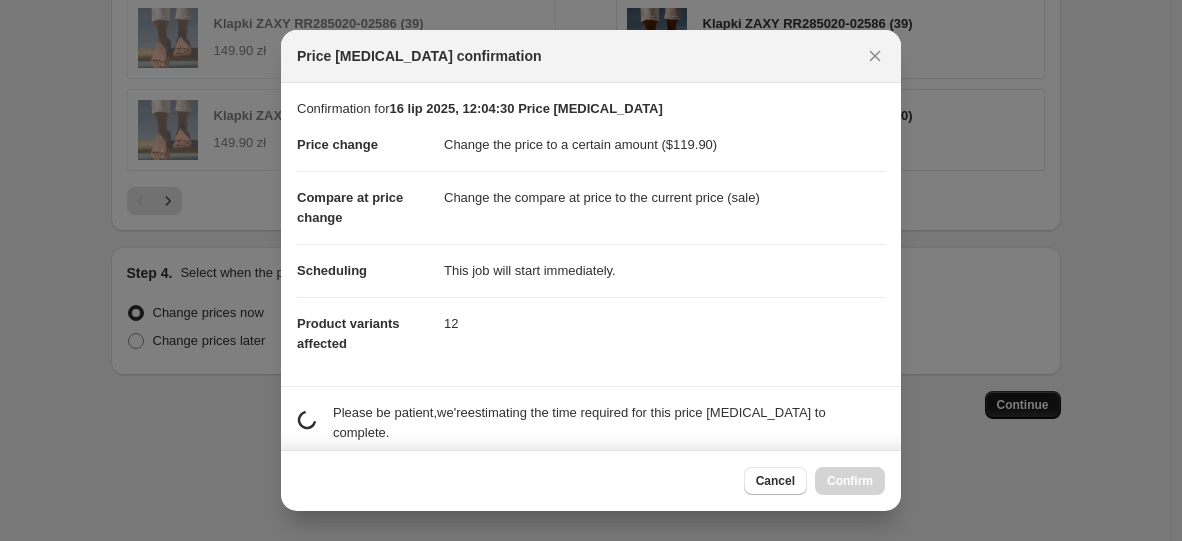 scroll, scrollTop: 0, scrollLeft: 0, axis: both 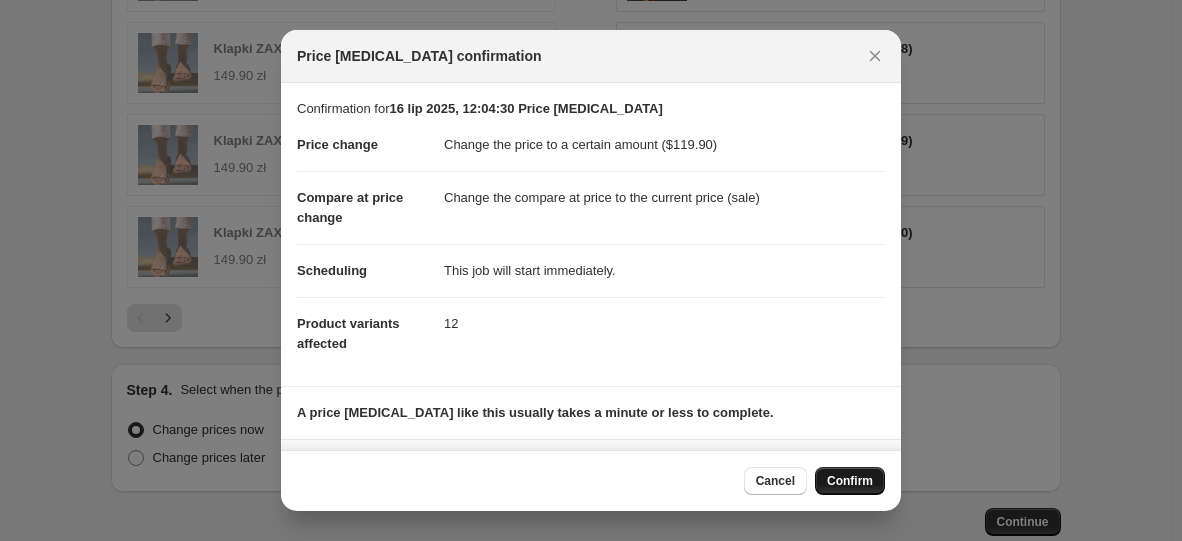 click on "Confirm" at bounding box center [850, 481] 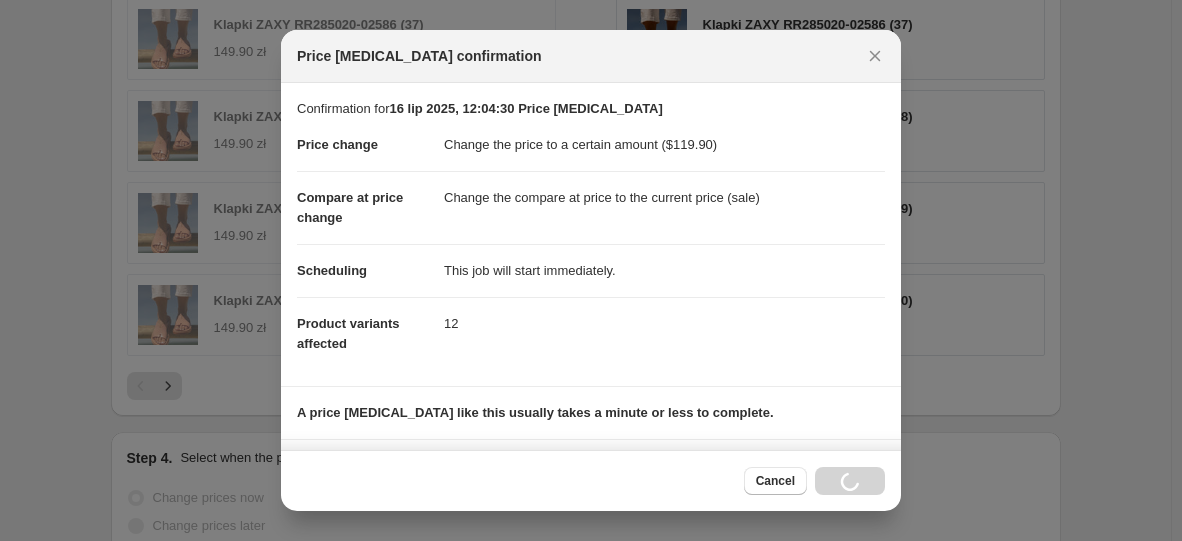 scroll, scrollTop: 1284, scrollLeft: 0, axis: vertical 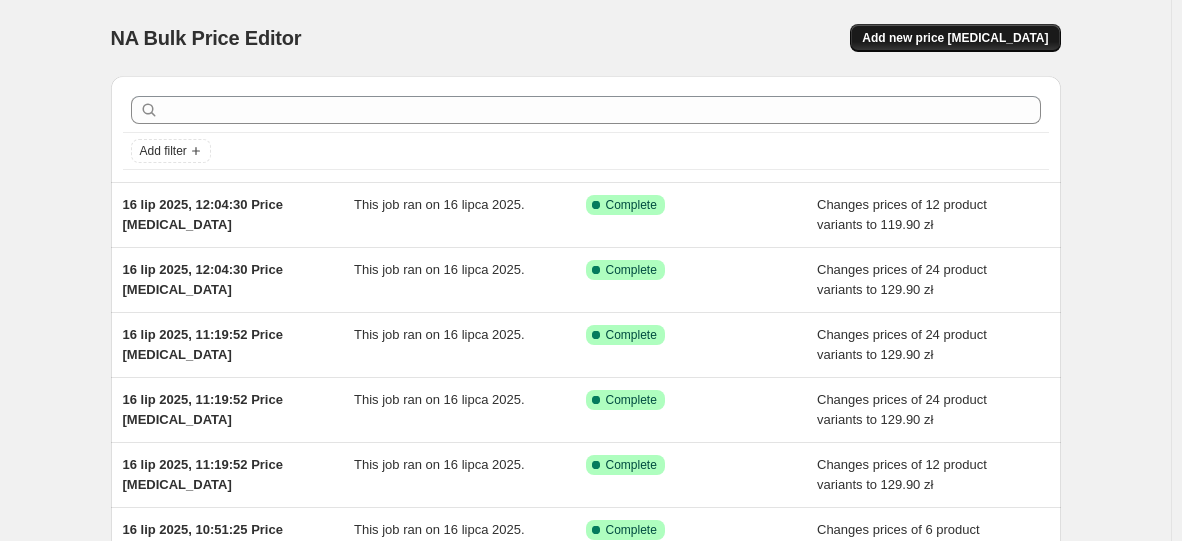 click on "Add new price [MEDICAL_DATA]" at bounding box center [955, 38] 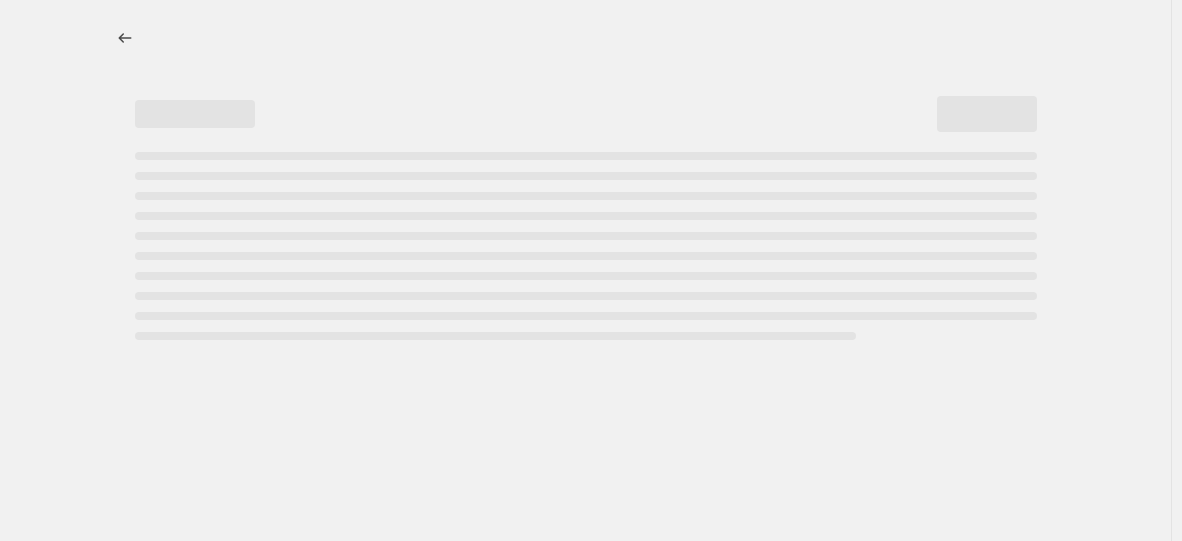 select on "percentage" 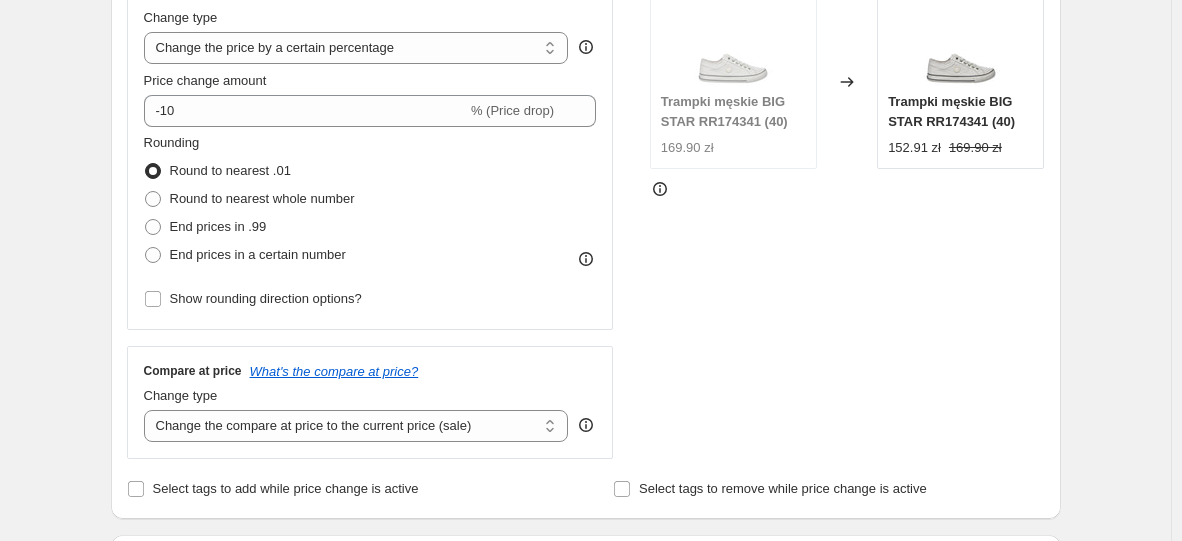 scroll, scrollTop: 600, scrollLeft: 0, axis: vertical 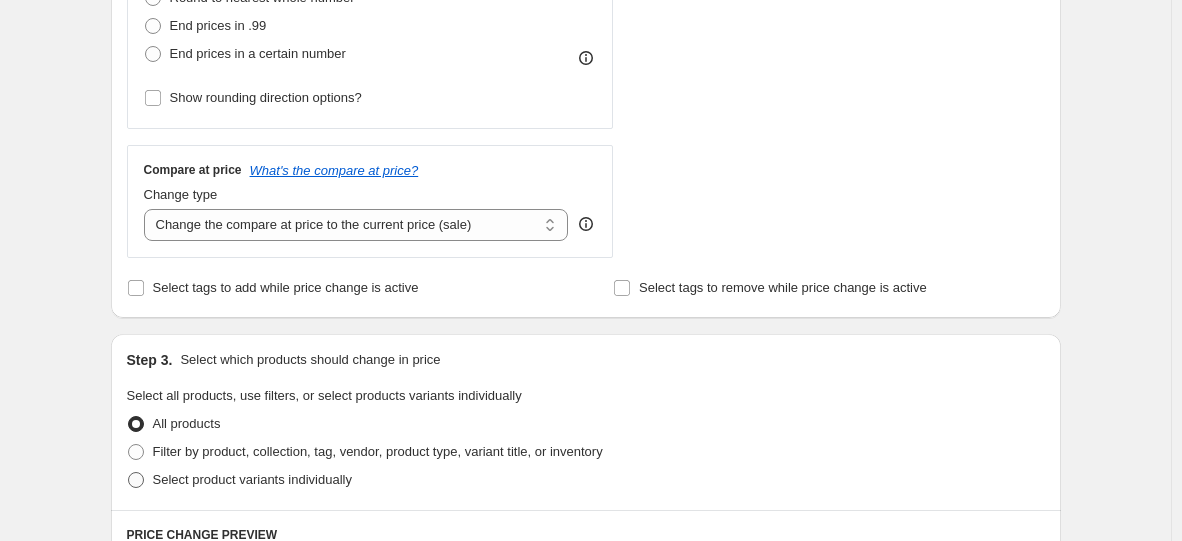 click on "Select product variants individually" at bounding box center (252, 479) 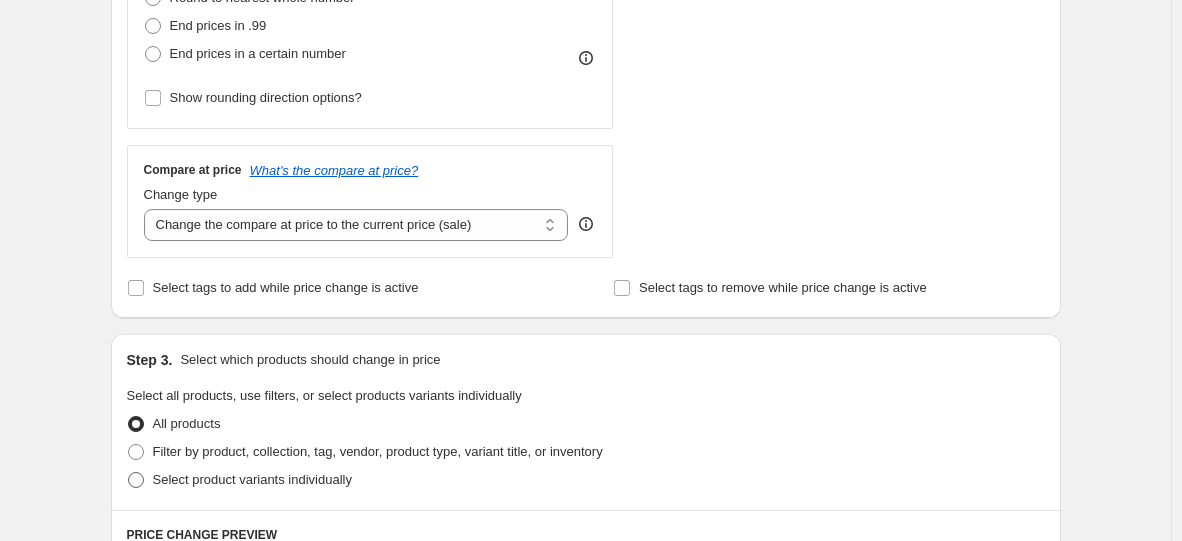 radio on "true" 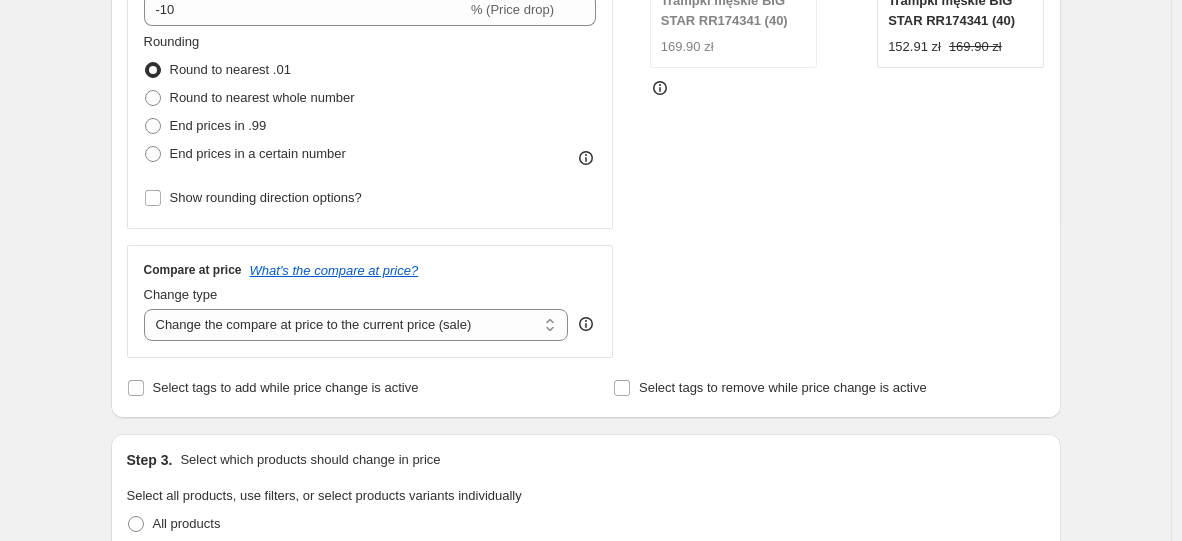 scroll, scrollTop: 400, scrollLeft: 0, axis: vertical 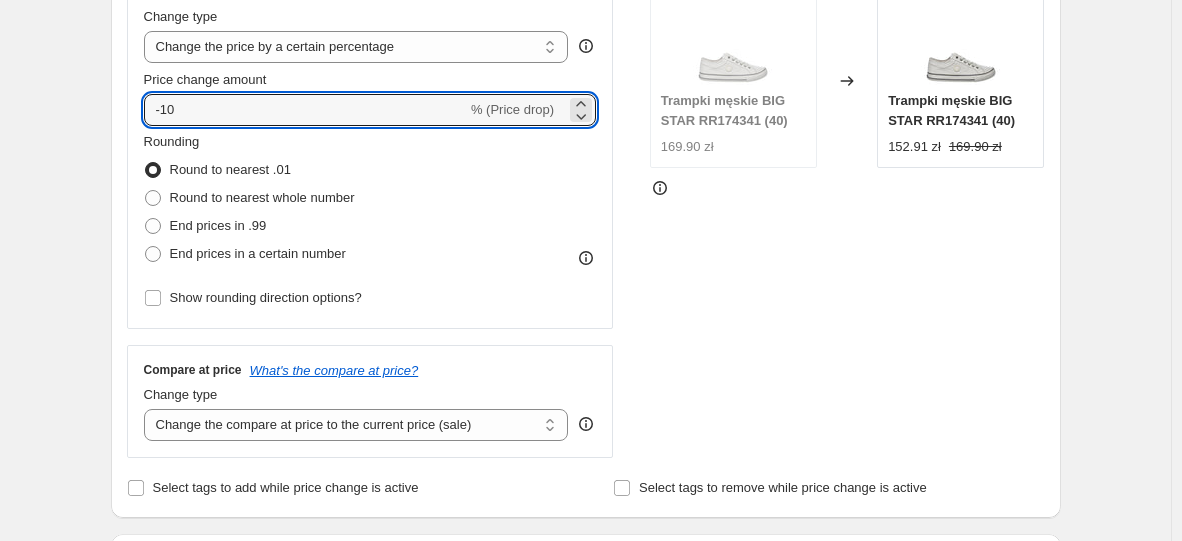 drag, startPoint x: 216, startPoint y: 105, endPoint x: 128, endPoint y: 94, distance: 88.68484 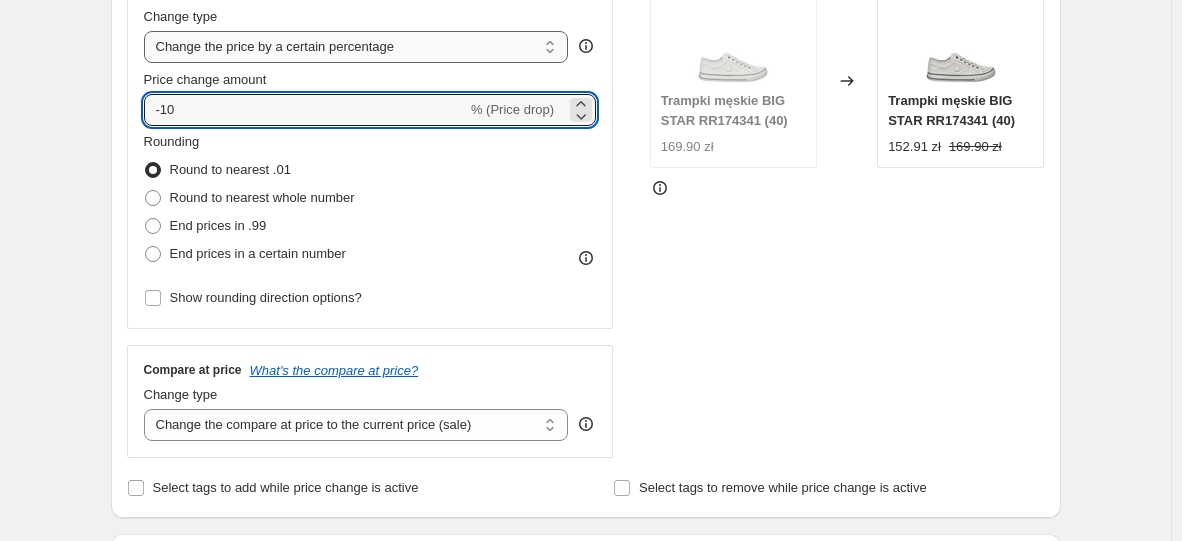click on "Change the price to a certain amount Change the price by a certain amount Change the price by a certain percentage Change the price to the current compare at price (price before sale) Change the price by a certain amount relative to the compare at price Change the price by a certain percentage relative to the compare at price Don't change the price Change the price by a certain percentage relative to the cost per item Change price to certain cost margin" at bounding box center (356, 47) 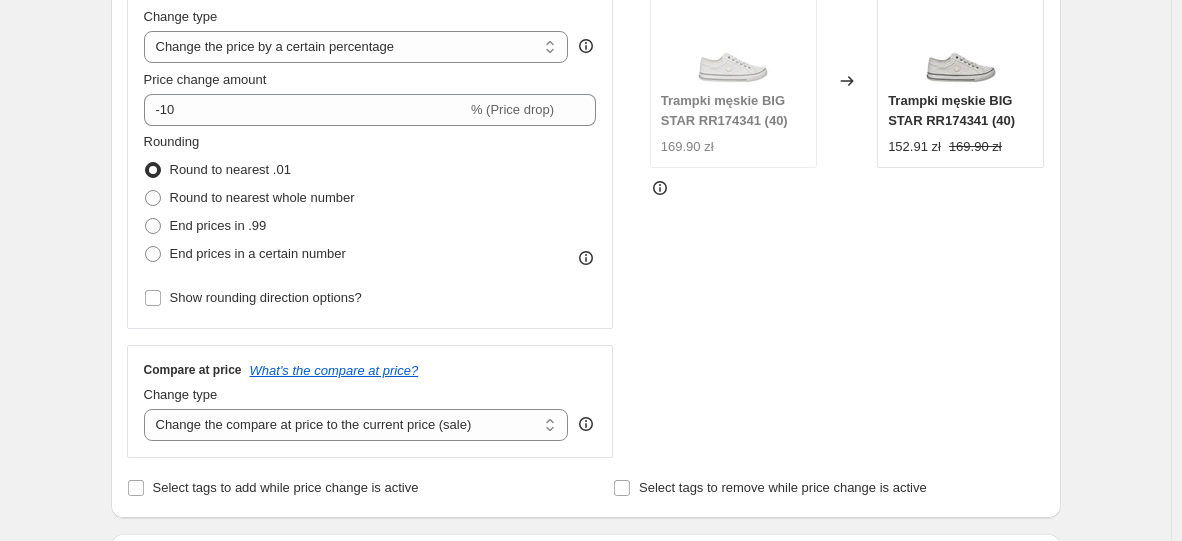 select on "to" 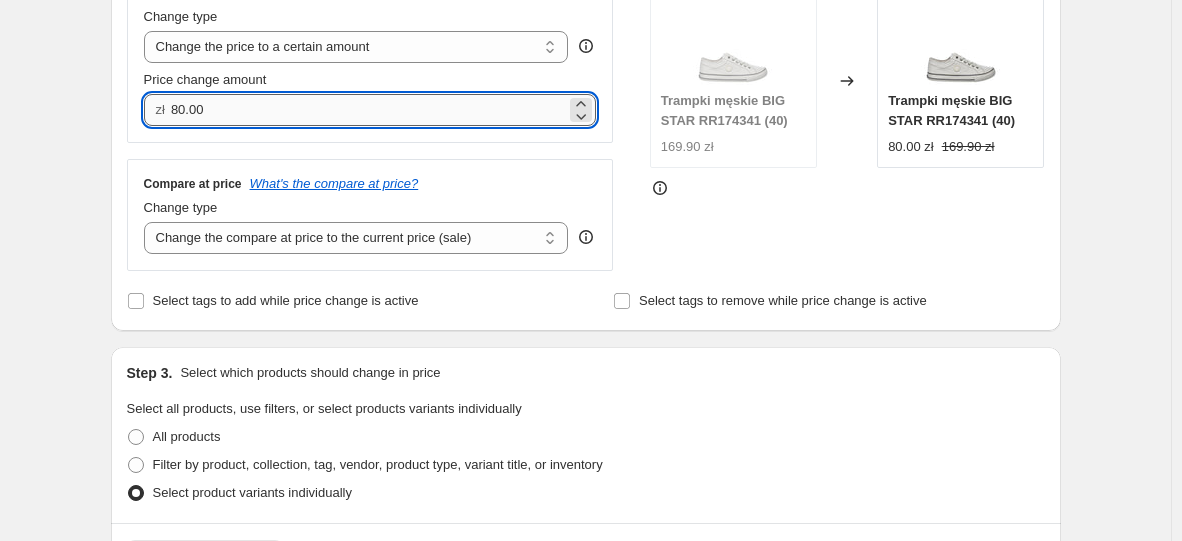 click on "80.00" at bounding box center (368, 110) 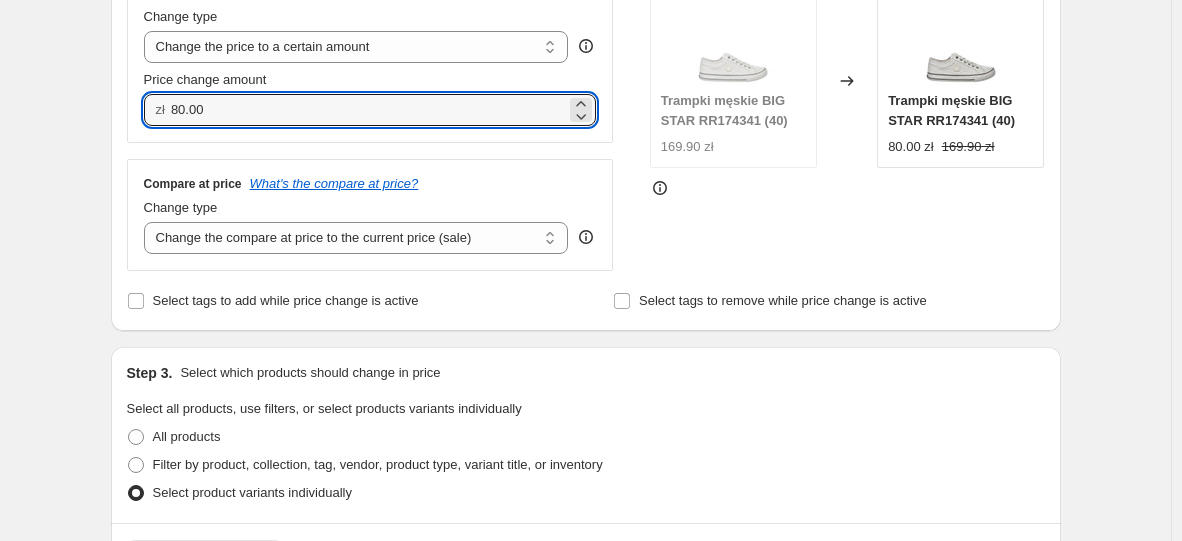drag, startPoint x: 242, startPoint y: 107, endPoint x: 137, endPoint y: 110, distance: 105.04285 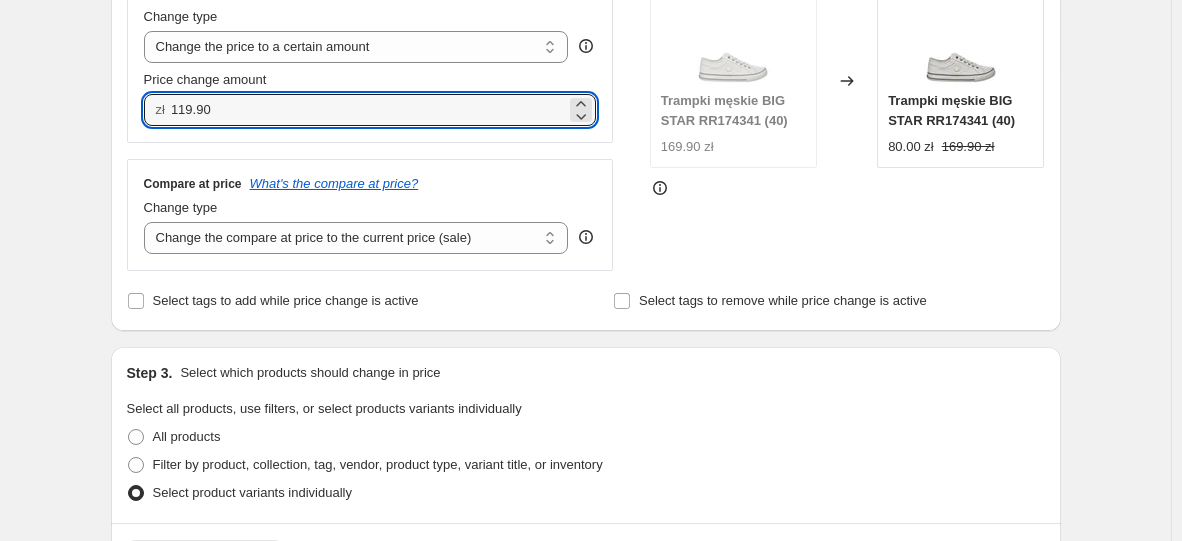 type on "119.90" 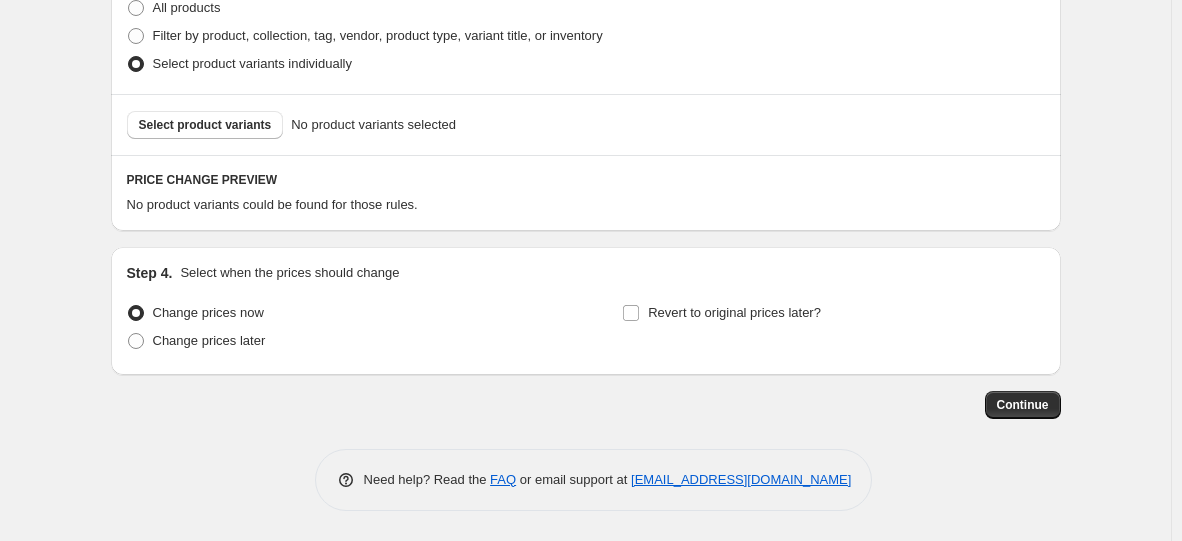 scroll, scrollTop: 630, scrollLeft: 0, axis: vertical 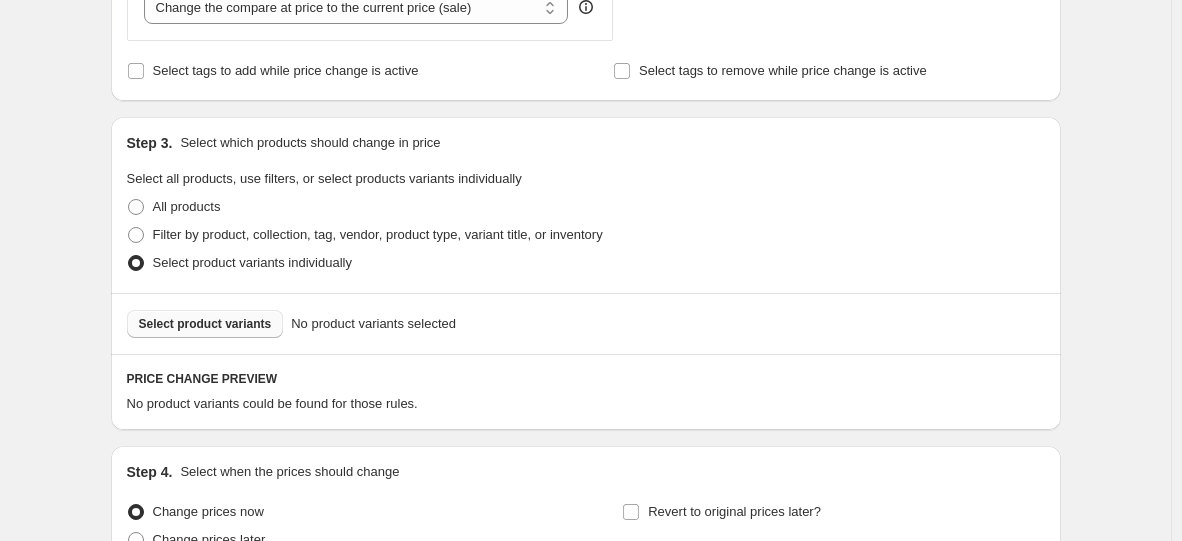 click on "Select product variants" at bounding box center [205, 324] 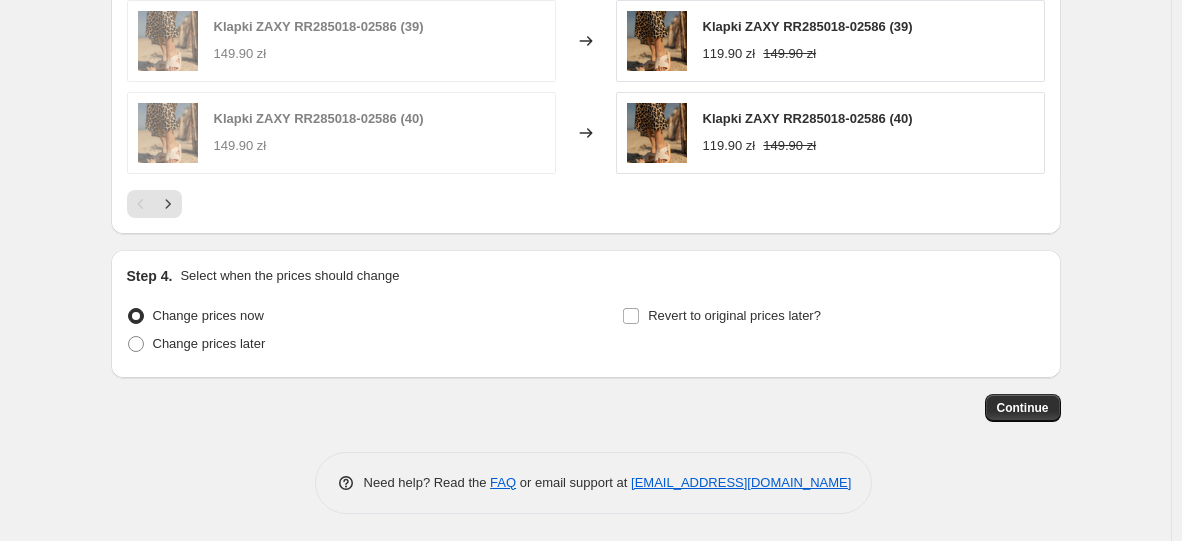 scroll, scrollTop: 1334, scrollLeft: 0, axis: vertical 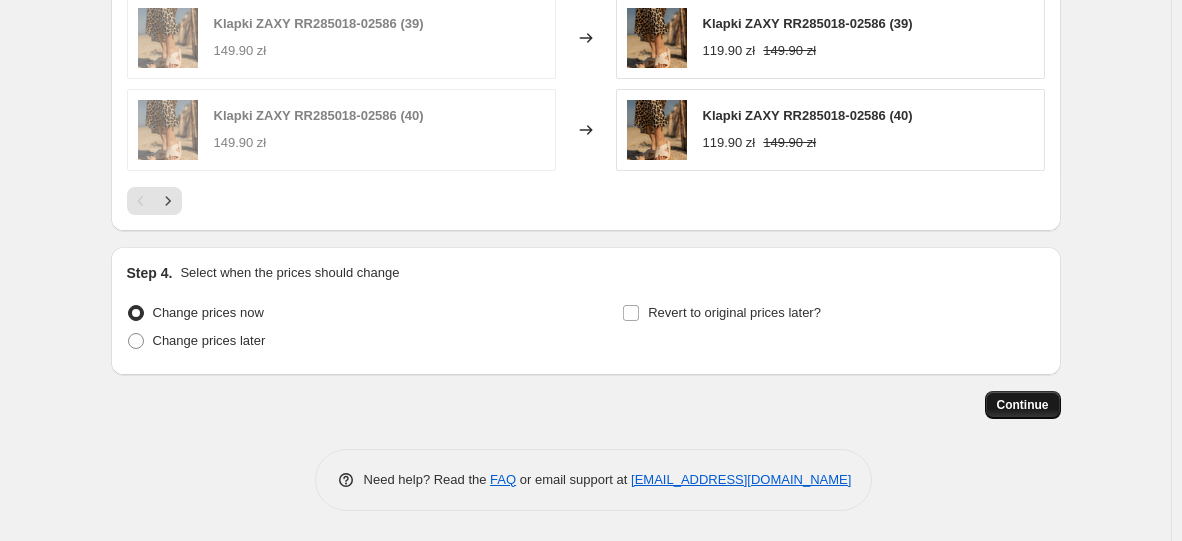 click on "Continue" at bounding box center (1023, 405) 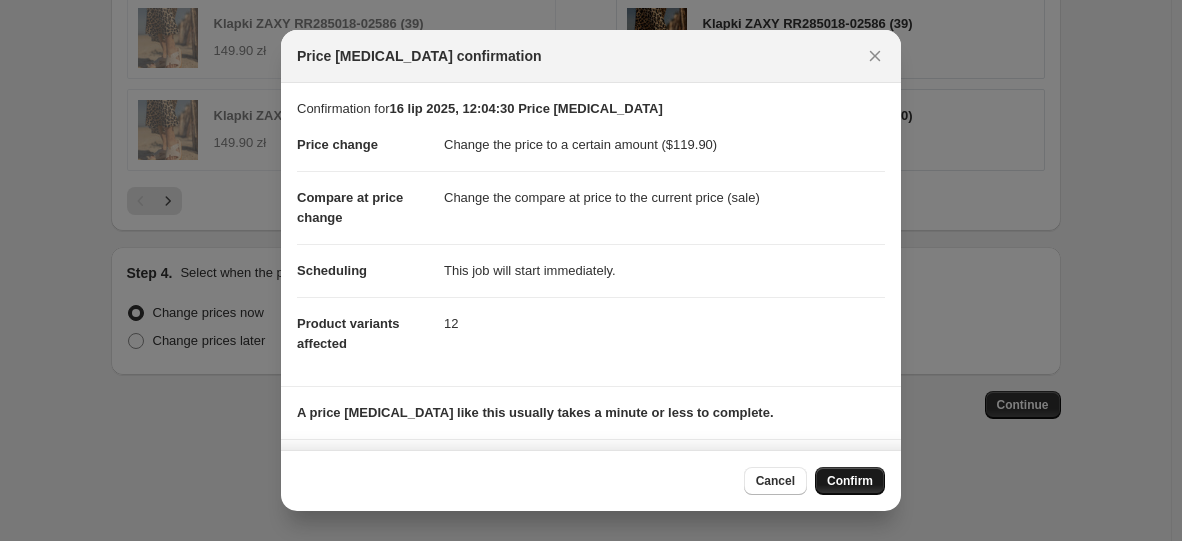 click on "Confirm" at bounding box center [850, 481] 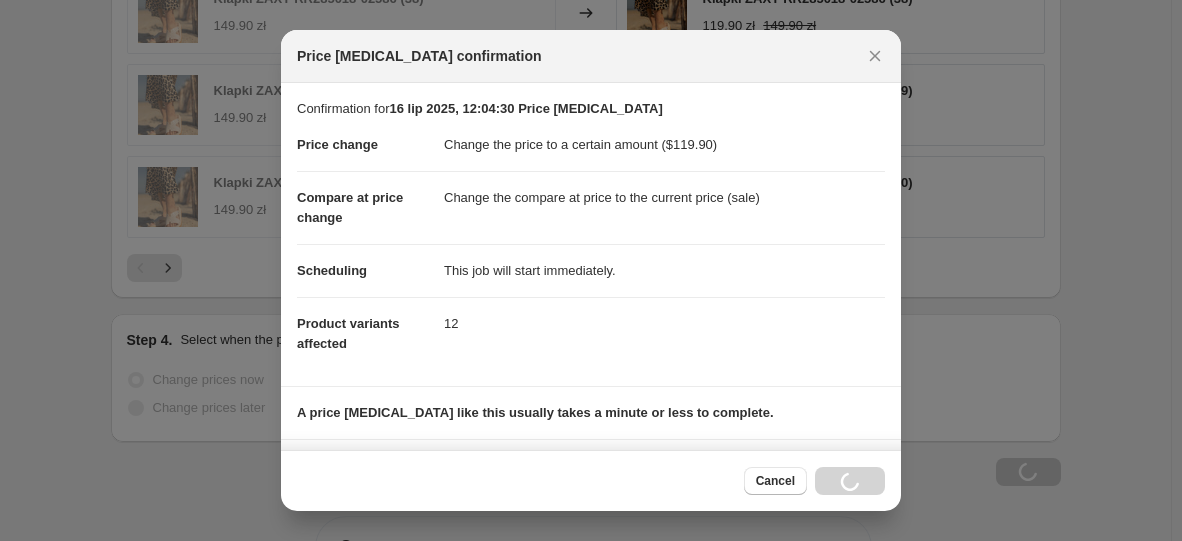 scroll, scrollTop: 1402, scrollLeft: 0, axis: vertical 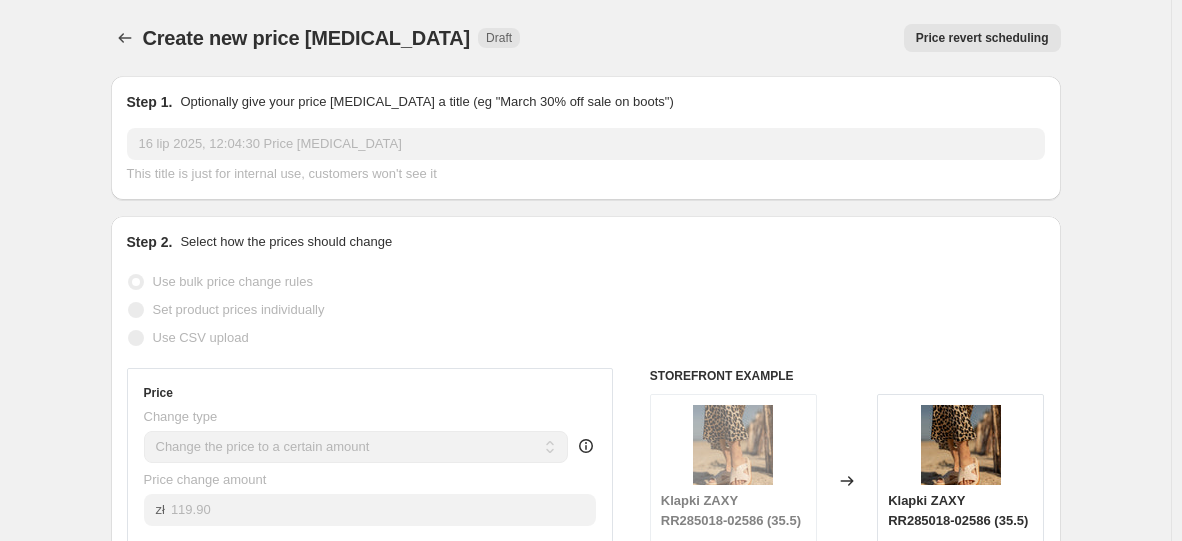 click on "Price revert scheduling" at bounding box center (982, 38) 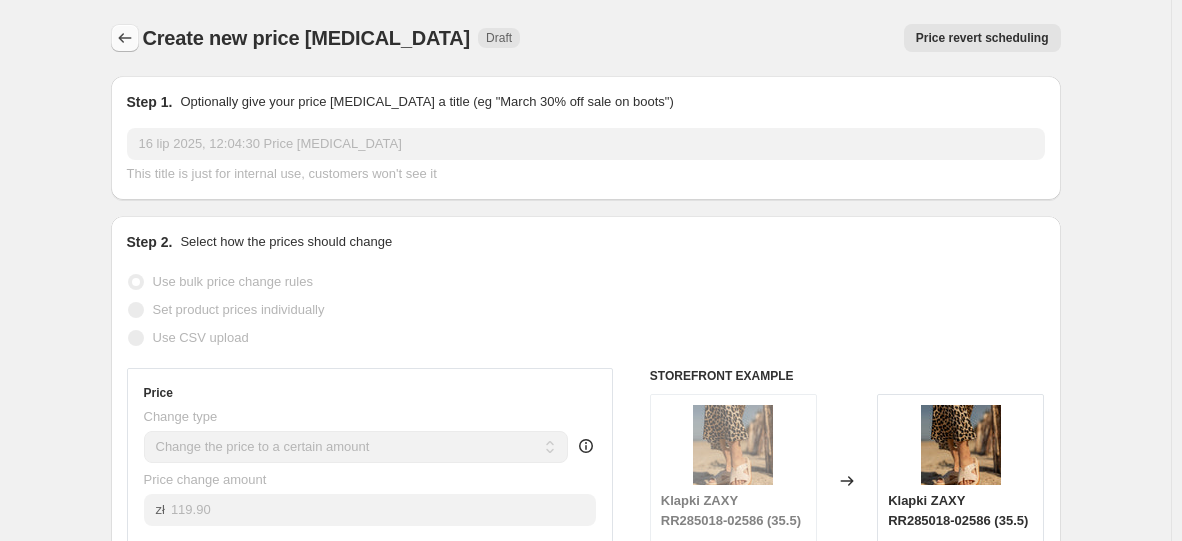 click at bounding box center (125, 38) 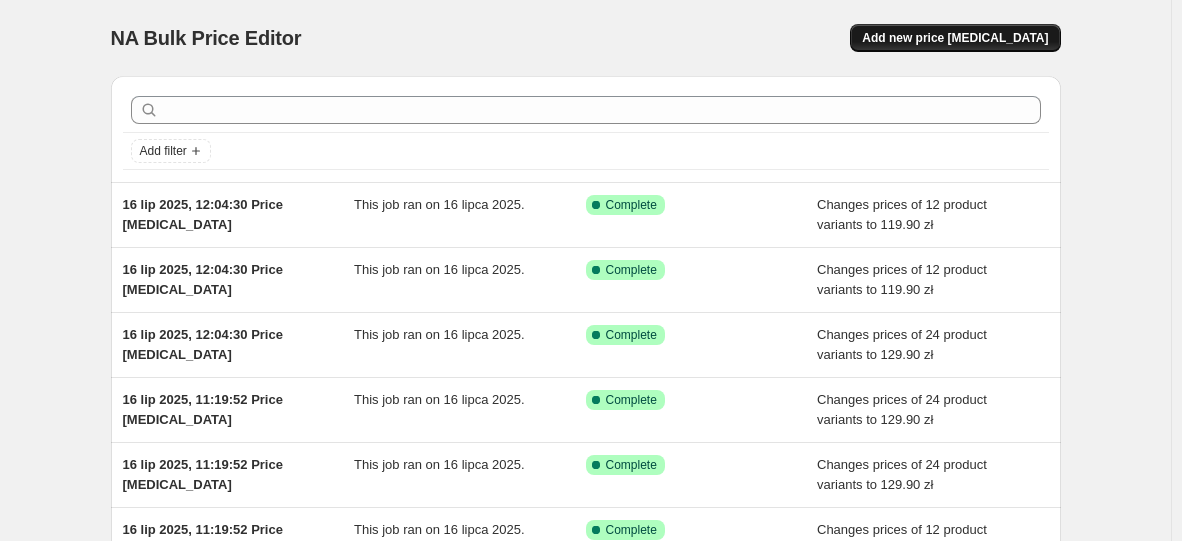 click on "Add new price [MEDICAL_DATA]" at bounding box center [955, 38] 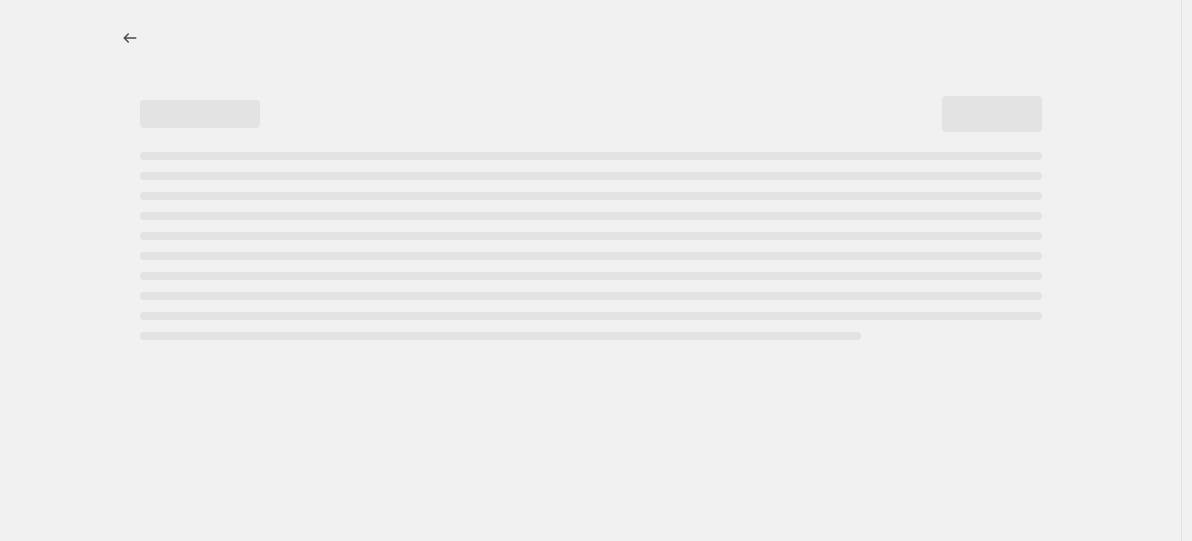 select on "percentage" 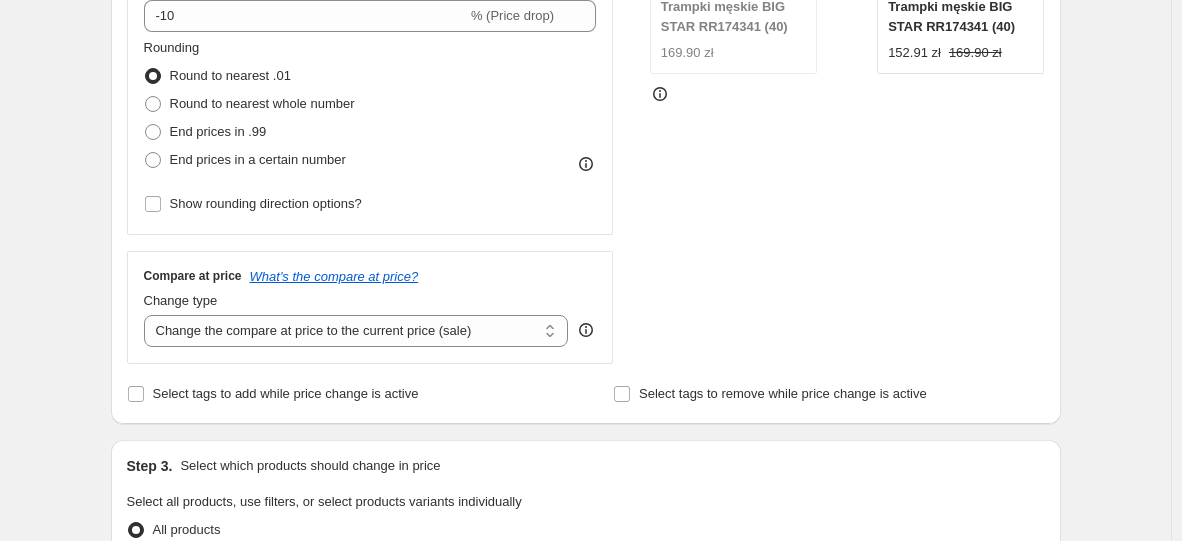 scroll, scrollTop: 700, scrollLeft: 0, axis: vertical 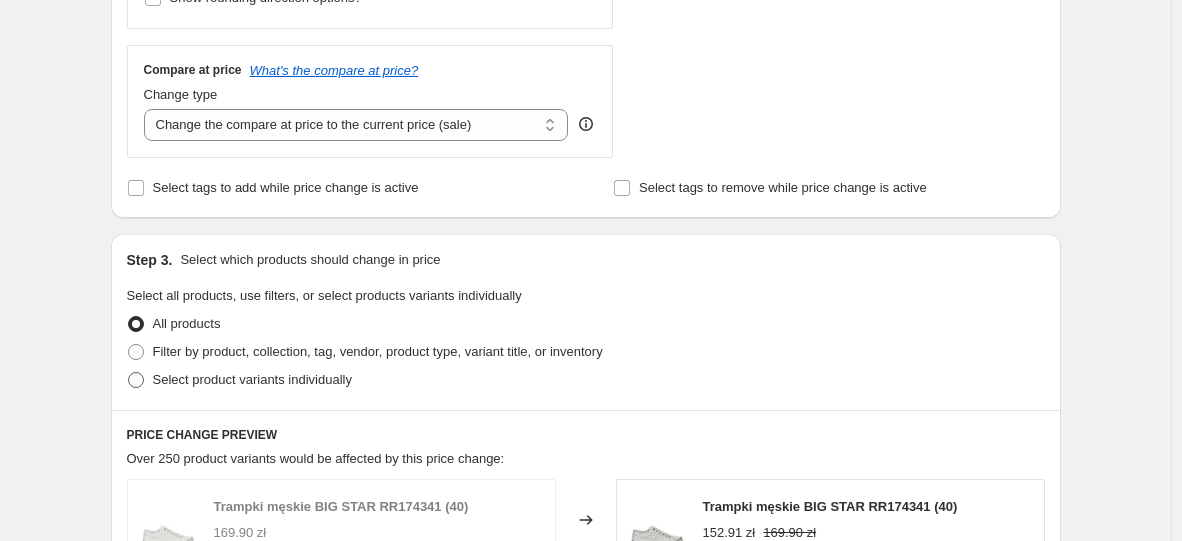 click on "Select product variants individually" at bounding box center (252, 379) 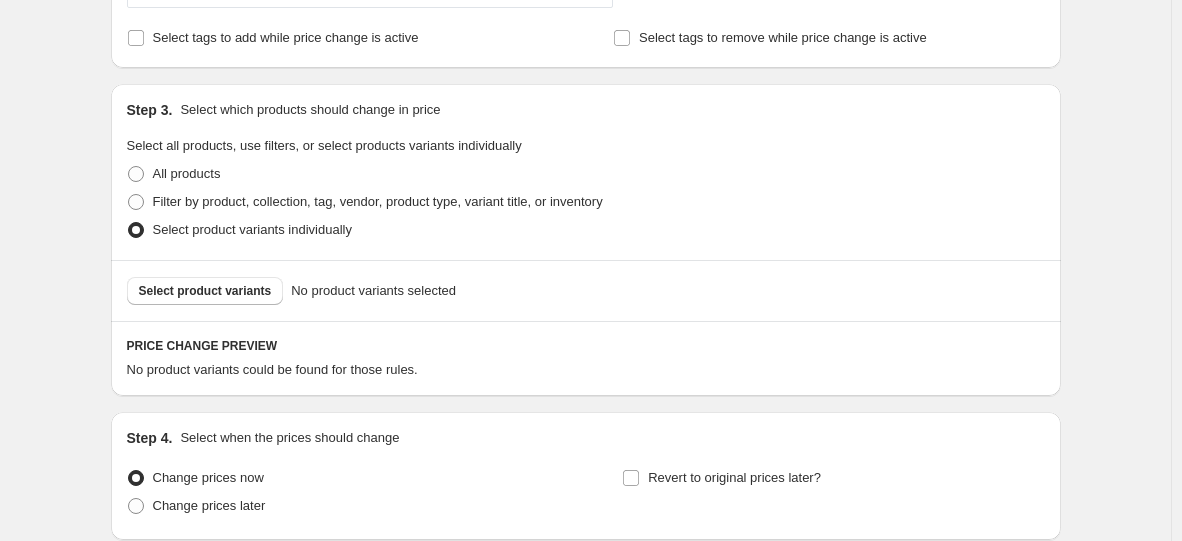scroll, scrollTop: 816, scrollLeft: 0, axis: vertical 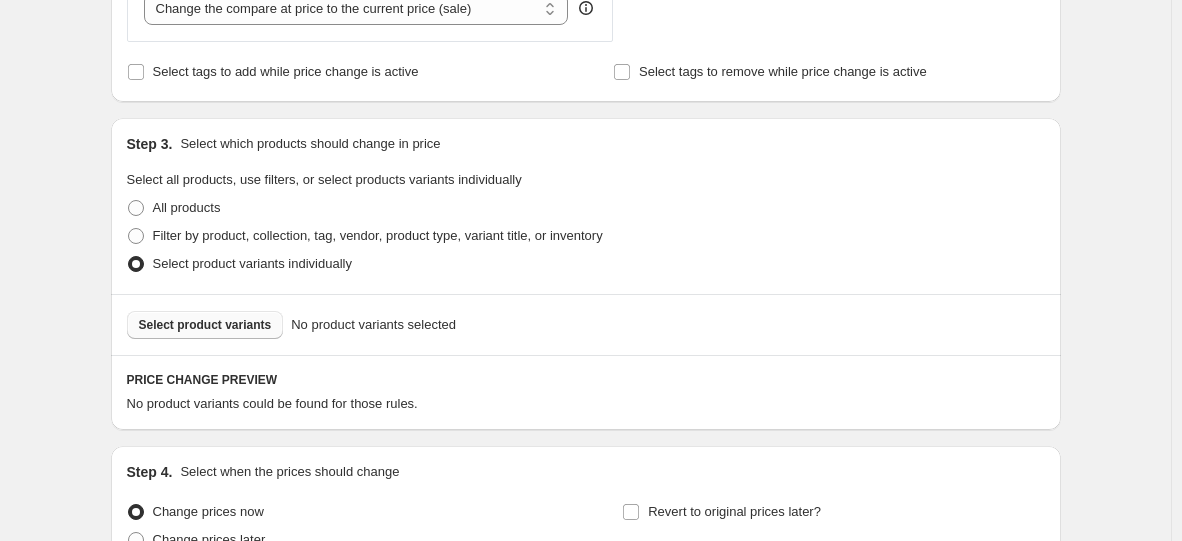 click on "Select product variants No   product variants selected" at bounding box center (586, 324) 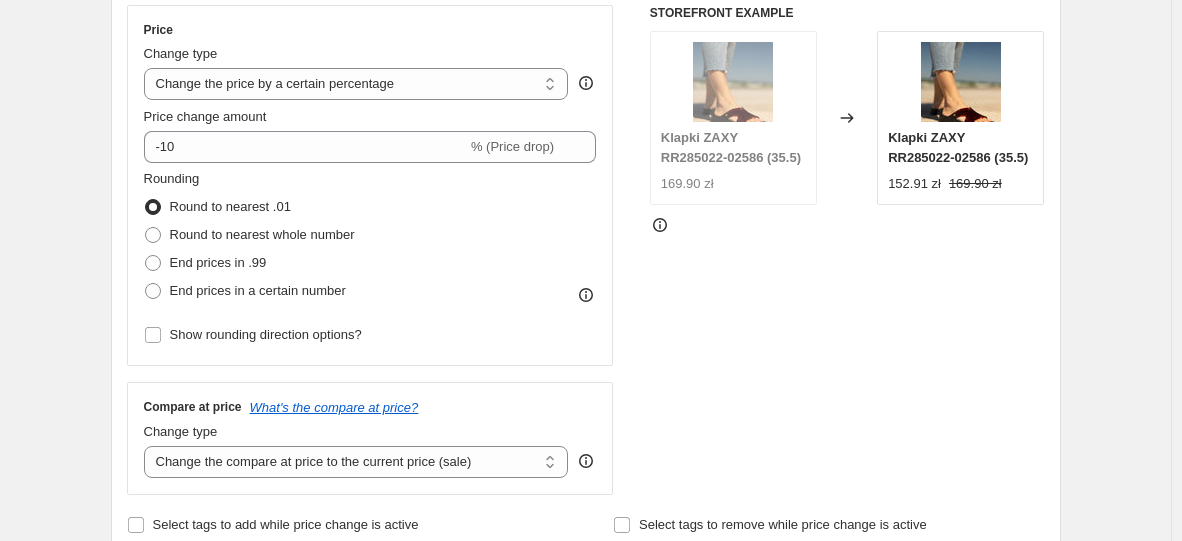 scroll, scrollTop: 316, scrollLeft: 0, axis: vertical 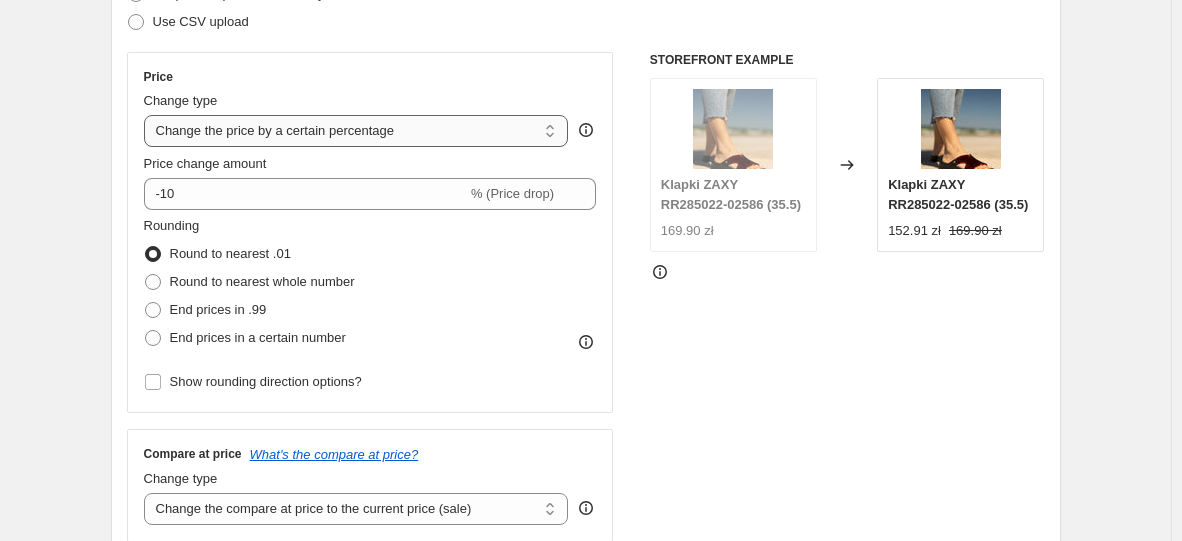 click on "Change the price to a certain amount Change the price by a certain amount Change the price by a certain percentage Change the price to the current compare at price (price before sale) Change the price by a certain amount relative to the compare at price Change the price by a certain percentage relative to the compare at price Don't change the price Change the price by a certain percentage relative to the cost per item Change price to certain cost margin" at bounding box center (356, 131) 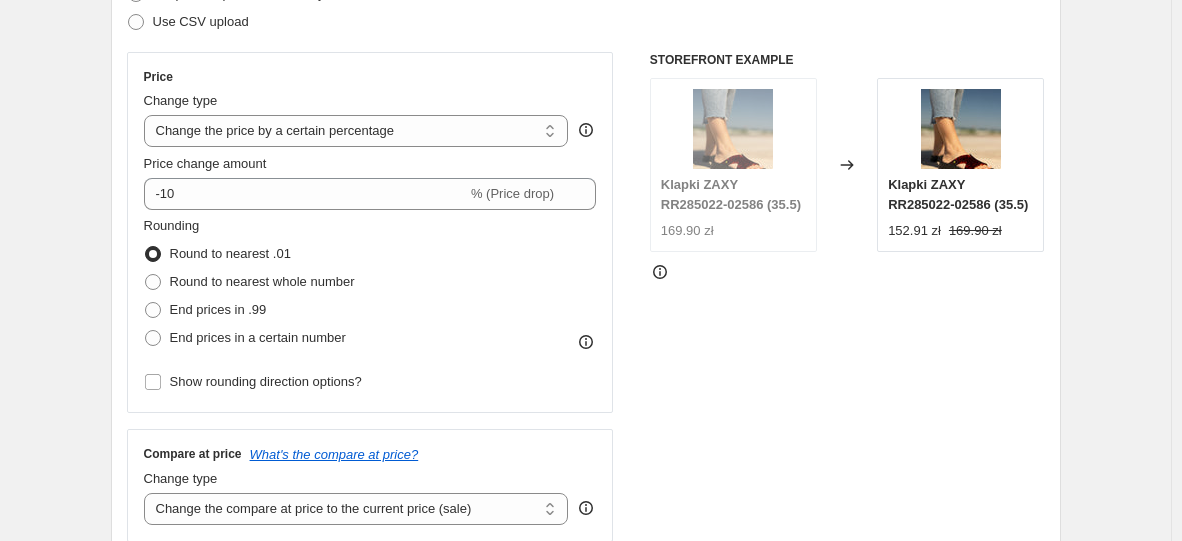 select on "to" 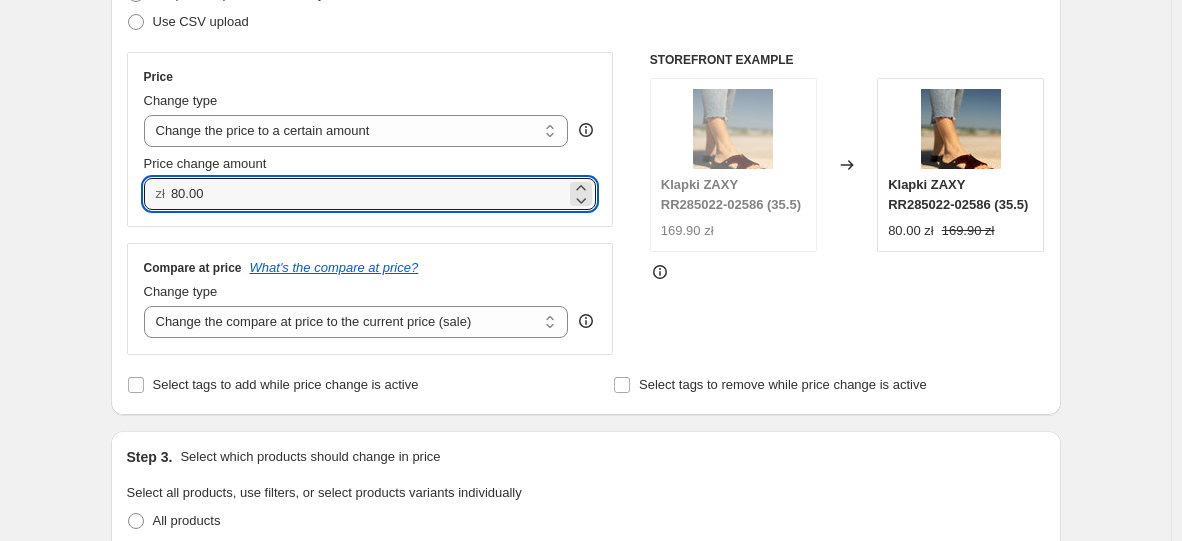 drag, startPoint x: 263, startPoint y: 195, endPoint x: 133, endPoint y: 197, distance: 130.01538 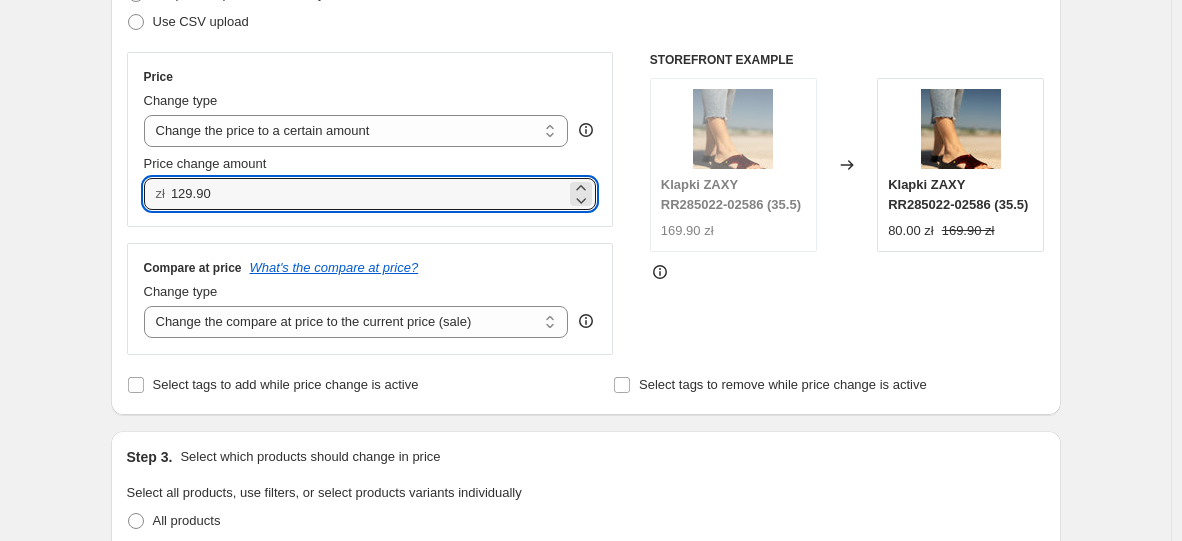 type on "129.90" 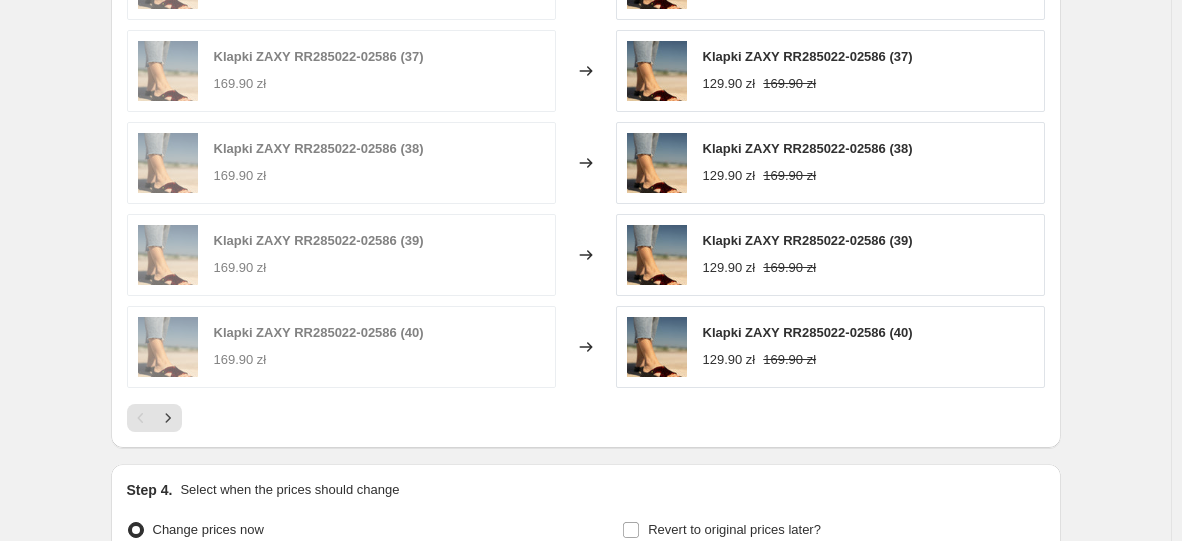 scroll, scrollTop: 1334, scrollLeft: 0, axis: vertical 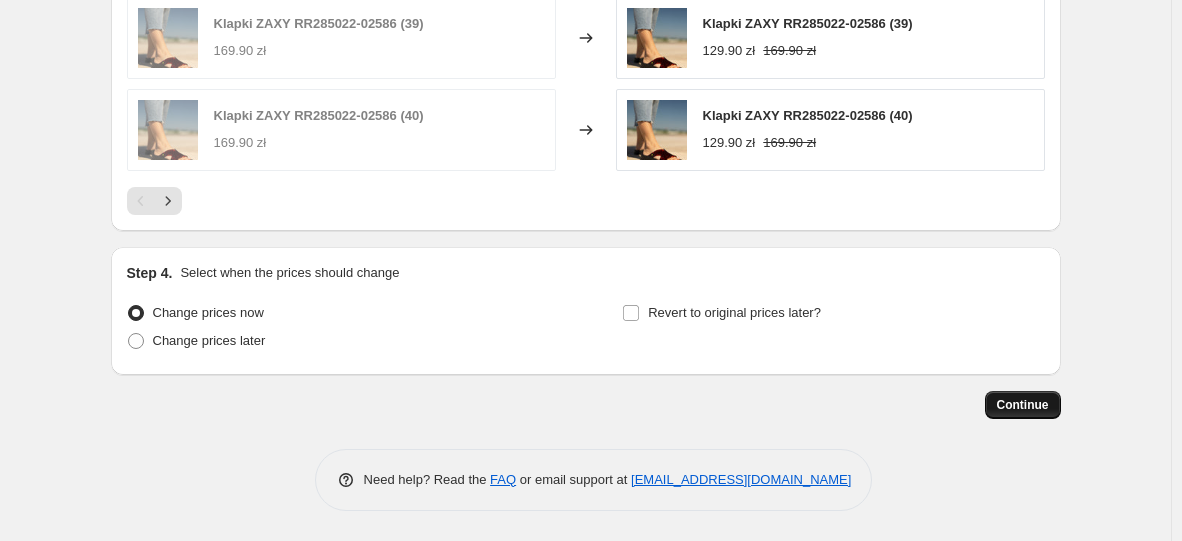 click on "Continue" at bounding box center (1023, 405) 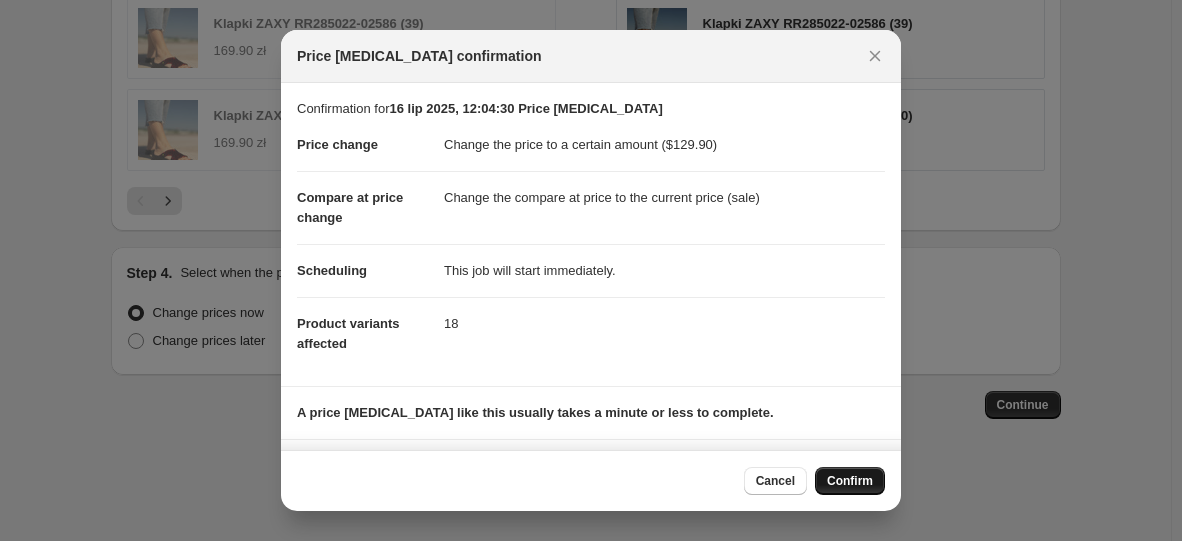 click on "Confirm" at bounding box center (850, 481) 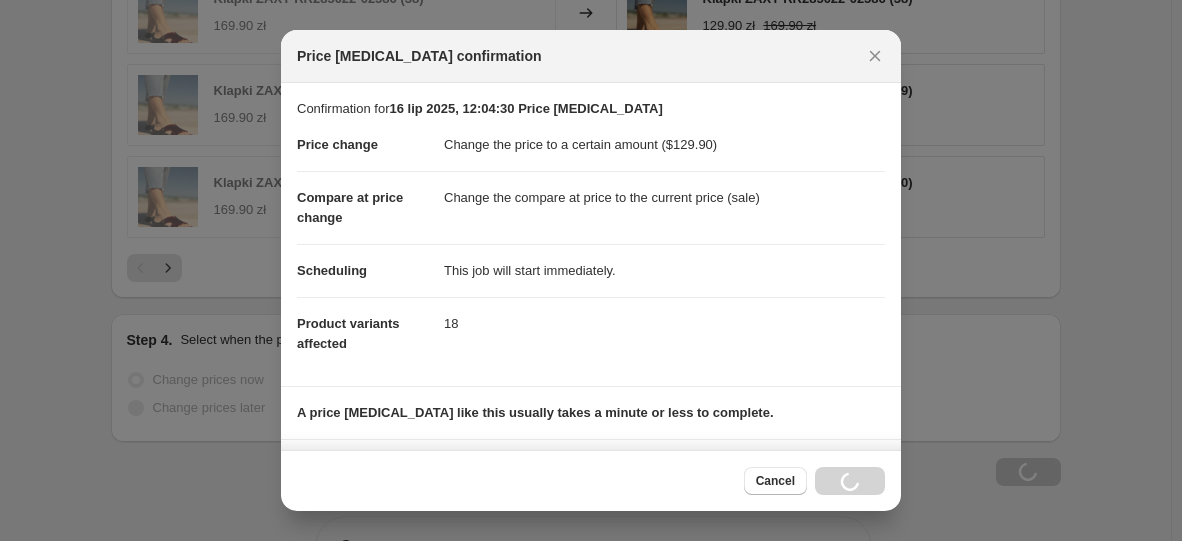 scroll, scrollTop: 1402, scrollLeft: 0, axis: vertical 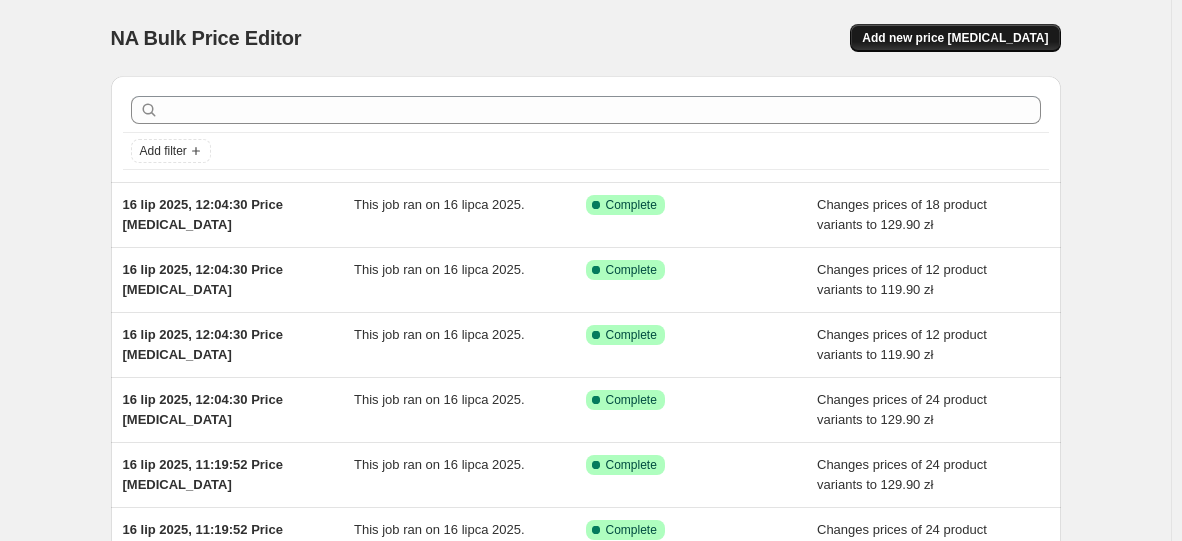 click on "Add new price [MEDICAL_DATA]" at bounding box center [955, 38] 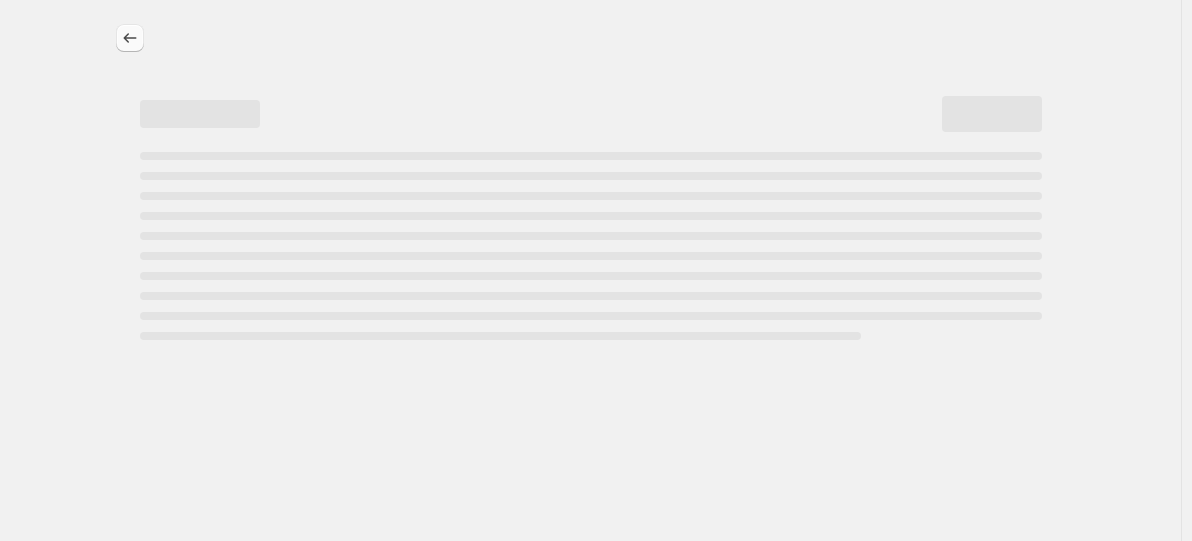 click 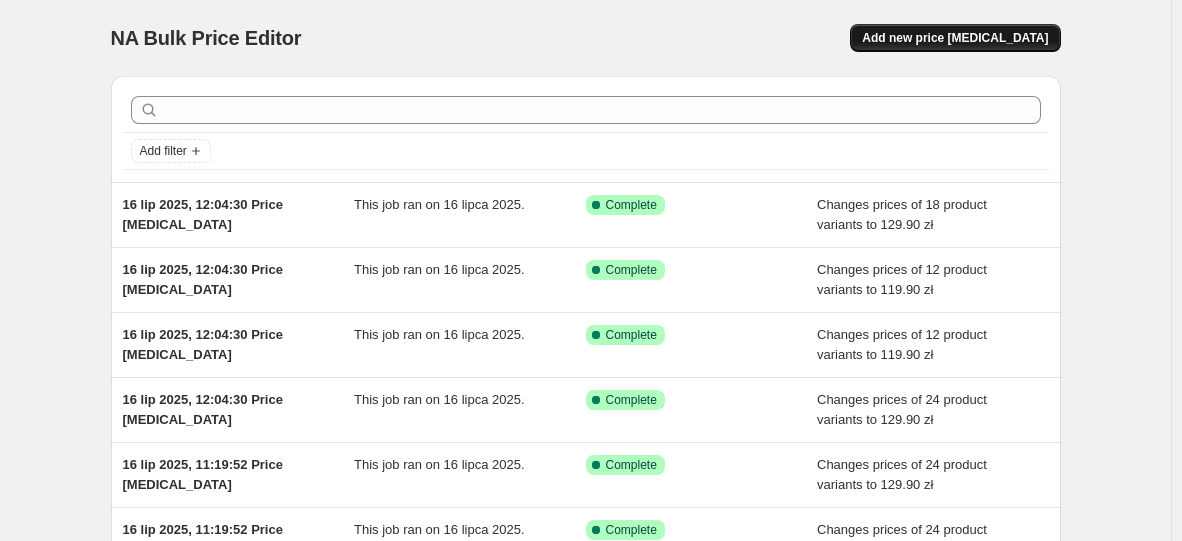 click on "Add new price [MEDICAL_DATA]" at bounding box center (955, 38) 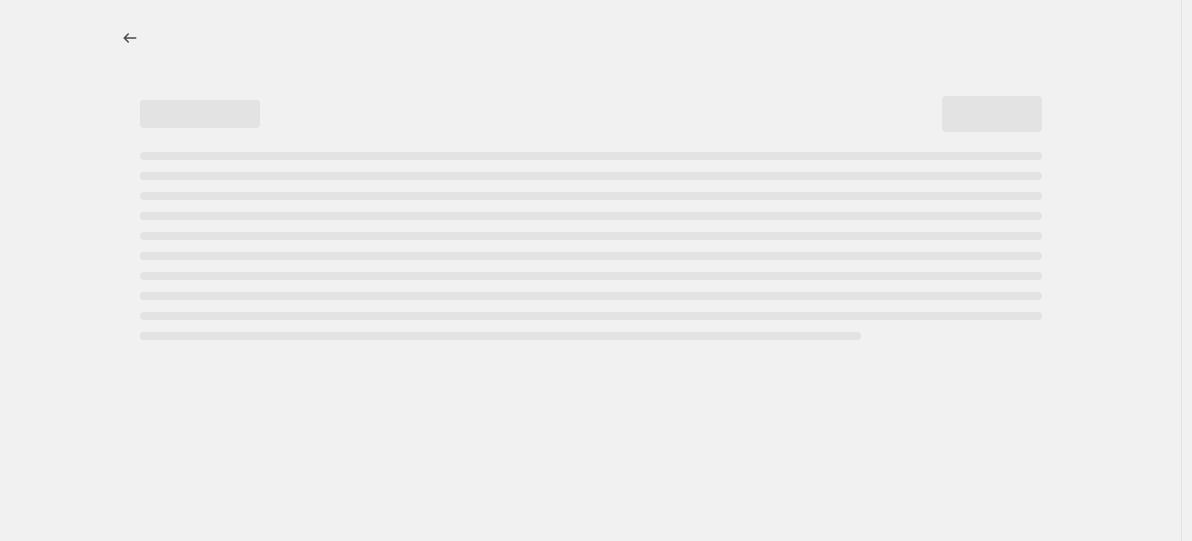 select on "percentage" 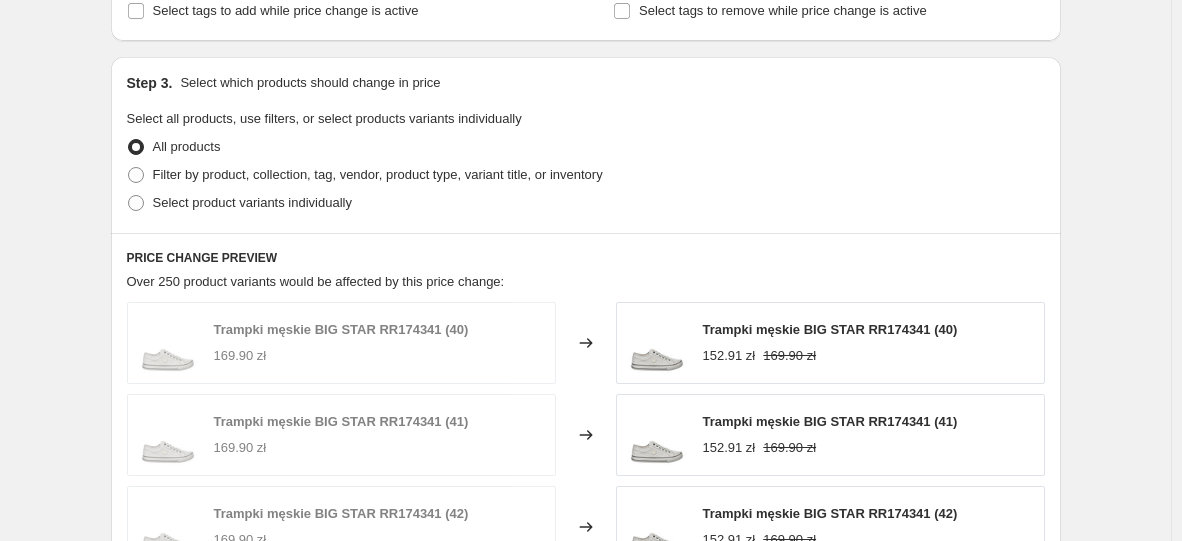 scroll, scrollTop: 900, scrollLeft: 0, axis: vertical 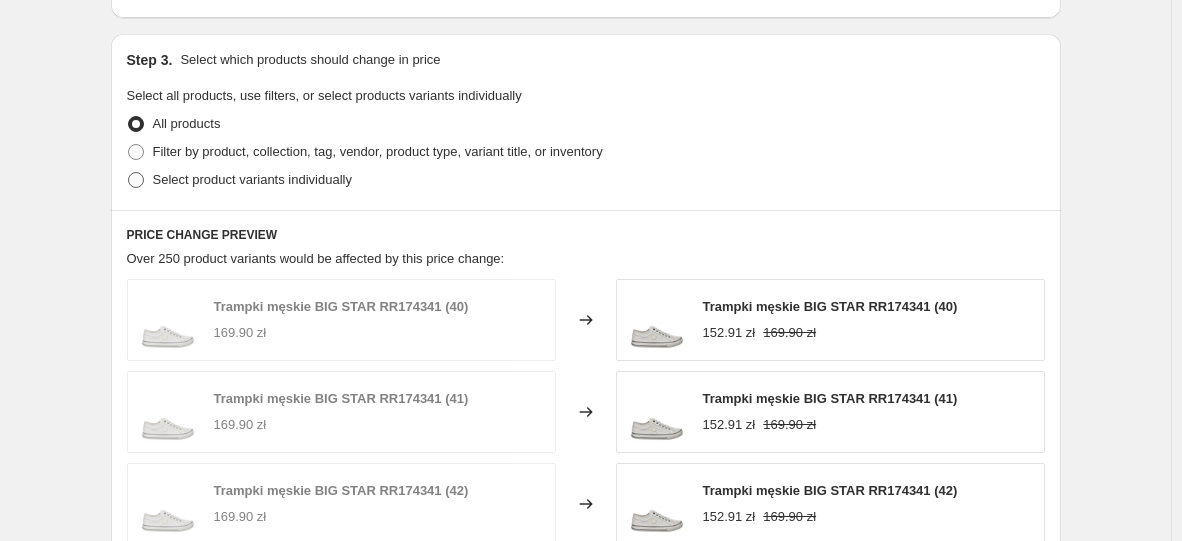 click on "Select product variants individually" at bounding box center [252, 179] 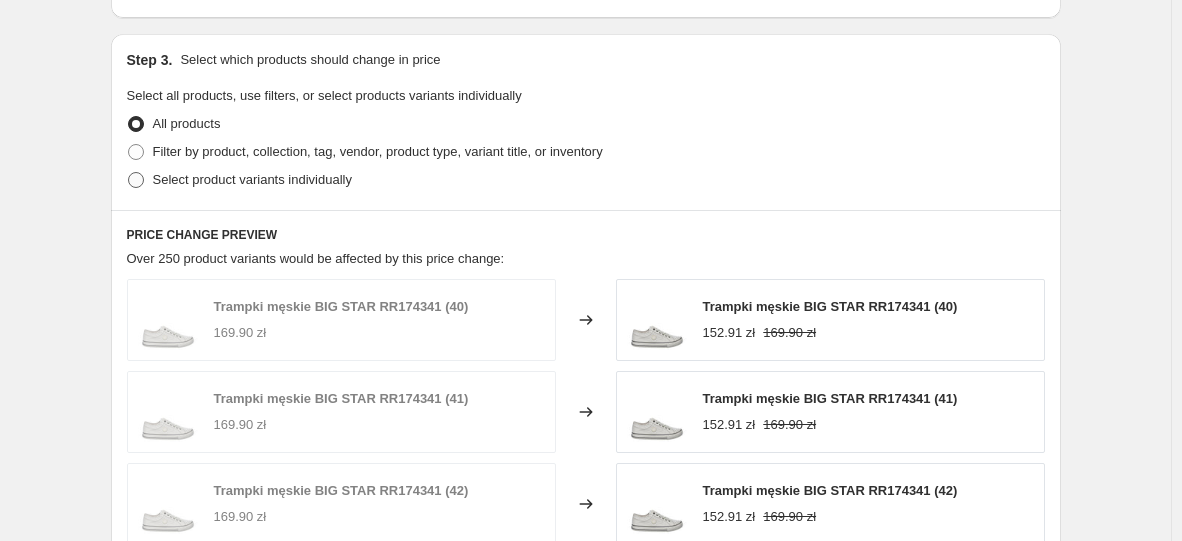radio on "true" 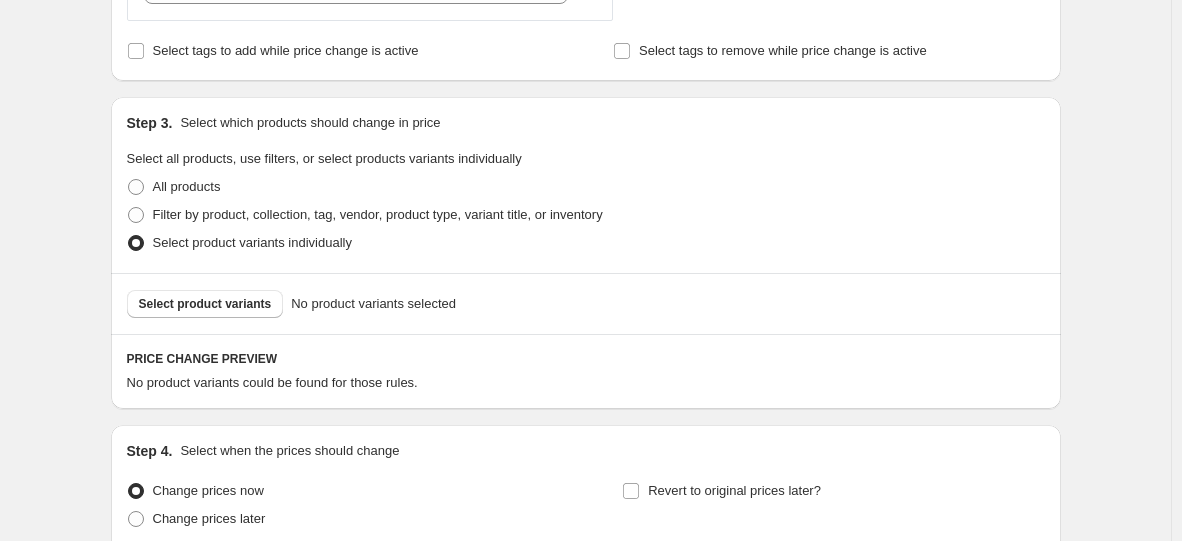 scroll, scrollTop: 1000, scrollLeft: 0, axis: vertical 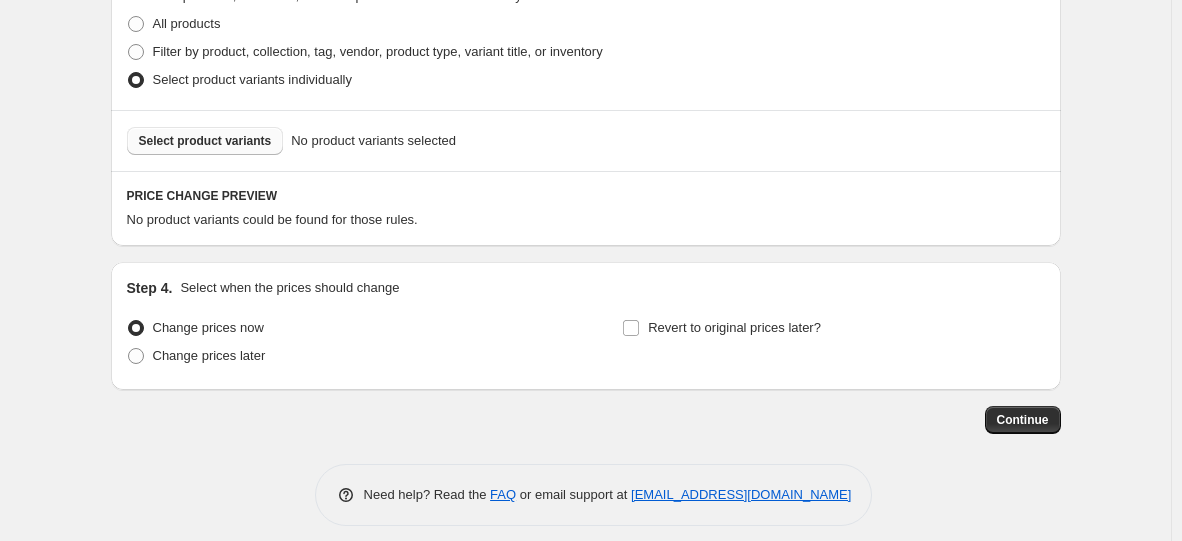 click on "Select product variants" at bounding box center [205, 141] 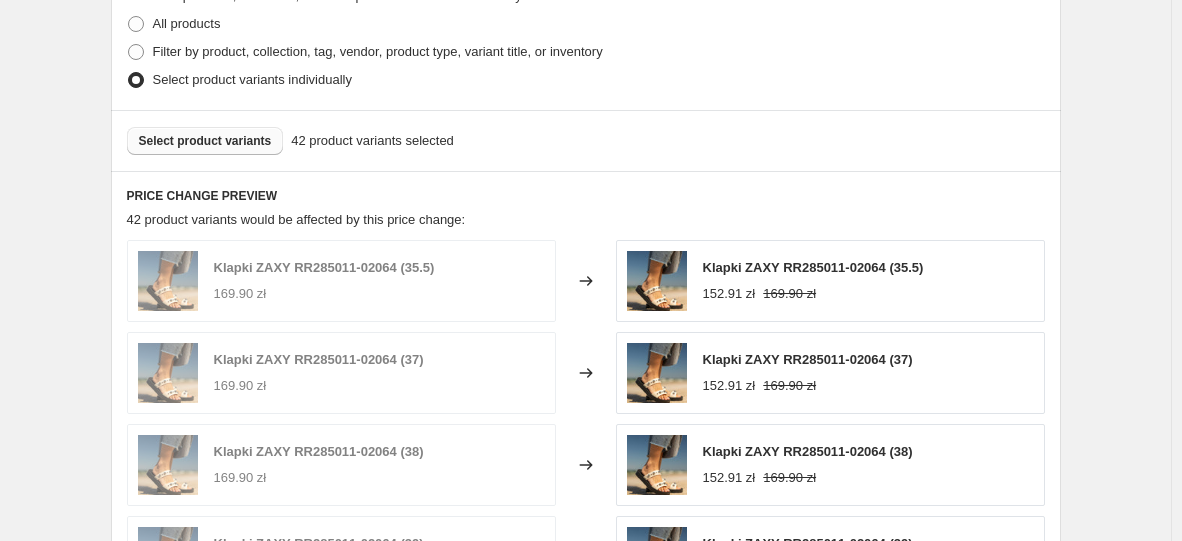 click on "Create new price change job. This page is ready Create new price change job Draft Step 1. Optionally give your price change job a title (eg "March 30% off sale on boots") 16 lip 2025, 12:04:30 Price change job This title is just for internal use, customers won't see it Step 2. Select how the prices should change Use bulk price change rules Set product prices individually Use CSV upload Price Change type Change the price to a certain amount Change the price by a certain amount Change the price by a certain percentage Change the price to the current compare at price (price before sale) Change the price by a certain amount relative to the compare at price Change the price by a certain percentage relative to the compare at price Don't change the price Change the price by a certain percentage relative to the cost per item Change price to certain cost margin Change the price by a certain percentage Price change amount -10 % (Price drop) Rounding Round to nearest .01 Round to nearest whole number End prices in .99" at bounding box center [585, 30] 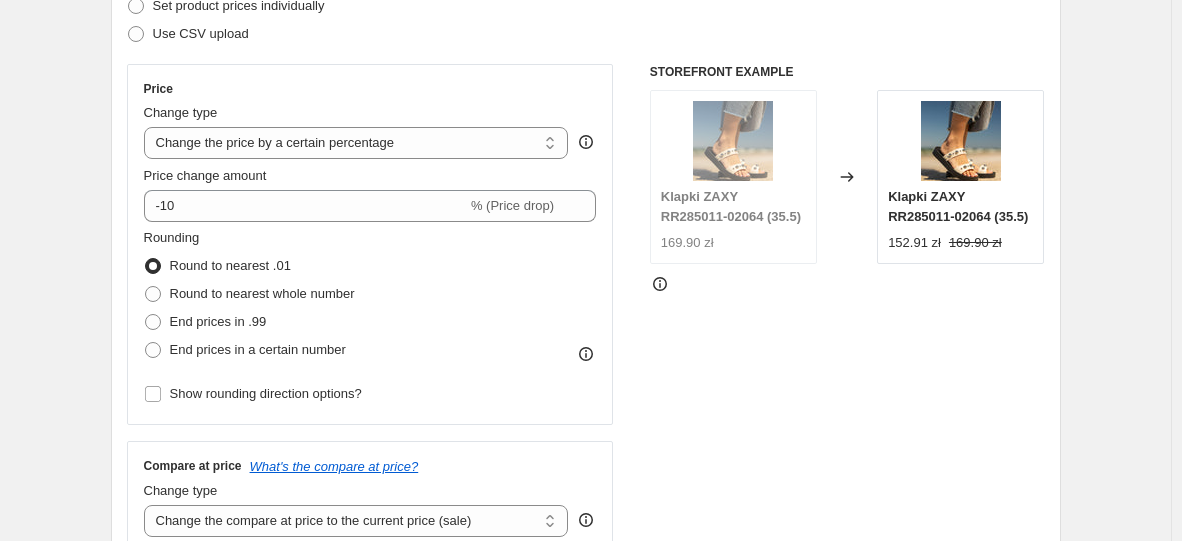 scroll, scrollTop: 300, scrollLeft: 0, axis: vertical 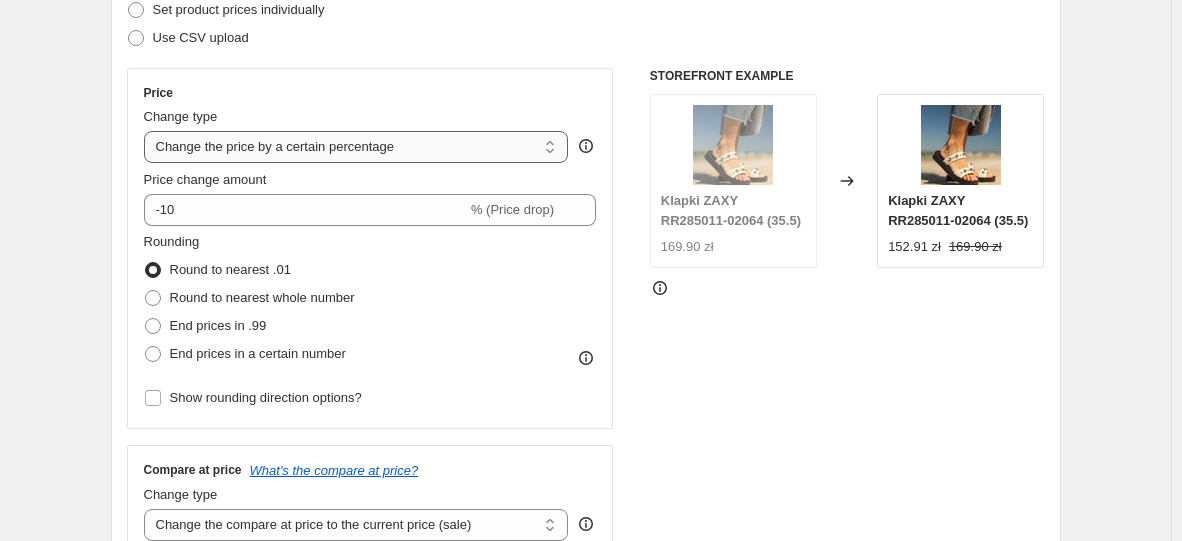 click on "Change the price to a certain amount Change the price by a certain amount Change the price by a certain percentage Change the price to the current compare at price (price before sale) Change the price by a certain amount relative to the compare at price Change the price by a certain percentage relative to the compare at price Don't change the price Change the price by a certain percentage relative to the cost per item Change price to certain cost margin" at bounding box center [356, 147] 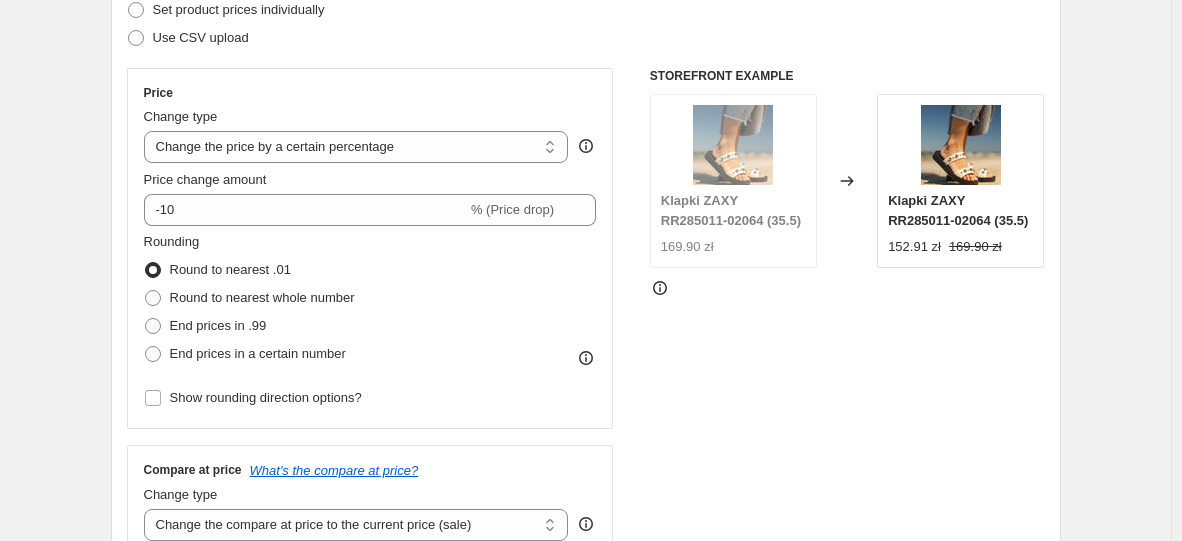 select on "to" 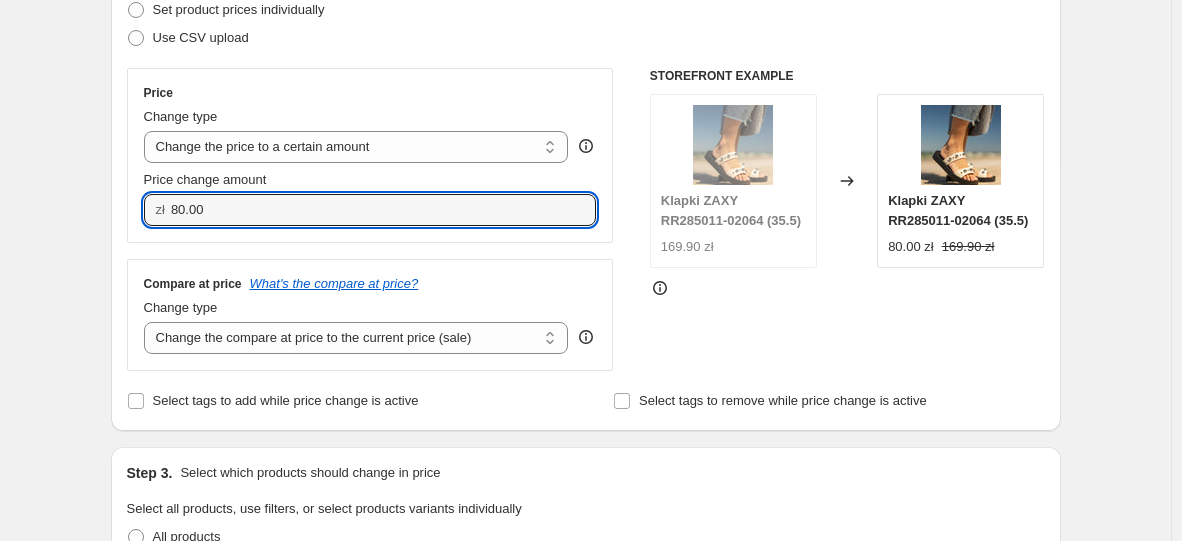 drag, startPoint x: 232, startPoint y: 207, endPoint x: 115, endPoint y: 200, distance: 117.20921 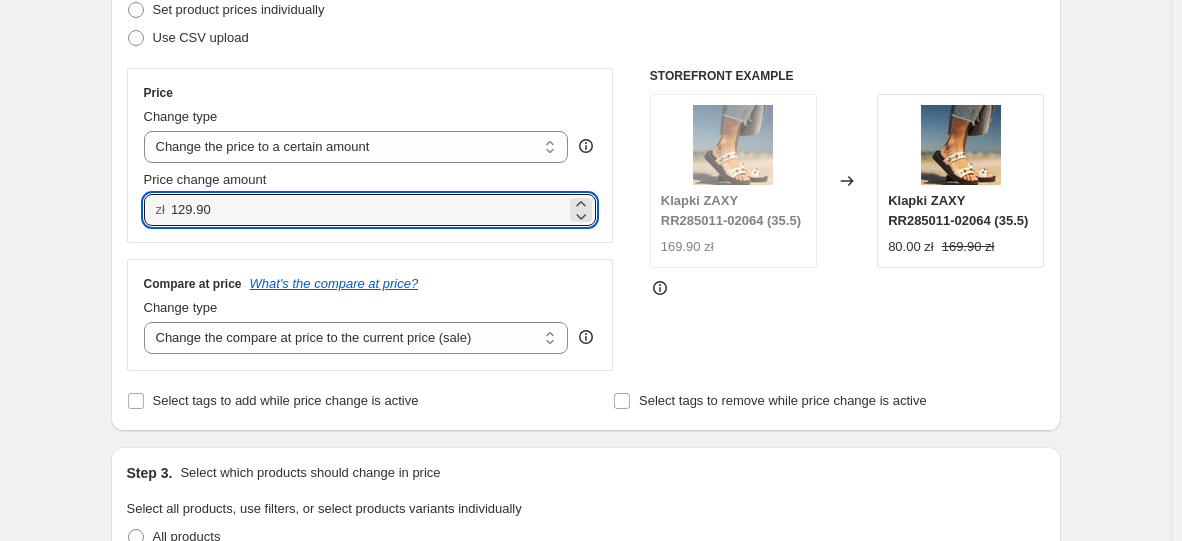 type on "129.90" 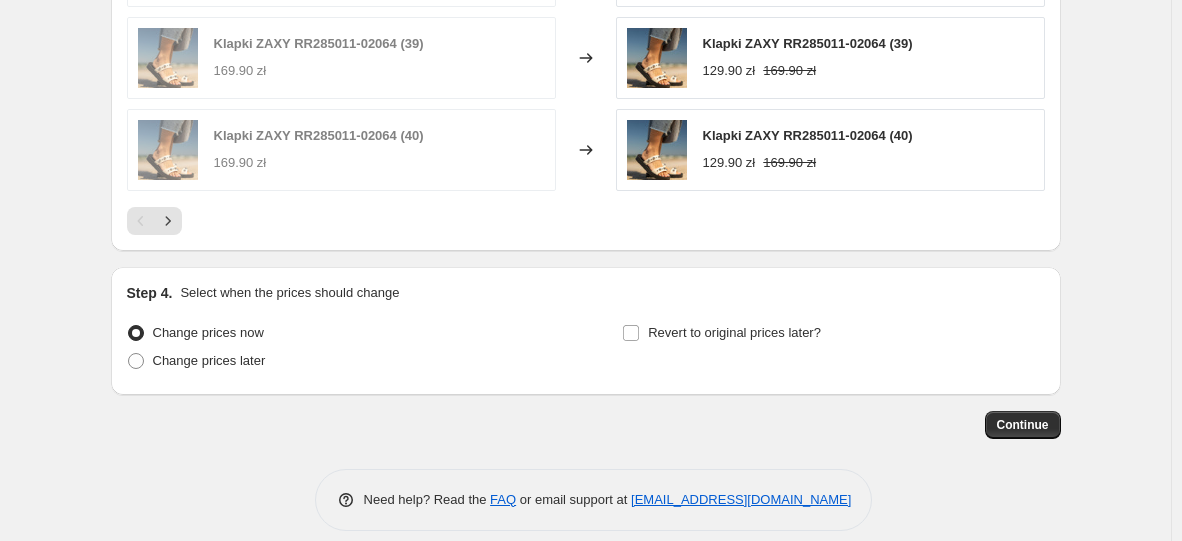 scroll, scrollTop: 1334, scrollLeft: 0, axis: vertical 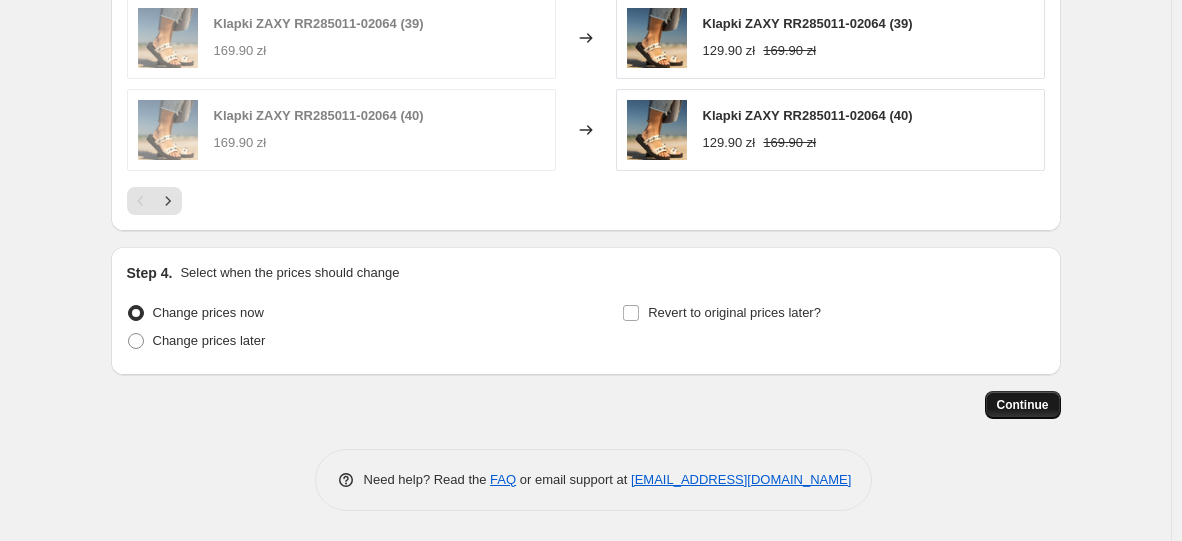 click on "Continue" at bounding box center (1023, 405) 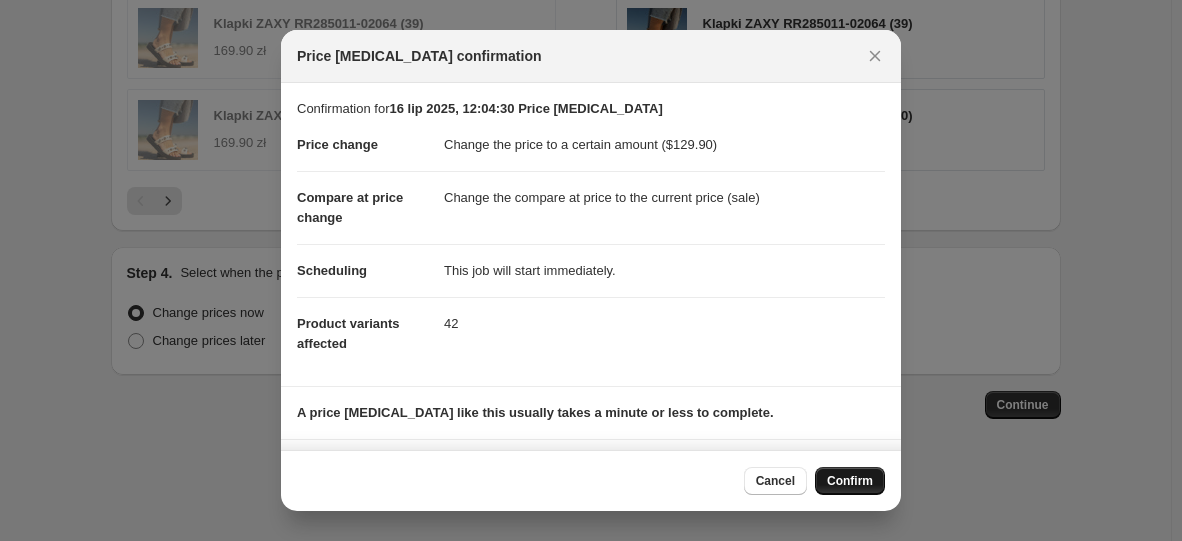 click on "Confirm" at bounding box center [850, 481] 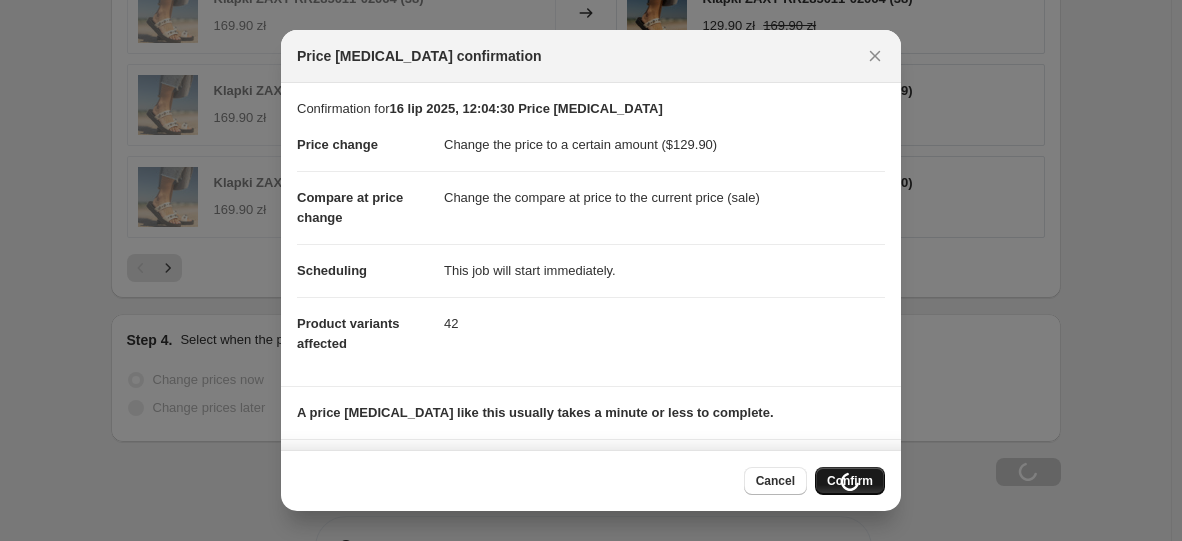 scroll, scrollTop: 1402, scrollLeft: 0, axis: vertical 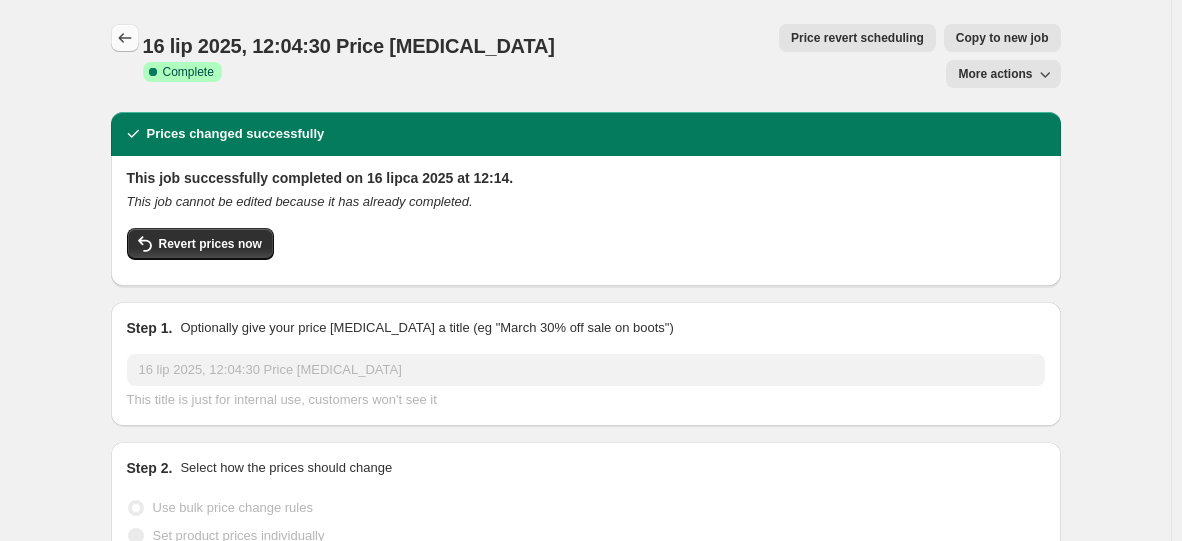 click 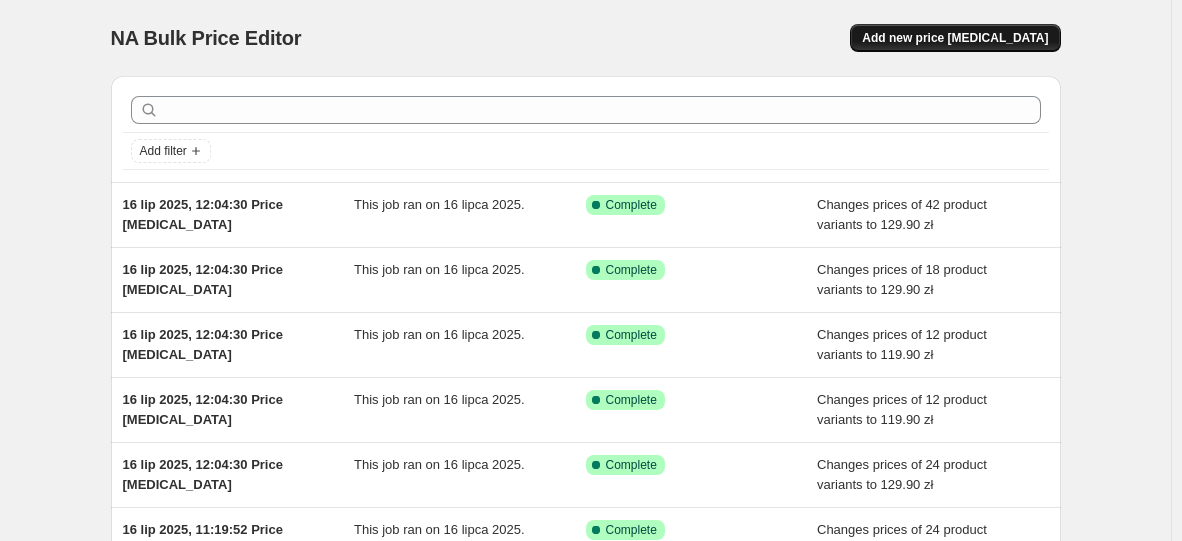 click on "Add new price [MEDICAL_DATA]" at bounding box center [955, 38] 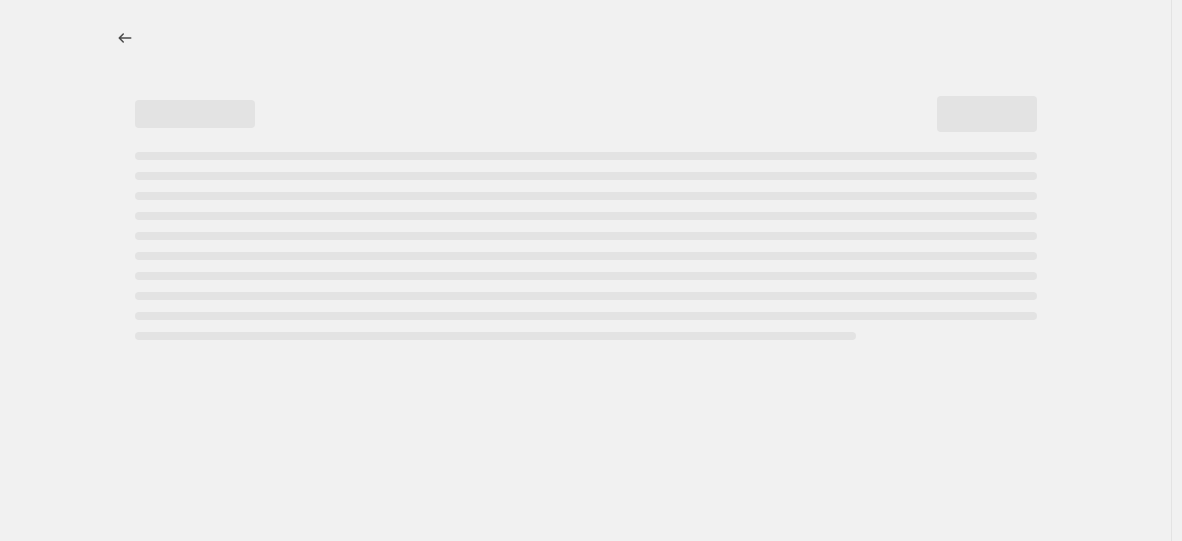 select on "percentage" 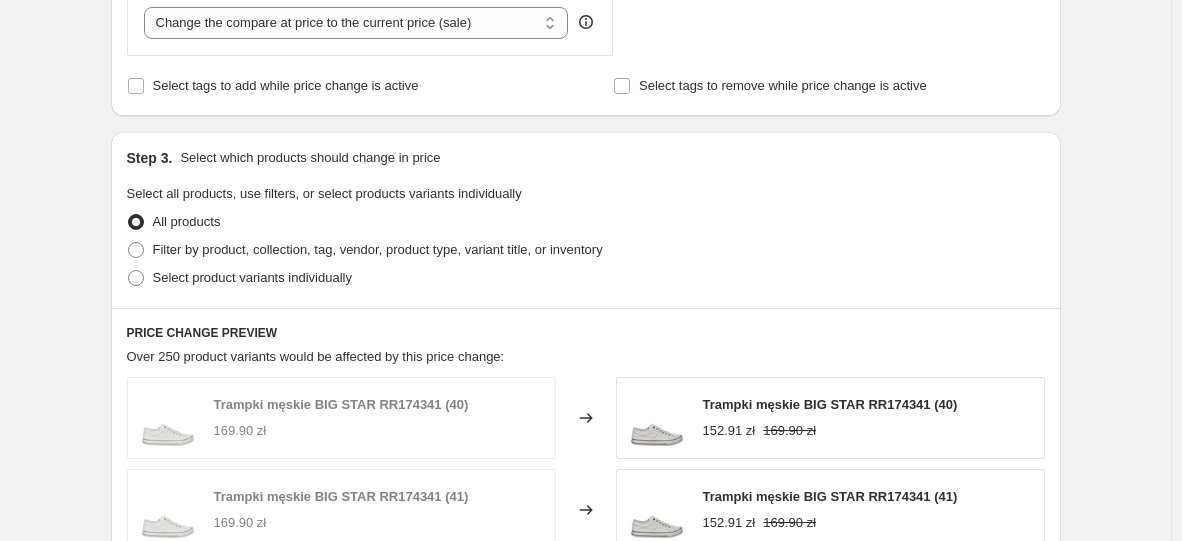 scroll, scrollTop: 800, scrollLeft: 0, axis: vertical 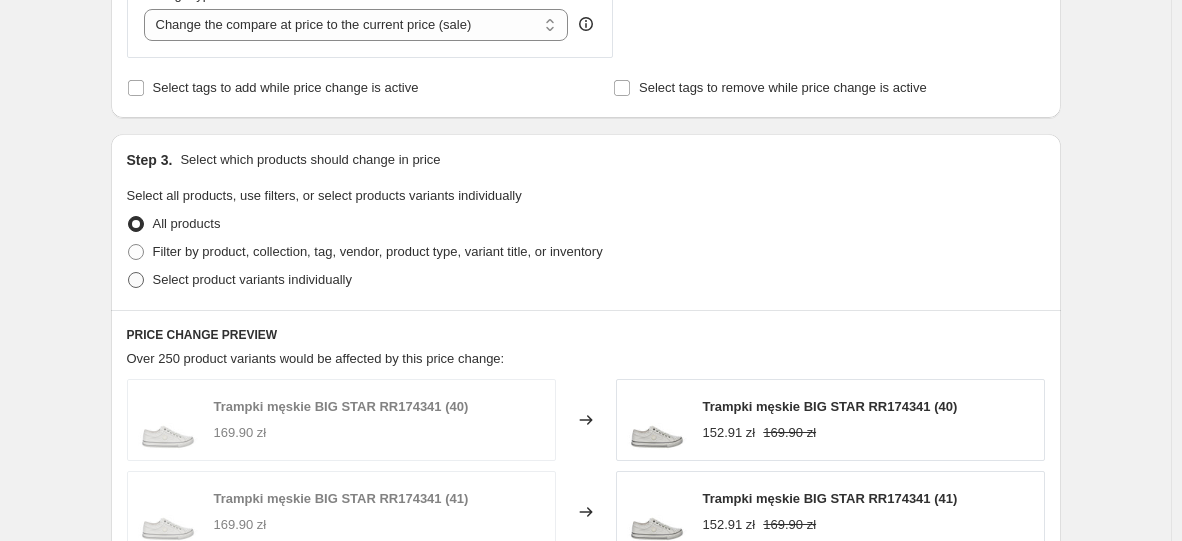click on "Select product variants individually" at bounding box center [252, 279] 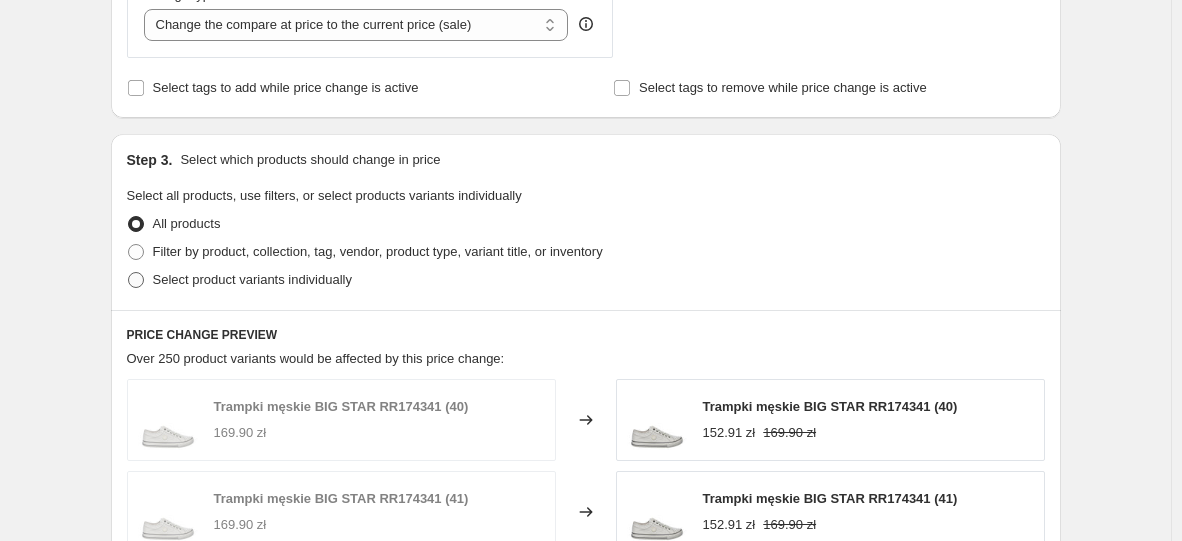 radio on "true" 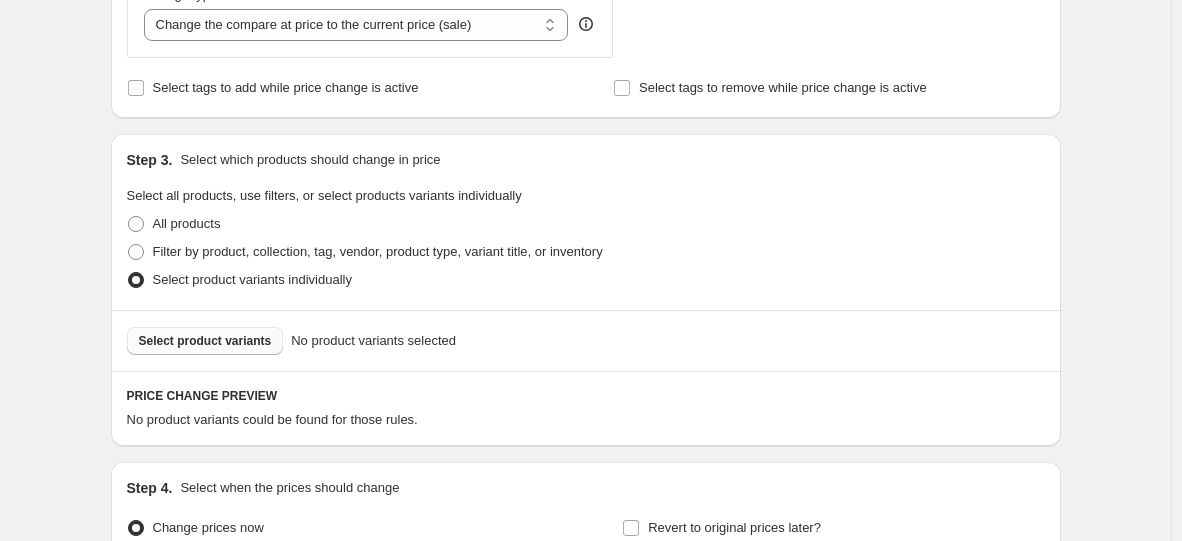 click on "Select product variants" at bounding box center [205, 341] 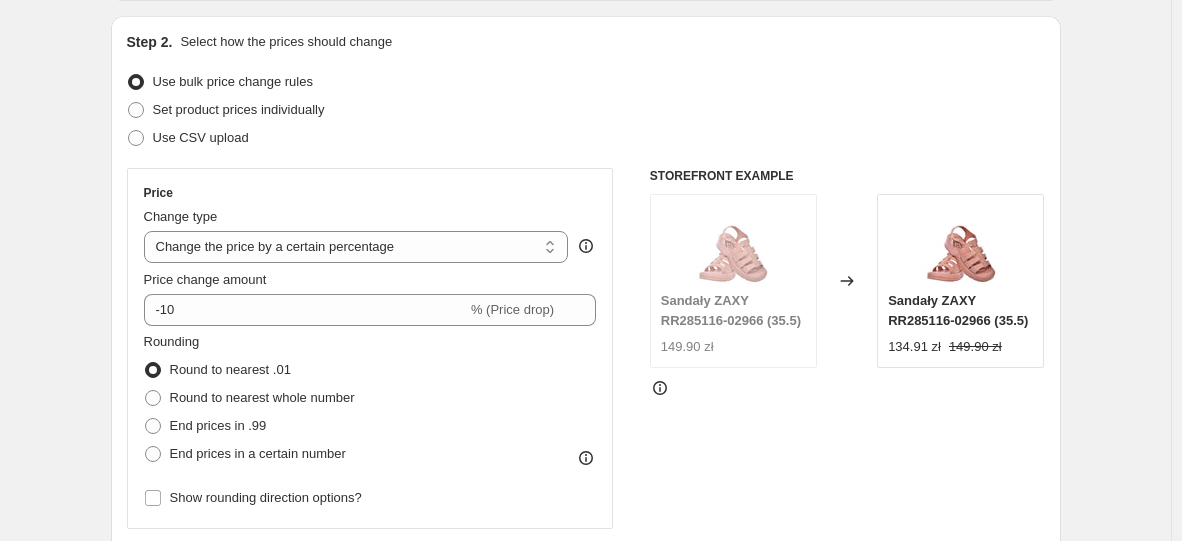 scroll, scrollTop: 200, scrollLeft: 0, axis: vertical 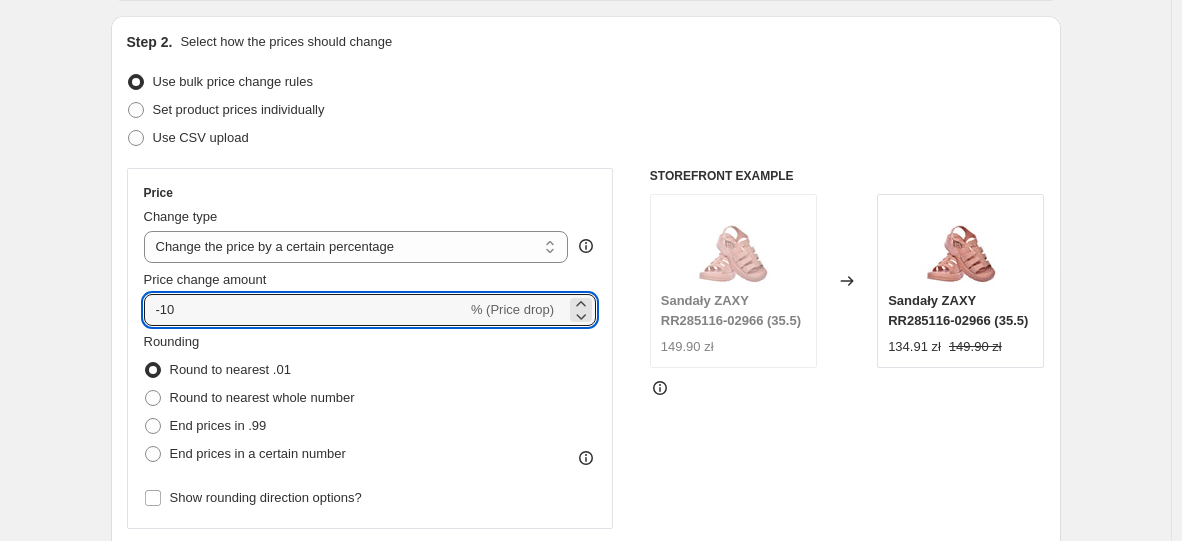 drag, startPoint x: 223, startPoint y: 312, endPoint x: 21, endPoint y: 280, distance: 204.51895 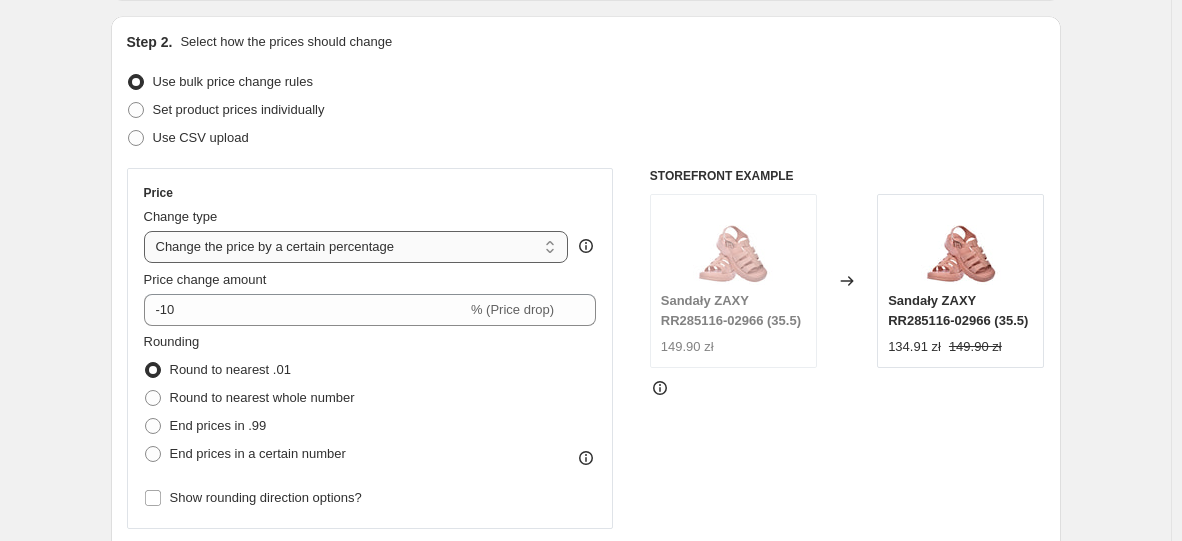 click on "Change the price to a certain amount Change the price by a certain amount Change the price by a certain percentage Change the price to the current compare at price (price before sale) Change the price by a certain amount relative to the compare at price Change the price by a certain percentage relative to the compare at price Don't change the price Change the price by a certain percentage relative to the cost per item Change price to certain cost margin" at bounding box center (356, 247) 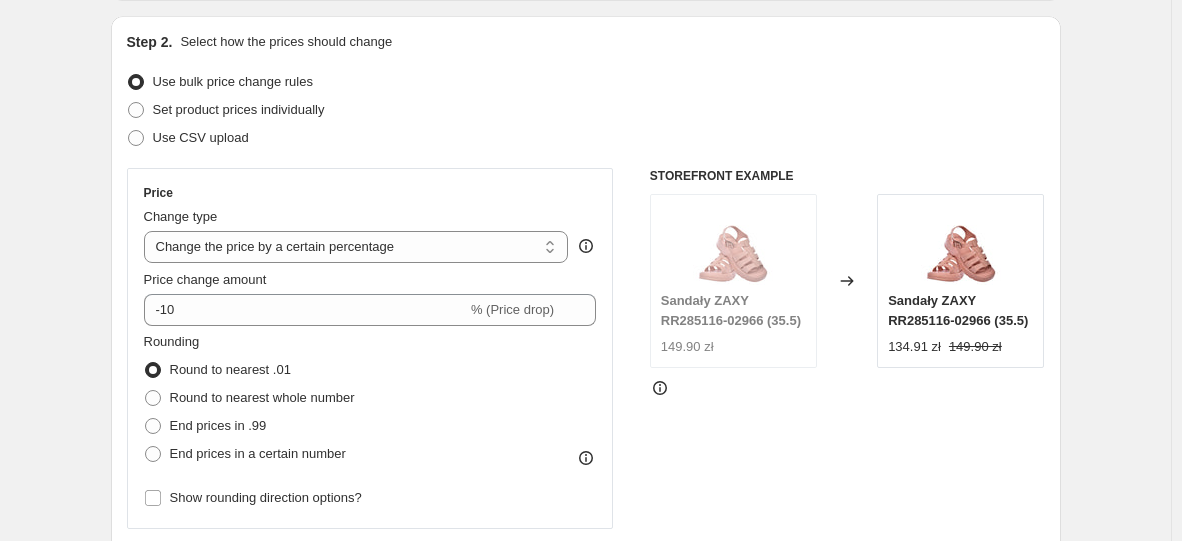 select on "to" 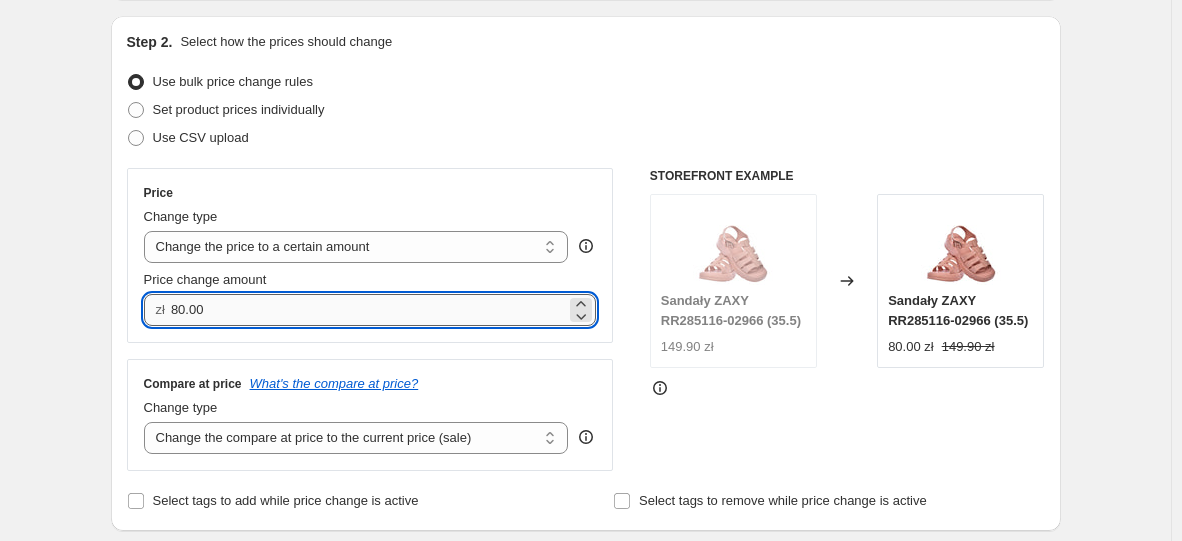 click on "80.00" at bounding box center [368, 310] 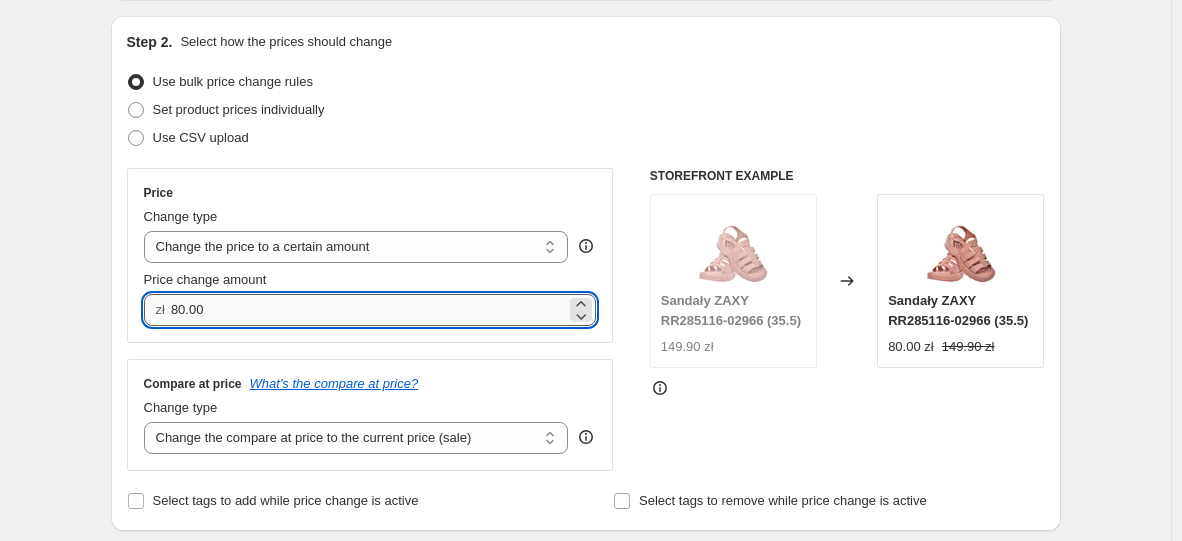 click on "80.00" at bounding box center (368, 310) 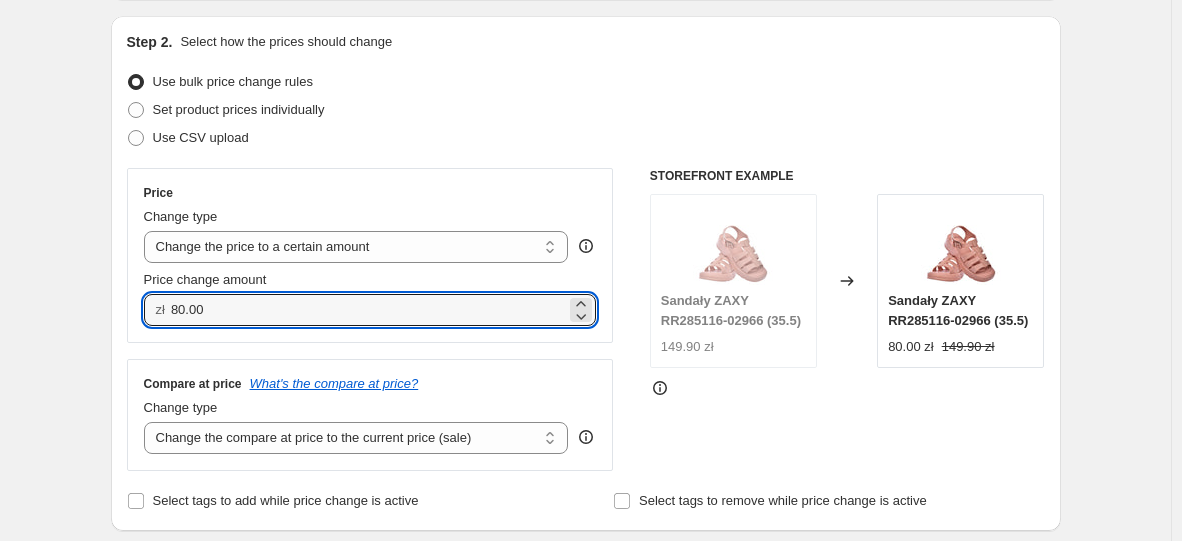 drag, startPoint x: 260, startPoint y: 304, endPoint x: 86, endPoint y: 261, distance: 179.23448 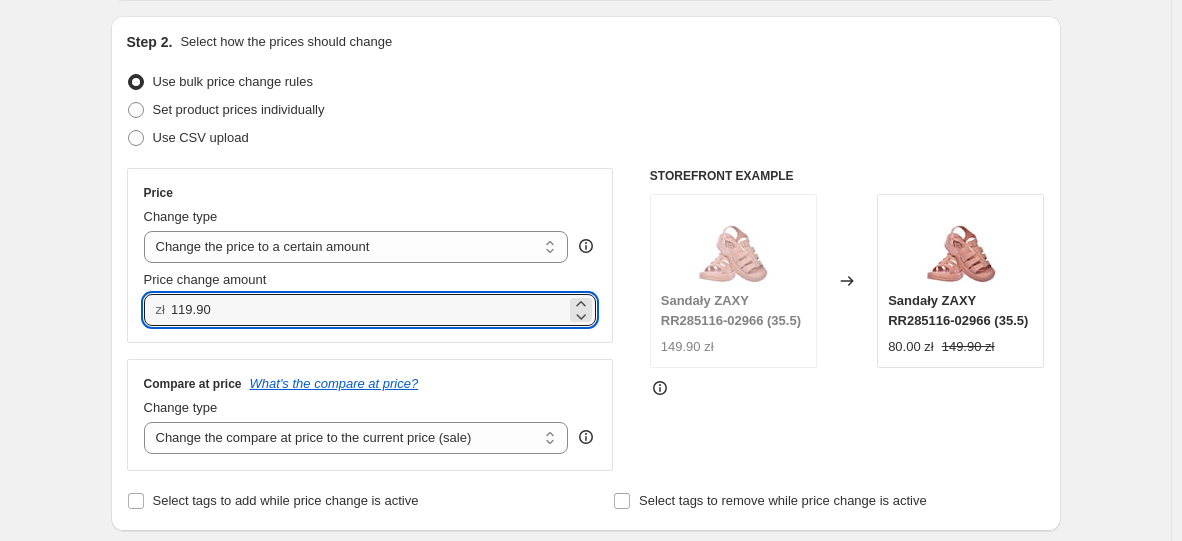 type on "119.90" 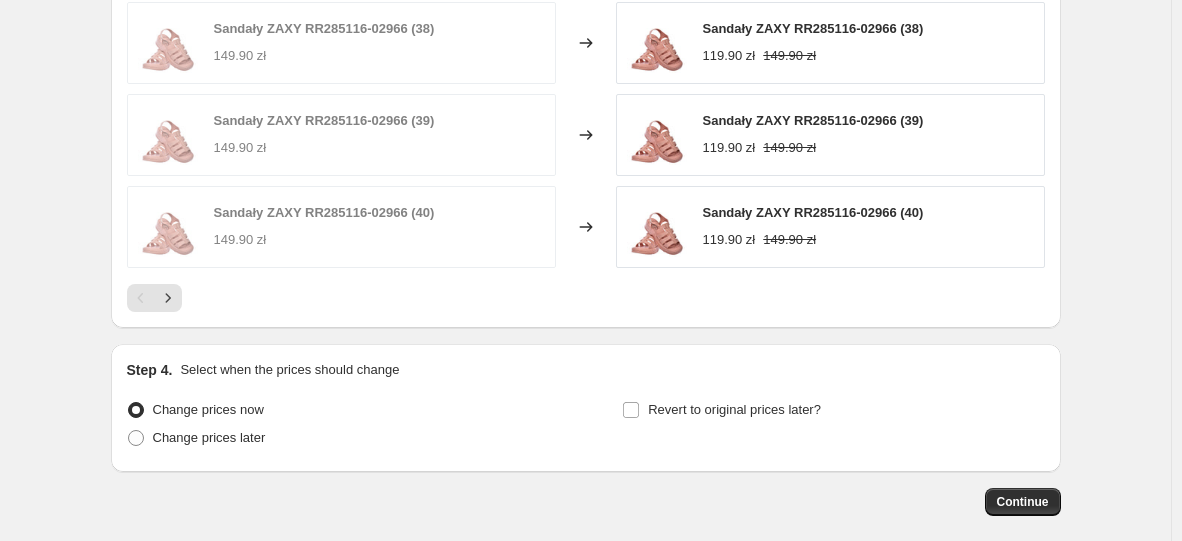 scroll, scrollTop: 1334, scrollLeft: 0, axis: vertical 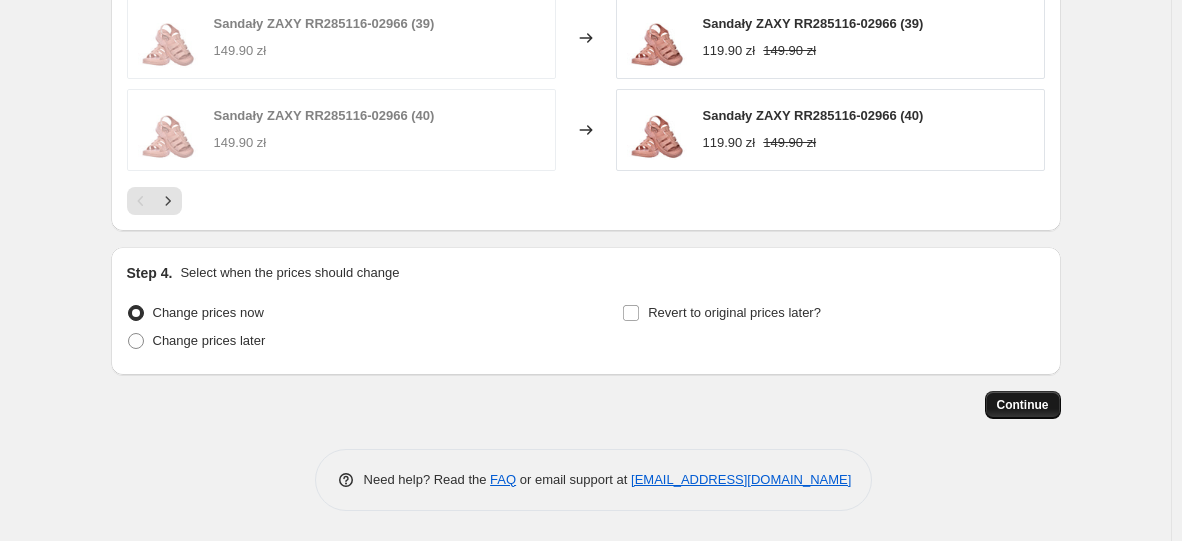 click on "Continue" at bounding box center [1023, 405] 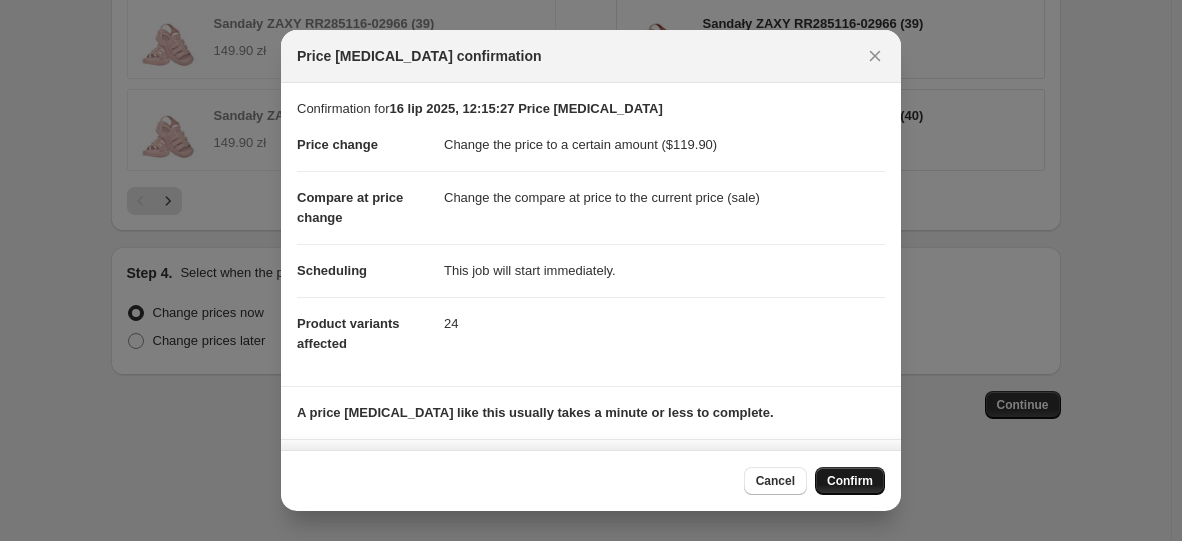 click on "Confirm" at bounding box center [850, 481] 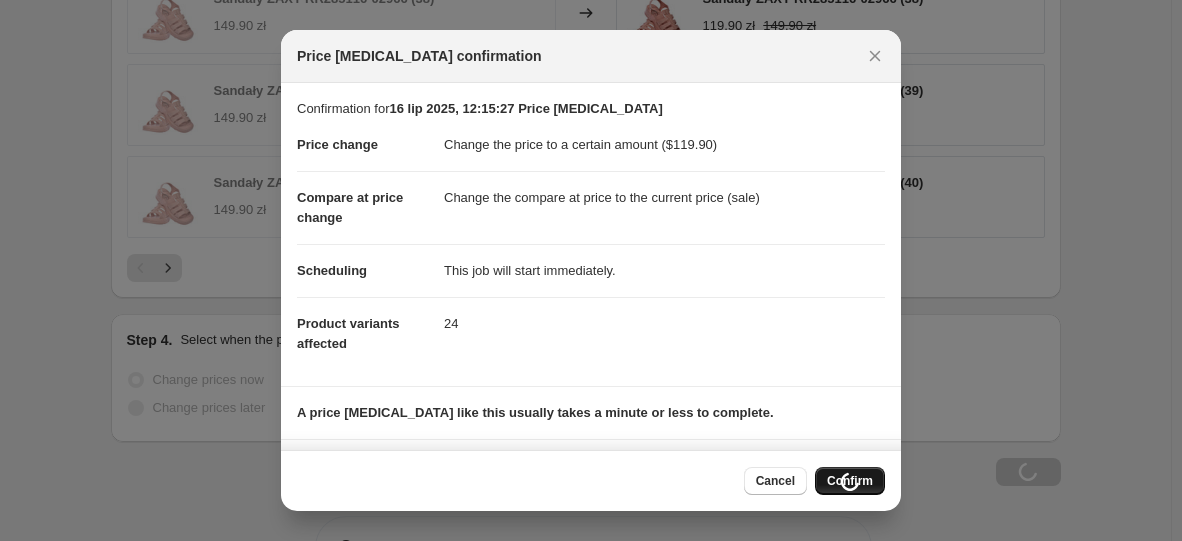 scroll, scrollTop: 1402, scrollLeft: 0, axis: vertical 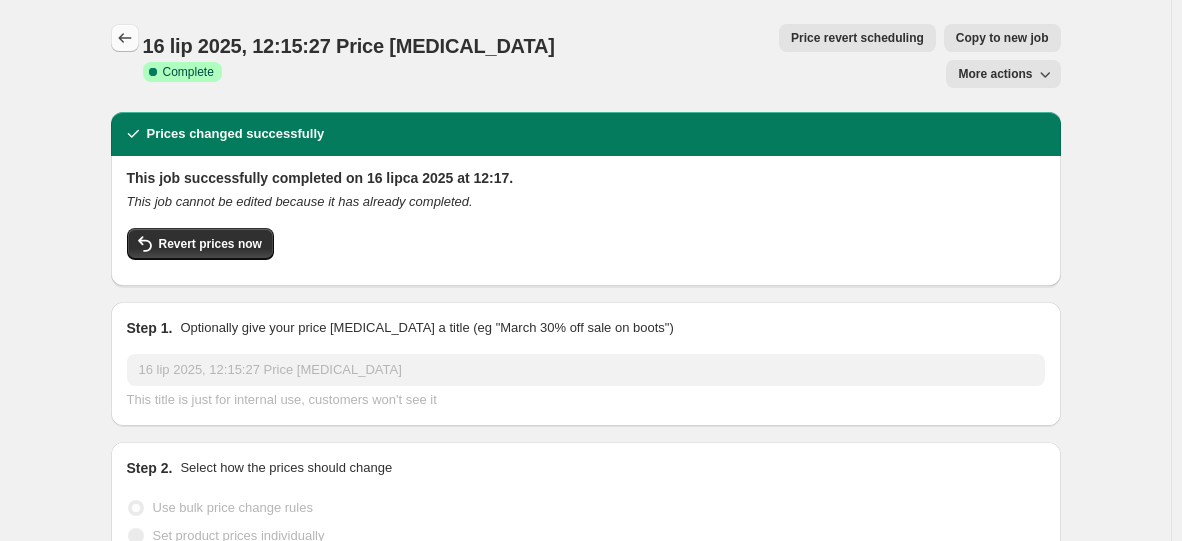 click 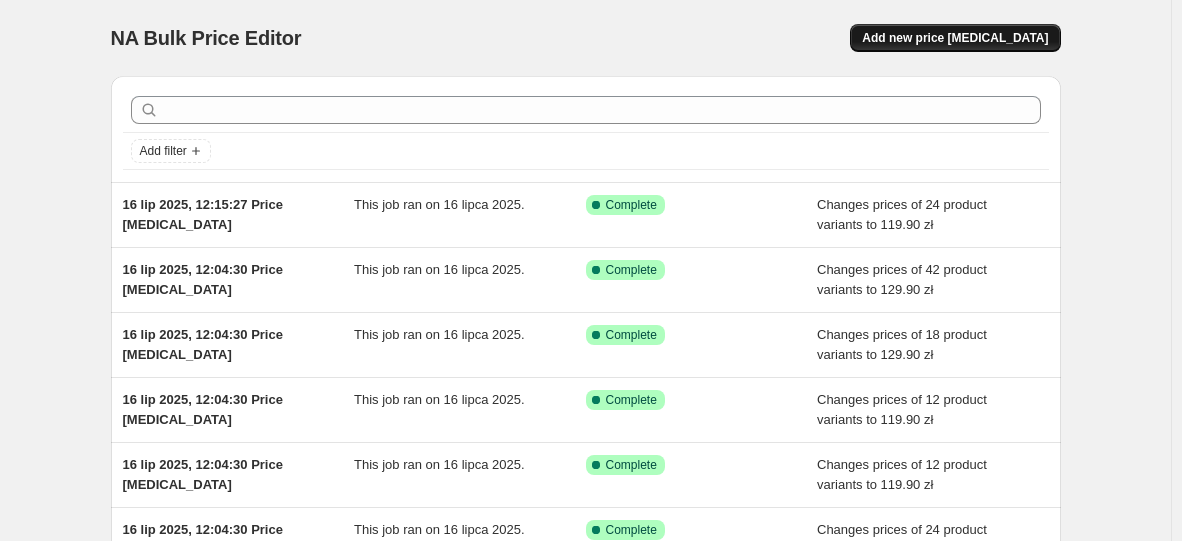 click on "Add new price [MEDICAL_DATA]" at bounding box center [955, 38] 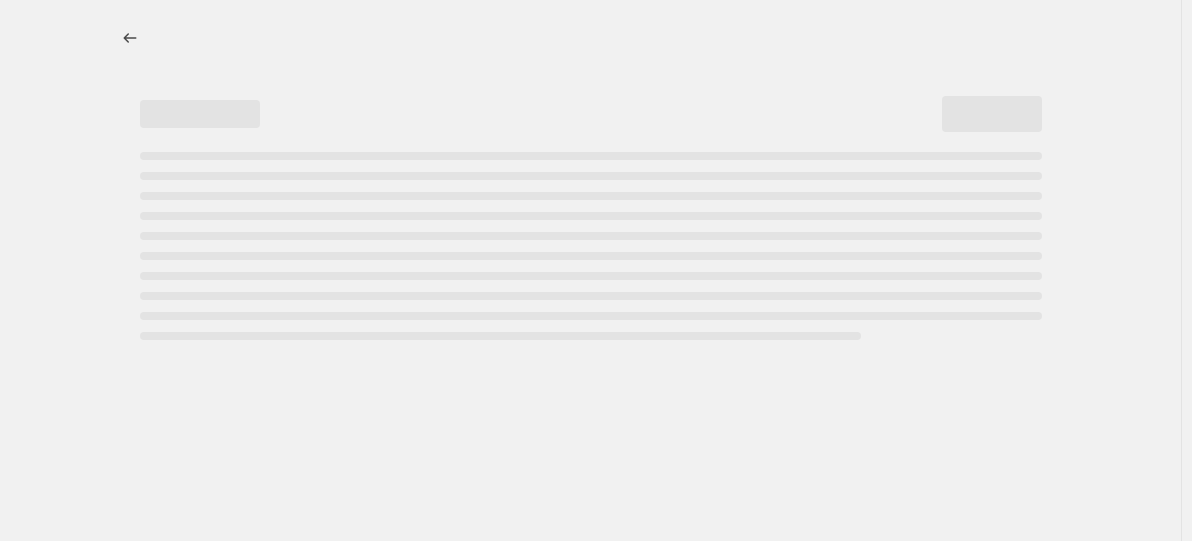 select on "percentage" 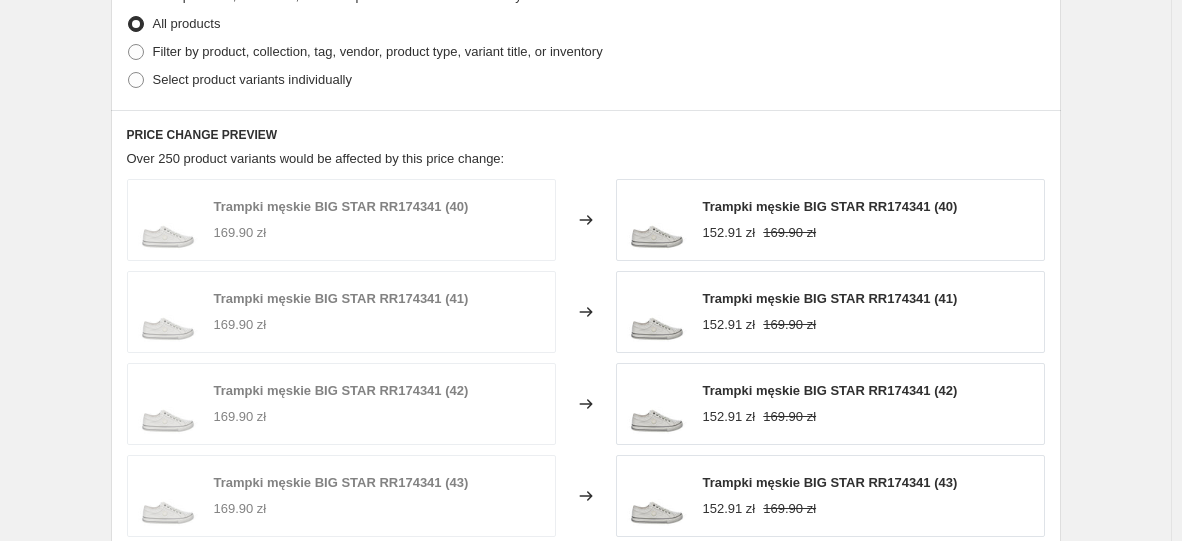 scroll, scrollTop: 900, scrollLeft: 0, axis: vertical 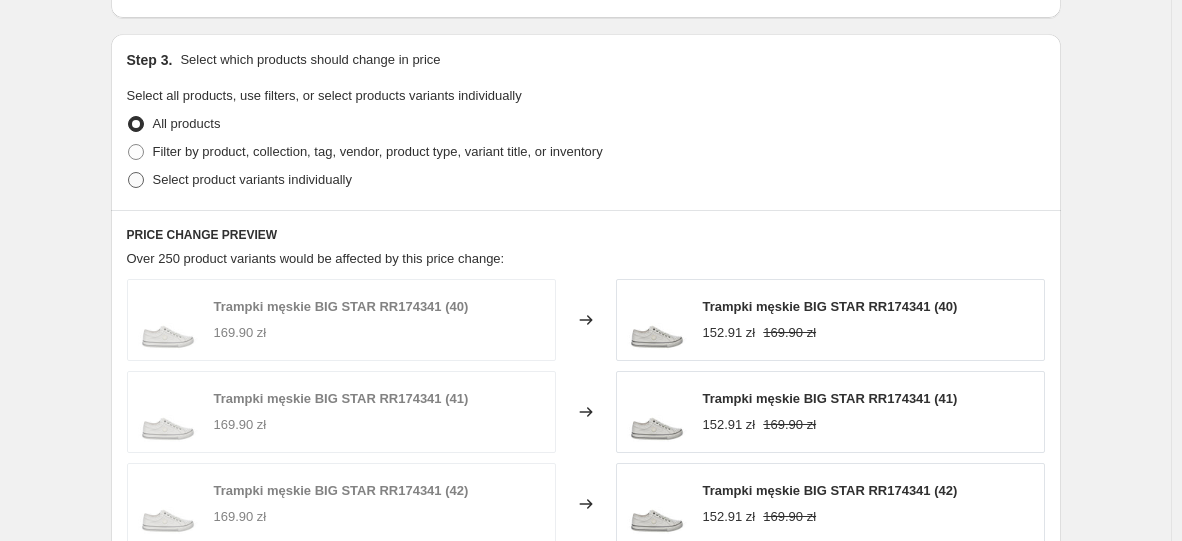 click on "Select product variants individually" at bounding box center [252, 179] 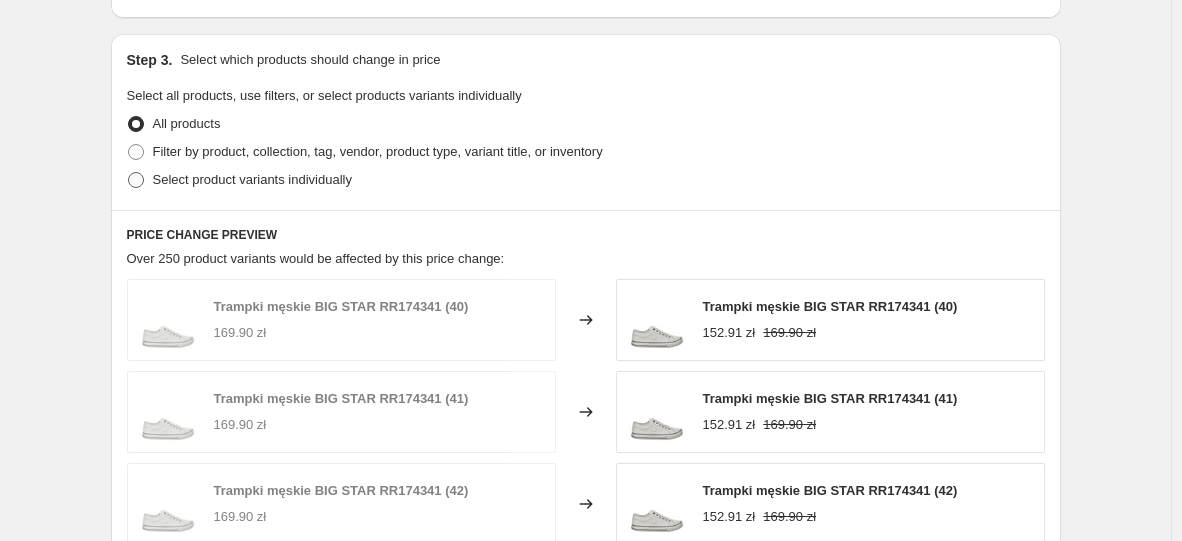 radio on "true" 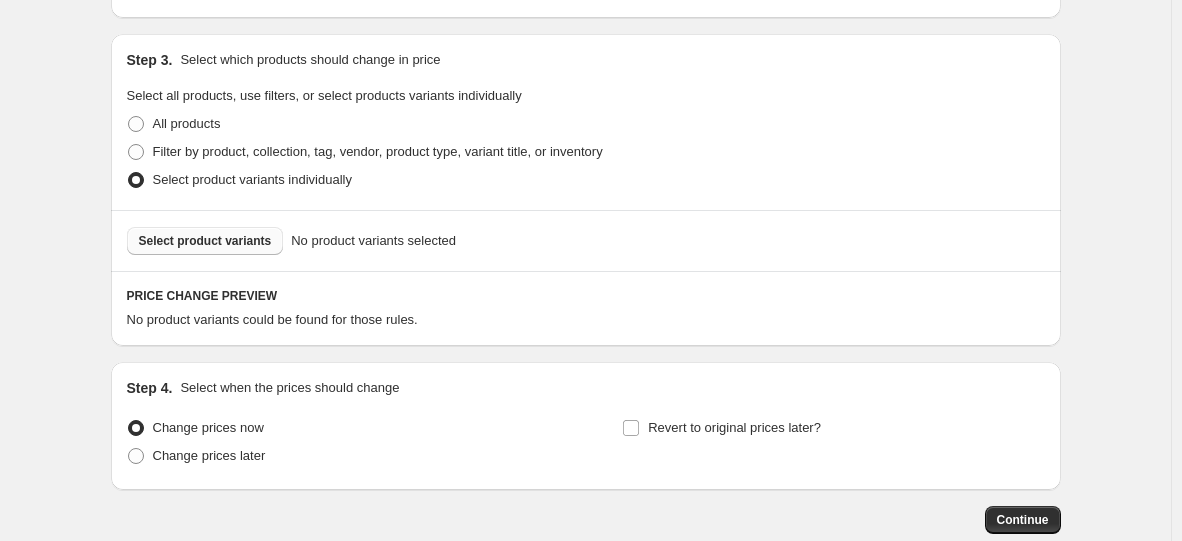 click on "Select product variants" at bounding box center [205, 241] 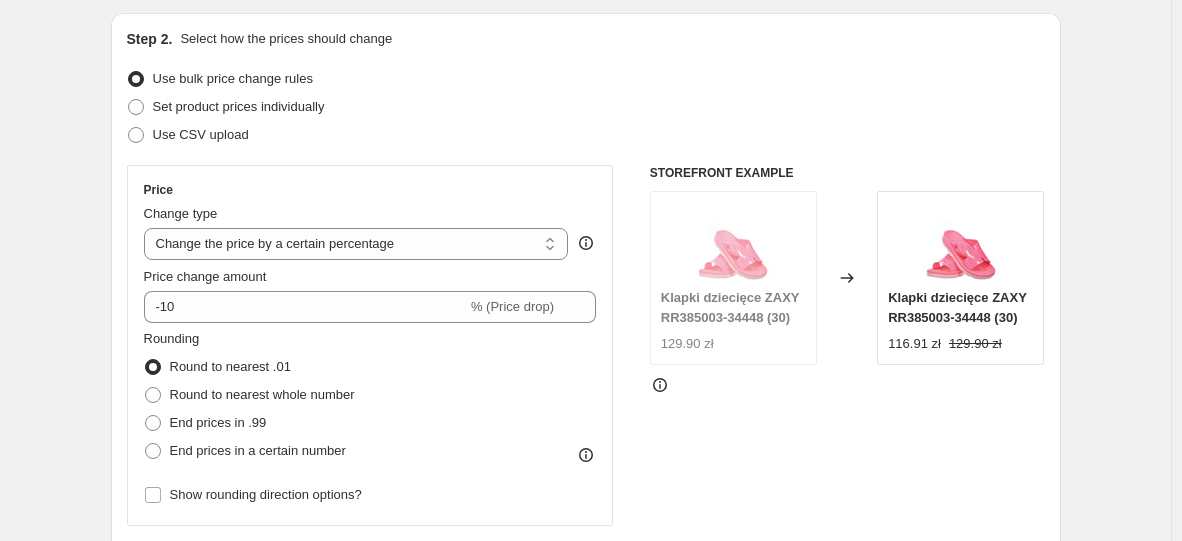 scroll, scrollTop: 200, scrollLeft: 0, axis: vertical 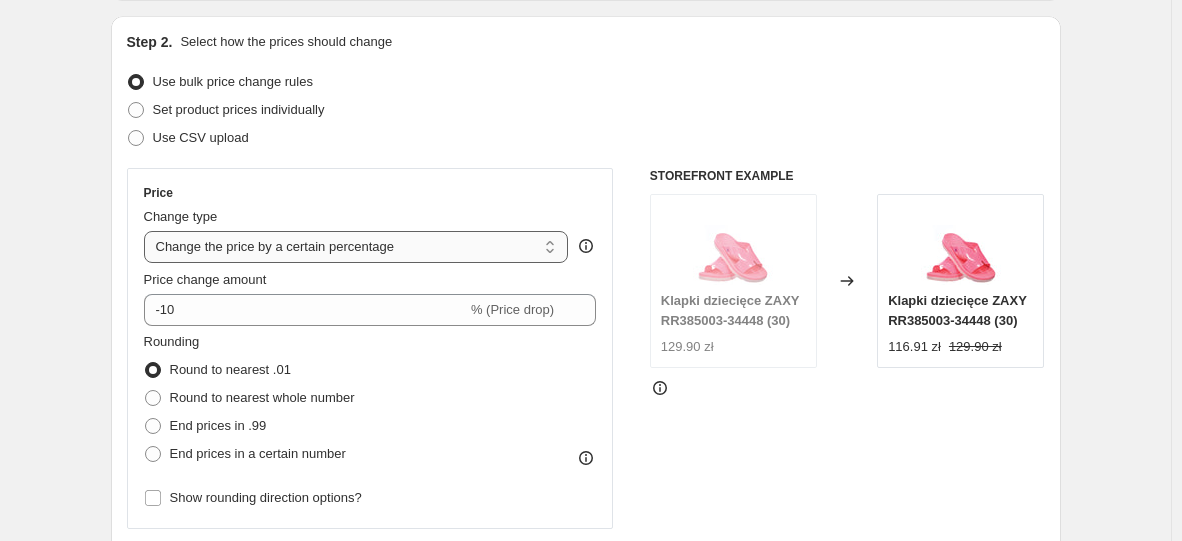 click on "Change the price to a certain amount Change the price by a certain amount Change the price by a certain percentage Change the price to the current compare at price (price before sale) Change the price by a certain amount relative to the compare at price Change the price by a certain percentage relative to the compare at price Don't change the price Change the price by a certain percentage relative to the cost per item Change price to certain cost margin" at bounding box center [356, 247] 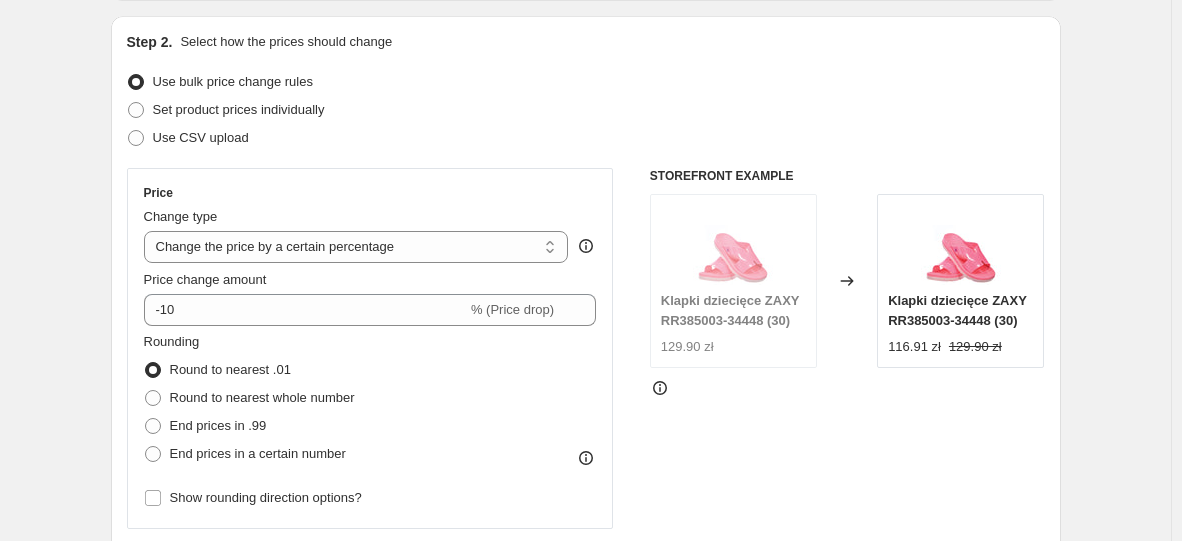 select on "to" 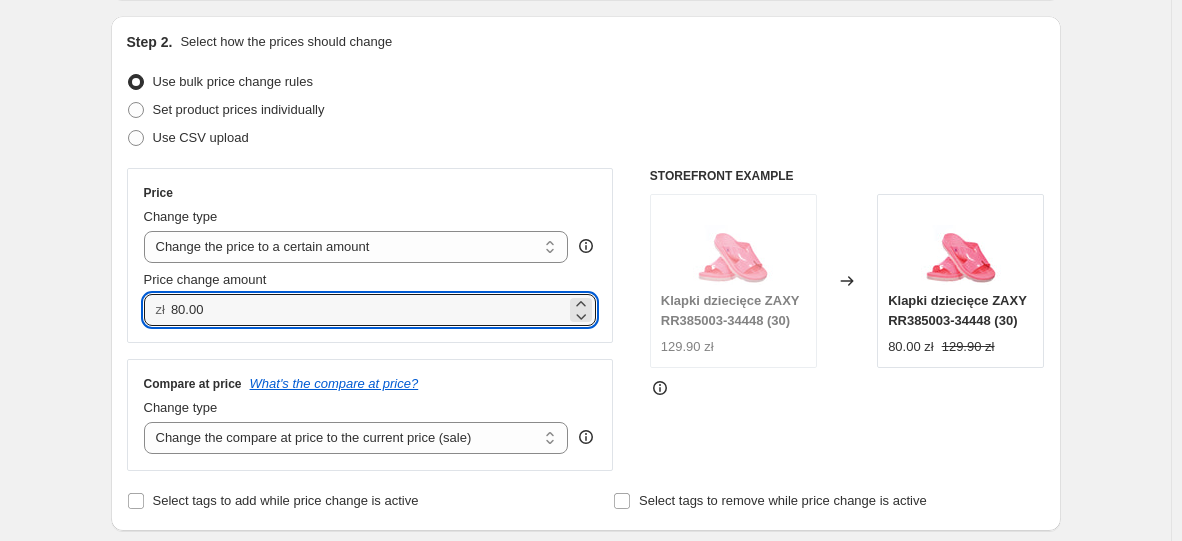 drag, startPoint x: 240, startPoint y: 300, endPoint x: 142, endPoint y: 315, distance: 99.14131 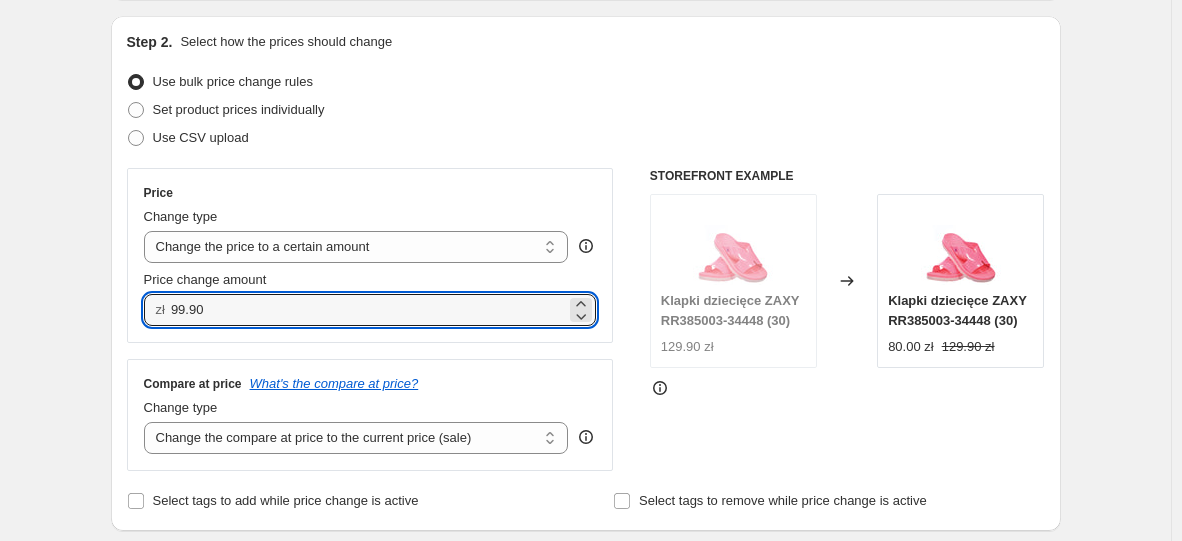 type on "99.90" 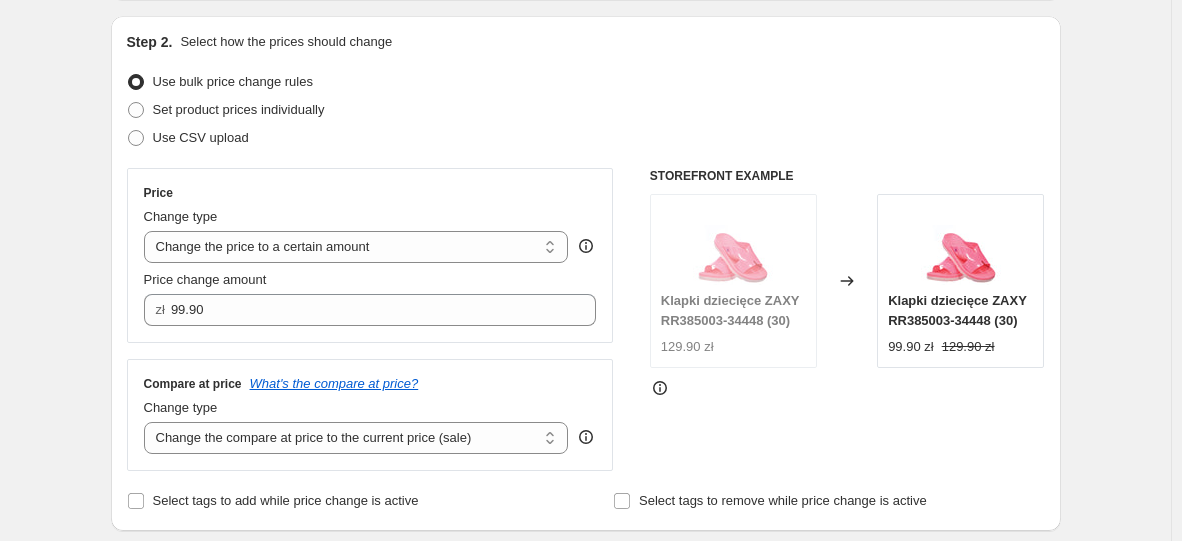 click on "Step 1. Optionally give your price [MEDICAL_DATA] a title (eg "March 30% off sale on boots") 16 lip 2025, 12:15:27 Price [MEDICAL_DATA] This title is just for internal use, customers won't see it Step 2. Select how the prices should change Use bulk price change rules Set product prices individually Use CSV upload Price Change type Change the price to a certain amount Change the price by a certain amount Change the price by a certain percentage Change the price to the current compare at price (price before sale) Change the price by a certain amount relative to the compare at price Change the price by a certain percentage relative to the compare at price Don't change the price Change the price by a certain percentage relative to the cost per item Change price to certain cost margin Change the price to a certain amount Price change amount zł 99.90 Compare at price What's the compare at price? Change type Change the compare at price to the current price (sale) Change the compare at price to a certain amount 129.90 zł" at bounding box center [578, 706] 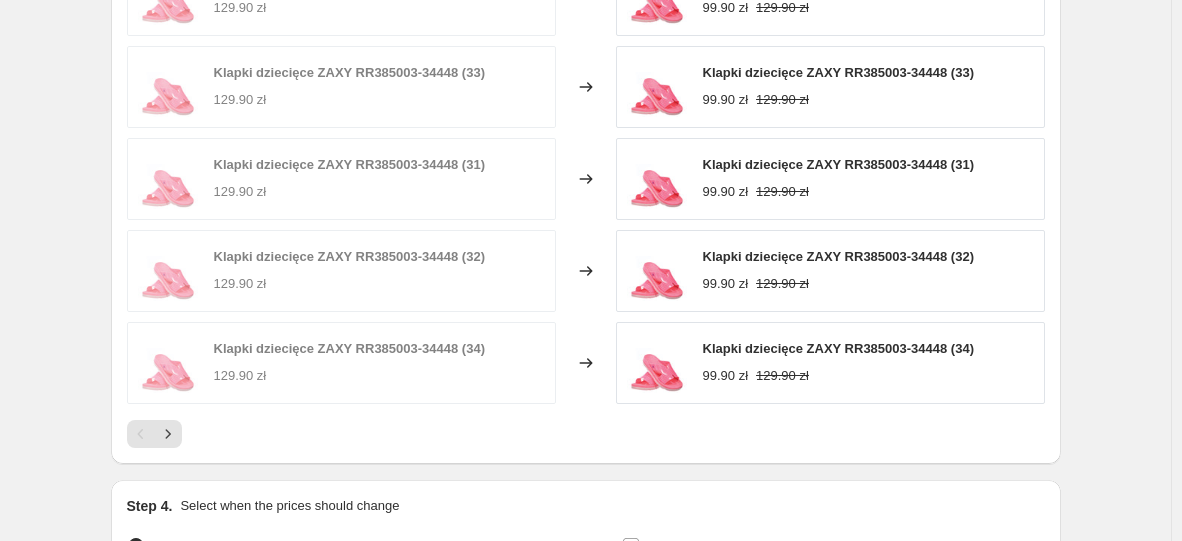 scroll, scrollTop: 1334, scrollLeft: 0, axis: vertical 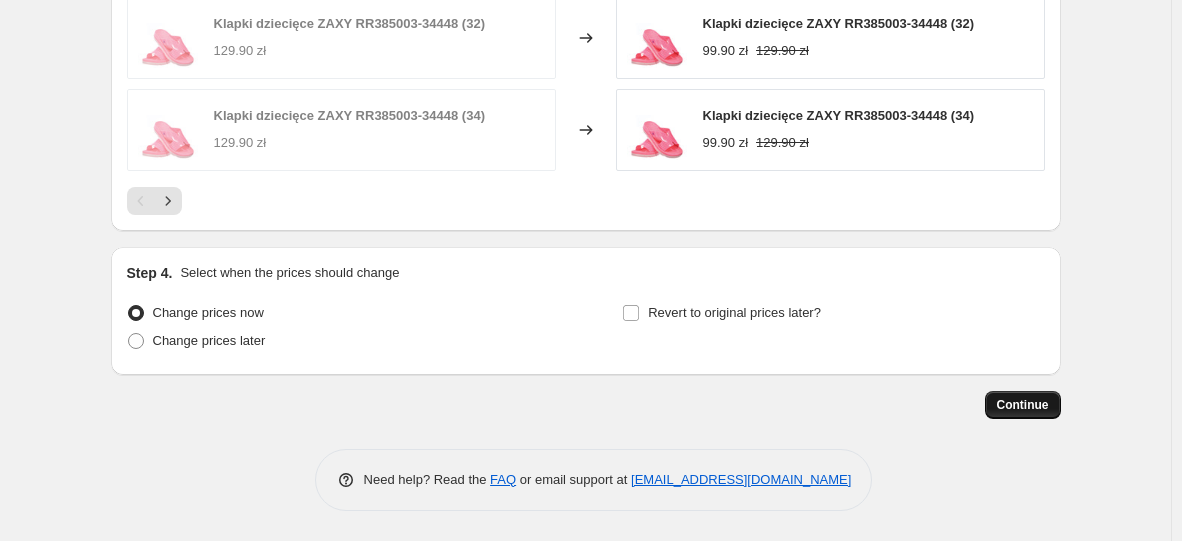 click on "Continue" at bounding box center (1023, 405) 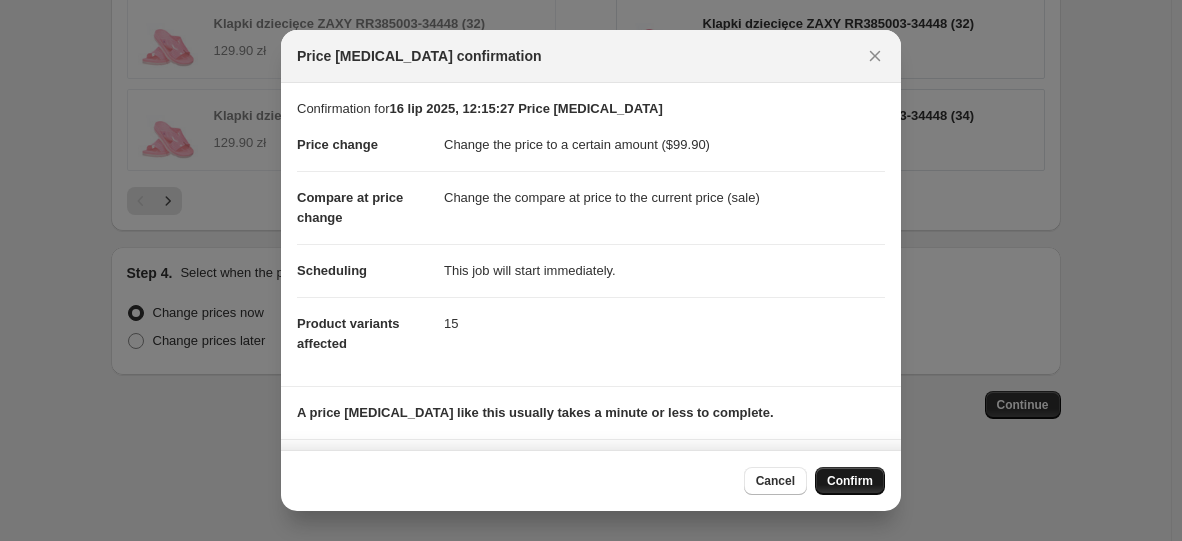 click on "Confirm" at bounding box center [850, 481] 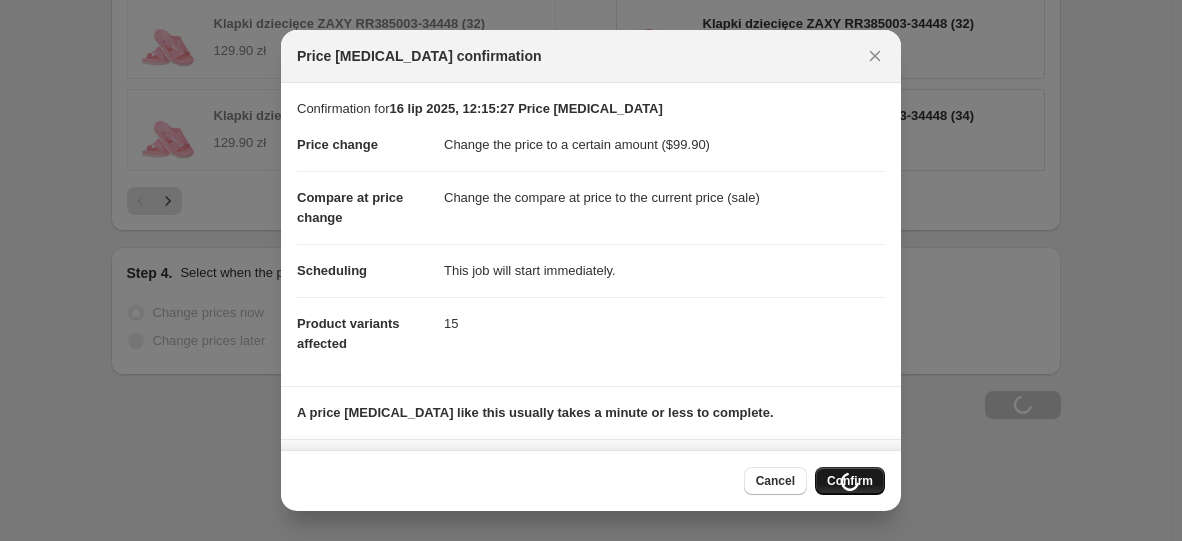 scroll, scrollTop: 1402, scrollLeft: 0, axis: vertical 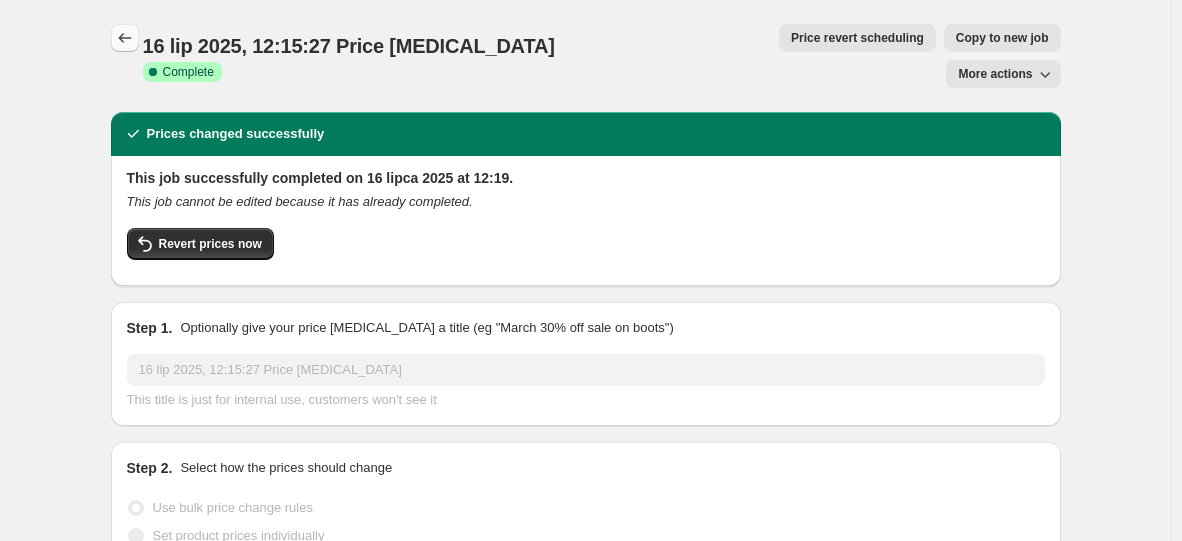 click 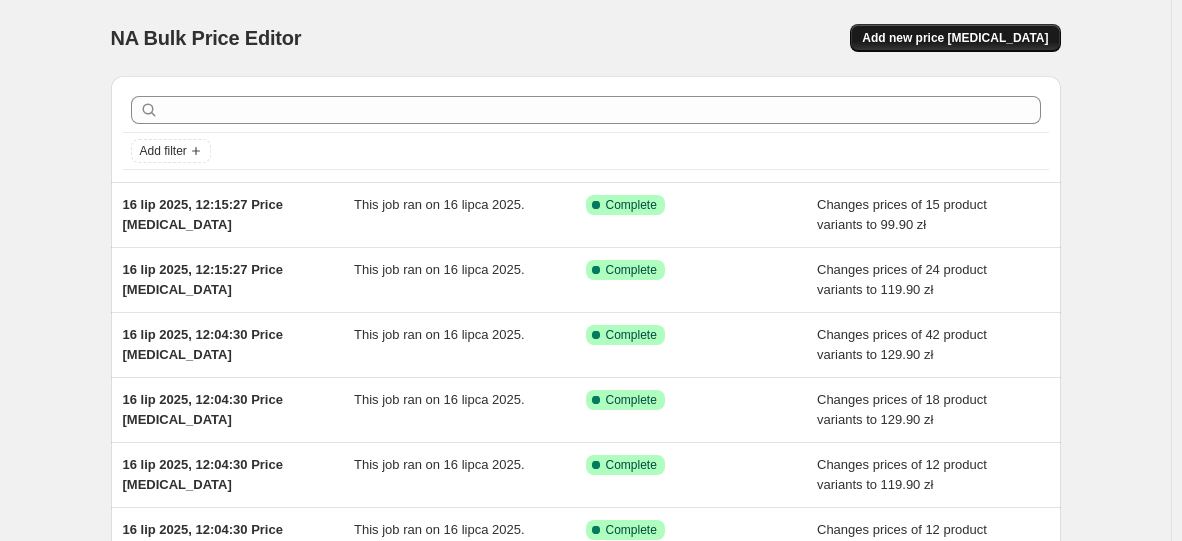 click on "Add new price [MEDICAL_DATA]" at bounding box center (955, 38) 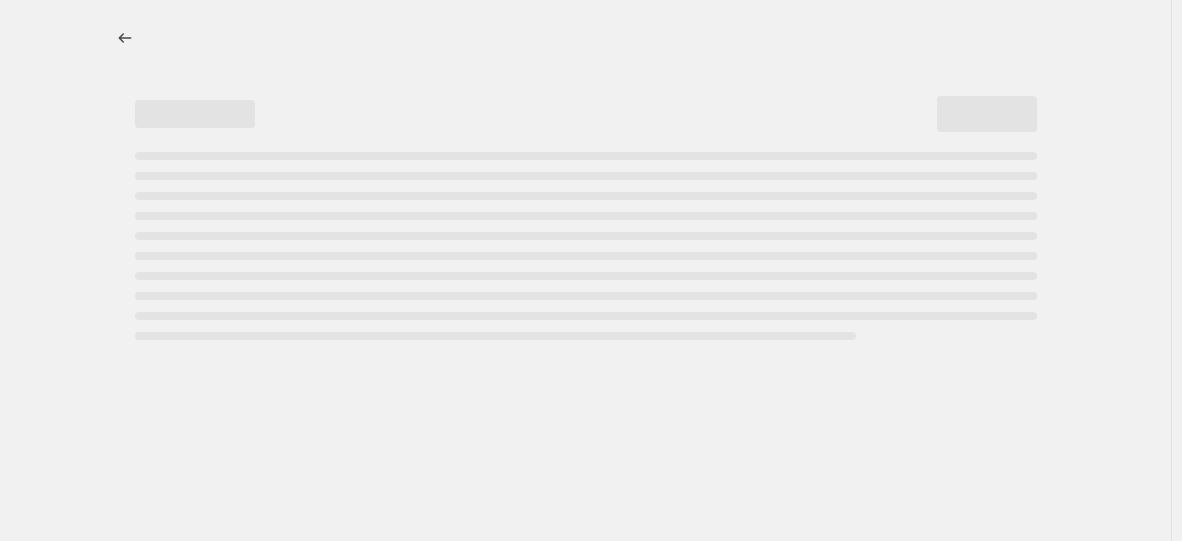 select on "percentage" 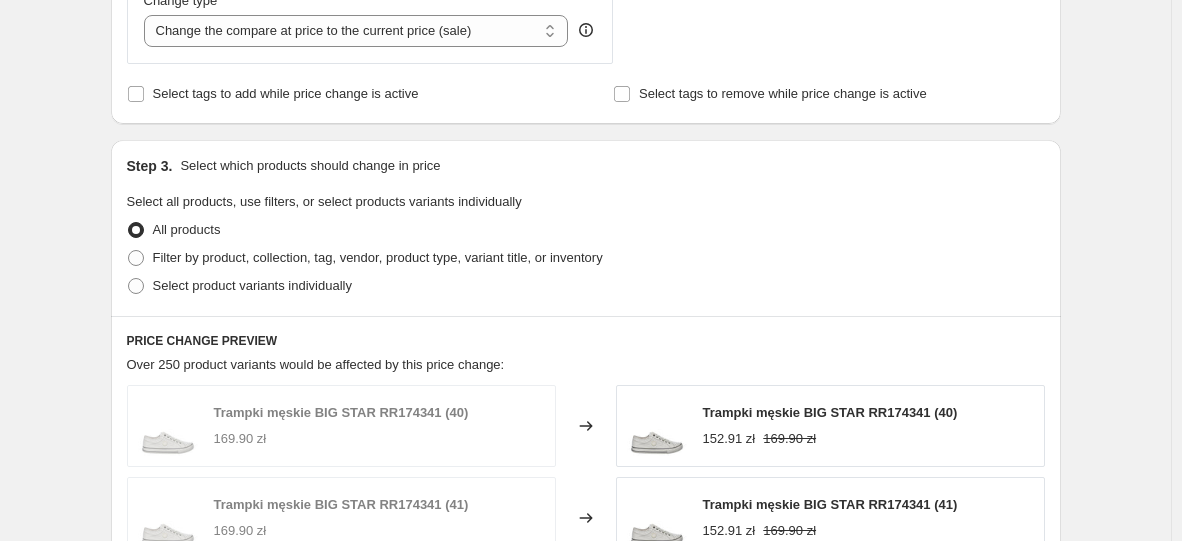 scroll, scrollTop: 900, scrollLeft: 0, axis: vertical 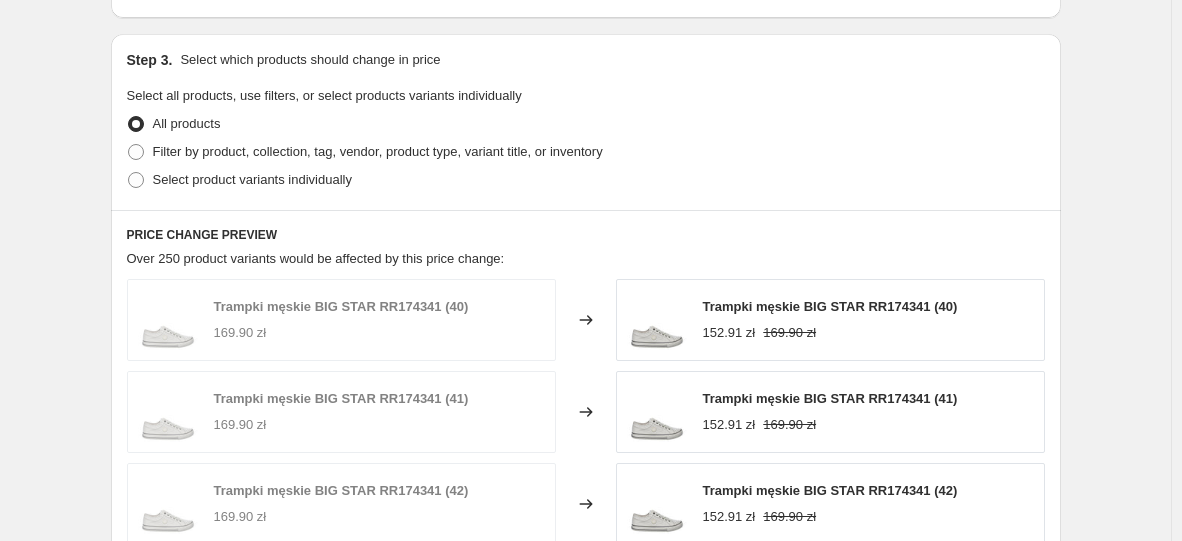 click on "Step 3. Select which products should change in price Select all products, use filters, or select products variants individually All products Filter by product, collection, tag, vendor, product type, variant title, or inventory Select product variants individually" at bounding box center (586, 122) 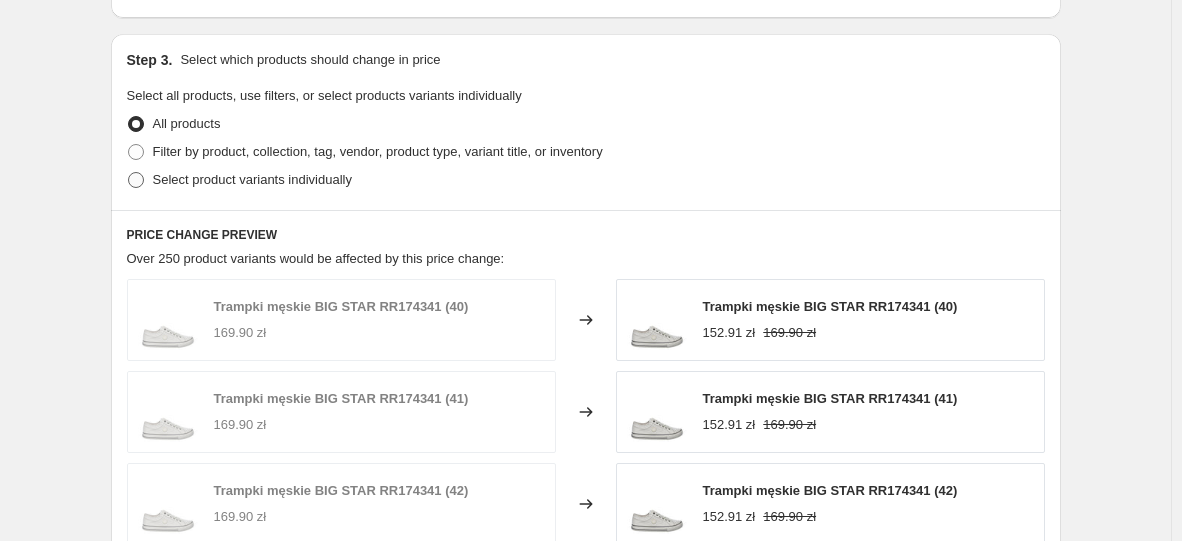 click on "Select product variants individually" at bounding box center (252, 179) 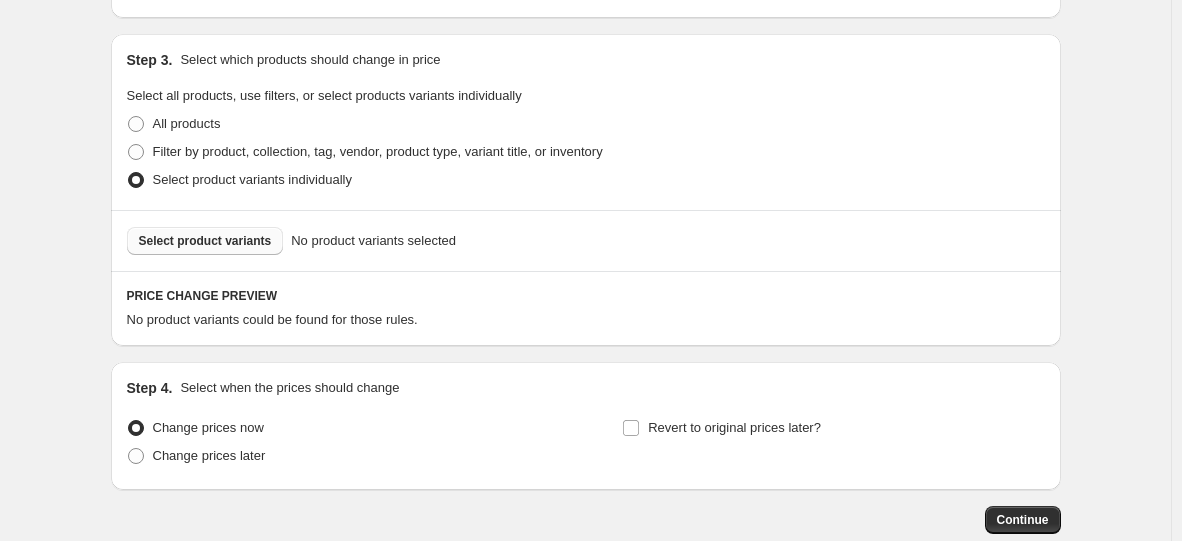 click on "Select product variants" at bounding box center (205, 241) 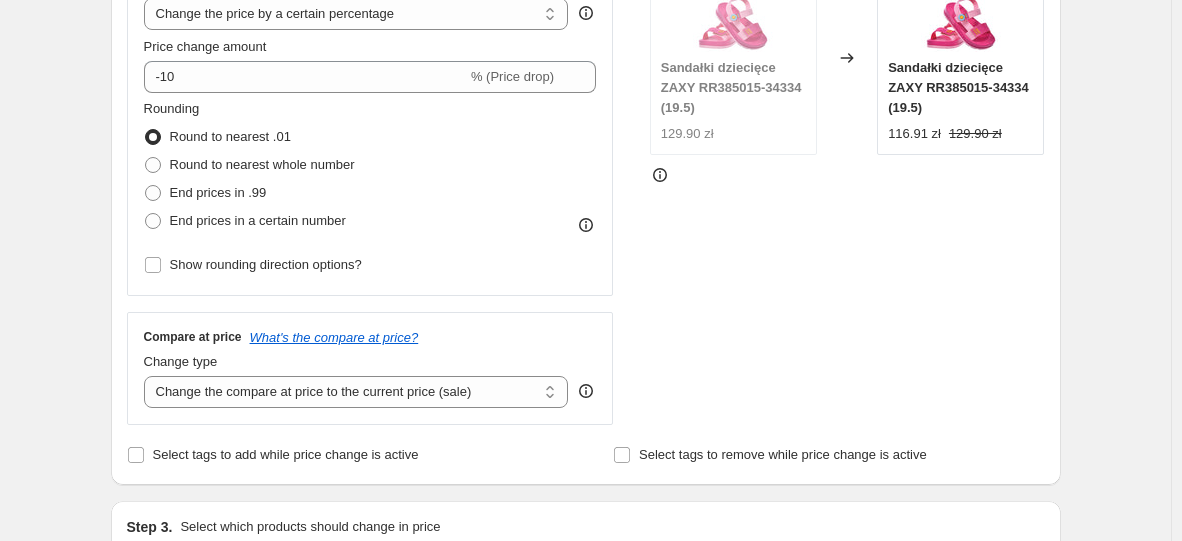 scroll, scrollTop: 420, scrollLeft: 0, axis: vertical 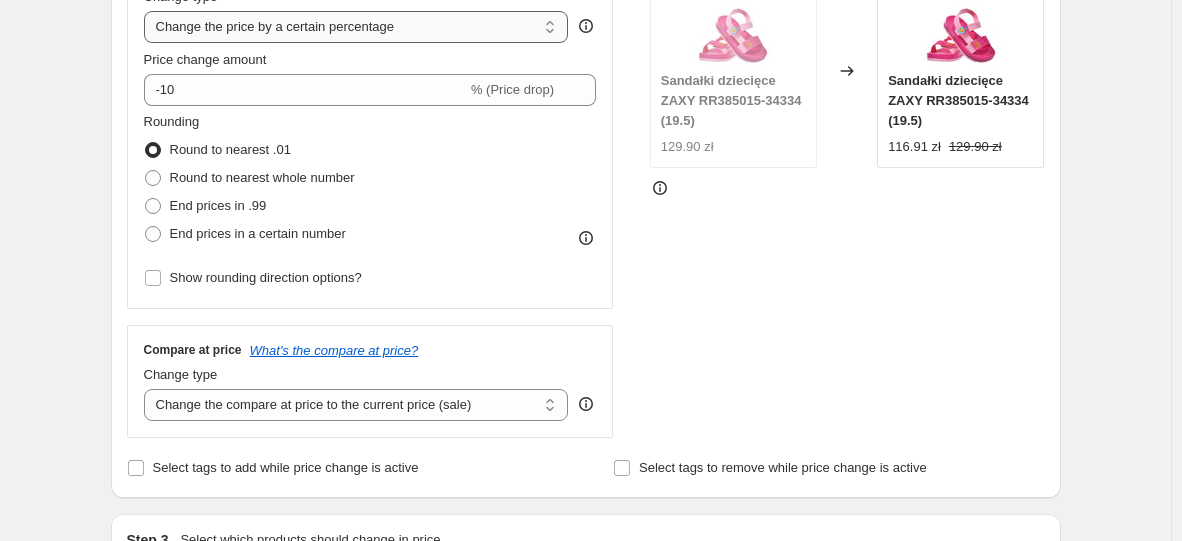 click on "Change the price to a certain amount Change the price by a certain amount Change the price by a certain percentage Change the price to the current compare at price (price before sale) Change the price by a certain amount relative to the compare at price Change the price by a certain percentage relative to the compare at price Don't change the price Change the price by a certain percentage relative to the cost per item Change price to certain cost margin" at bounding box center [356, 27] 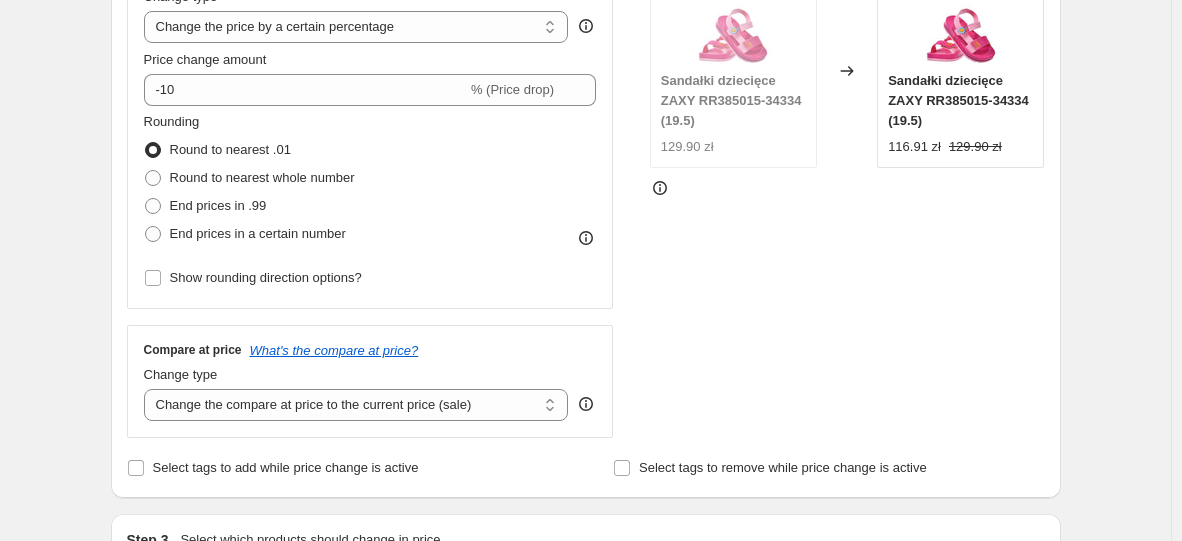 select on "to" 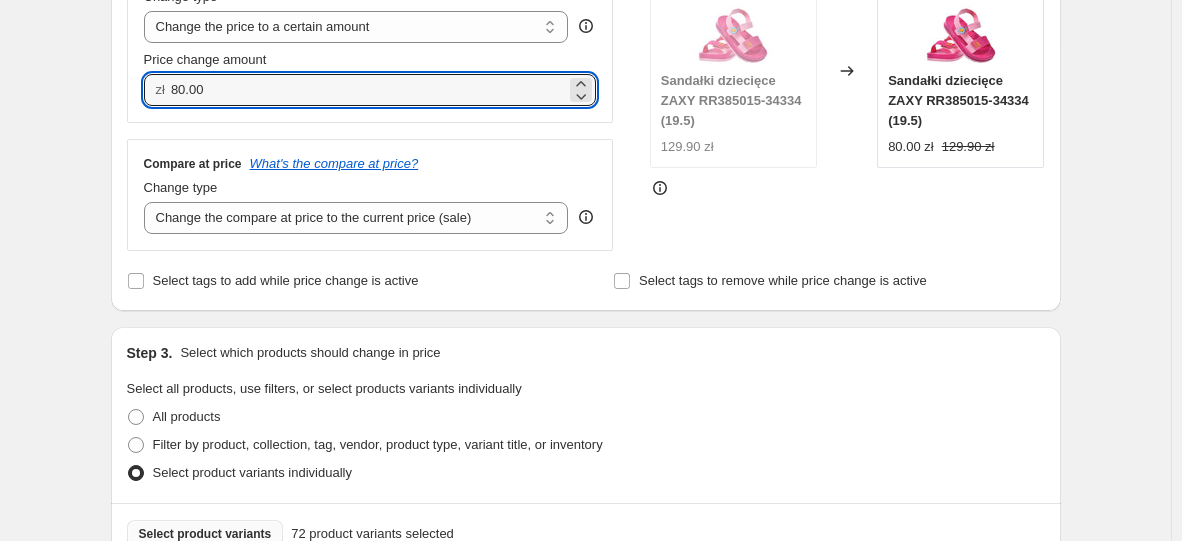 drag, startPoint x: 268, startPoint y: 90, endPoint x: 151, endPoint y: 141, distance: 127.632286 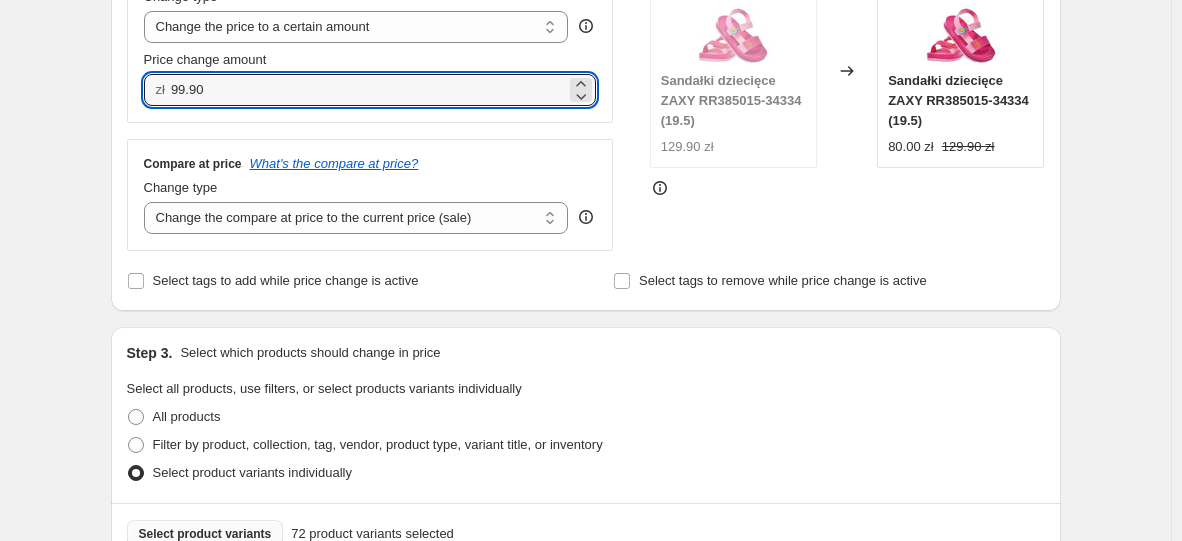 type on "99.90" 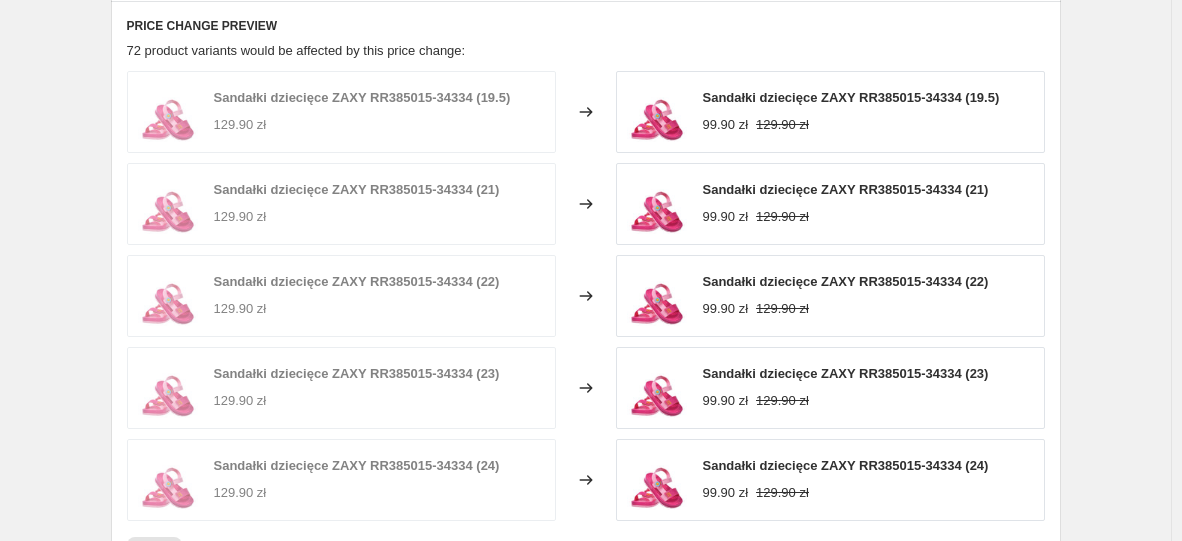 scroll, scrollTop: 1220, scrollLeft: 0, axis: vertical 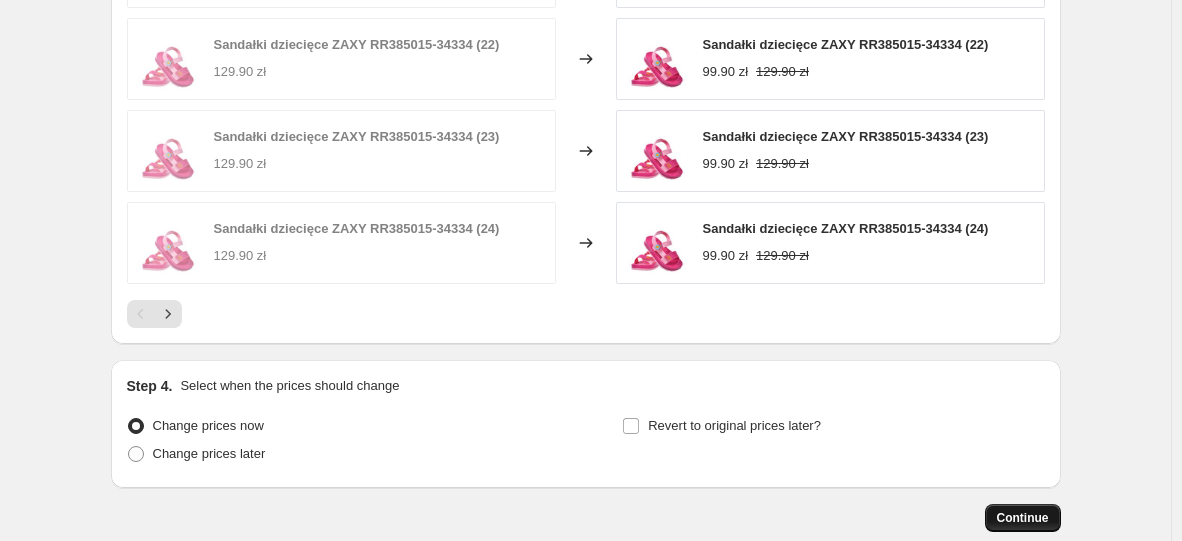click on "Continue" at bounding box center [1023, 518] 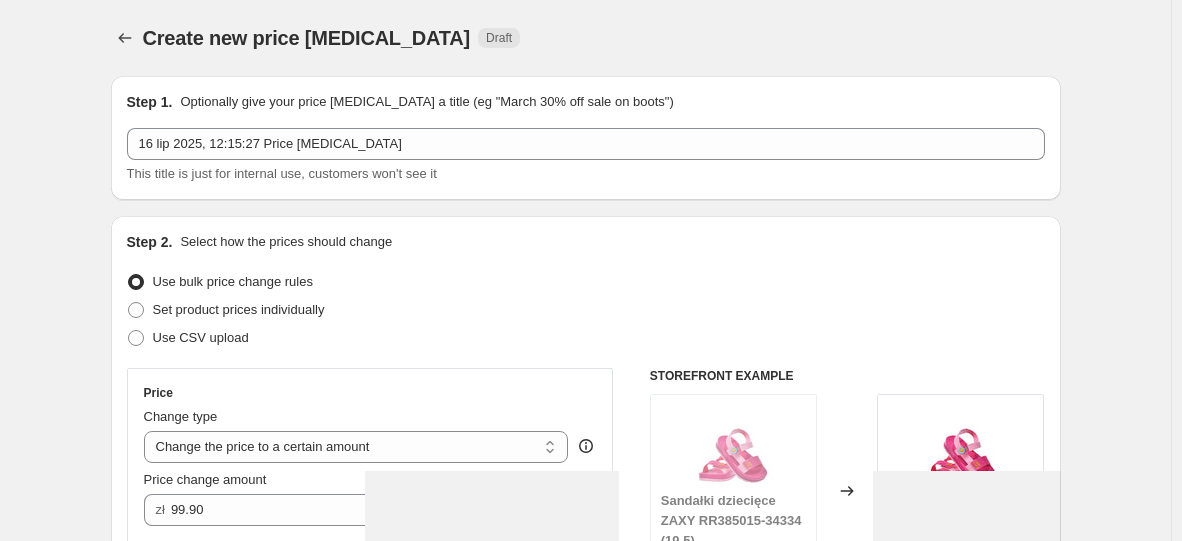 scroll, scrollTop: 1220, scrollLeft: 0, axis: vertical 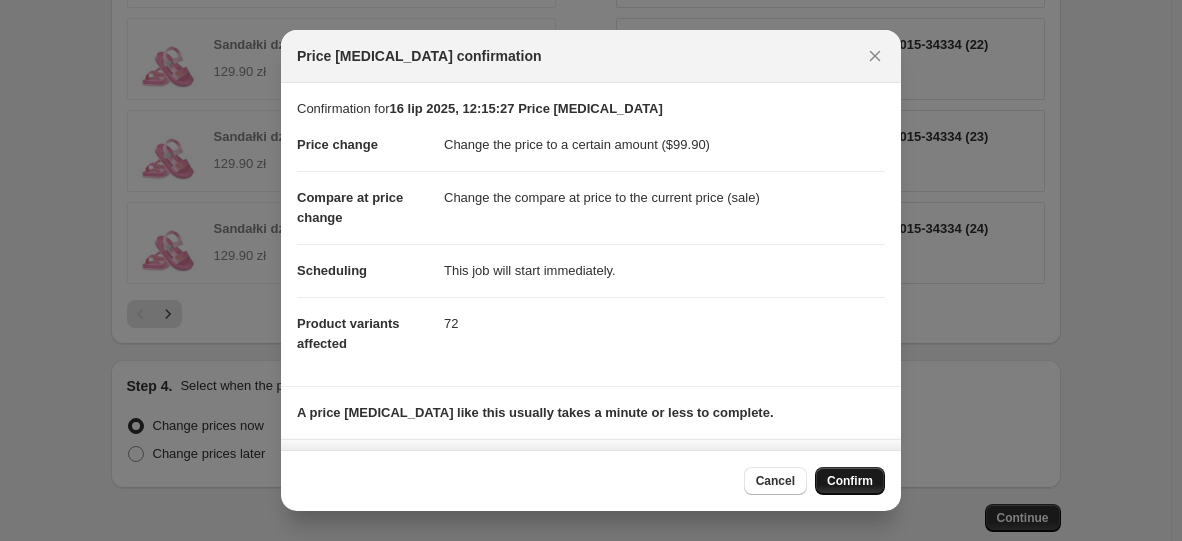 click on "Confirm" at bounding box center (850, 481) 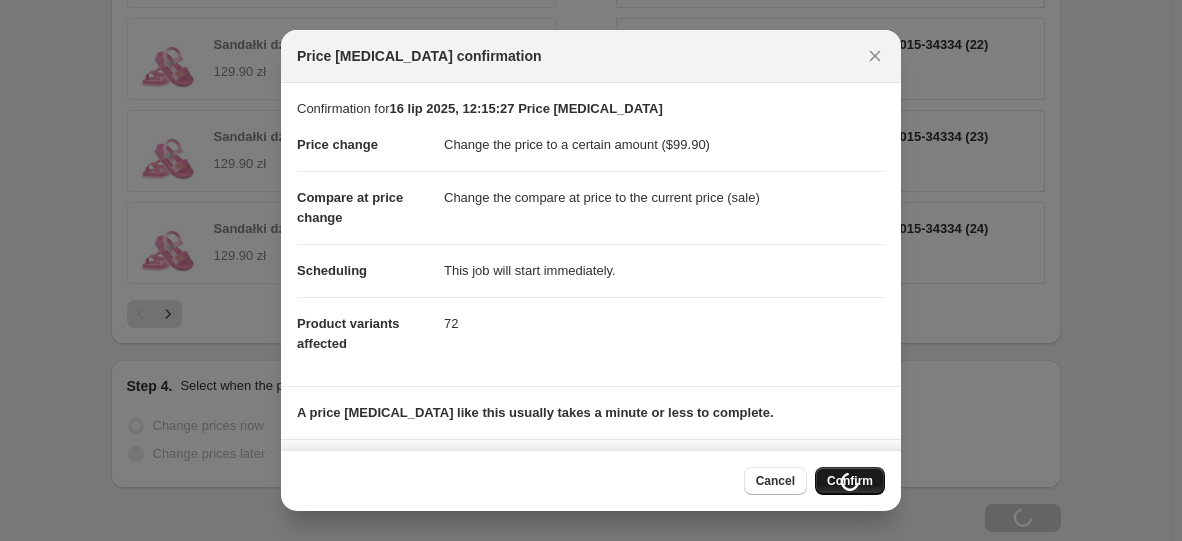 scroll, scrollTop: 1288, scrollLeft: 0, axis: vertical 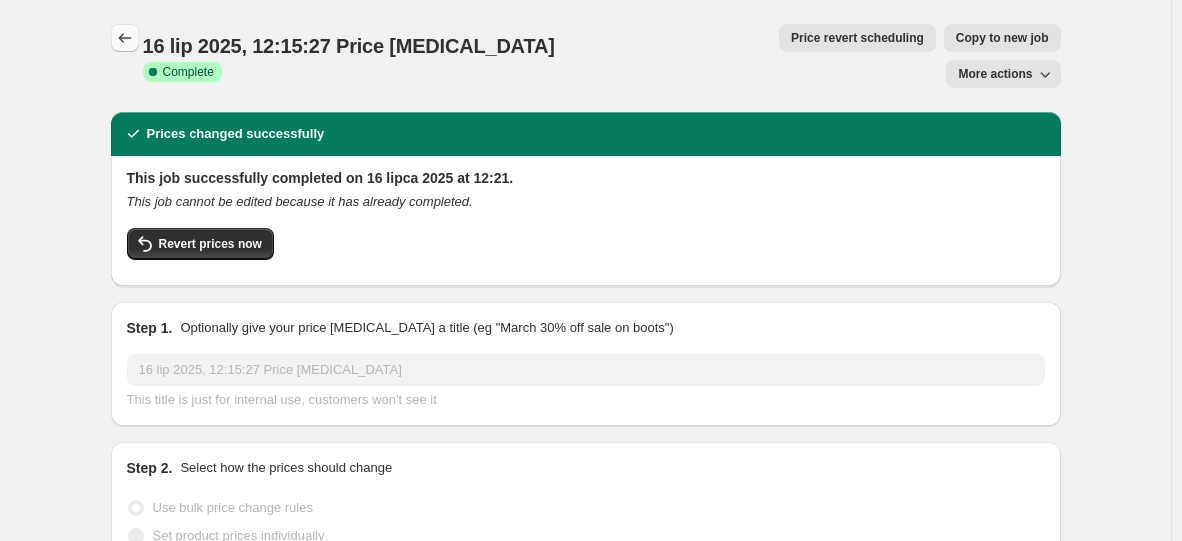 click at bounding box center [125, 38] 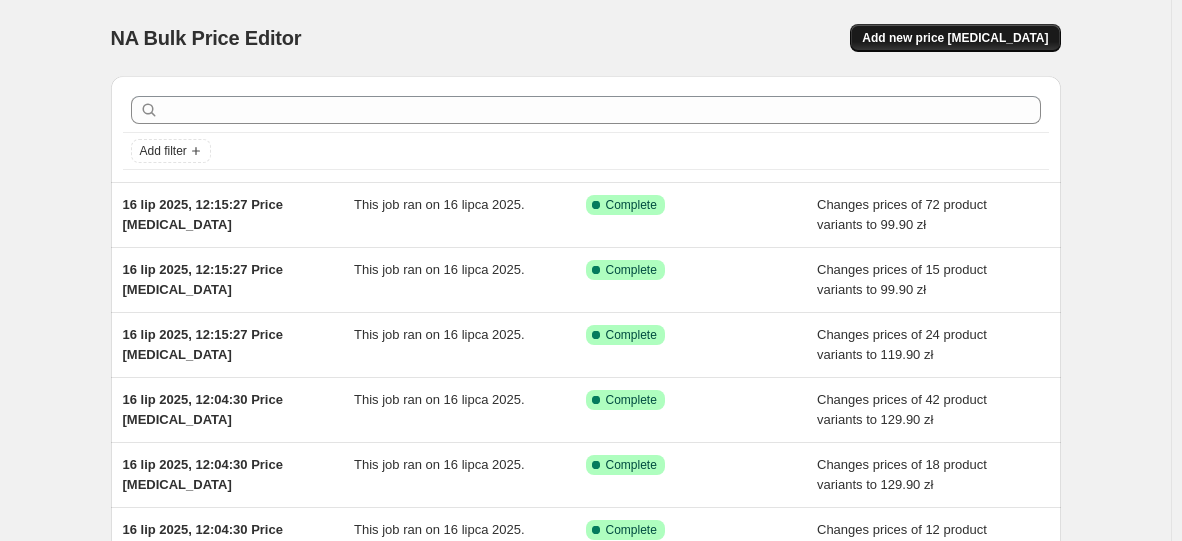 click on "Add new price [MEDICAL_DATA]" at bounding box center [955, 38] 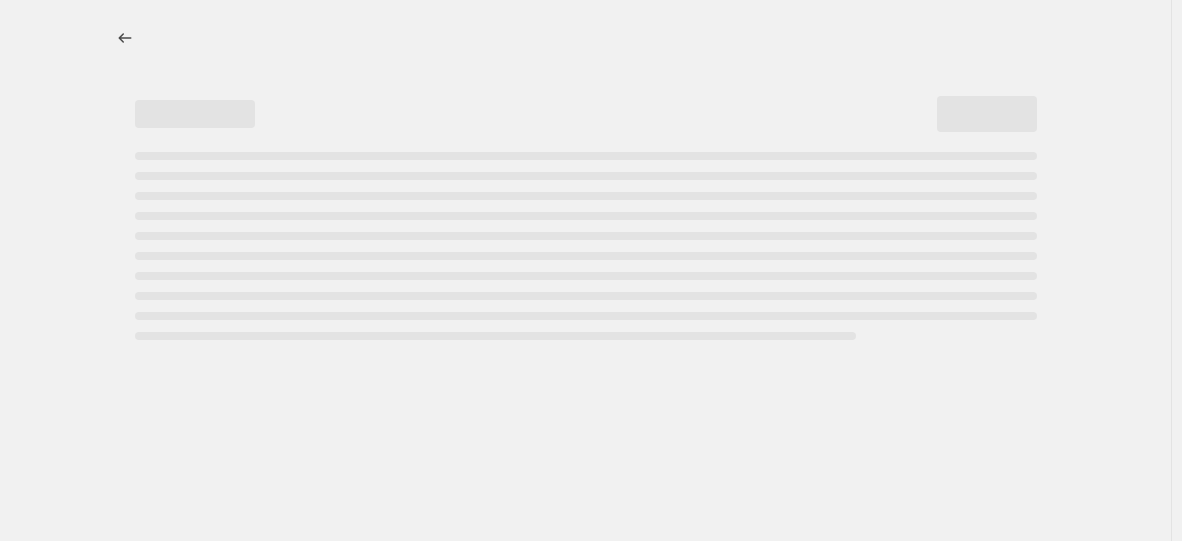 select on "percentage" 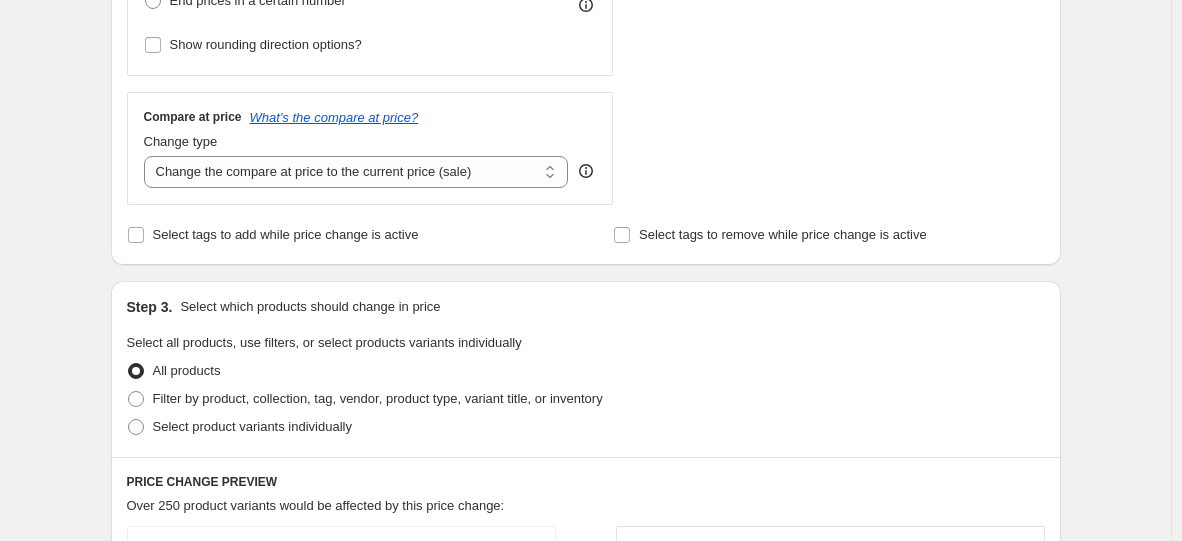 scroll, scrollTop: 700, scrollLeft: 0, axis: vertical 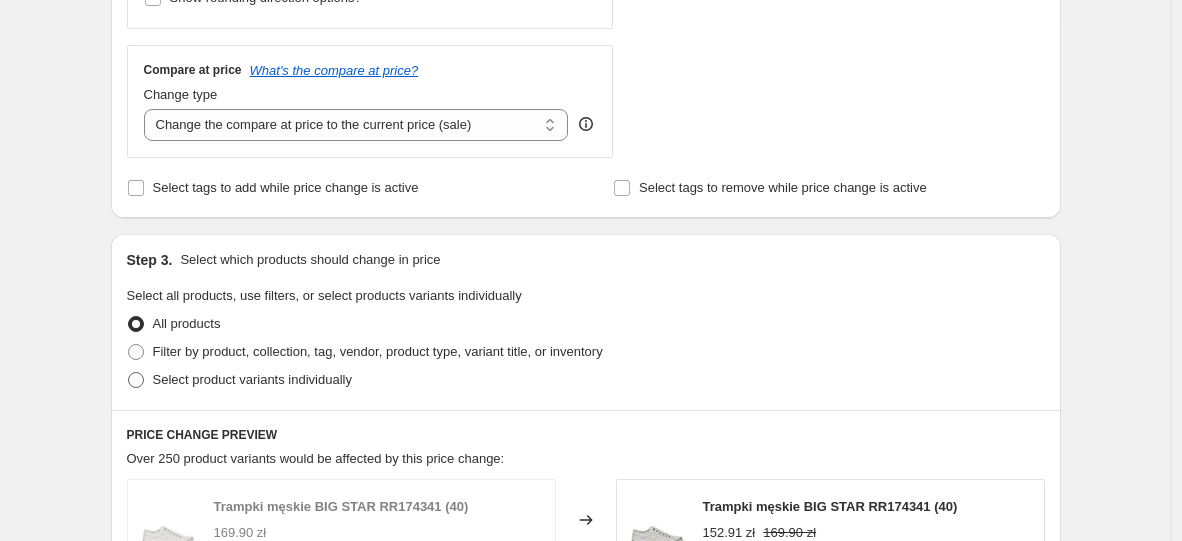 click on "Select product variants individually" at bounding box center (252, 379) 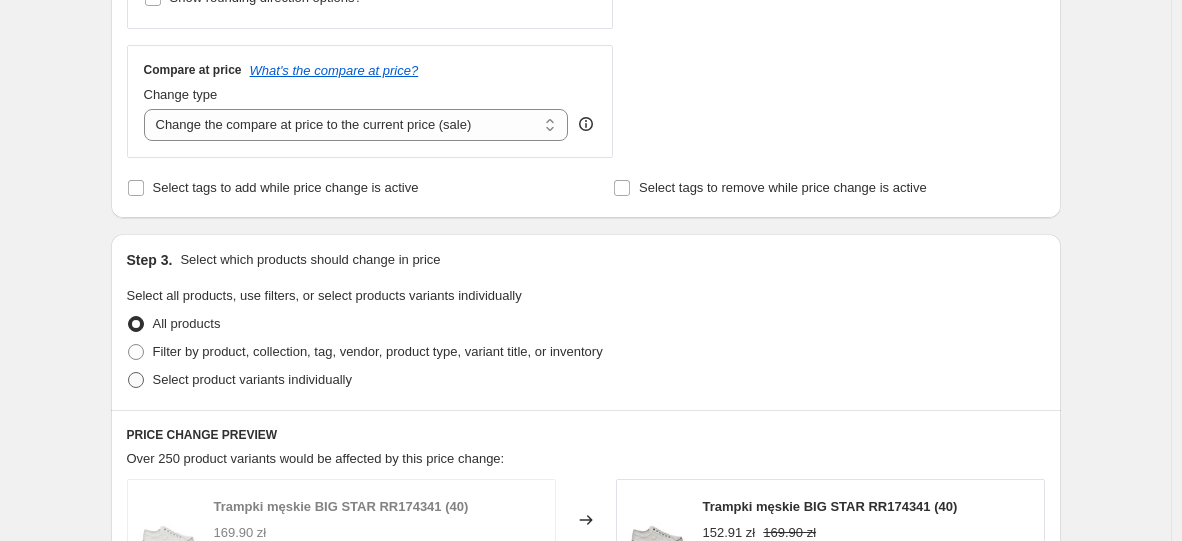 radio on "true" 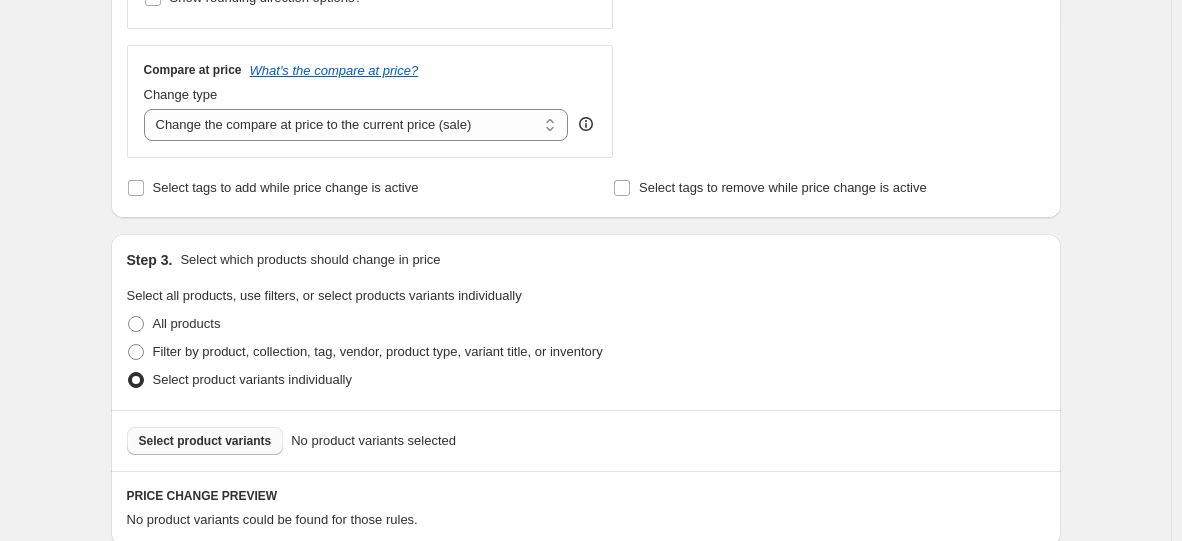 click on "Select product variants" at bounding box center (205, 441) 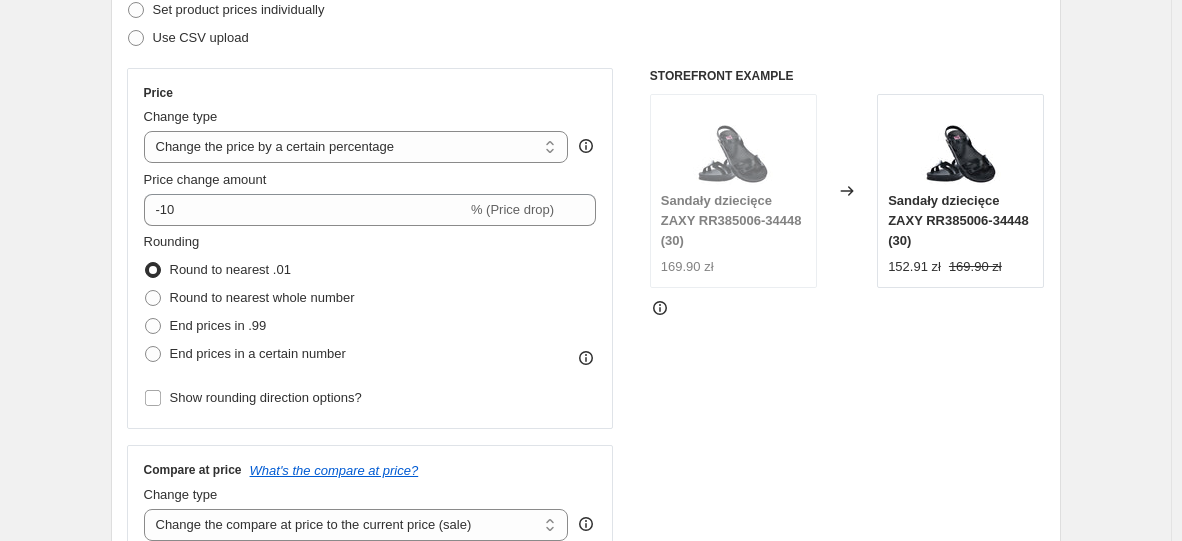 scroll, scrollTop: 100, scrollLeft: 0, axis: vertical 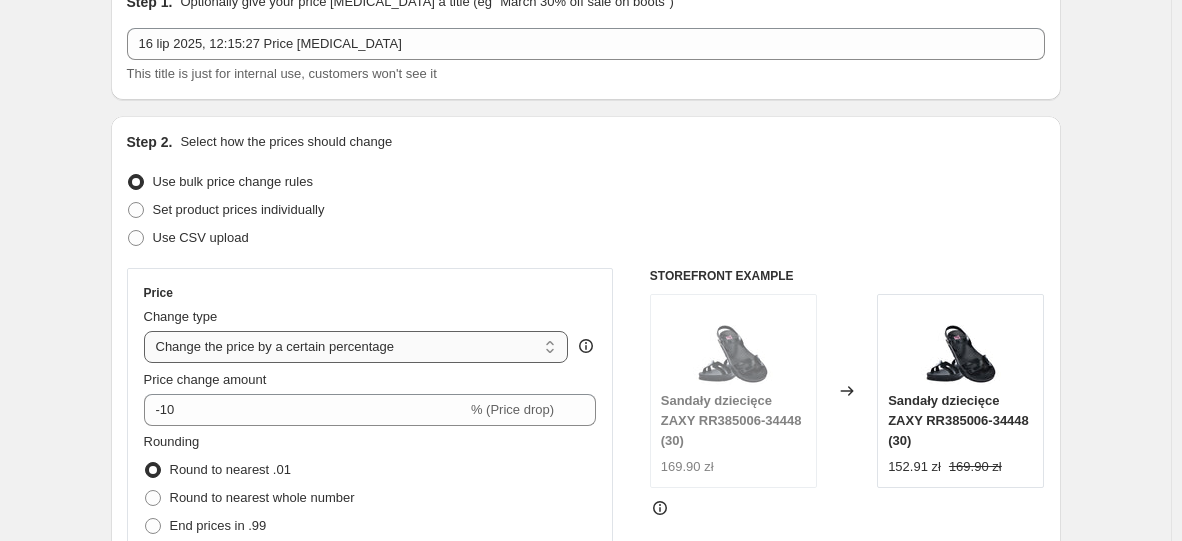click on "Change the price to a certain amount Change the price by a certain amount Change the price by a certain percentage Change the price to the current compare at price (price before sale) Change the price by a certain amount relative to the compare at price Change the price by a certain percentage relative to the compare at price Don't change the price Change the price by a certain percentage relative to the cost per item Change price to certain cost margin" at bounding box center (356, 347) 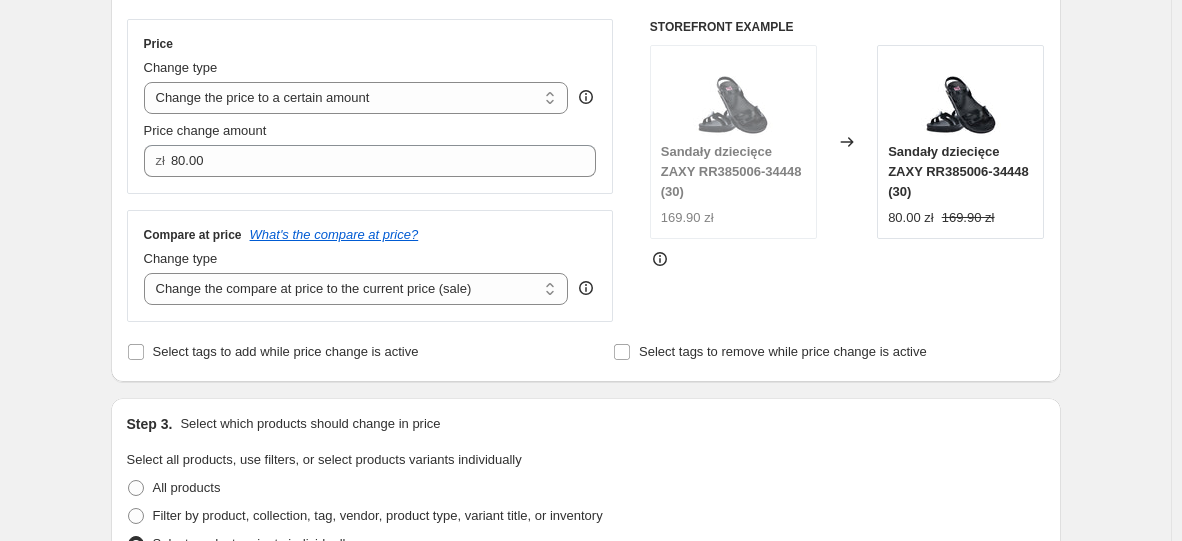 scroll, scrollTop: 400, scrollLeft: 0, axis: vertical 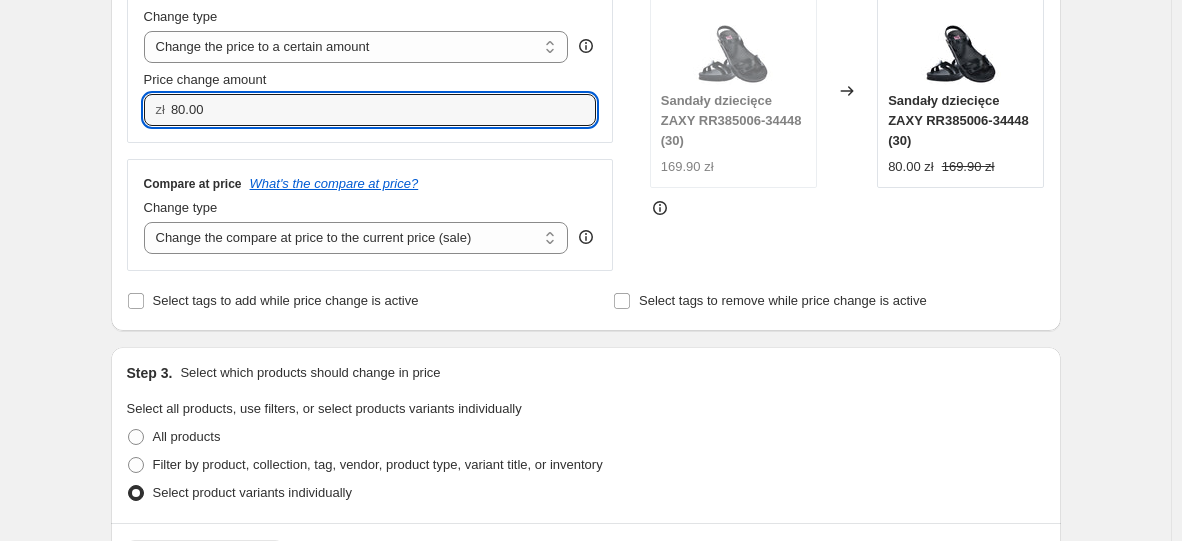 drag, startPoint x: 227, startPoint y: 108, endPoint x: 39, endPoint y: 95, distance: 188.44893 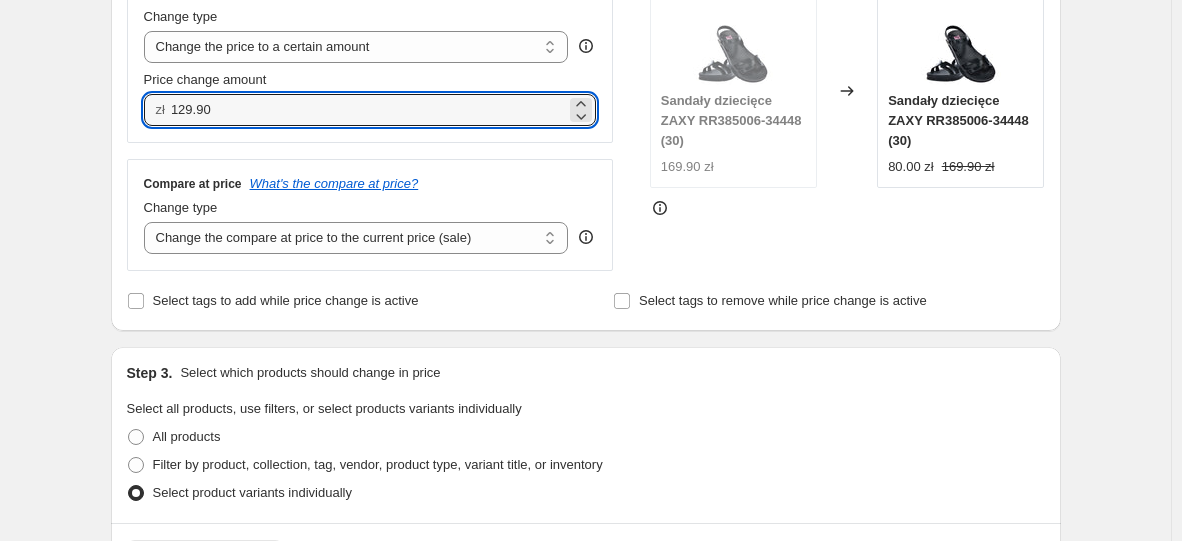 type on "129.90" 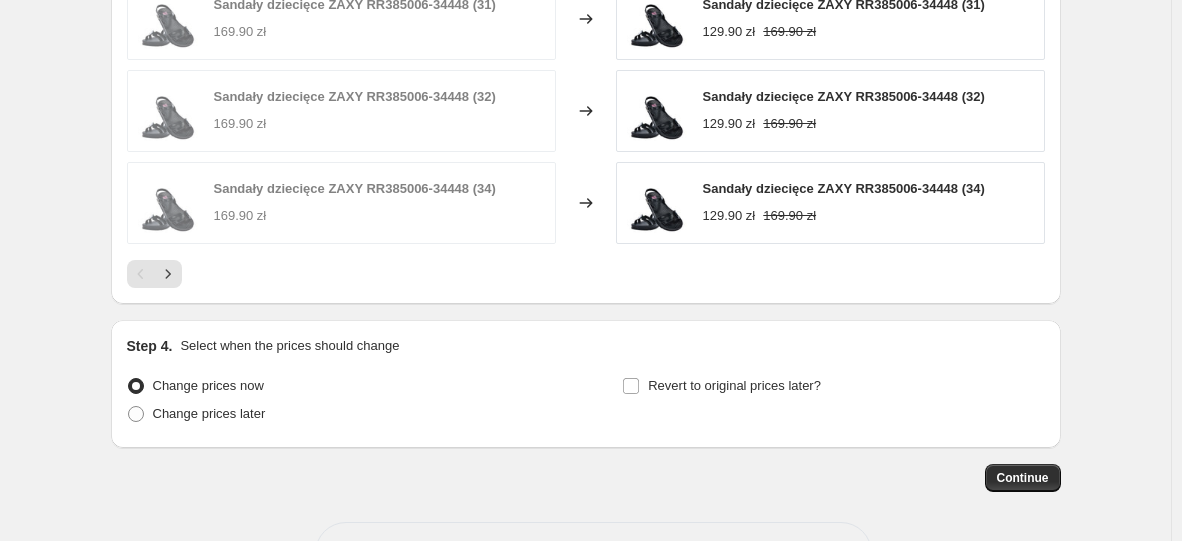 scroll, scrollTop: 1334, scrollLeft: 0, axis: vertical 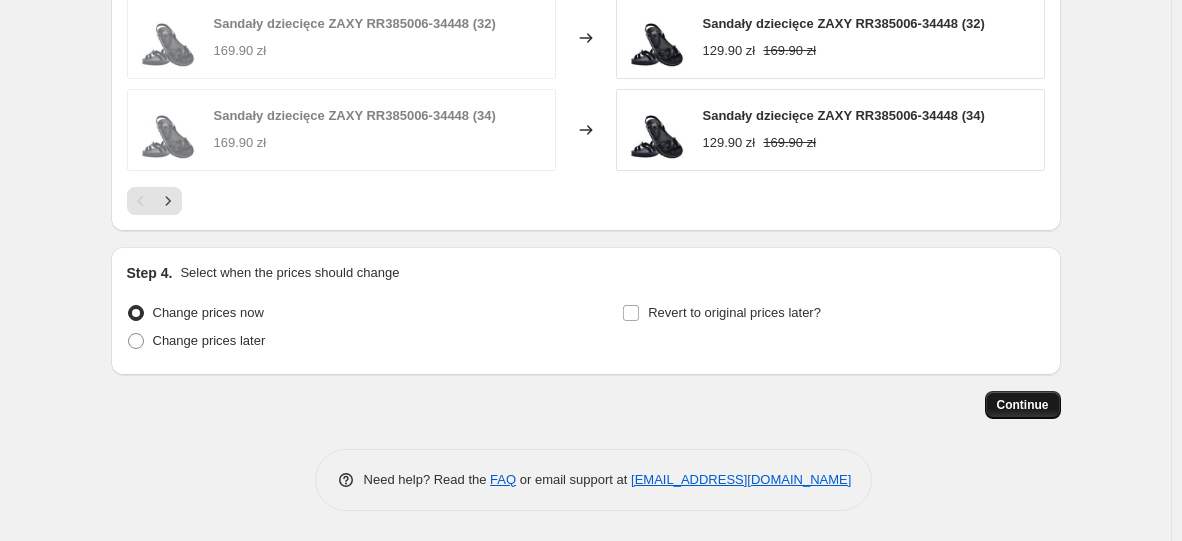 click on "Continue" at bounding box center [1023, 405] 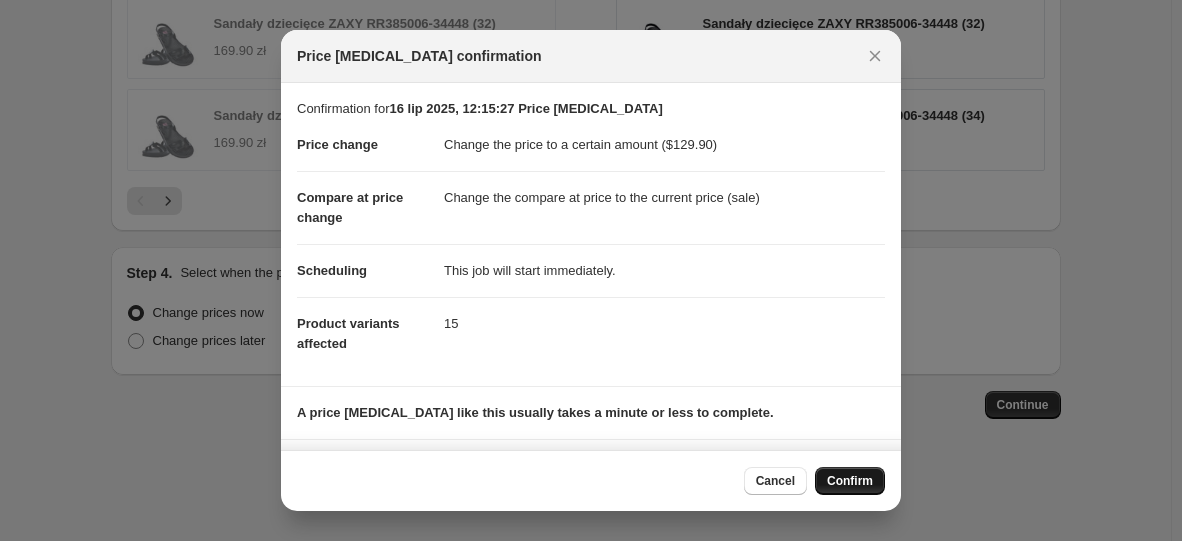 click on "Confirm" at bounding box center (850, 481) 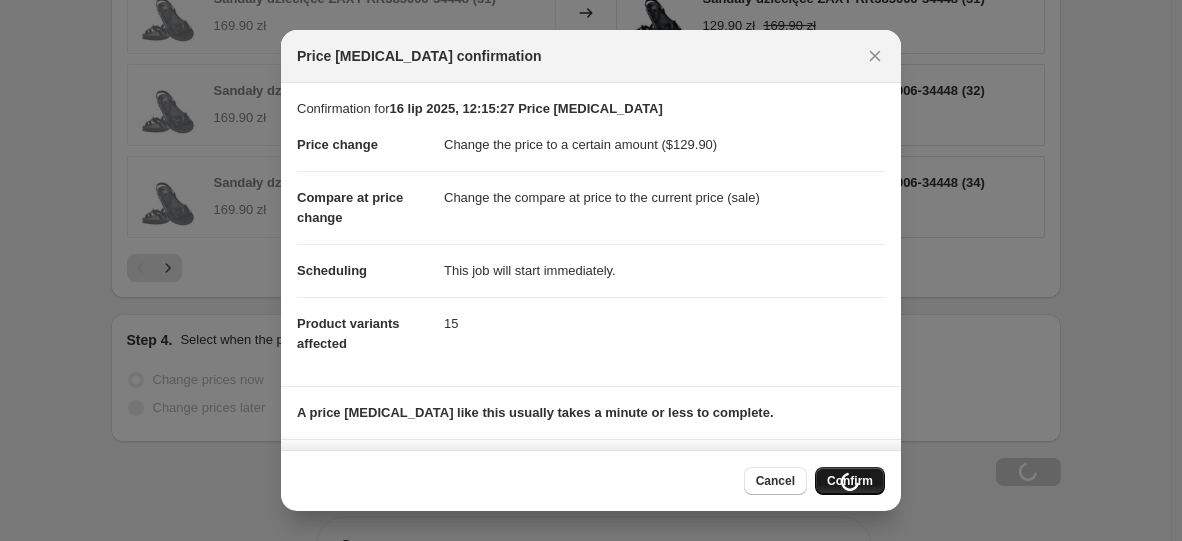 scroll, scrollTop: 1402, scrollLeft: 0, axis: vertical 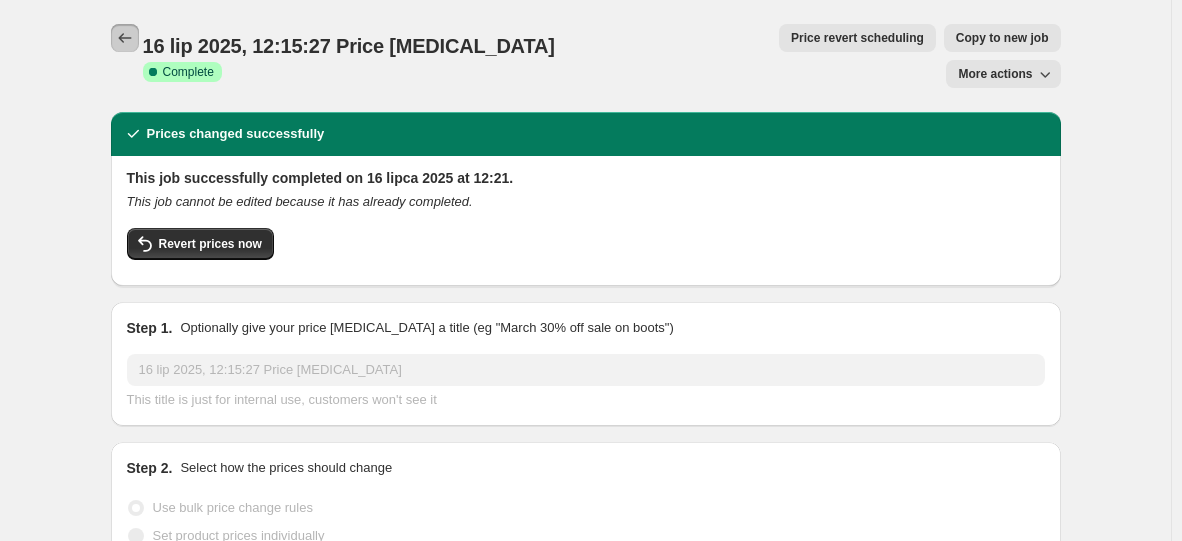 click 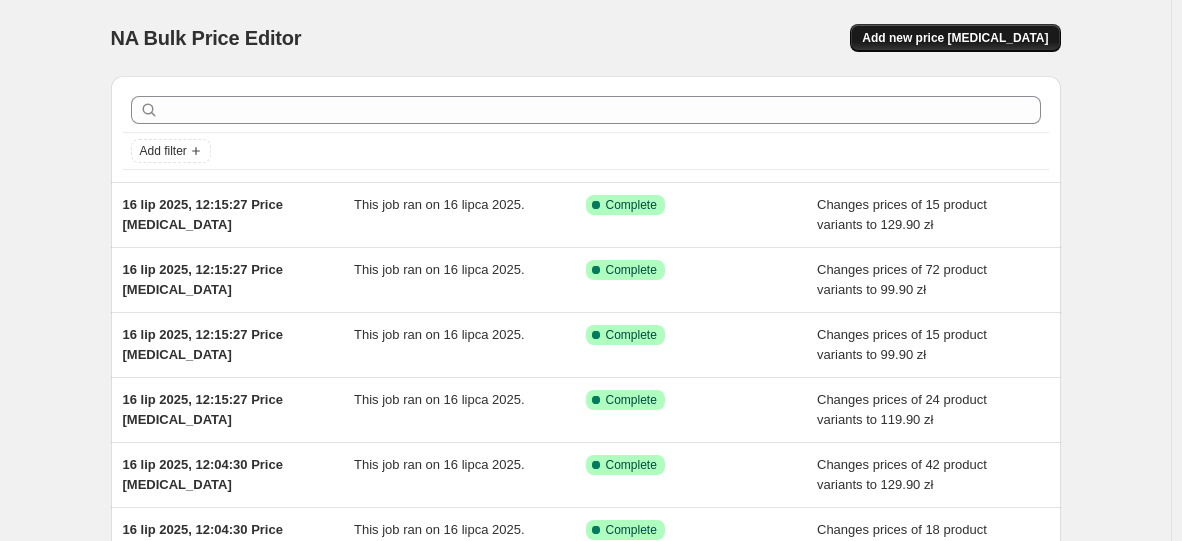 click on "Add new price [MEDICAL_DATA]" at bounding box center [955, 38] 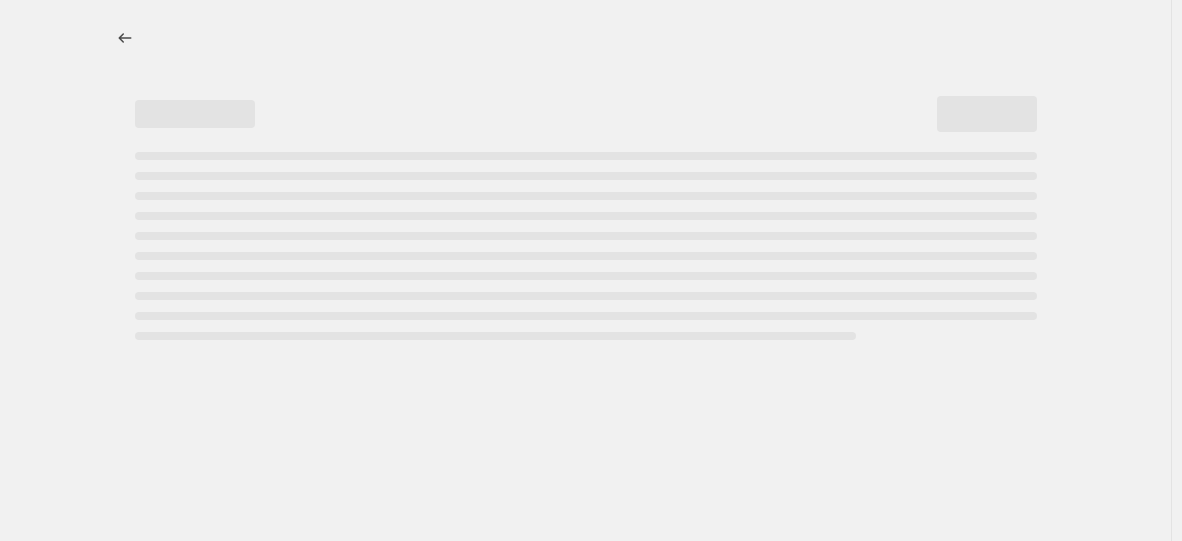 select on "percentage" 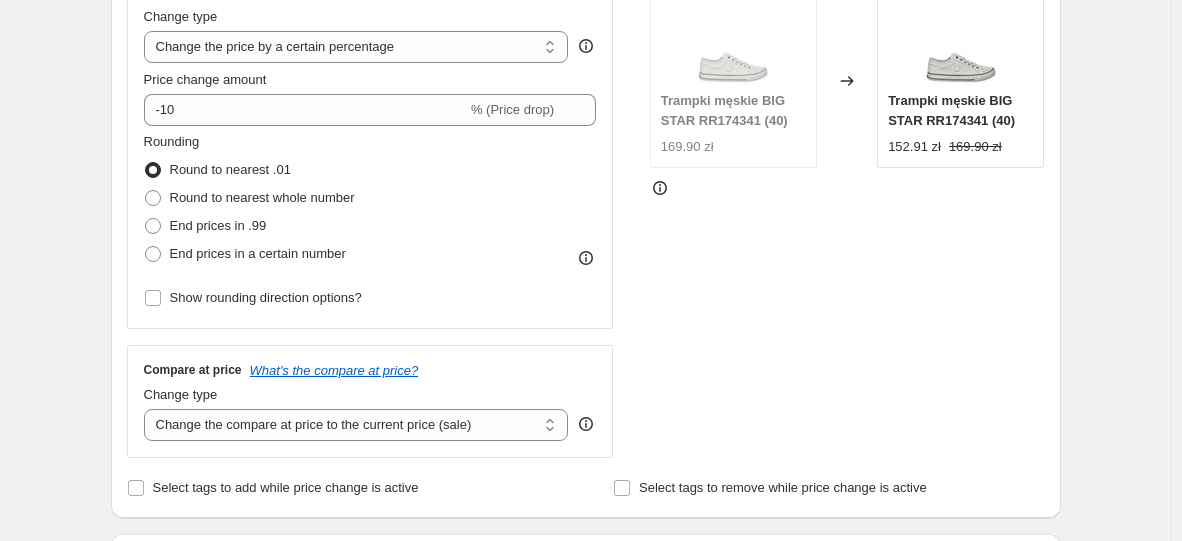 scroll, scrollTop: 800, scrollLeft: 0, axis: vertical 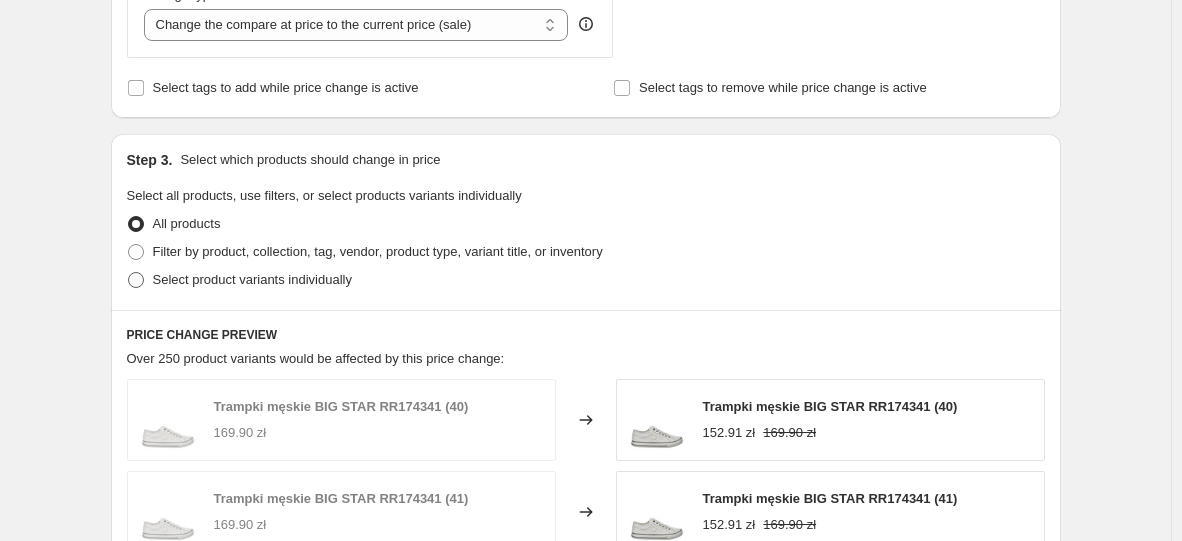 click on "Select product variants individually" at bounding box center [252, 279] 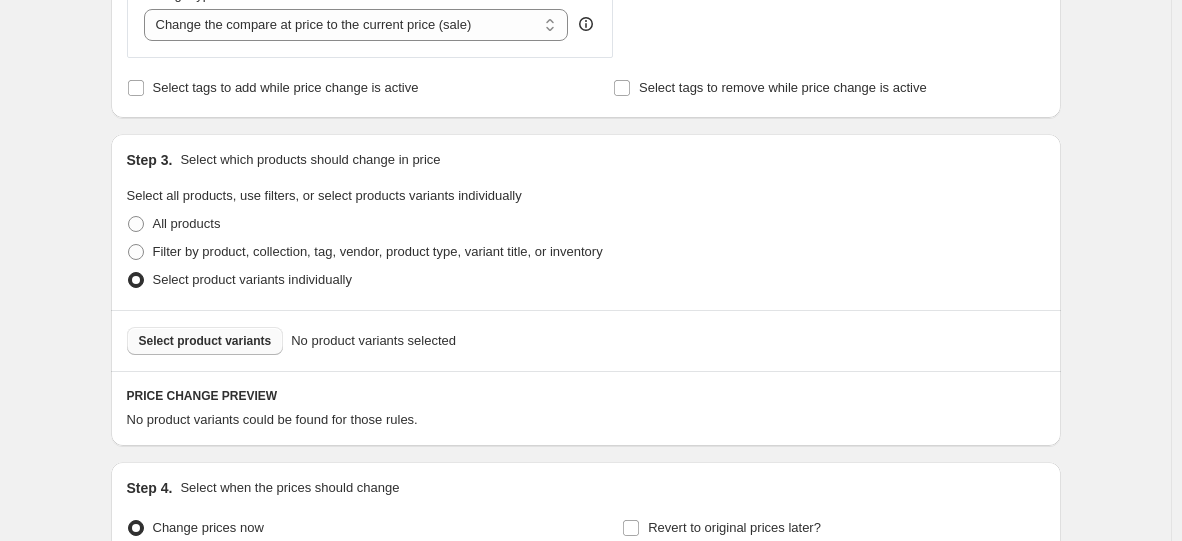 click on "Select product variants" at bounding box center (205, 341) 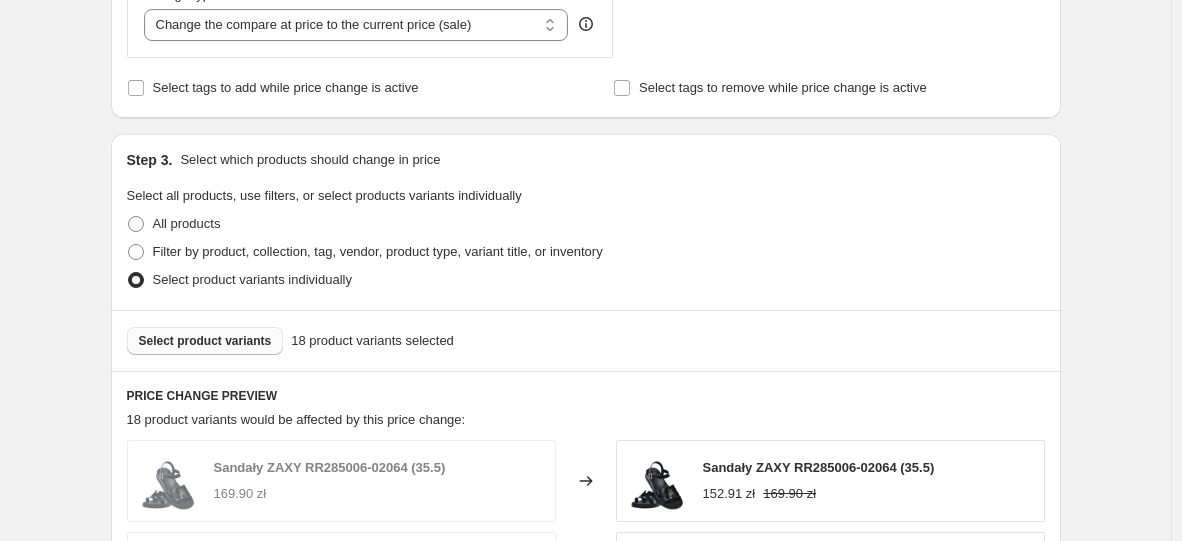 scroll, scrollTop: 400, scrollLeft: 0, axis: vertical 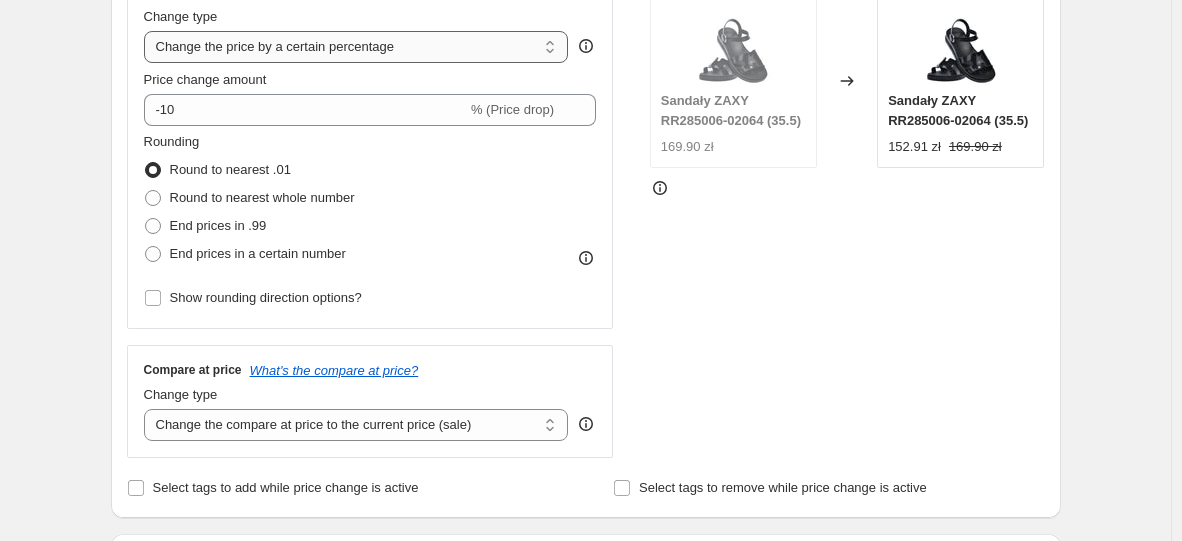 click on "Change the price to a certain amount Change the price by a certain amount Change the price by a certain percentage Change the price to the current compare at price (price before sale) Change the price by a certain amount relative to the compare at price Change the price by a certain percentage relative to the compare at price Don't change the price Change the price by a certain percentage relative to the cost per item Change price to certain cost margin" at bounding box center [356, 47] 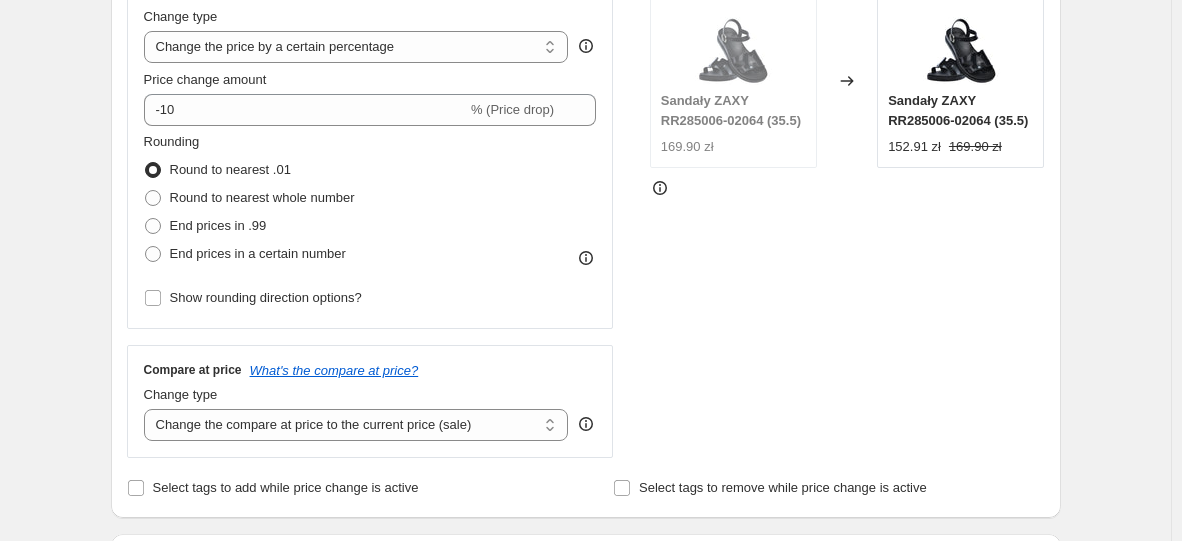 select on "to" 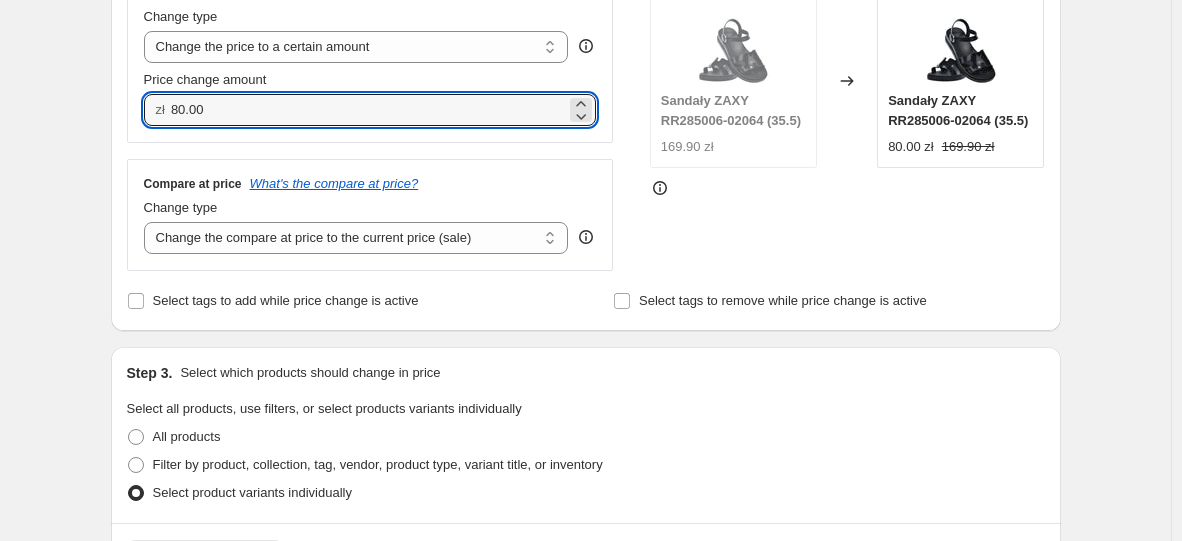 drag, startPoint x: 256, startPoint y: 107, endPoint x: 74, endPoint y: 103, distance: 182.04395 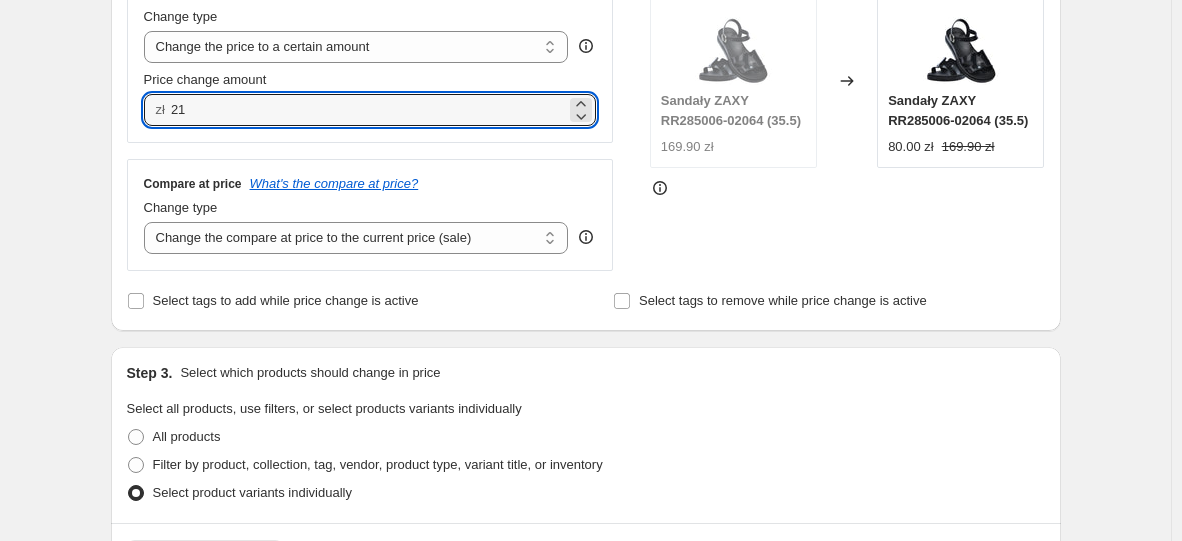 type on "2" 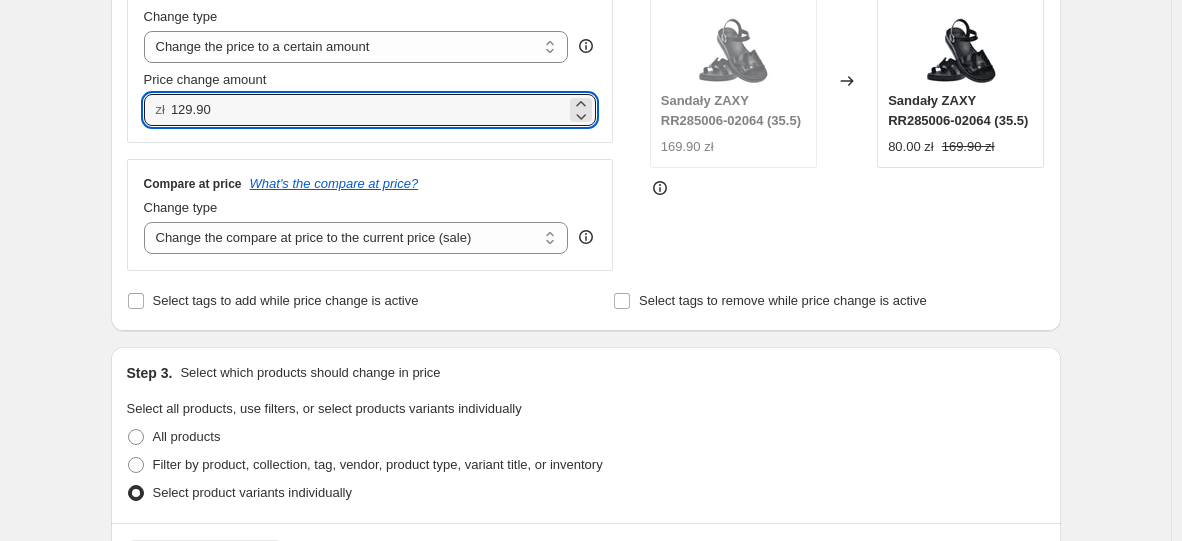 type on "129.90" 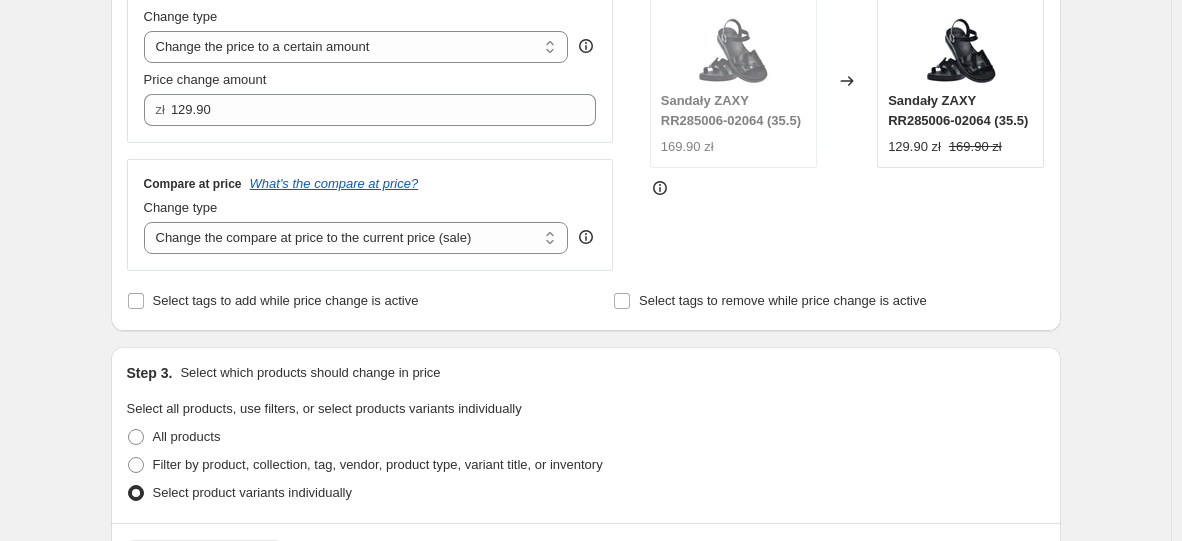 click on "Price Change type Change the price to a certain amount Change the price by a certain amount Change the price by a certain percentage Change the price to the current compare at price (price before sale) Change the price by a certain amount relative to the compare at price Change the price by a certain percentage relative to the compare at price Don't change the price Change the price by a certain percentage relative to the cost per item Change price to certain cost margin Change the price to a certain amount Price change amount zł 129.90 Compare at price What's the compare at price? Change type Change the compare at price to the current price (sale) Change the compare at price to a certain amount Change the compare at price by a certain amount Change the compare at price by a certain percentage Change the compare at price by a certain amount relative to the actual price Change the compare at price by a certain percentage relative to the actual price Don't change the compare at price STOREFRONT EXAMPLE" at bounding box center [586, 119] 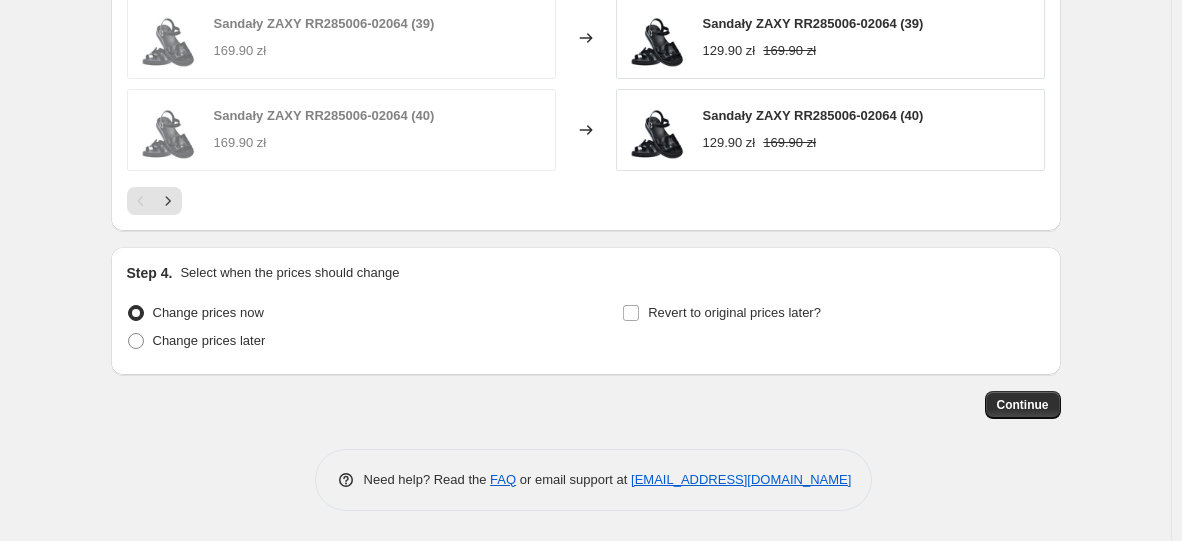 scroll, scrollTop: 1334, scrollLeft: 0, axis: vertical 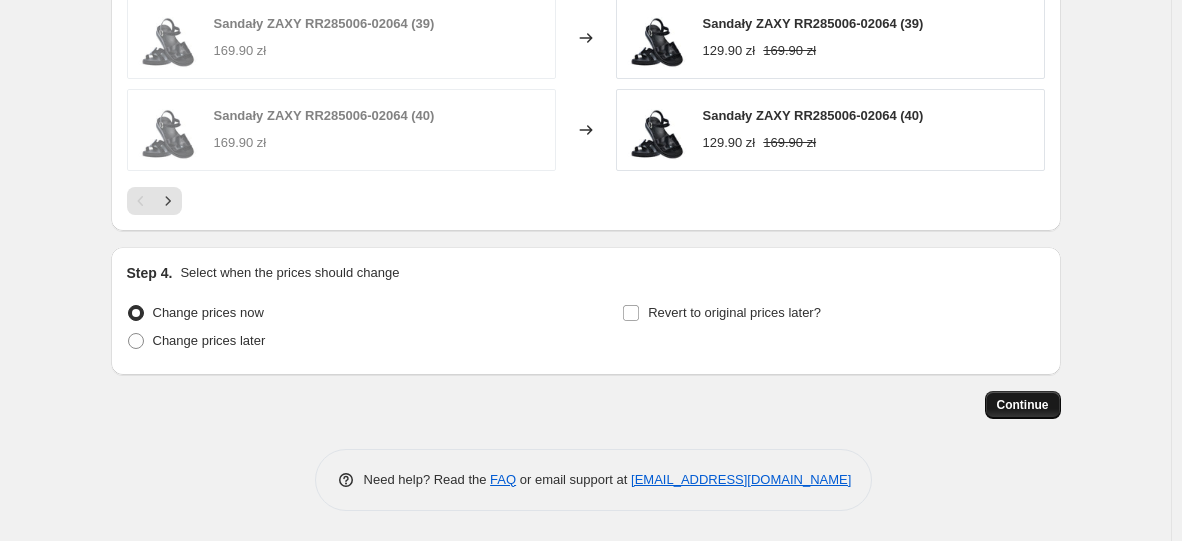click on "Continue" at bounding box center [1023, 405] 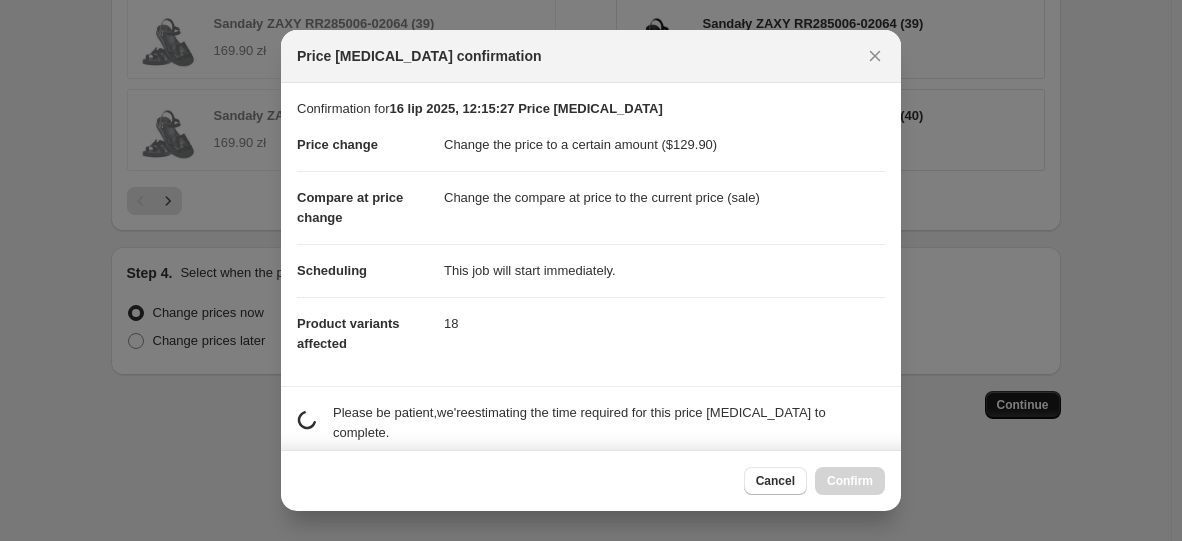 scroll, scrollTop: 0, scrollLeft: 0, axis: both 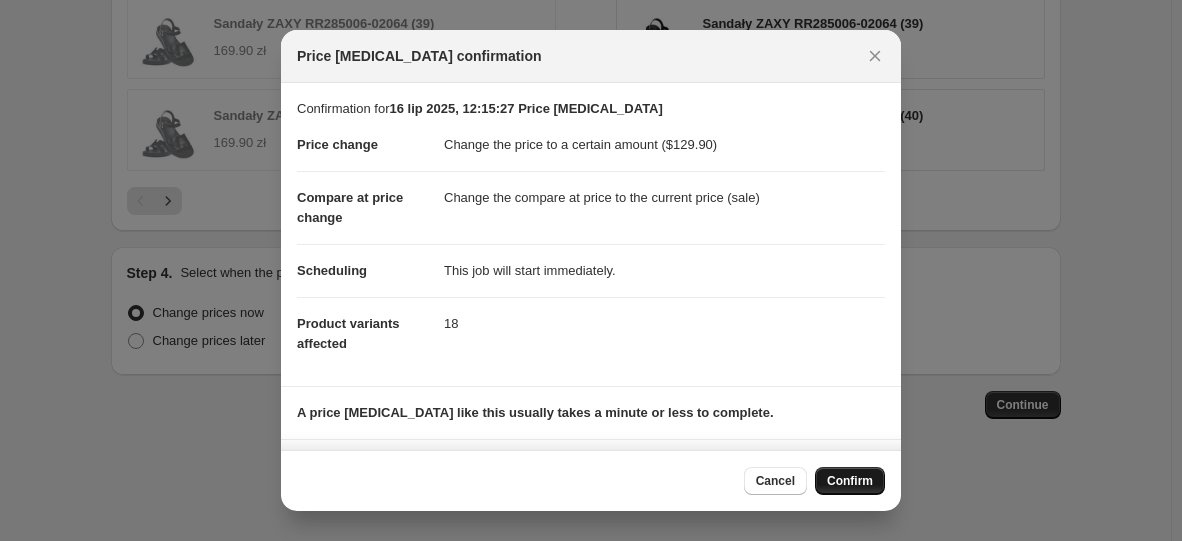 click on "Confirm" at bounding box center [850, 481] 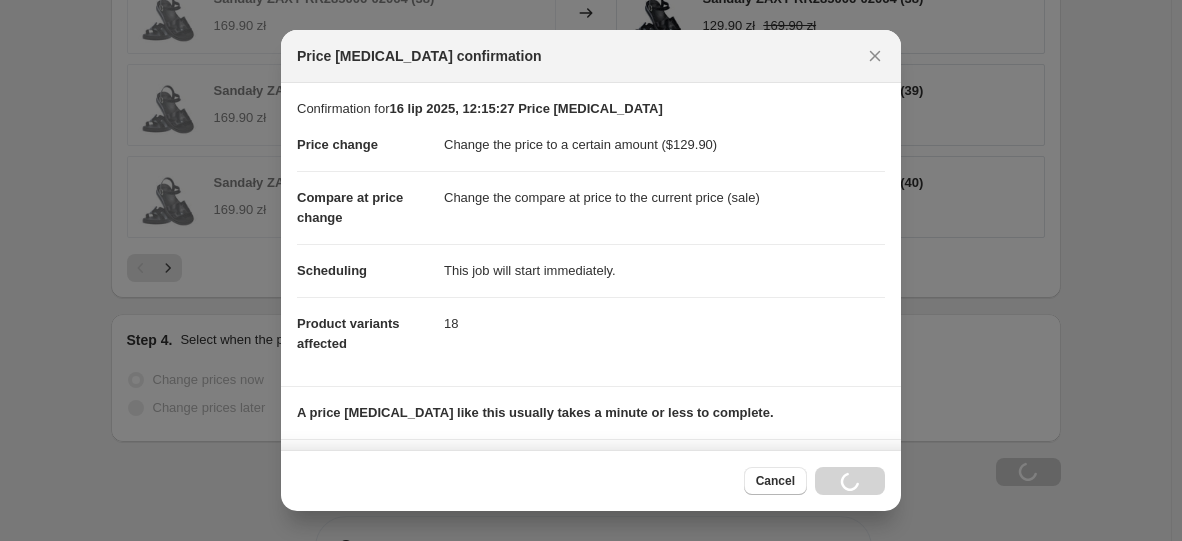 scroll, scrollTop: 1402, scrollLeft: 0, axis: vertical 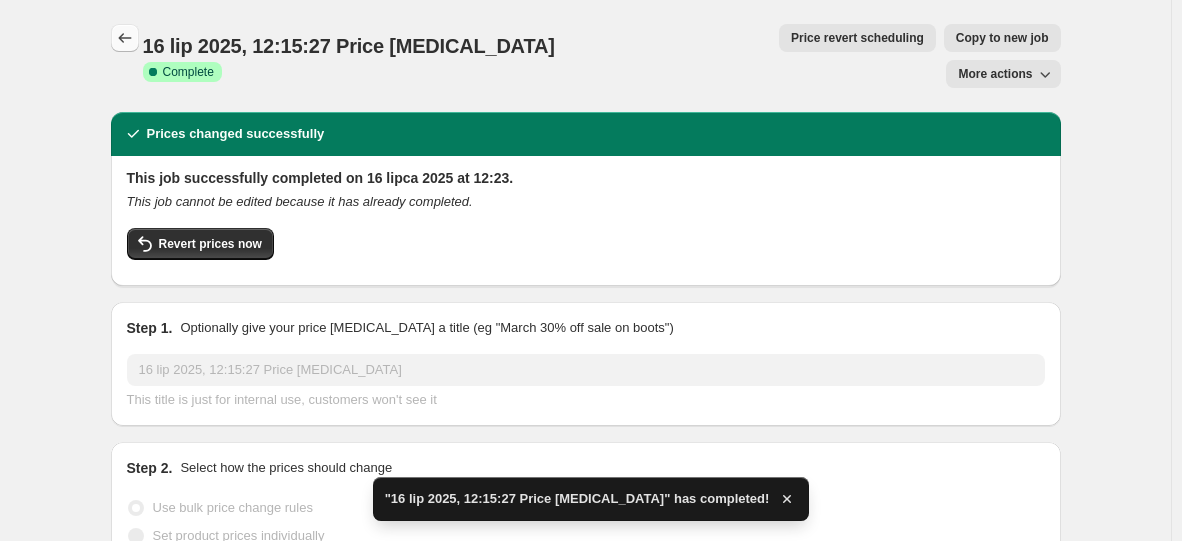 click at bounding box center (125, 38) 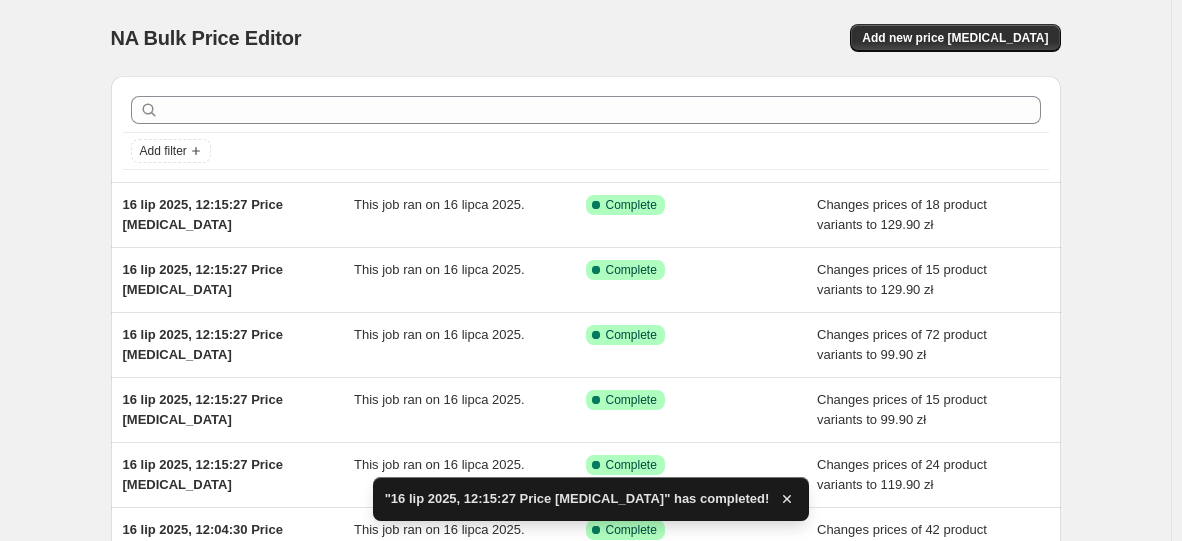 click on "NA Bulk Price Editor. This page is ready NA Bulk Price Editor Add new price [MEDICAL_DATA]" at bounding box center [586, 38] 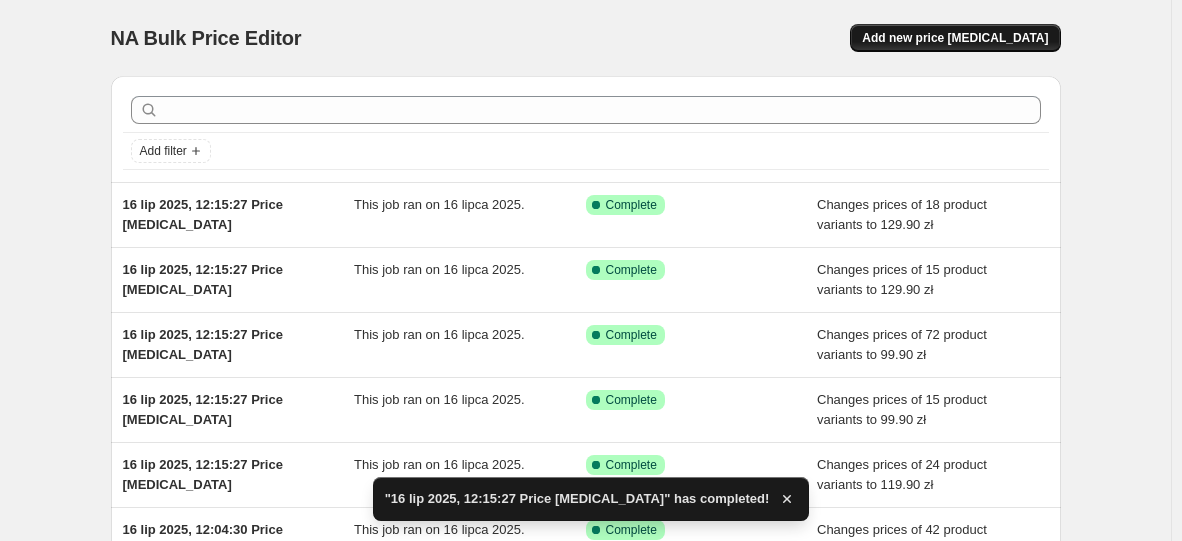 click on "Add new price [MEDICAL_DATA]" at bounding box center (955, 38) 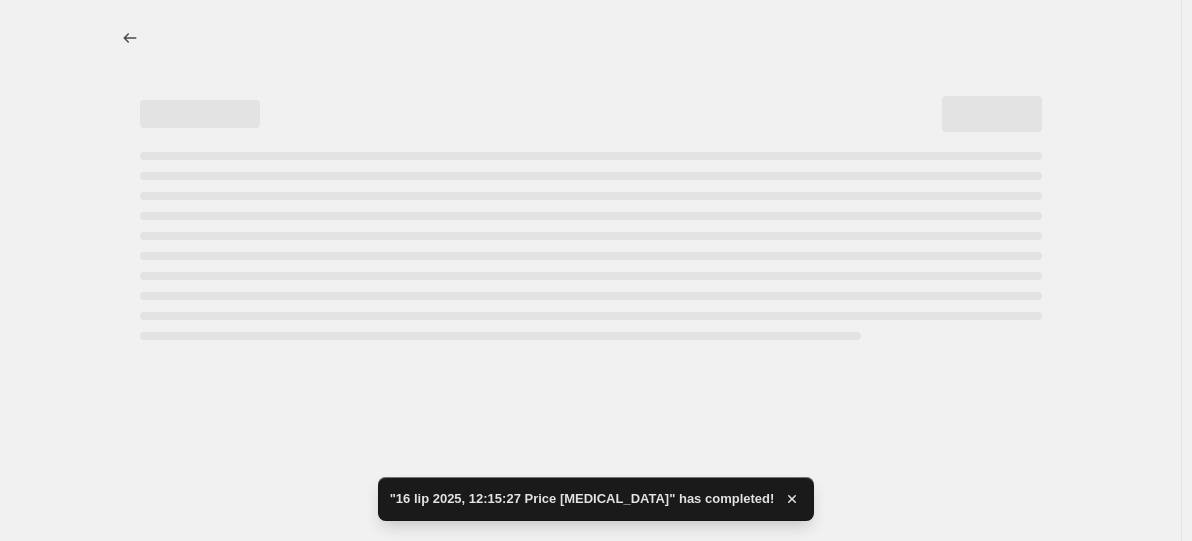 select on "percentage" 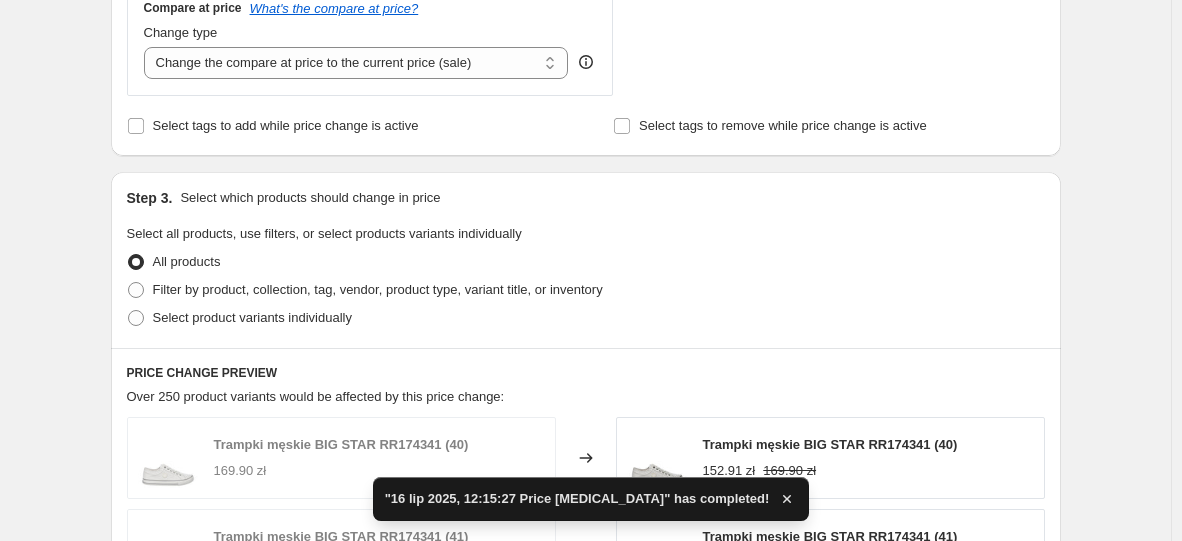 scroll, scrollTop: 900, scrollLeft: 0, axis: vertical 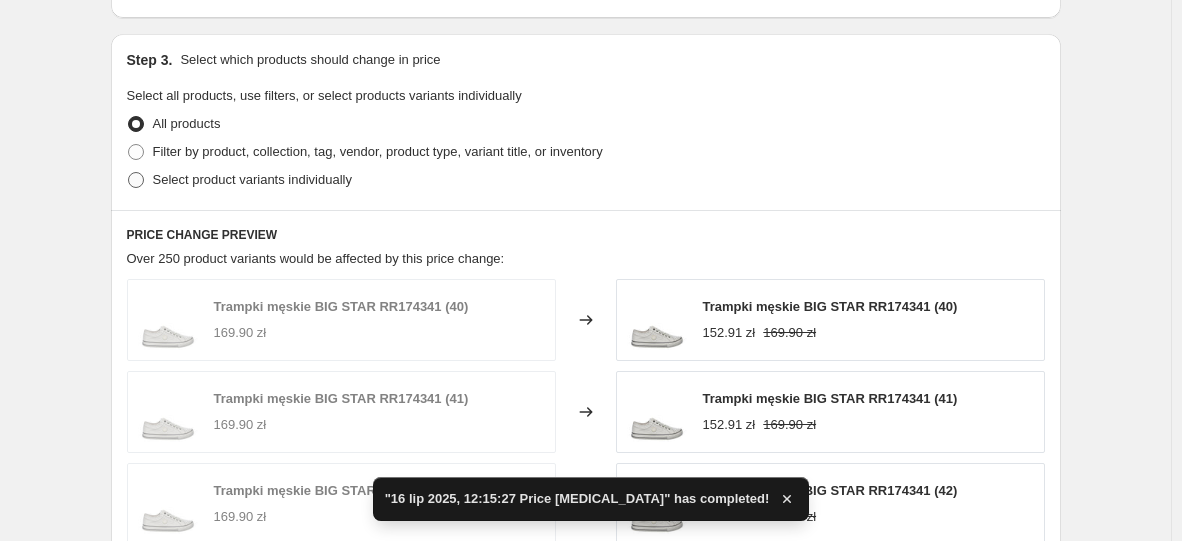 click on "Select product variants individually" at bounding box center [252, 179] 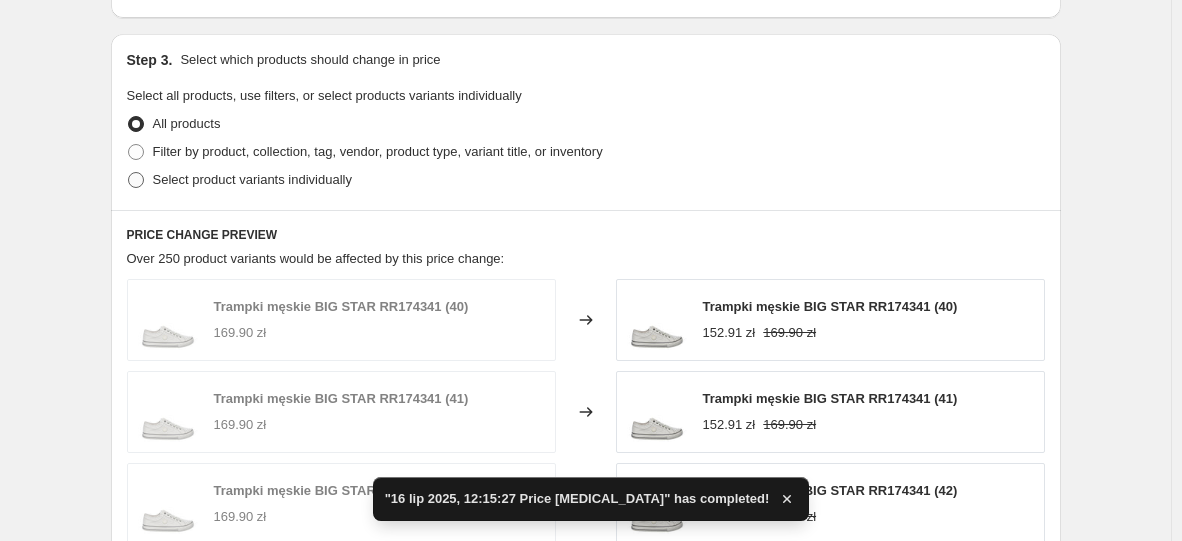 radio on "true" 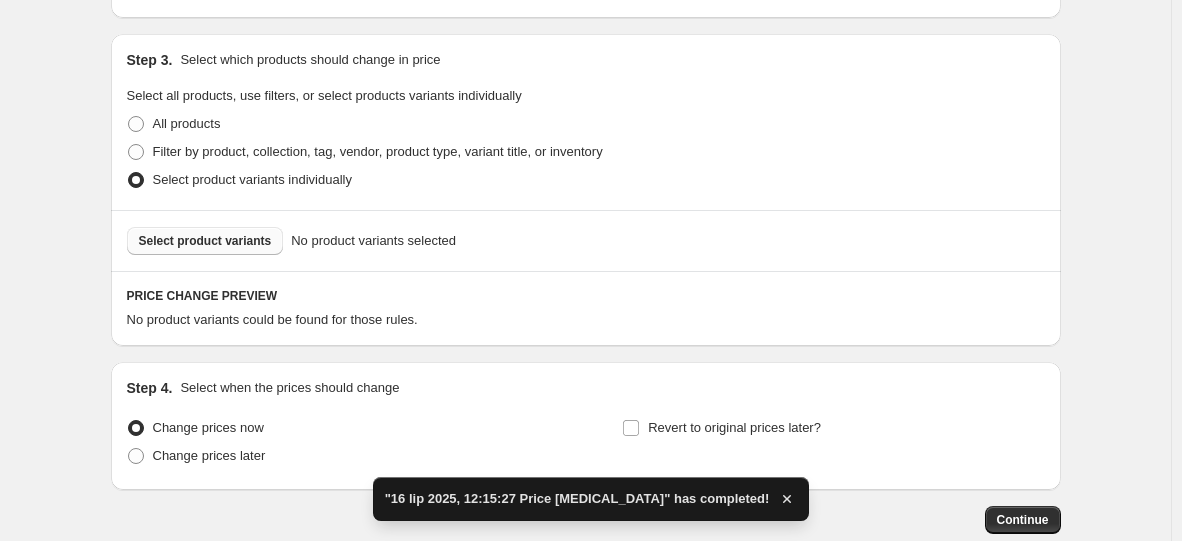 click on "Select product variants" at bounding box center (205, 241) 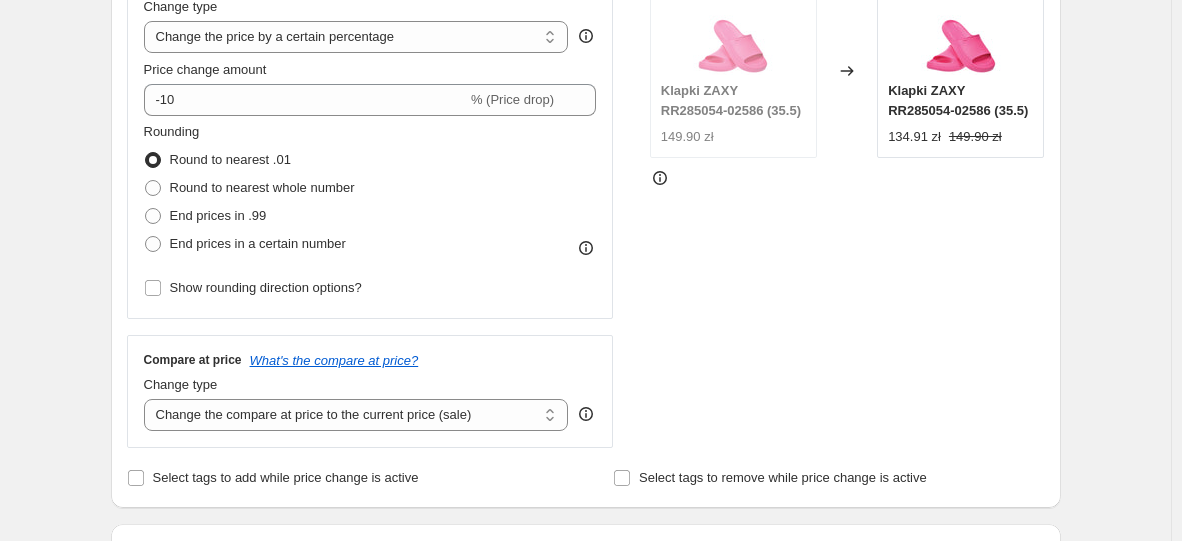 scroll, scrollTop: 400, scrollLeft: 0, axis: vertical 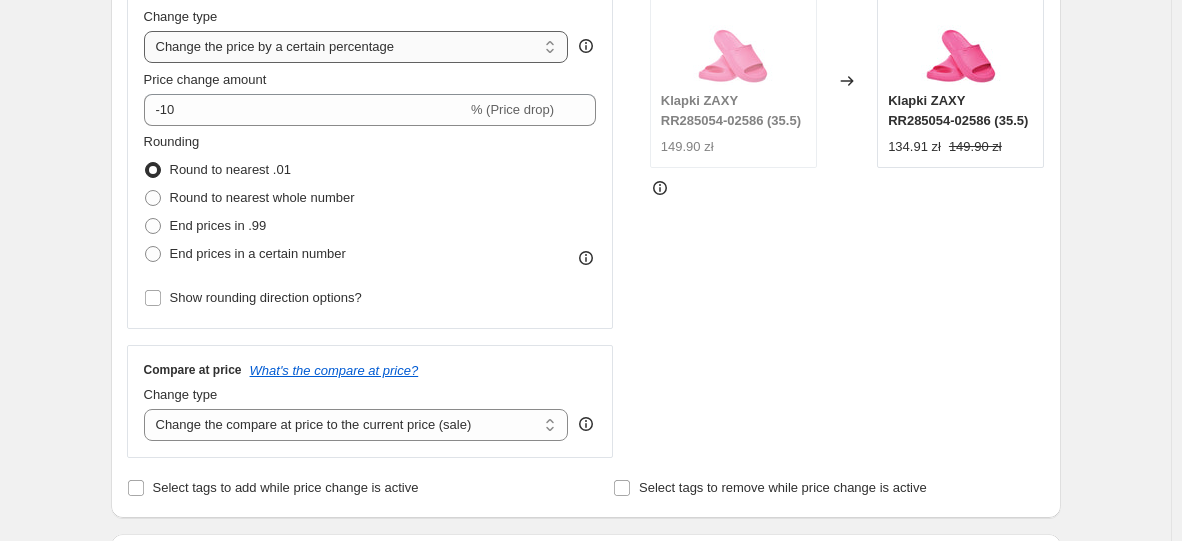 click on "Change the price to a certain amount Change the price by a certain amount Change the price by a certain percentage Change the price to the current compare at price (price before sale) Change the price by a certain amount relative to the compare at price Change the price by a certain percentage relative to the compare at price Don't change the price Change the price by a certain percentage relative to the cost per item Change price to certain cost margin" at bounding box center [356, 47] 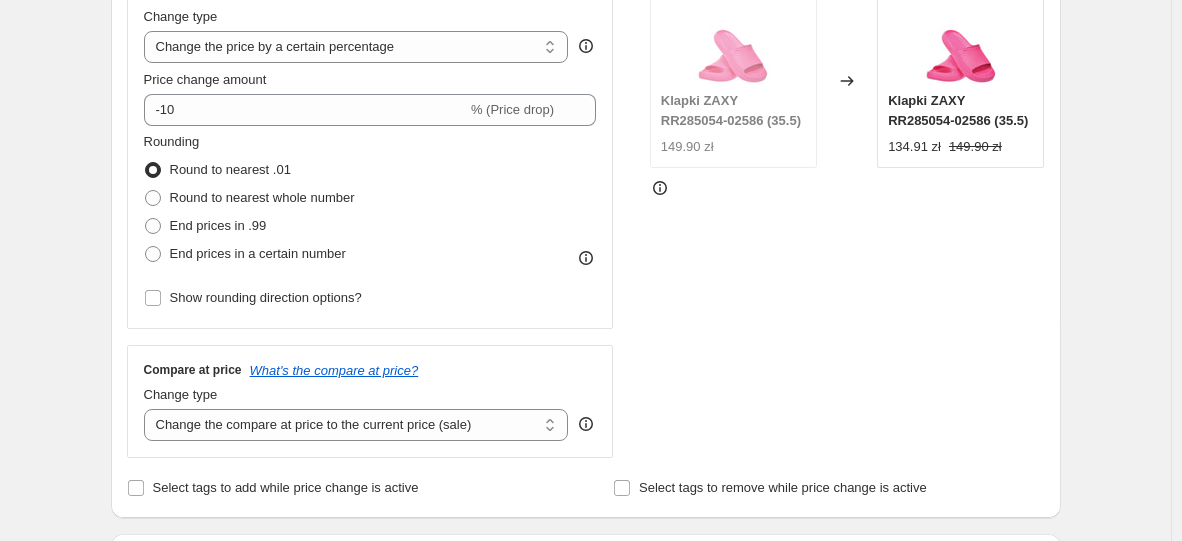 select on "to" 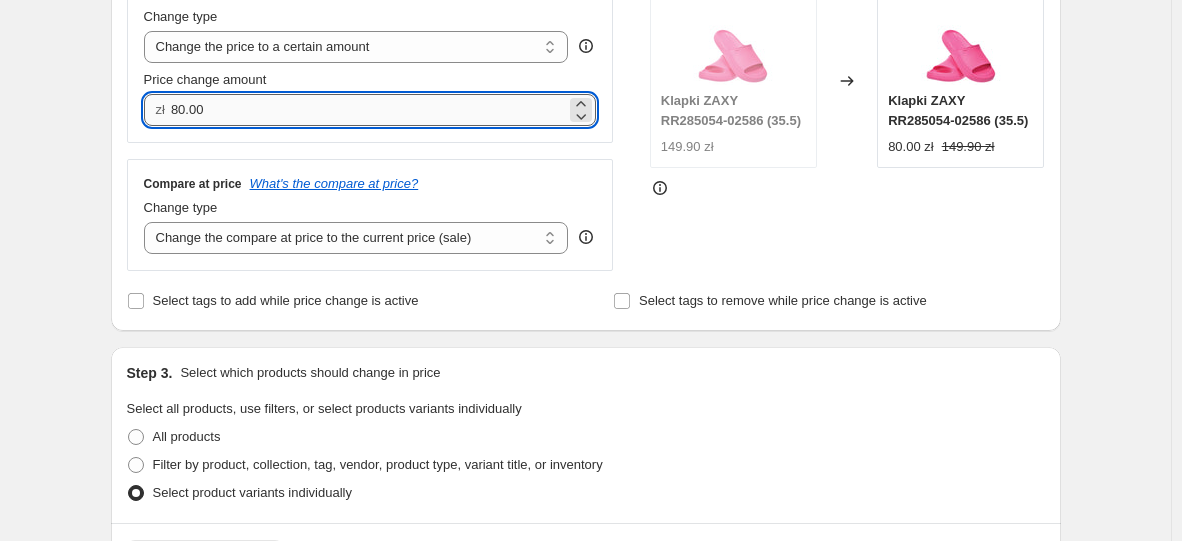 click on "80.00" at bounding box center [368, 110] 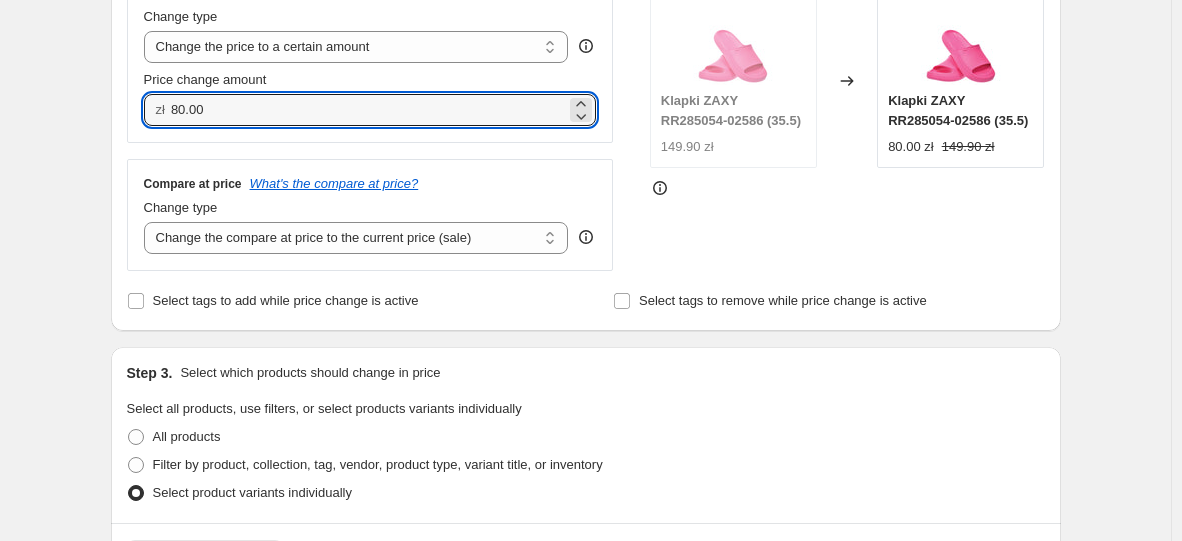 drag, startPoint x: 228, startPoint y: 118, endPoint x: 38, endPoint y: 94, distance: 191.5098 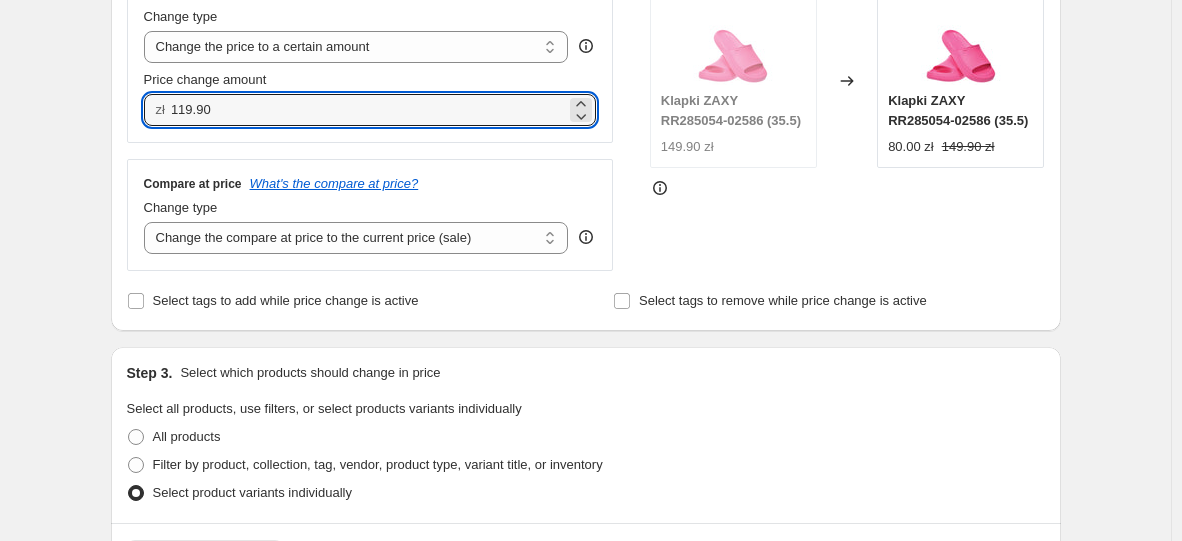 type on "119.90" 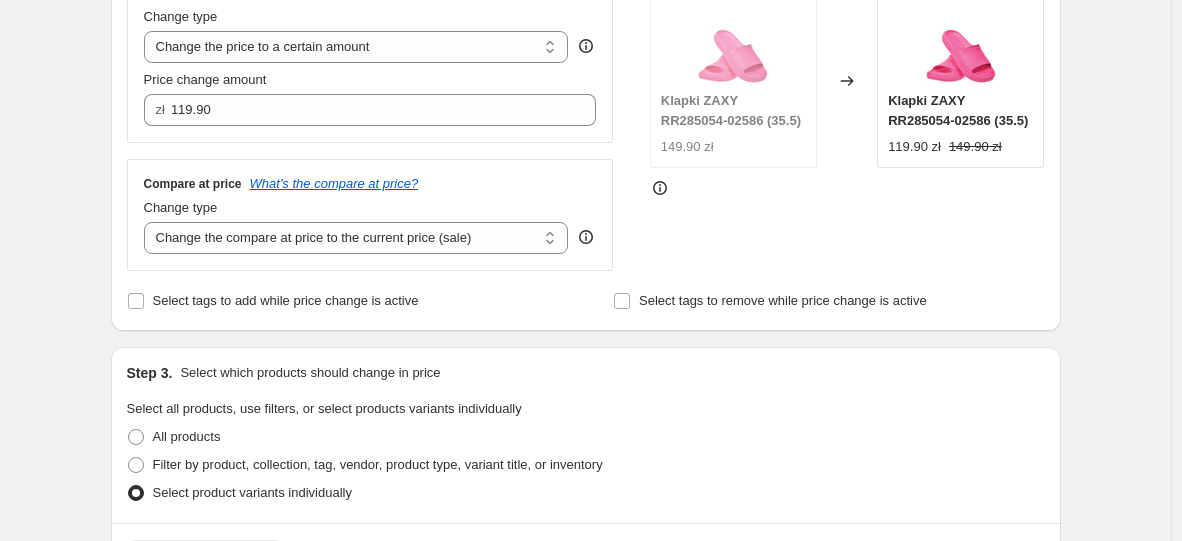 click on "STOREFRONT EXAMPLE Klapki ZAXY RR285054-02586 (35.5) 149.90 zł Changed to Klapki ZAXY RR285054-02586 (35.5) 119.90 zł 149.90 zł" at bounding box center [847, 119] 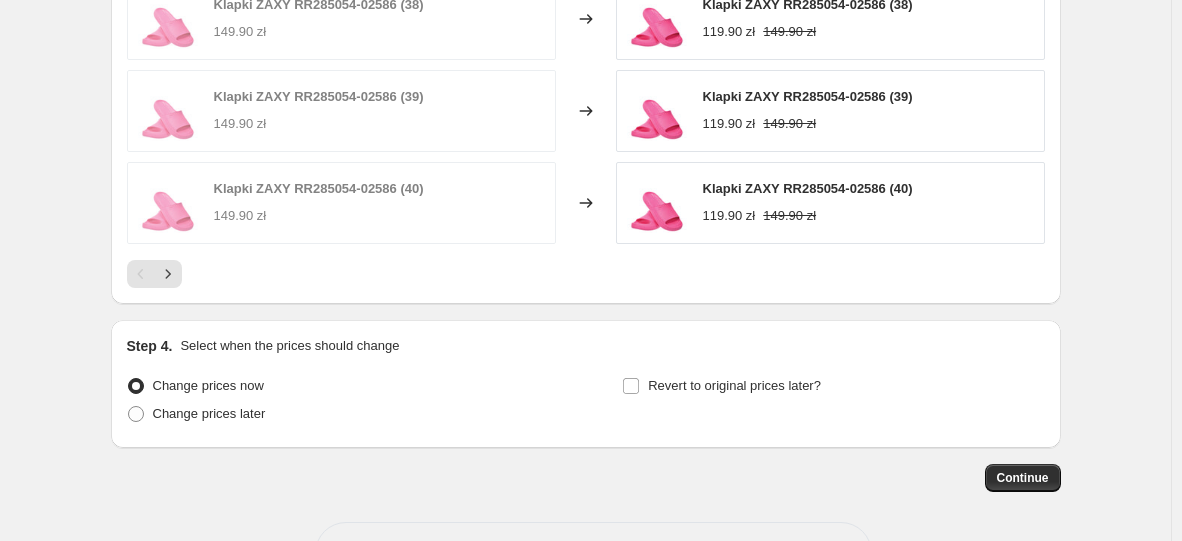 scroll, scrollTop: 1334, scrollLeft: 0, axis: vertical 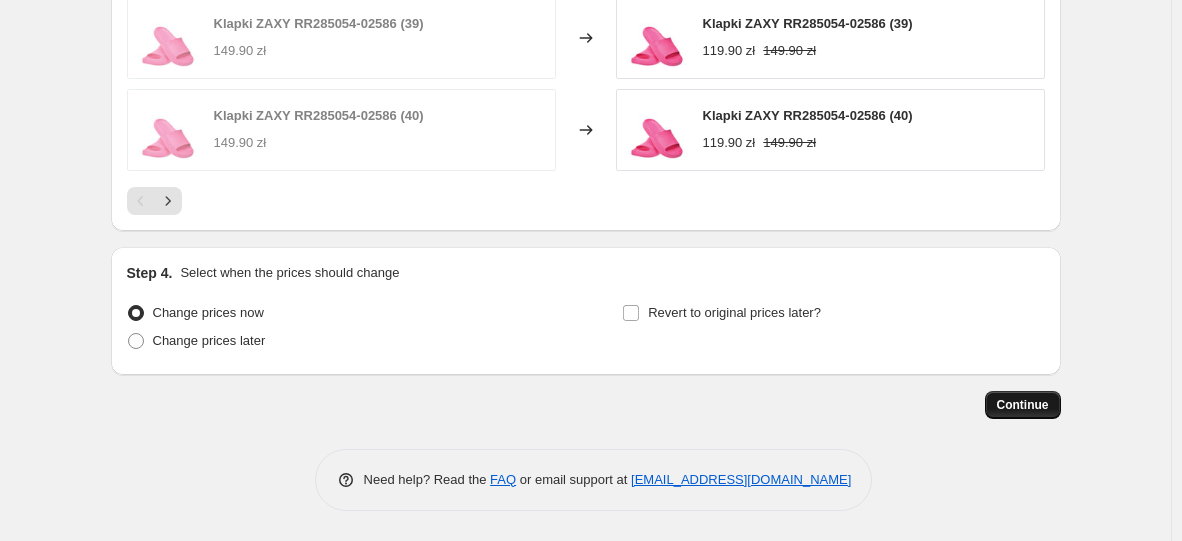 click on "Continue" at bounding box center (1023, 405) 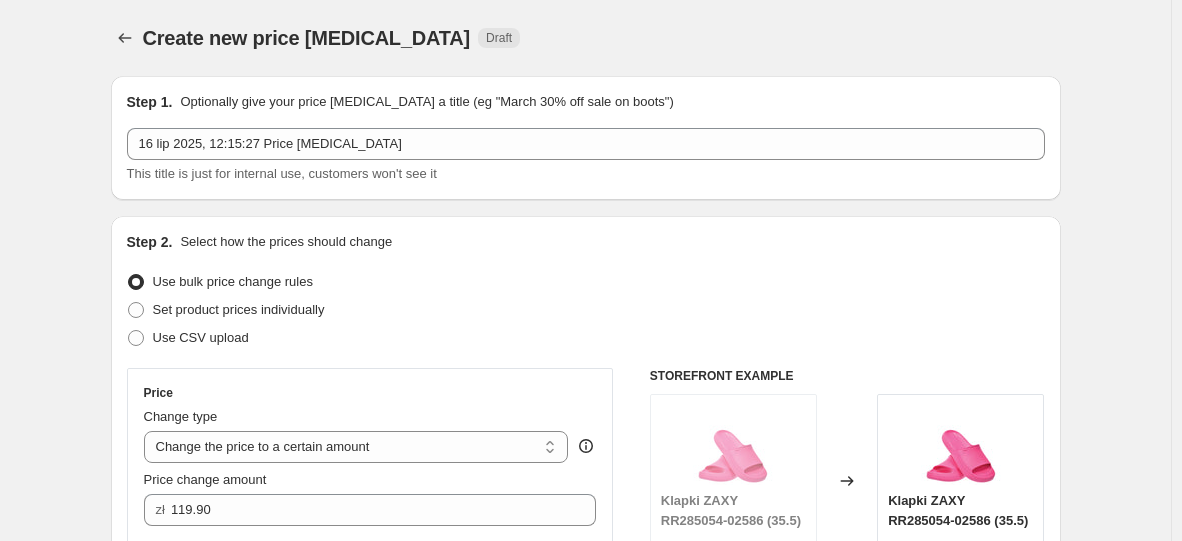scroll, scrollTop: 1334, scrollLeft: 0, axis: vertical 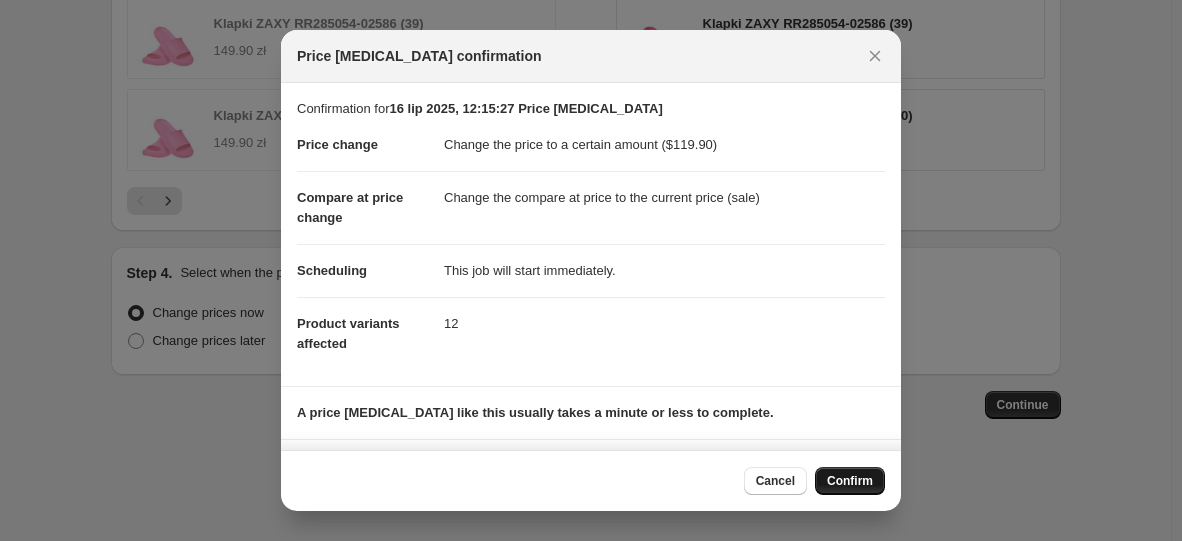 click on "Confirm" at bounding box center (850, 481) 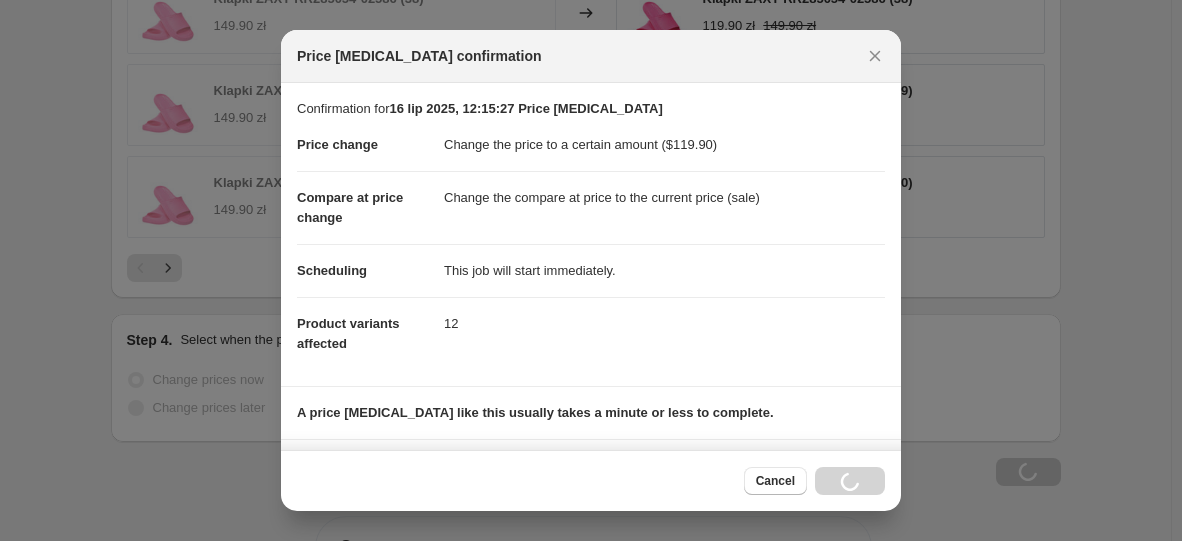 scroll, scrollTop: 1402, scrollLeft: 0, axis: vertical 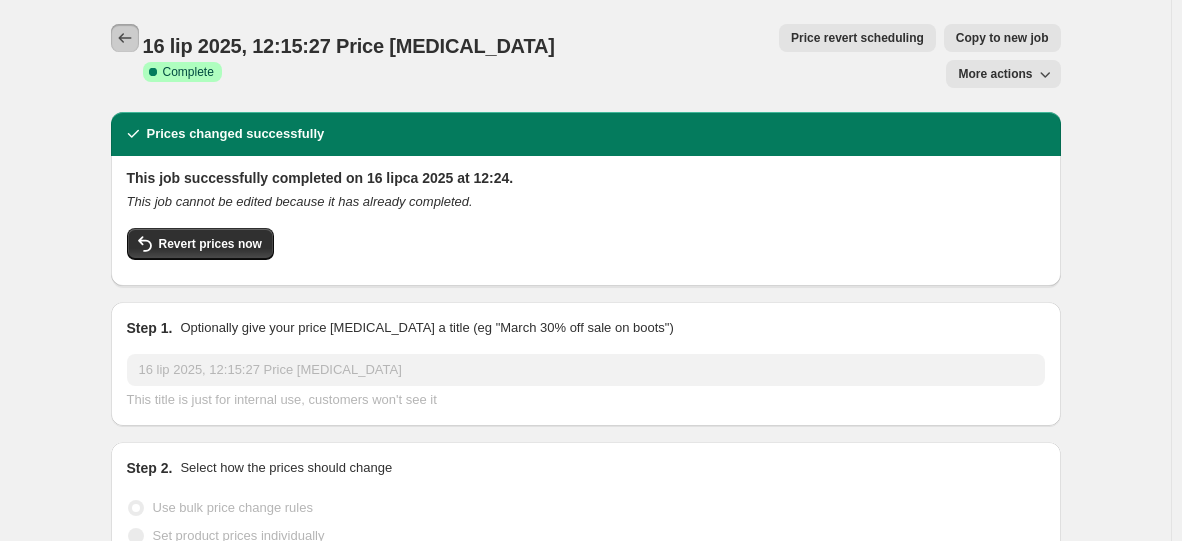 click 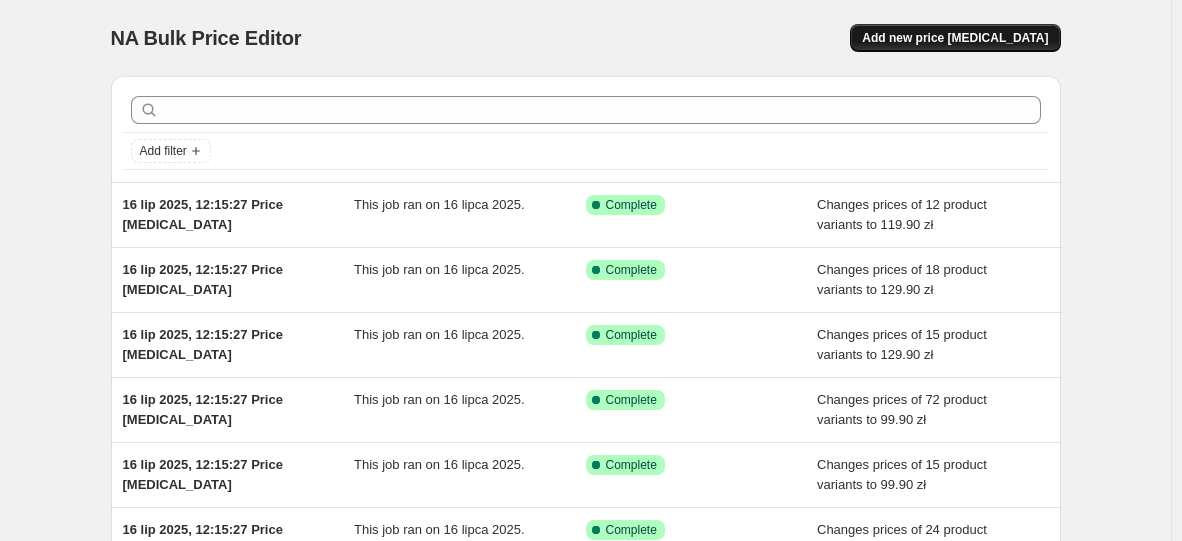 click on "Add new price [MEDICAL_DATA]" at bounding box center [955, 38] 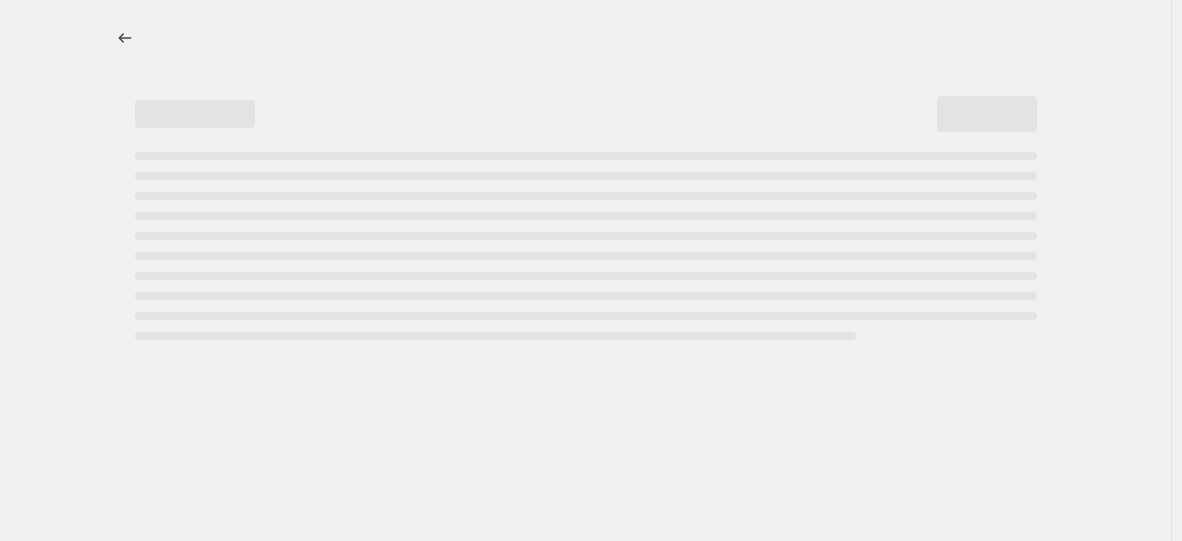select on "percentage" 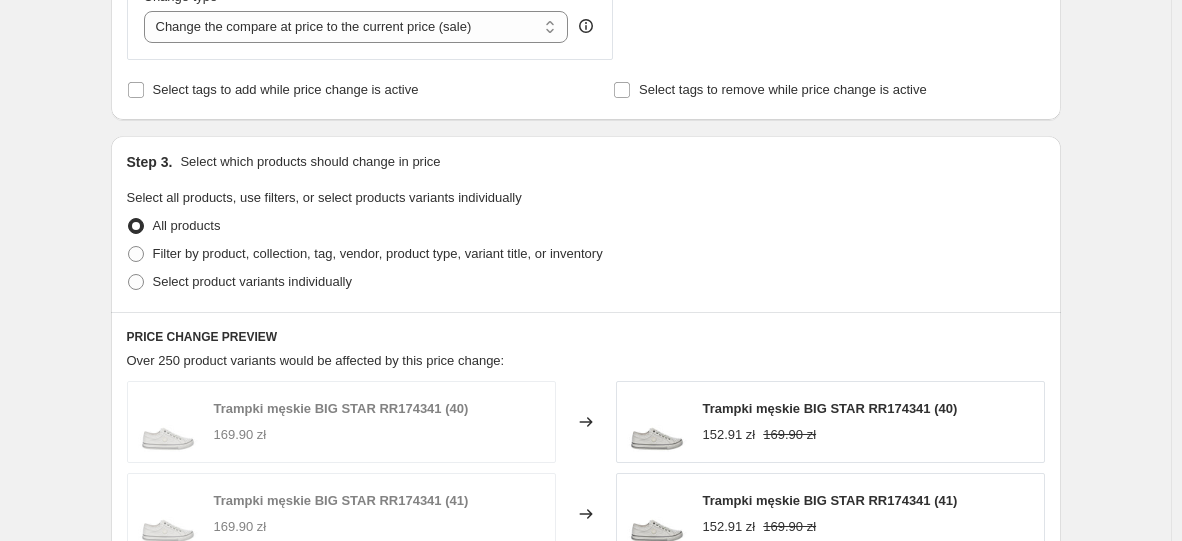 scroll, scrollTop: 800, scrollLeft: 0, axis: vertical 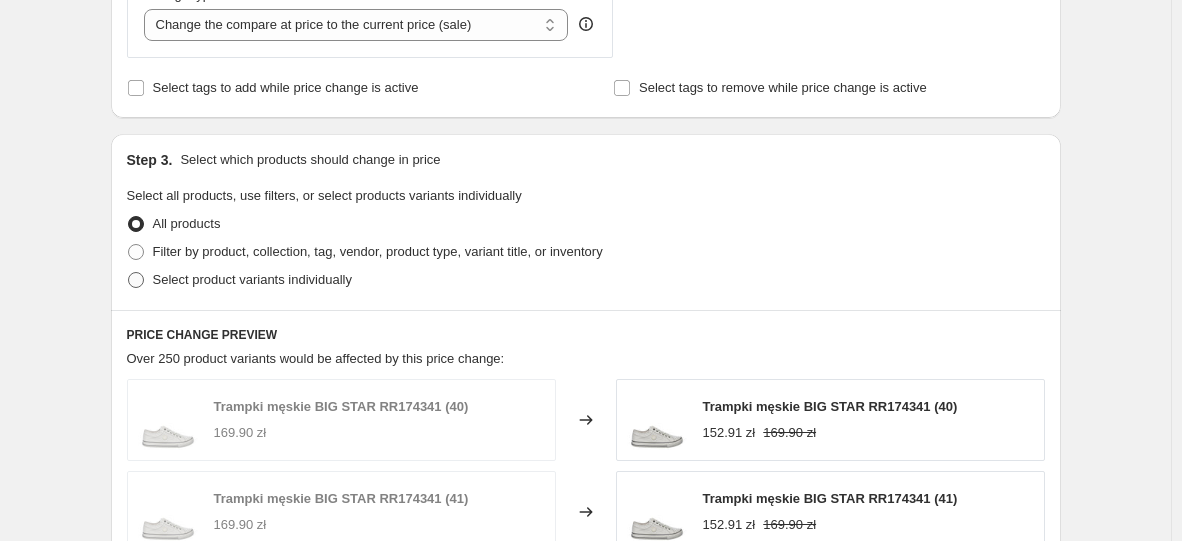 click on "Select product variants individually" at bounding box center [252, 279] 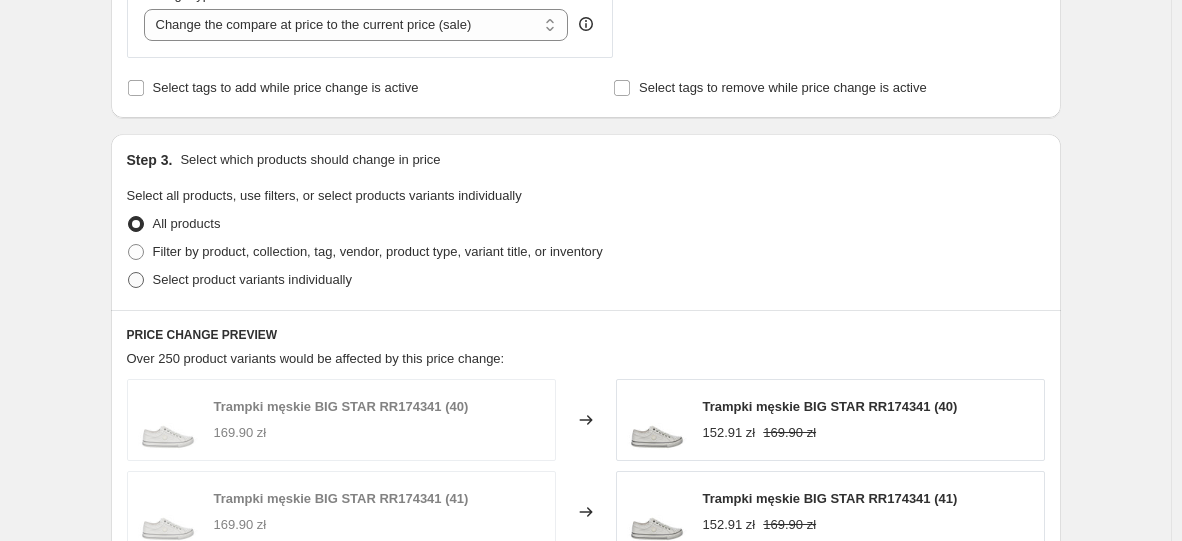 radio on "true" 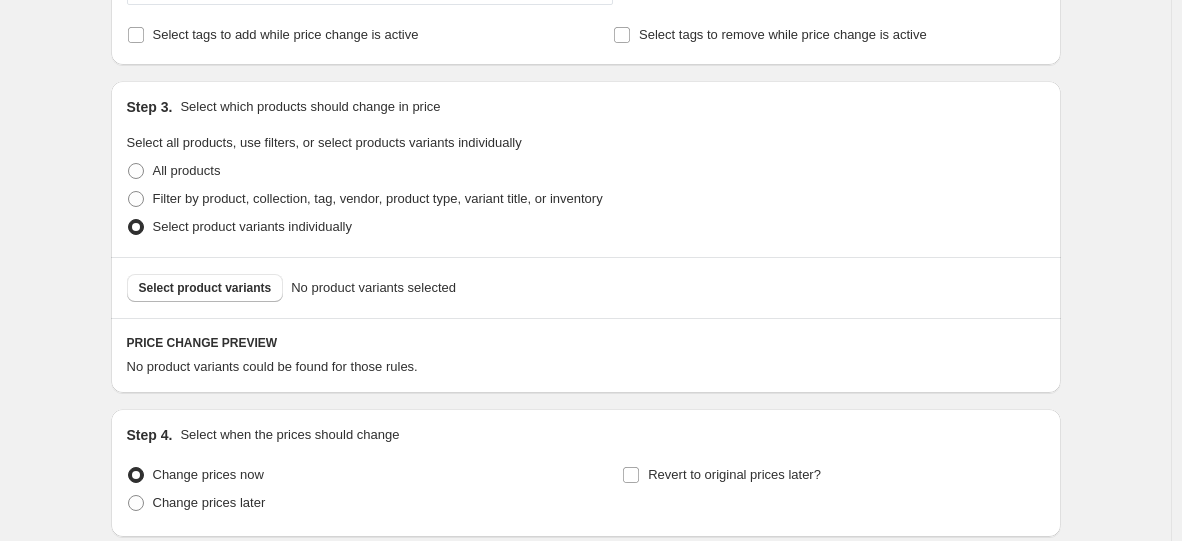 scroll, scrollTop: 900, scrollLeft: 0, axis: vertical 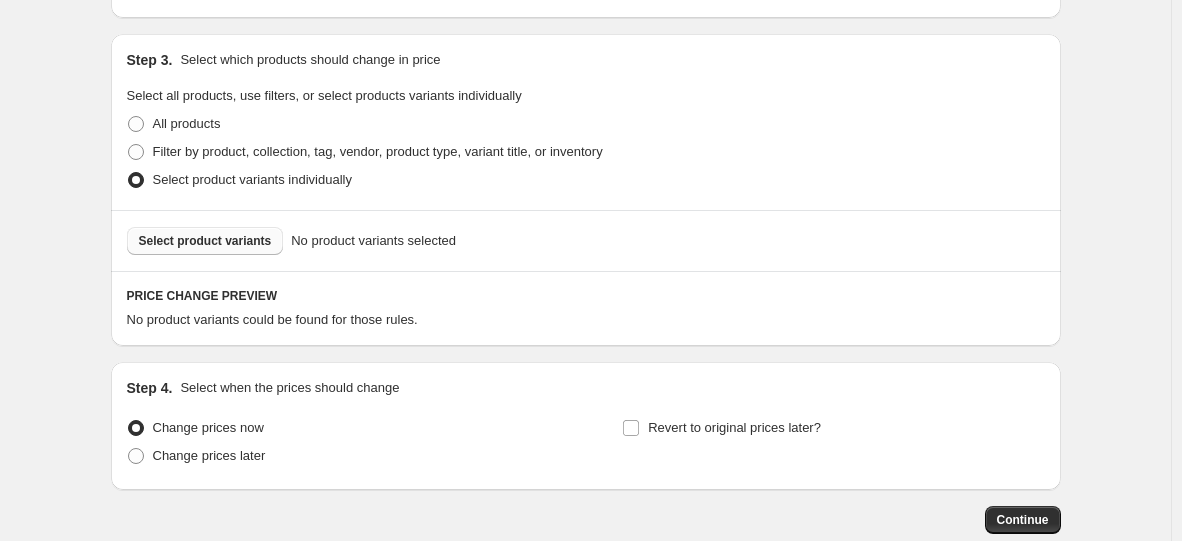 click on "Select product variants" at bounding box center (205, 241) 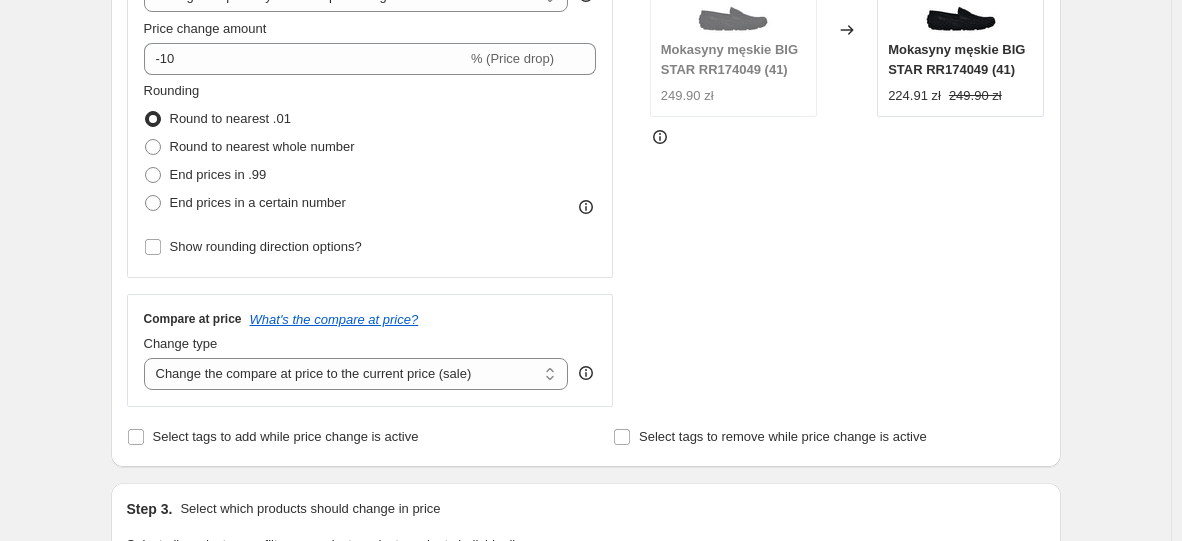 scroll, scrollTop: 400, scrollLeft: 0, axis: vertical 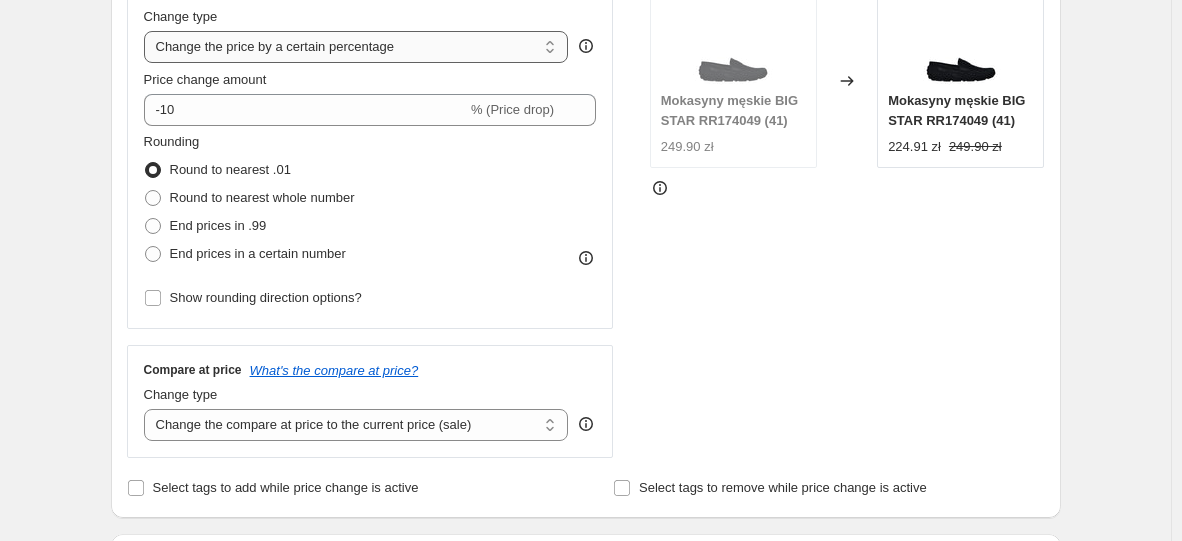 click on "Change the price to a certain amount Change the price by a certain amount Change the price by a certain percentage Change the price to the current compare at price (price before sale) Change the price by a certain amount relative to the compare at price Change the price by a certain percentage relative to the compare at price Don't change the price Change the price by a certain percentage relative to the cost per item Change price to certain cost margin" at bounding box center [356, 47] 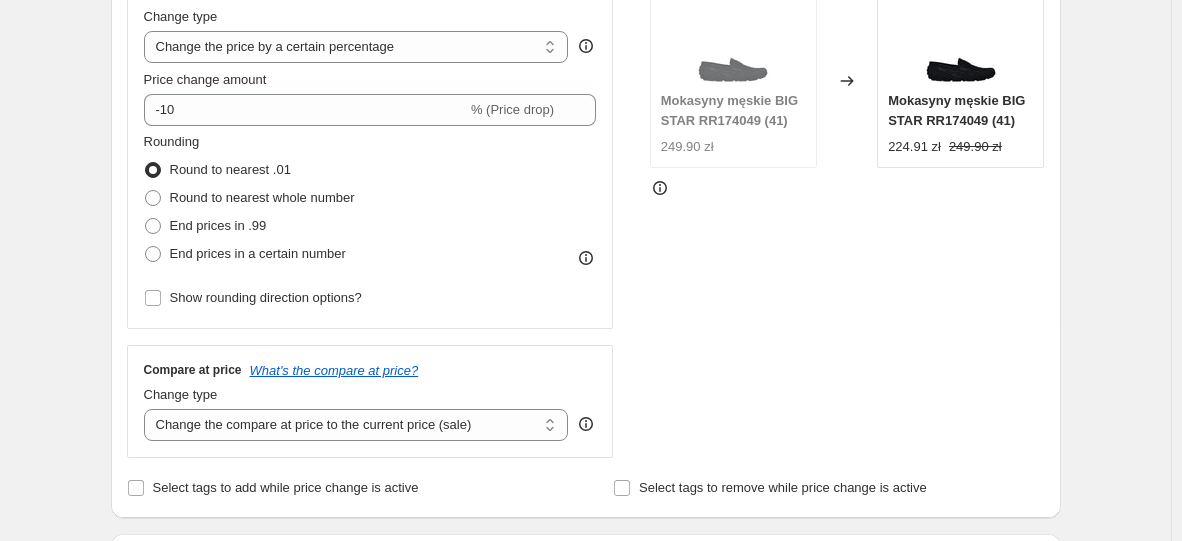 select on "to" 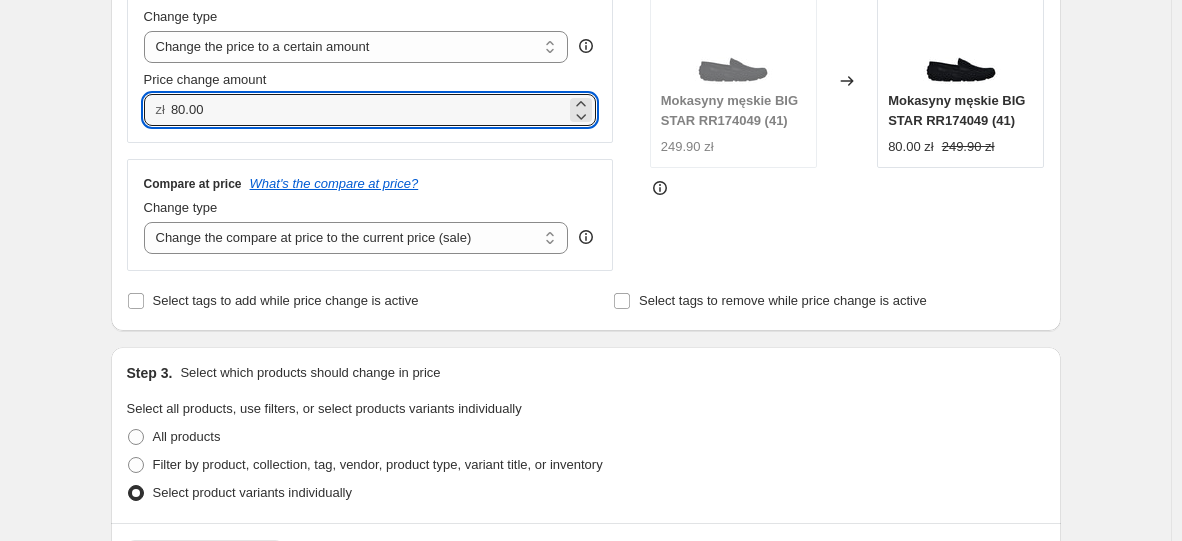 drag, startPoint x: 227, startPoint y: 108, endPoint x: 66, endPoint y: 81, distance: 163.24828 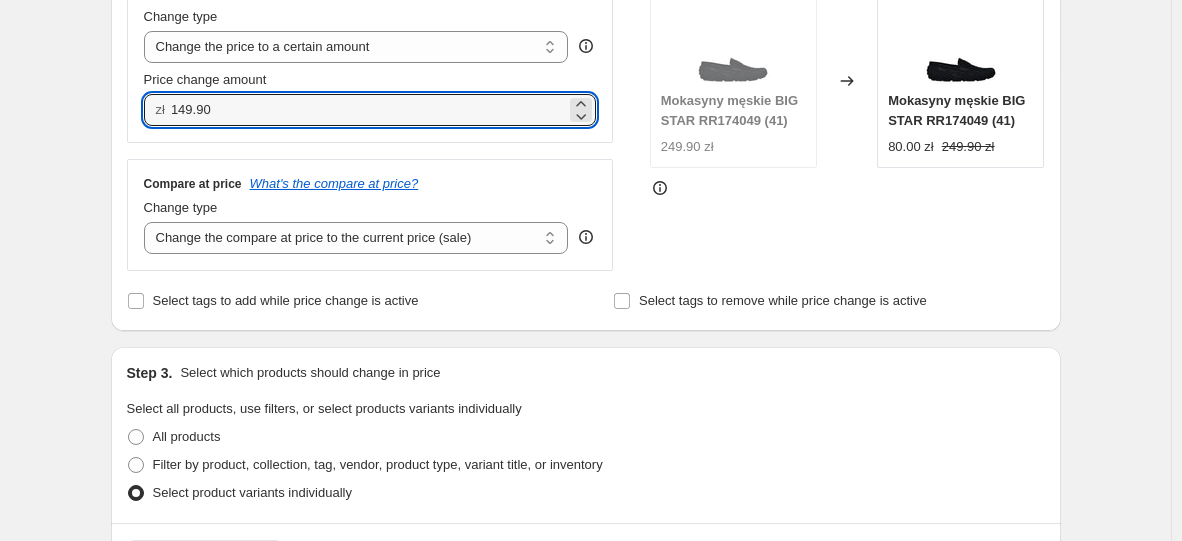 type on "149.90" 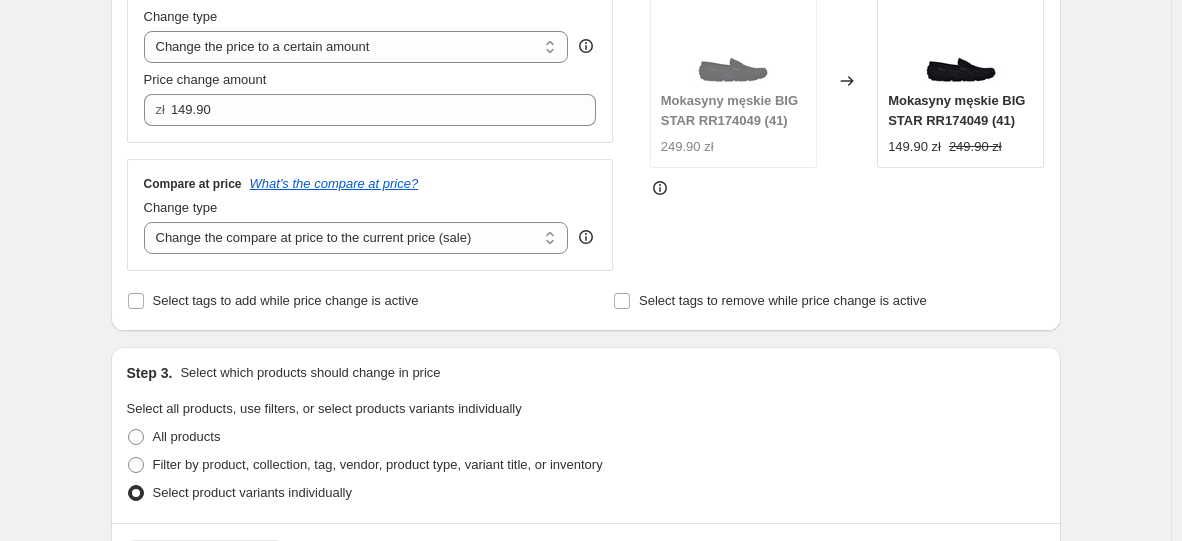 click on "Step 2. Select how the prices should change Use bulk price change rules Set product prices individually Use CSV upload Price Change type Change the price to a certain amount Change the price by a certain amount Change the price by a certain percentage Change the price to the current compare at price (price before sale) Change the price by a certain amount relative to the compare at price Change the price by a certain percentage relative to the compare at price Don't change the price Change the price by a certain percentage relative to the cost per item Change price to certain cost margin Change the price to a certain amount Price change amount zł 149.90 Compare at price What's the compare at price? Change type Change the compare at price to the current price (sale) Change the compare at price to a certain amount Change the compare at price by a certain amount Change the compare at price by a certain percentage Change the compare at price by a certain amount relative to the actual price STOREFRONT EXAMPLE" at bounding box center (586, 73) 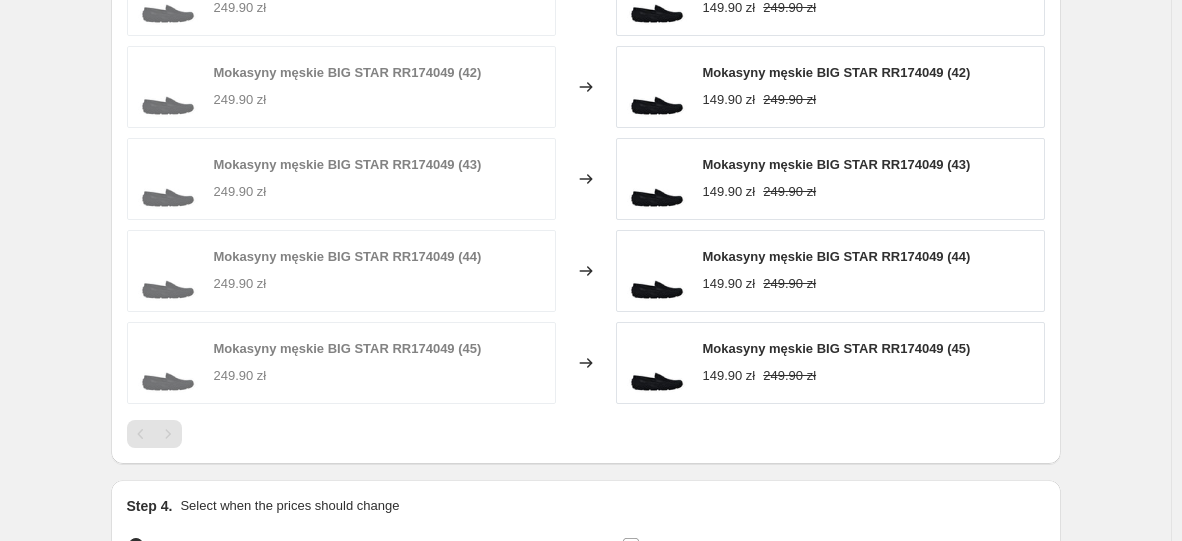 scroll, scrollTop: 1334, scrollLeft: 0, axis: vertical 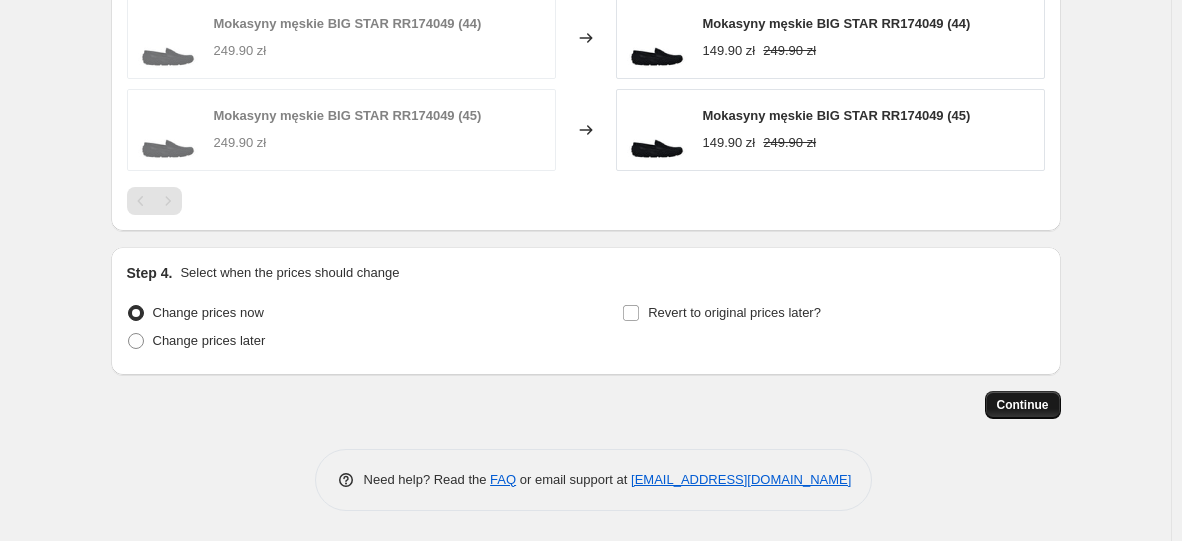 click on "Continue" at bounding box center [1023, 405] 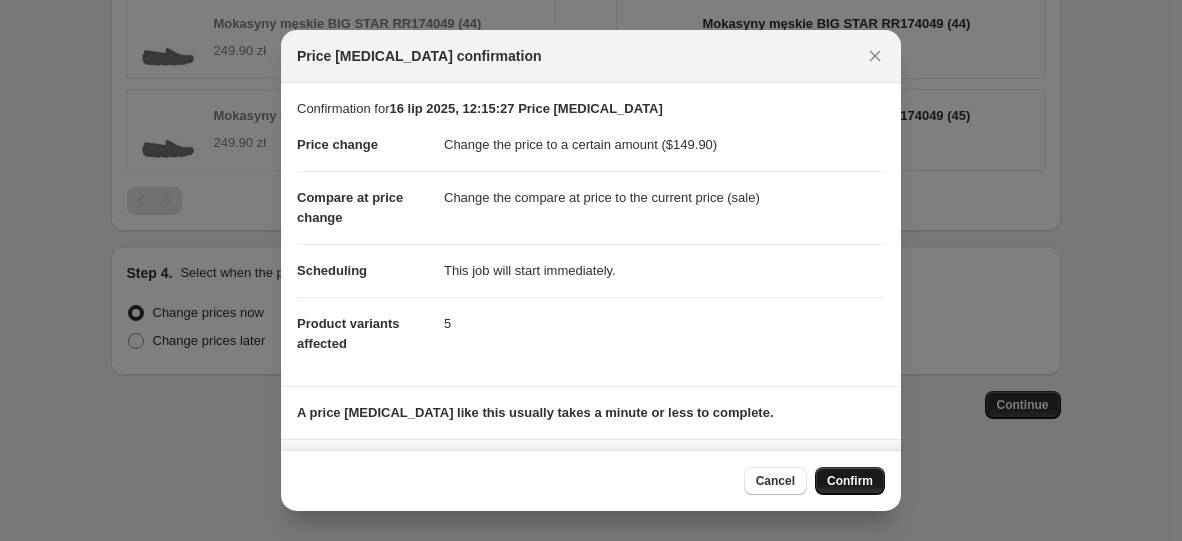click on "Confirm" at bounding box center [850, 481] 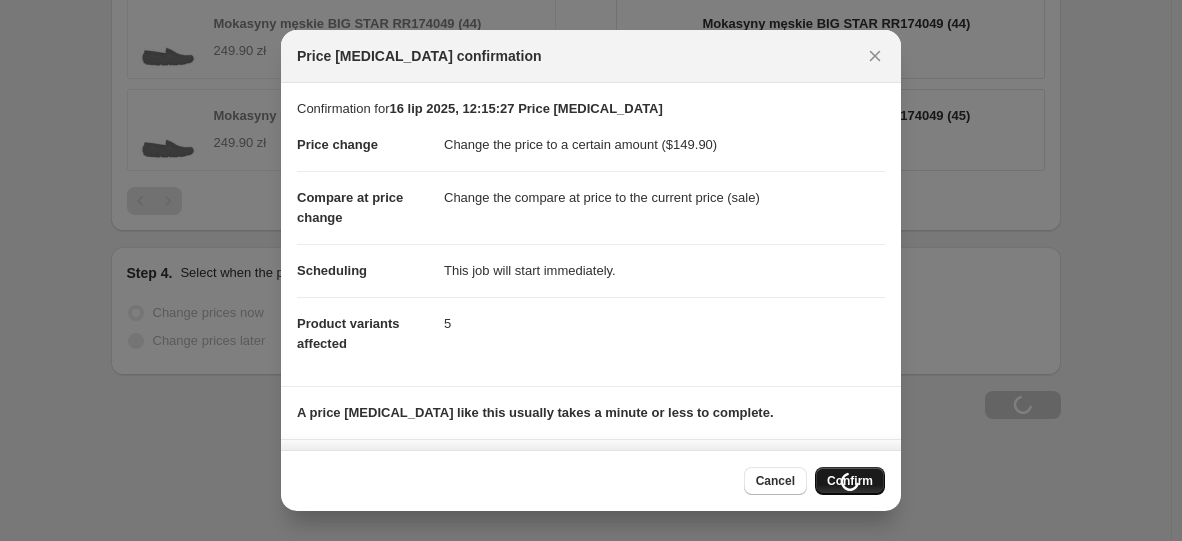 scroll, scrollTop: 1402, scrollLeft: 0, axis: vertical 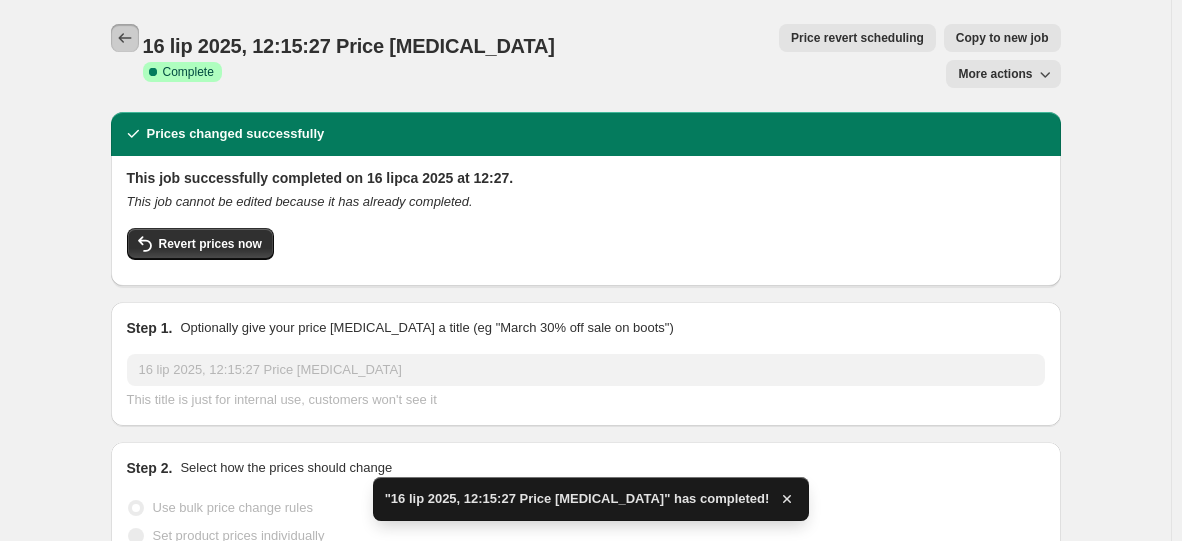 click 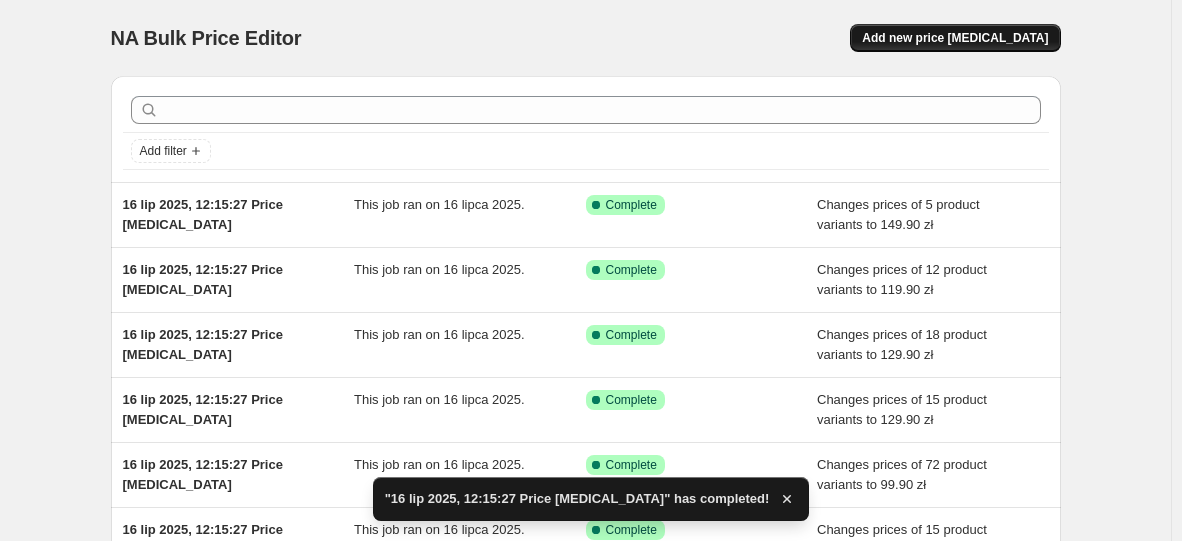 click on "Add new price [MEDICAL_DATA]" at bounding box center (955, 38) 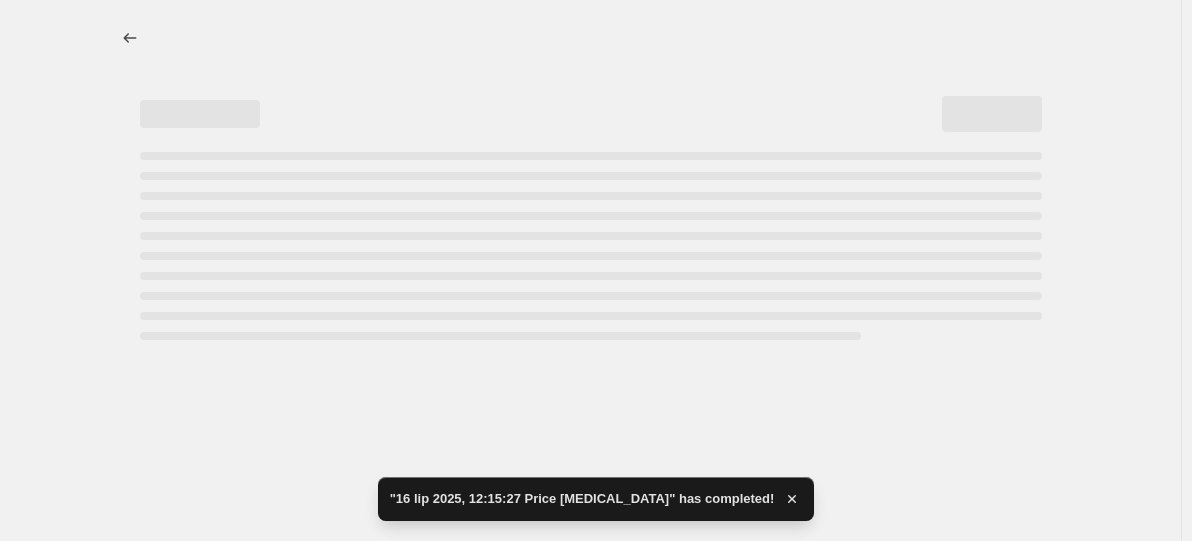 select on "percentage" 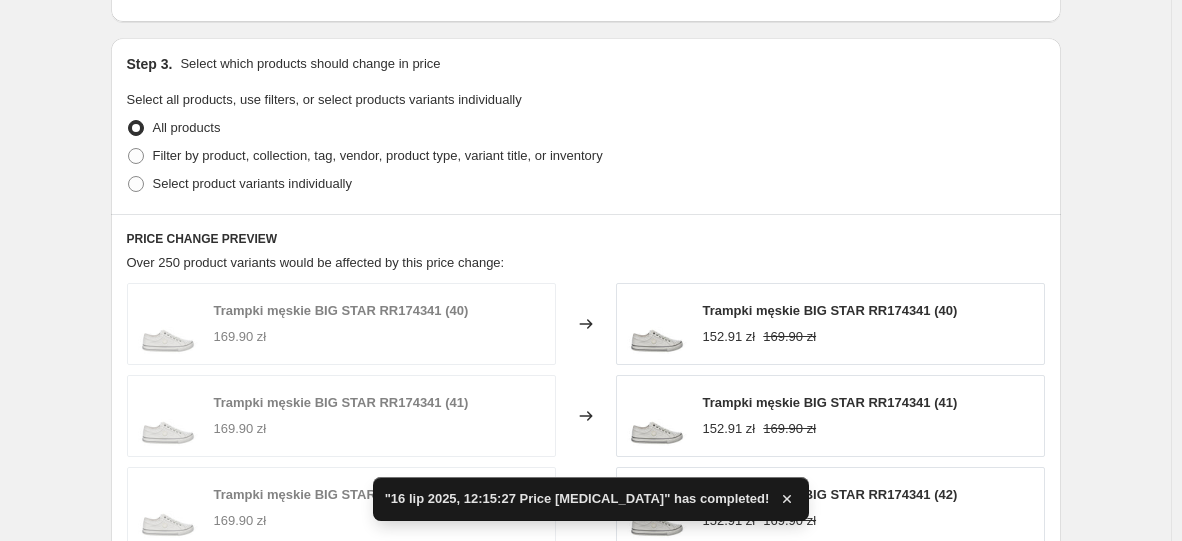 scroll, scrollTop: 900, scrollLeft: 0, axis: vertical 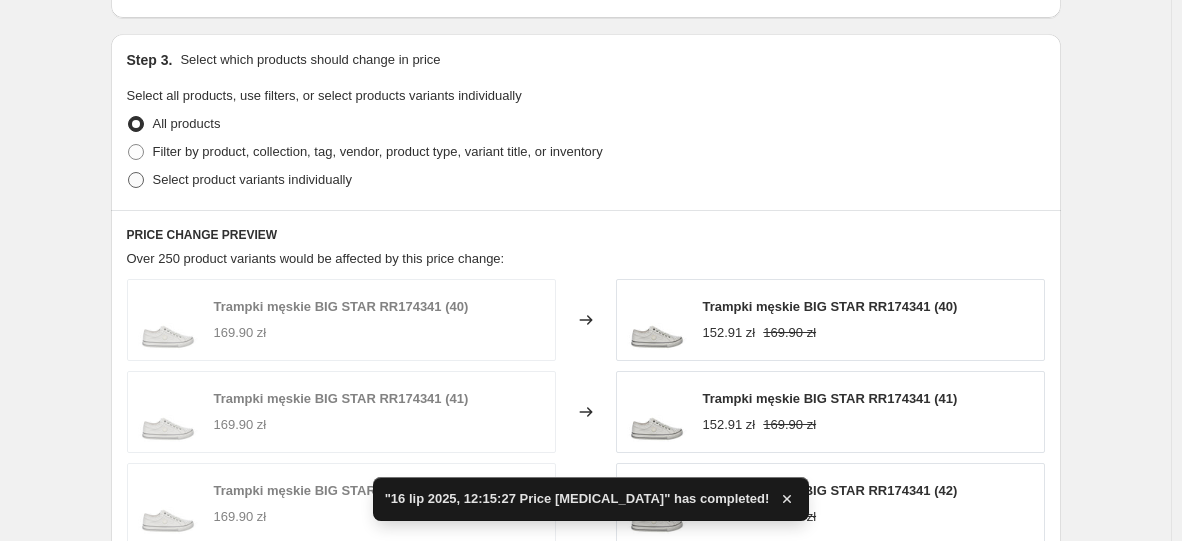 click on "Select product variants individually" at bounding box center [239, 180] 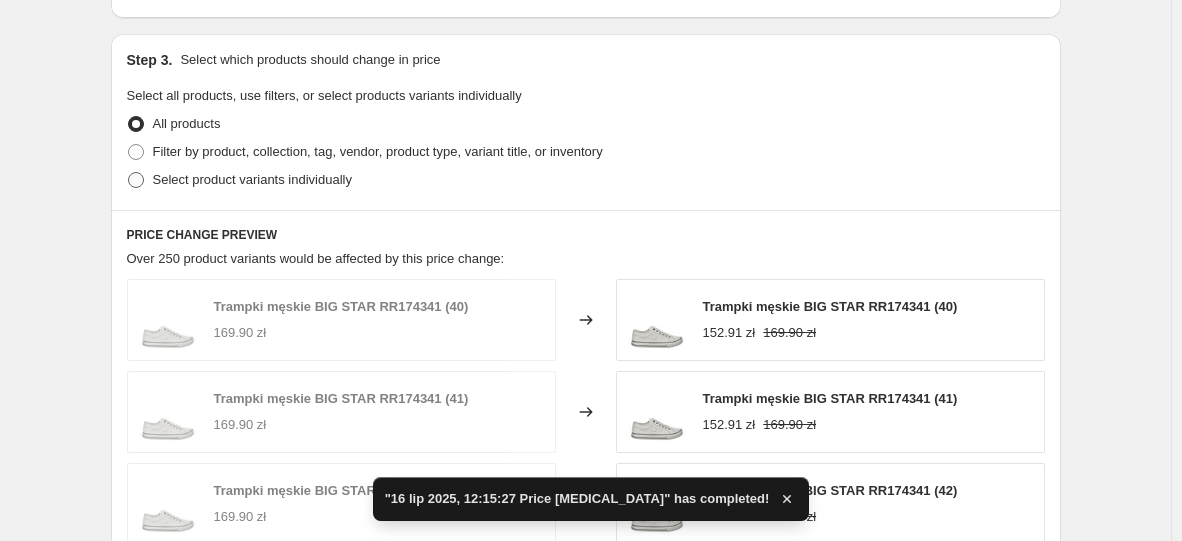 radio on "true" 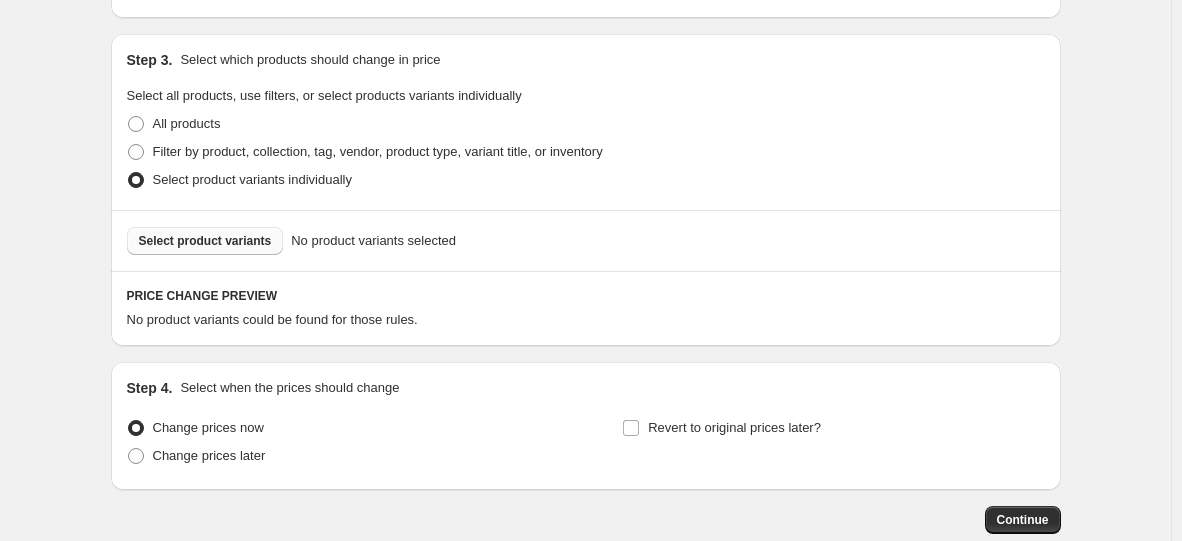 click on "Select product variants" at bounding box center (205, 241) 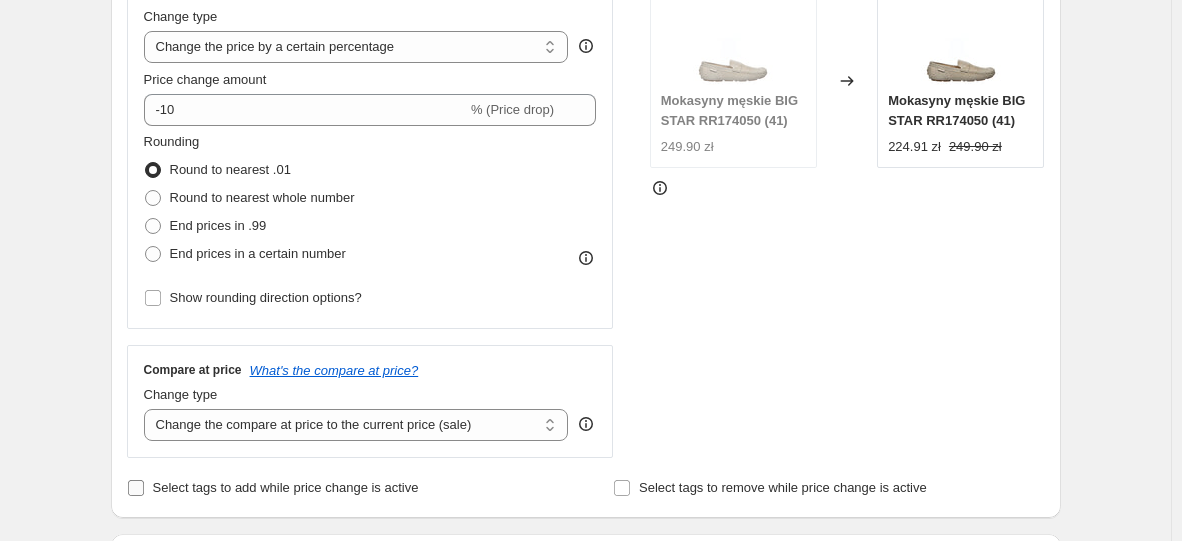 scroll, scrollTop: 400, scrollLeft: 0, axis: vertical 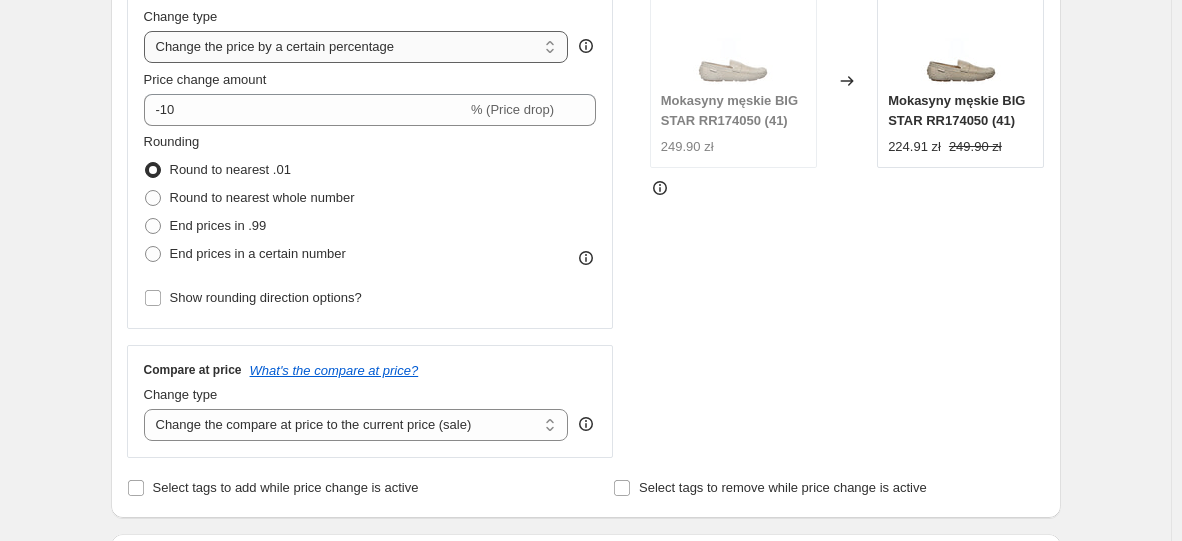 click on "Change the price to a certain amount Change the price by a certain amount Change the price by a certain percentage Change the price to the current compare at price (price before sale) Change the price by a certain amount relative to the compare at price Change the price by a certain percentage relative to the compare at price Don't change the price Change the price by a certain percentage relative to the cost per item Change price to certain cost margin" at bounding box center [356, 47] 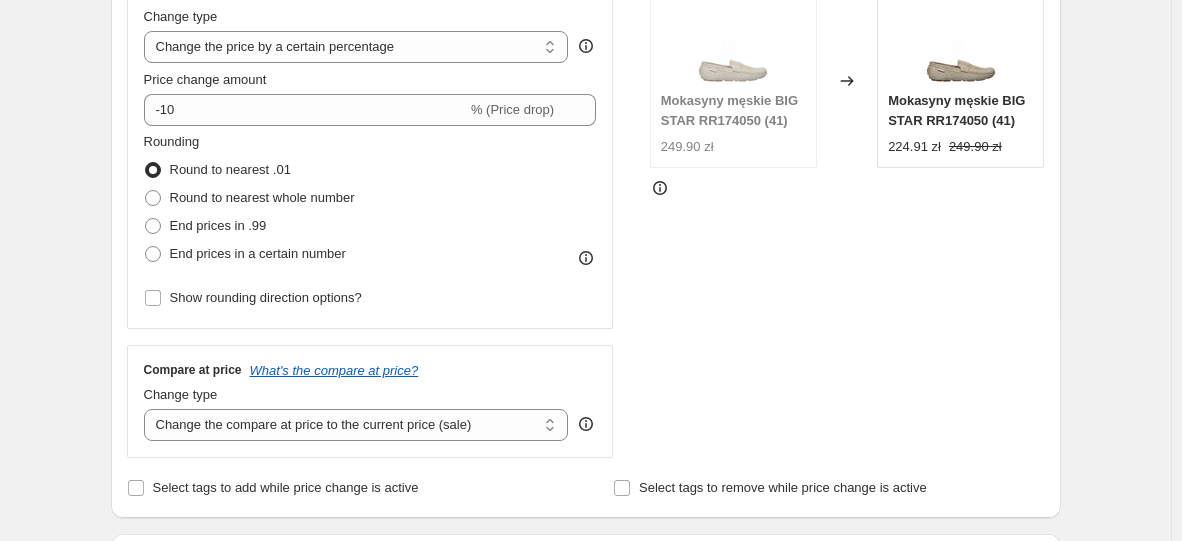select on "to" 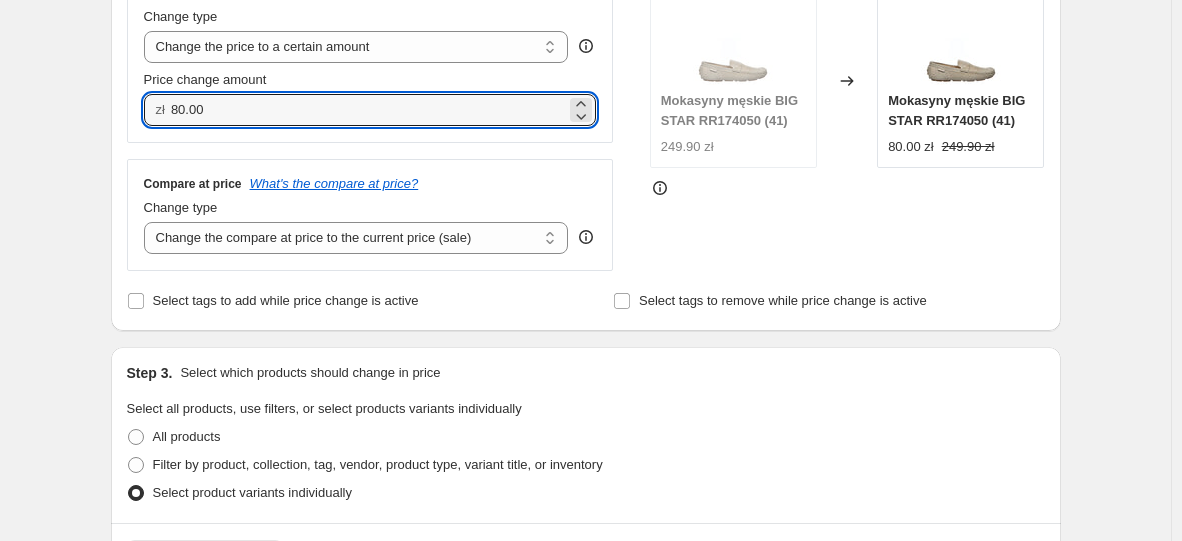 drag, startPoint x: 163, startPoint y: 110, endPoint x: 103, endPoint y: 112, distance: 60.033325 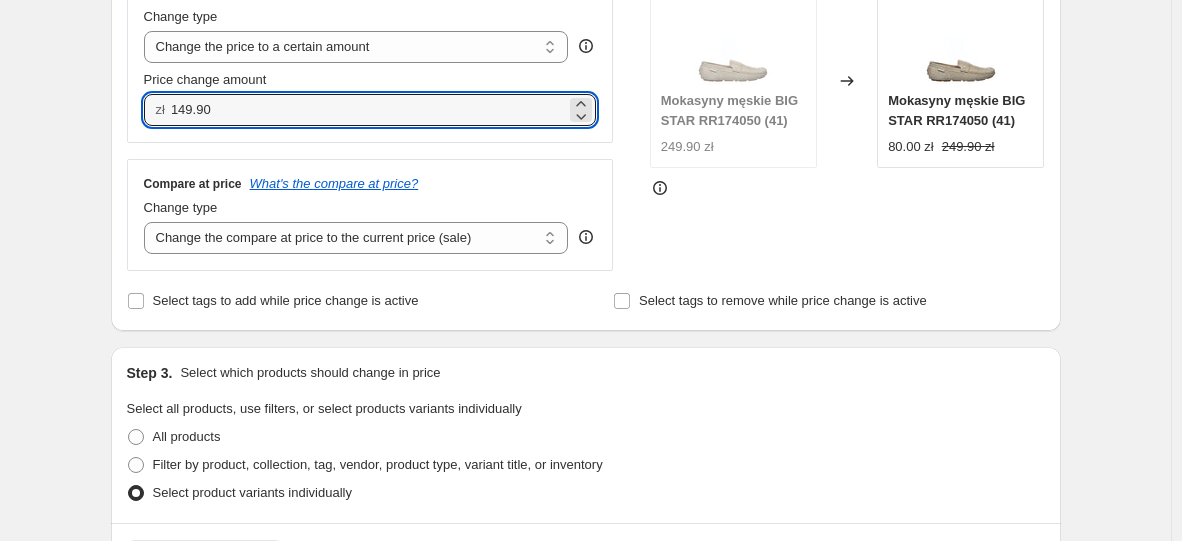 type on "149.90" 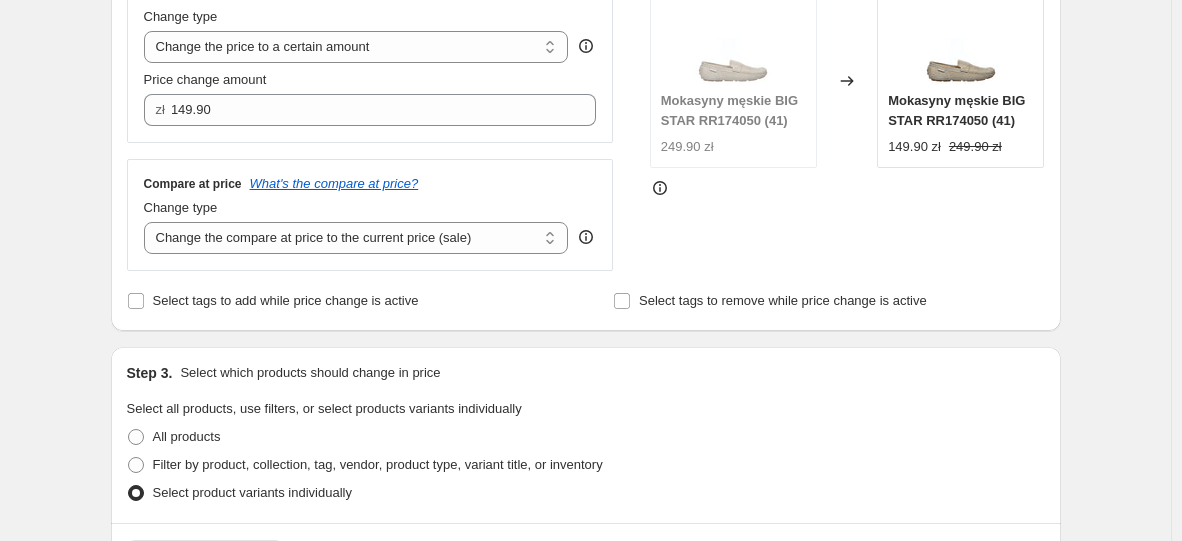 click on "Step 1. Optionally give your price [MEDICAL_DATA] a title (eg "March 30% off sale on boots") 16 lip 2025, 12:15:27 Price [MEDICAL_DATA] This title is just for internal use, customers won't see it Step 2. Select how the prices should change Use bulk price change rules Set product prices individually Use CSV upload Price Change type Change the price to a certain amount Change the price by a certain amount Change the price by a certain percentage Change the price to the current compare at price (price before sale) Change the price by a certain amount relative to the compare at price Change the price by a certain percentage relative to the compare at price Don't change the price Change the price by a certain percentage relative to the cost per item Change price to certain cost margin Change the price to a certain amount Price change amount zł 149.90 Compare at price What's the compare at price? Change type Change the compare at price to the current price (sale) Change the compare at price to a certain amount 249.90 zł" at bounding box center [578, 506] 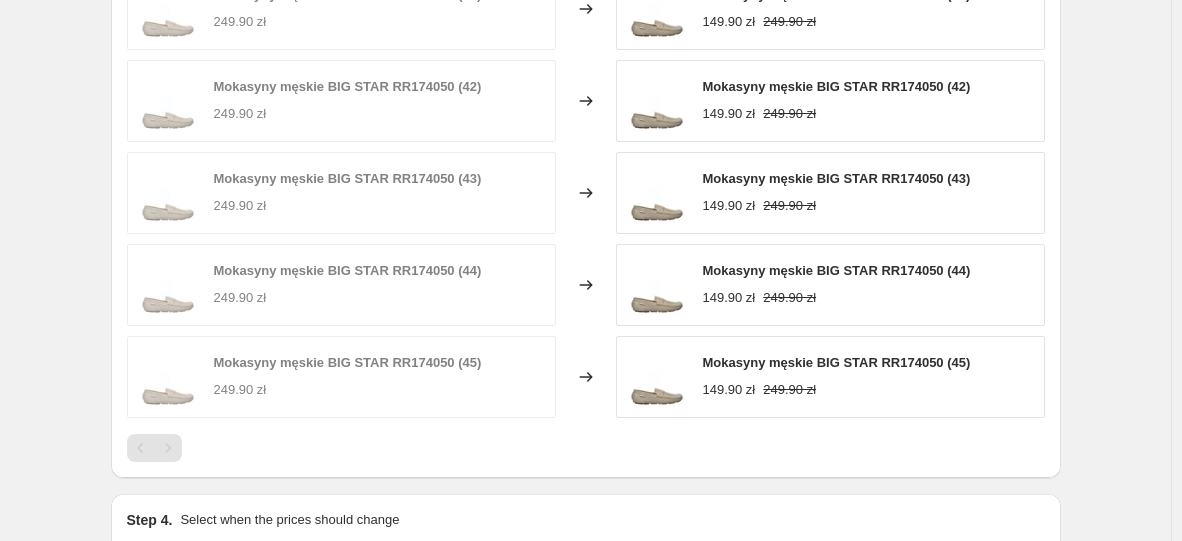 scroll, scrollTop: 1100, scrollLeft: 0, axis: vertical 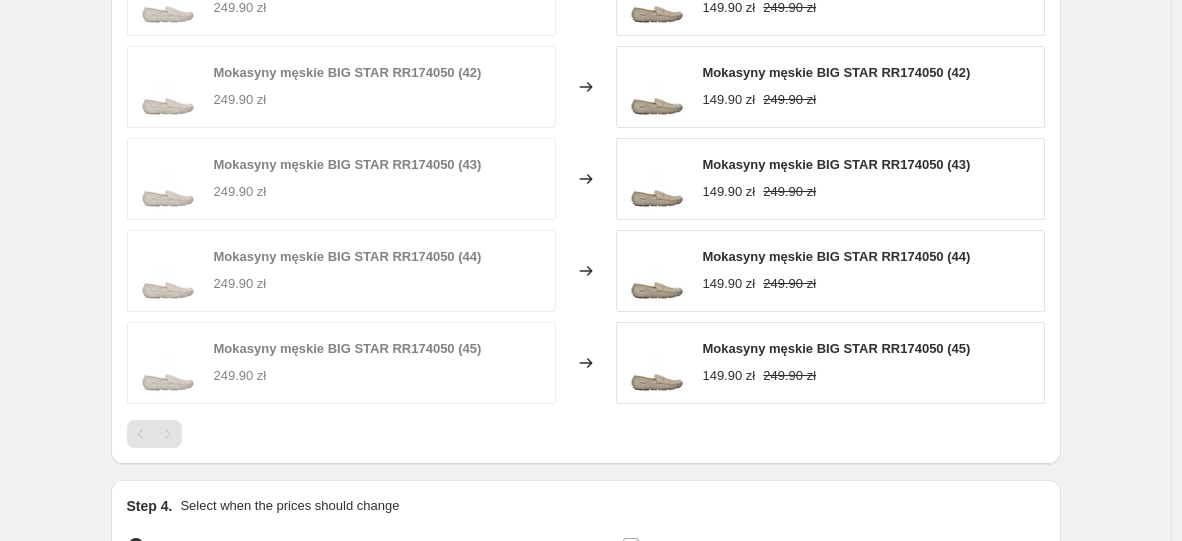 click on "Create new price [MEDICAL_DATA]. This page is ready Create new price [MEDICAL_DATA] Draft Step 1. Optionally give your price [MEDICAL_DATA] a title (eg "March 30% off sale on boots") 16 lip 2025, 12:15:27 Price [MEDICAL_DATA] This title is just for internal use, customers won't see it Step 2. Select how the prices should change Use bulk price change rules Set product prices individually Use CSV upload Price Change type Change the price to a certain amount Change the price by a certain amount Change the price by a certain percentage Change the price to the current compare at price (price before sale) Change the price by a certain amount relative to the compare at price Change the price by a certain percentage relative to the compare at price Don't change the price Change the price by a certain percentage relative to the cost per item Change price to certain cost margin Change the price to a certain amount Price change amount zł 149.90 Compare at price What's the compare at price? Change type Don't change the compare at price" at bounding box center (585, -163) 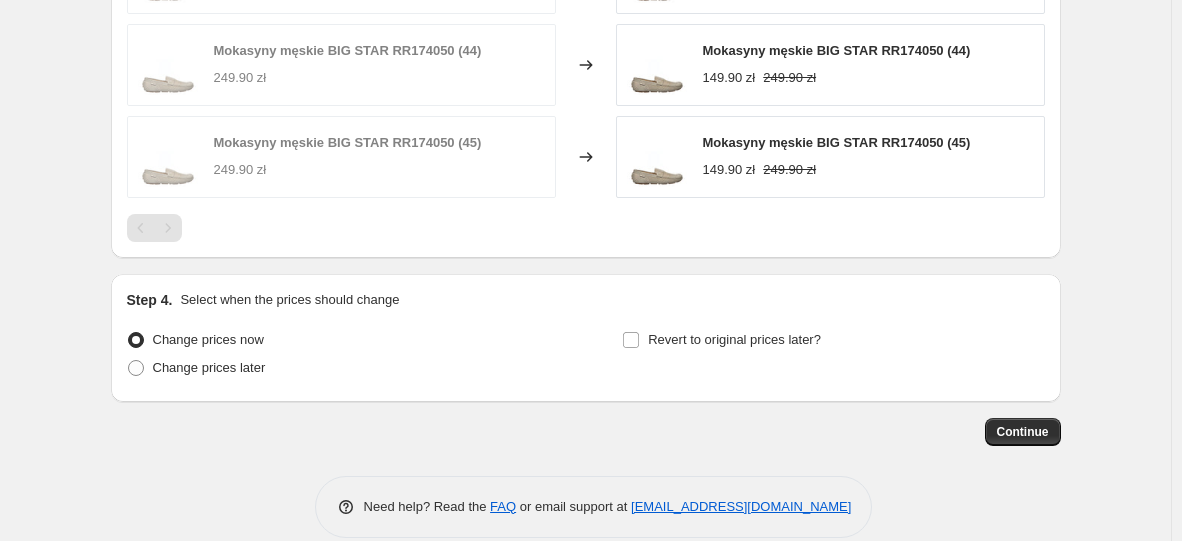 scroll, scrollTop: 1334, scrollLeft: 0, axis: vertical 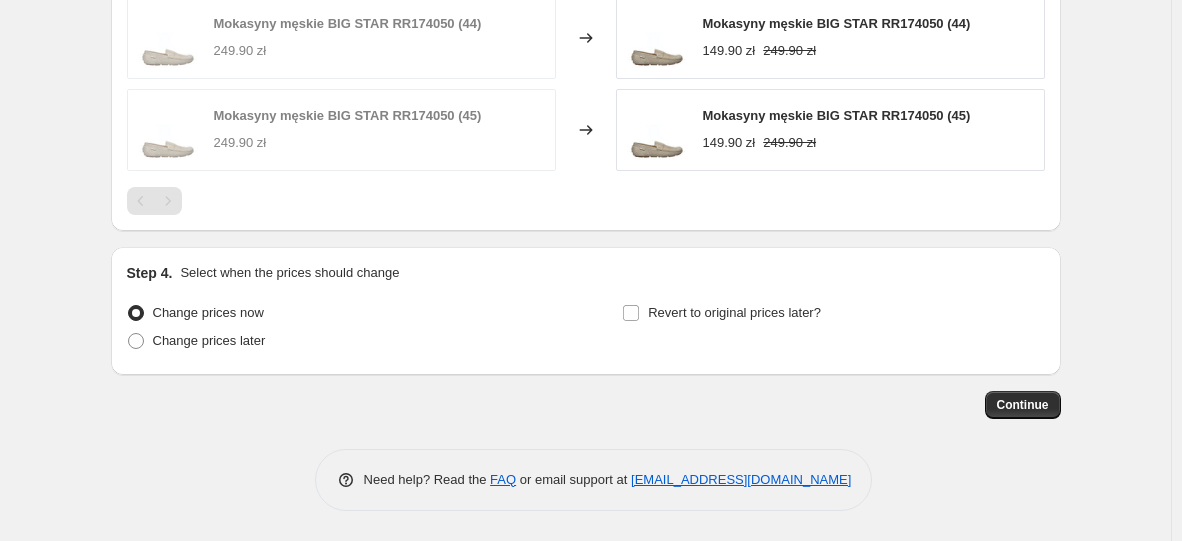 click on "Step 1. Optionally give your price [MEDICAL_DATA] a title (eg "March 30% off sale on boots") 16 lip 2025, 12:15:27 Price [MEDICAL_DATA] This title is just for internal use, customers won't see it Step 2. Select how the prices should change Use bulk price change rules Set product prices individually Use CSV upload Price Change type Change the price to a certain amount Change the price by a certain amount Change the price by a certain percentage Change the price to the current compare at price (price before sale) Change the price by a certain amount relative to the compare at price Change the price by a certain percentage relative to the compare at price Don't change the price Change the price by a certain percentage relative to the cost per item Change price to certain cost margin Change the price to a certain amount Price change amount zł 149.90 Compare at price What's the compare at price? Change type Change the compare at price to the current price (sale) Change the compare at price to a certain amount 249.90 zł" at bounding box center [578, -427] 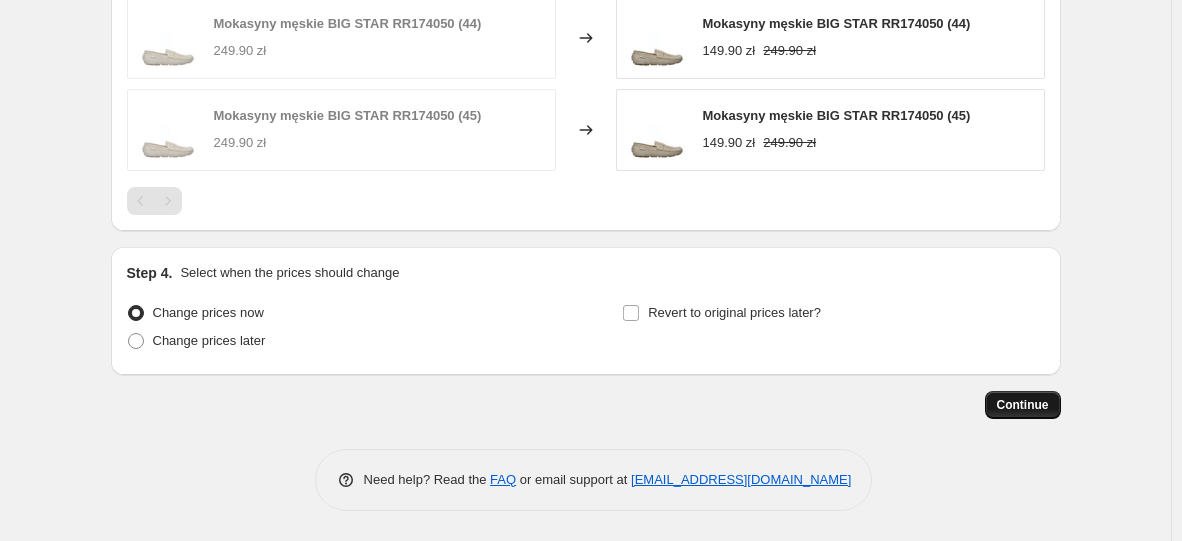 click on "Continue" at bounding box center [1023, 405] 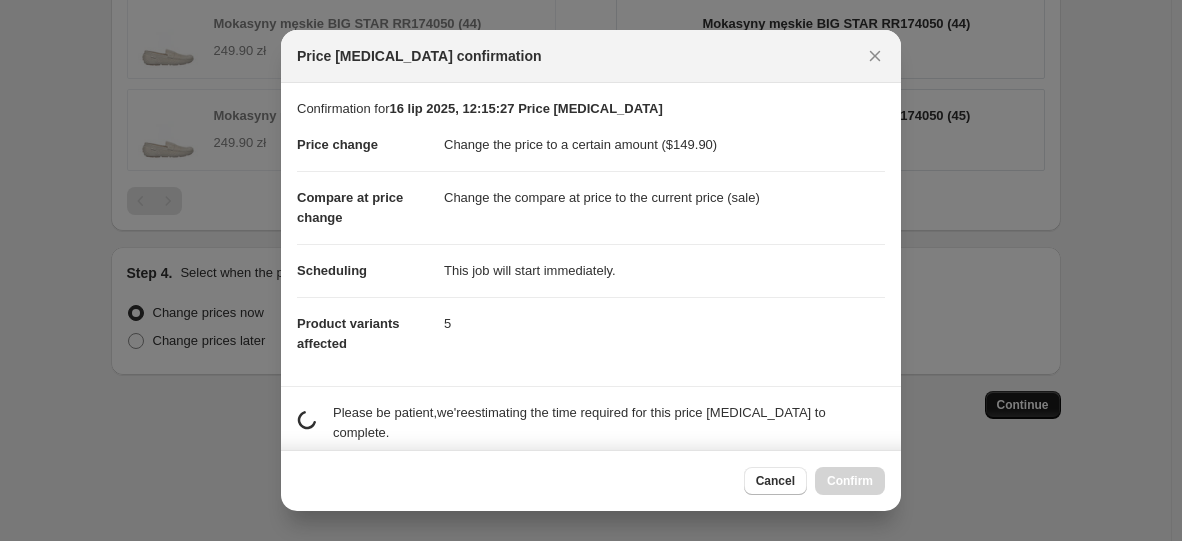 scroll, scrollTop: 1334, scrollLeft: 0, axis: vertical 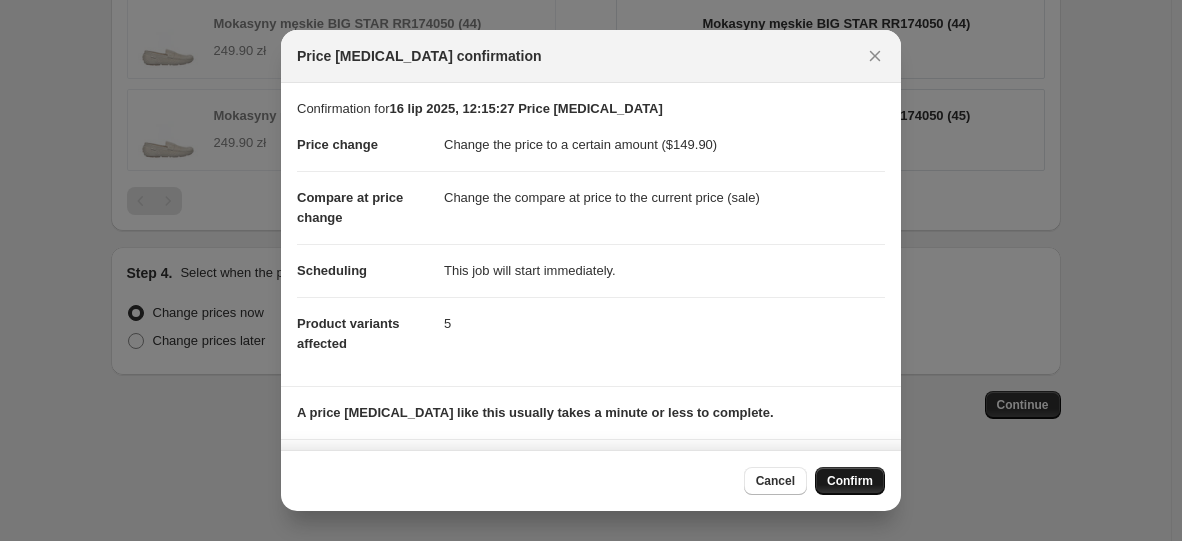 click on "Confirm" at bounding box center (850, 481) 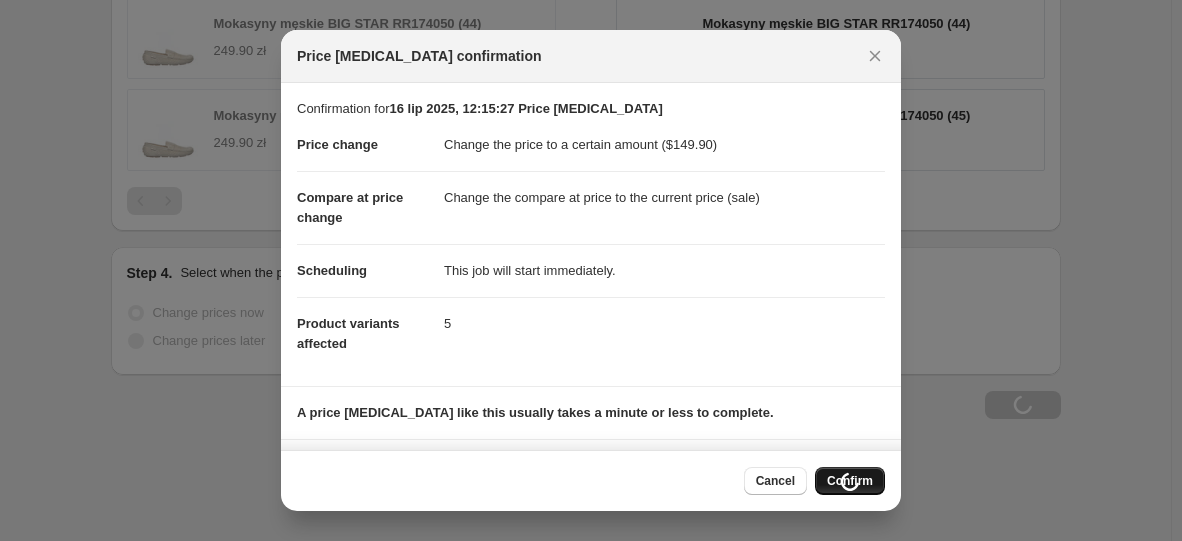 scroll, scrollTop: 1402, scrollLeft: 0, axis: vertical 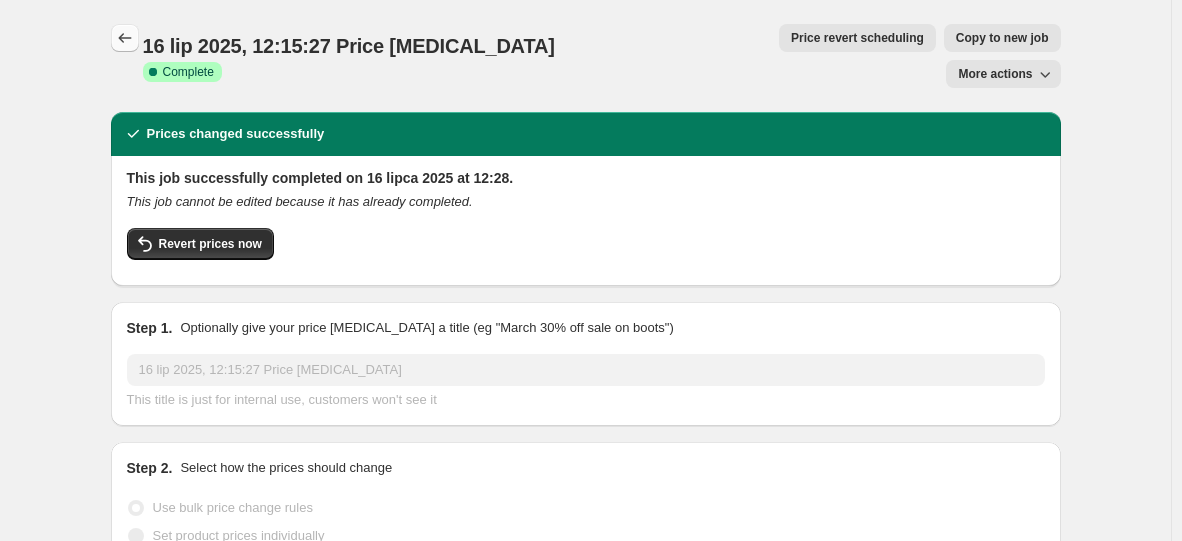 click 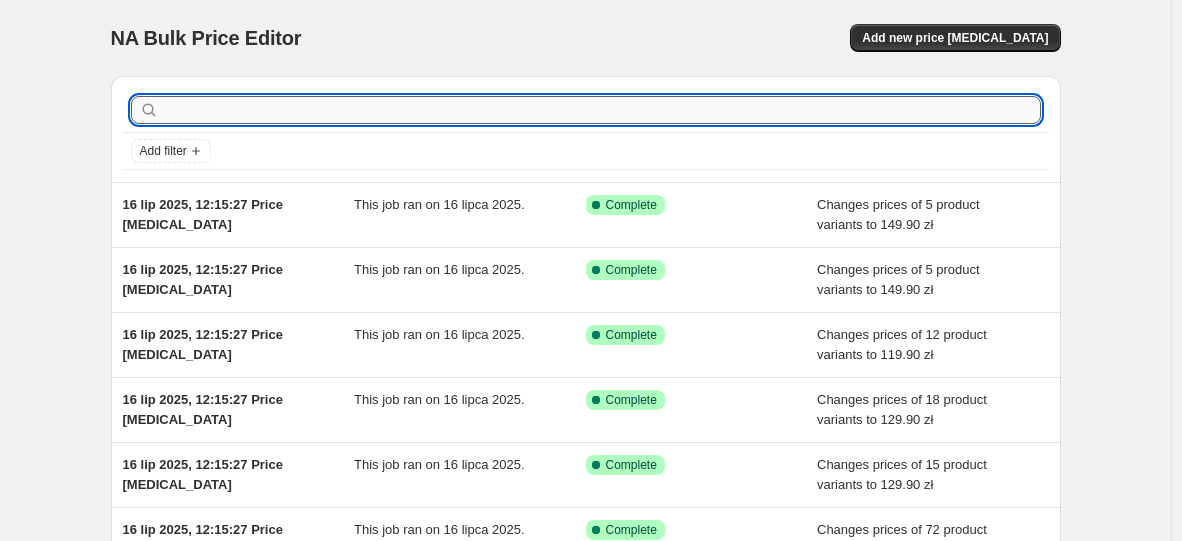 click at bounding box center [602, 110] 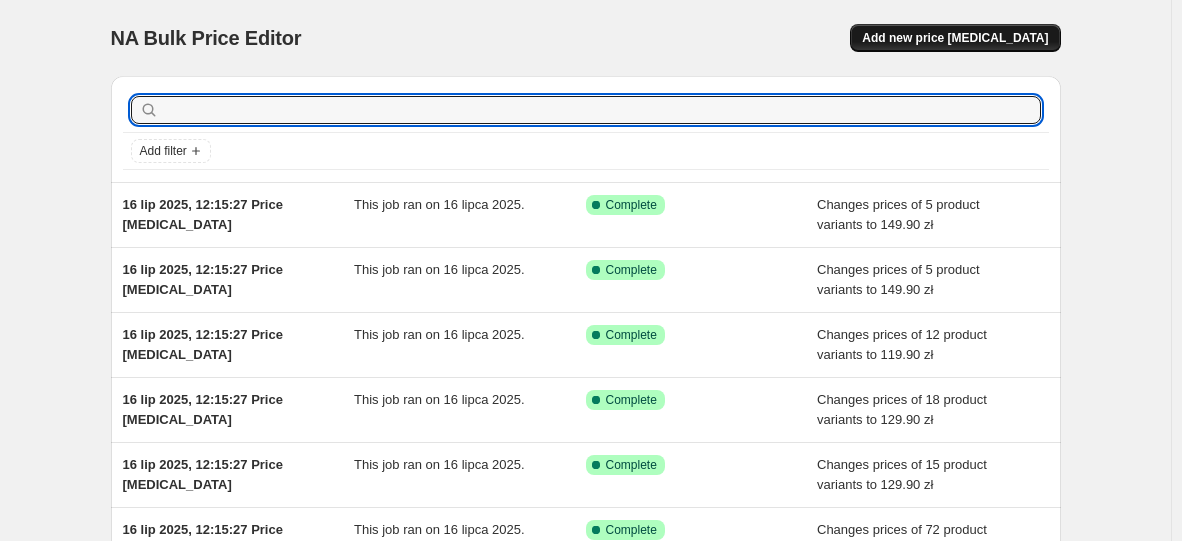 click on "Add new price [MEDICAL_DATA]" at bounding box center (955, 38) 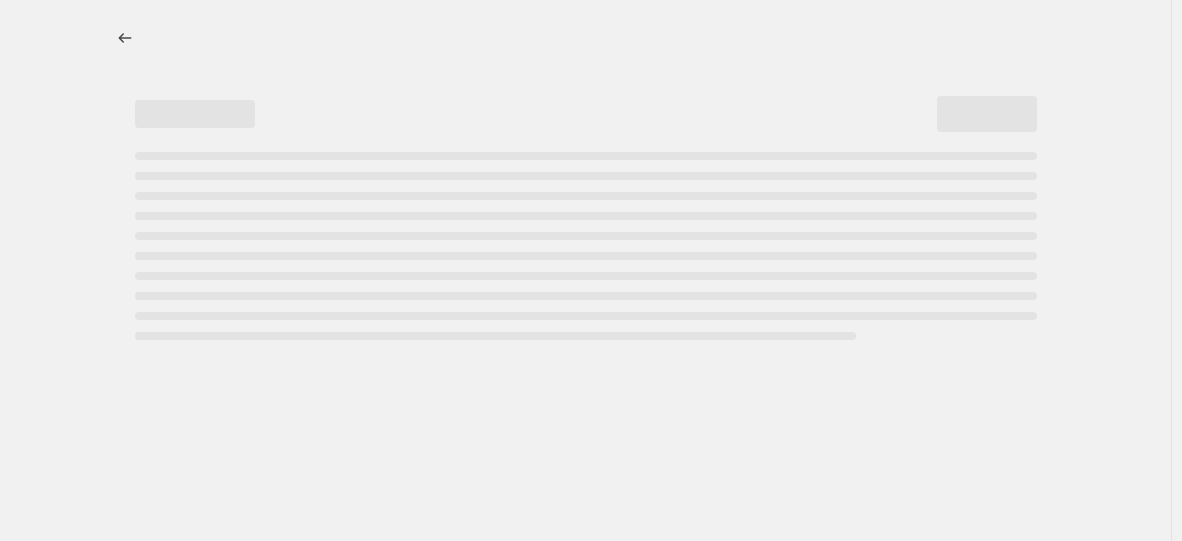 select on "percentage" 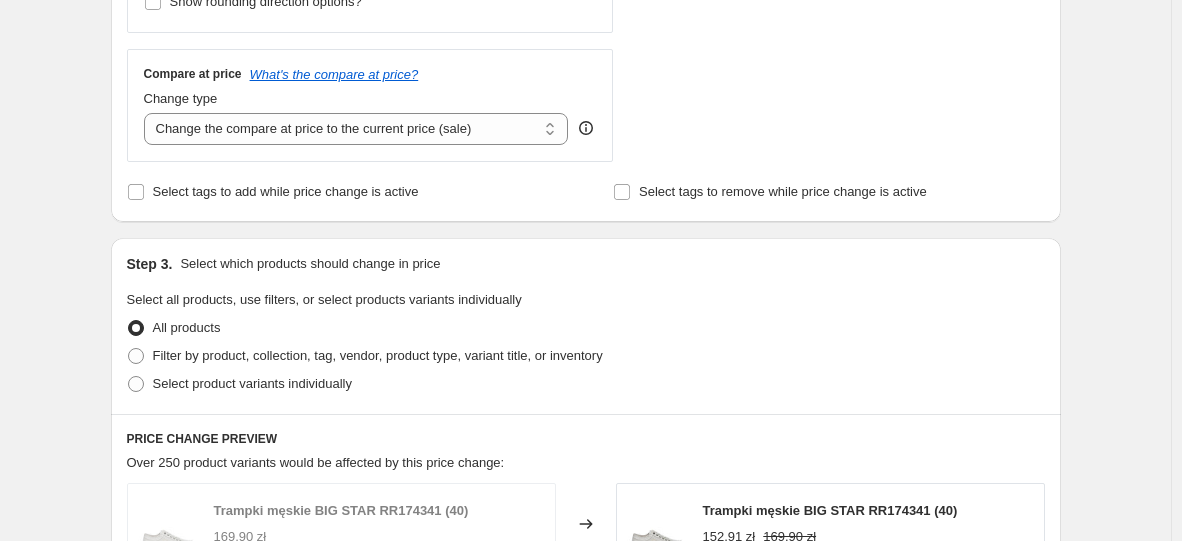 scroll, scrollTop: 700, scrollLeft: 0, axis: vertical 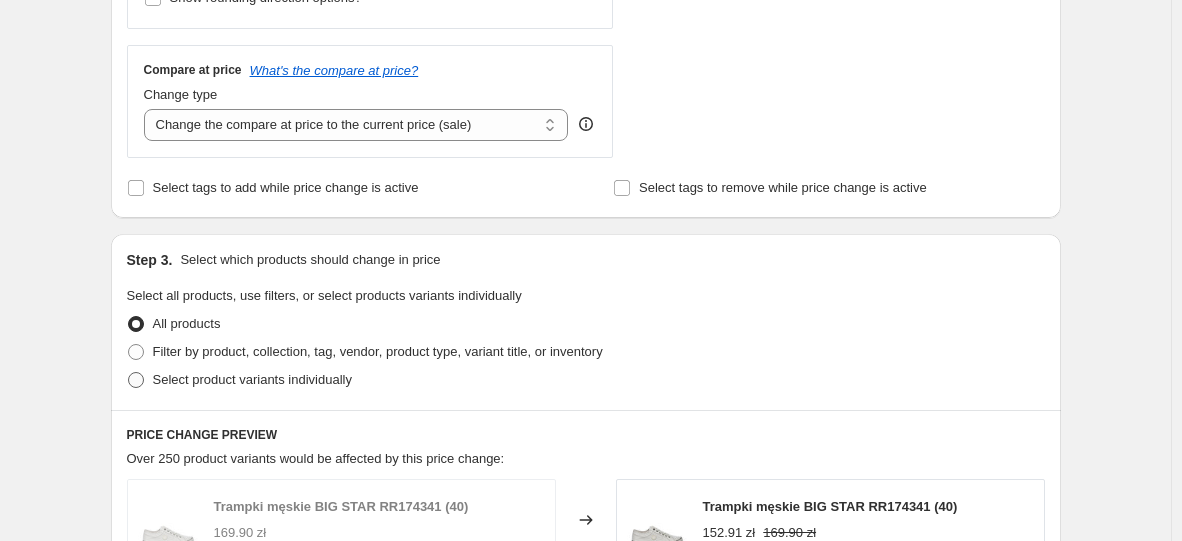 click on "Select product variants individually" at bounding box center [252, 380] 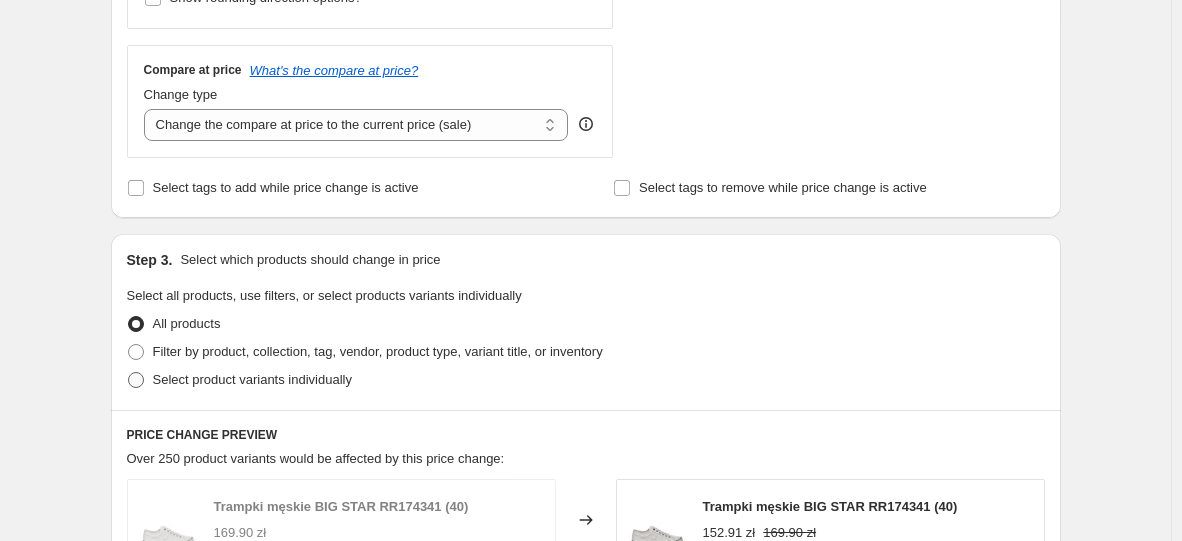 radio on "true" 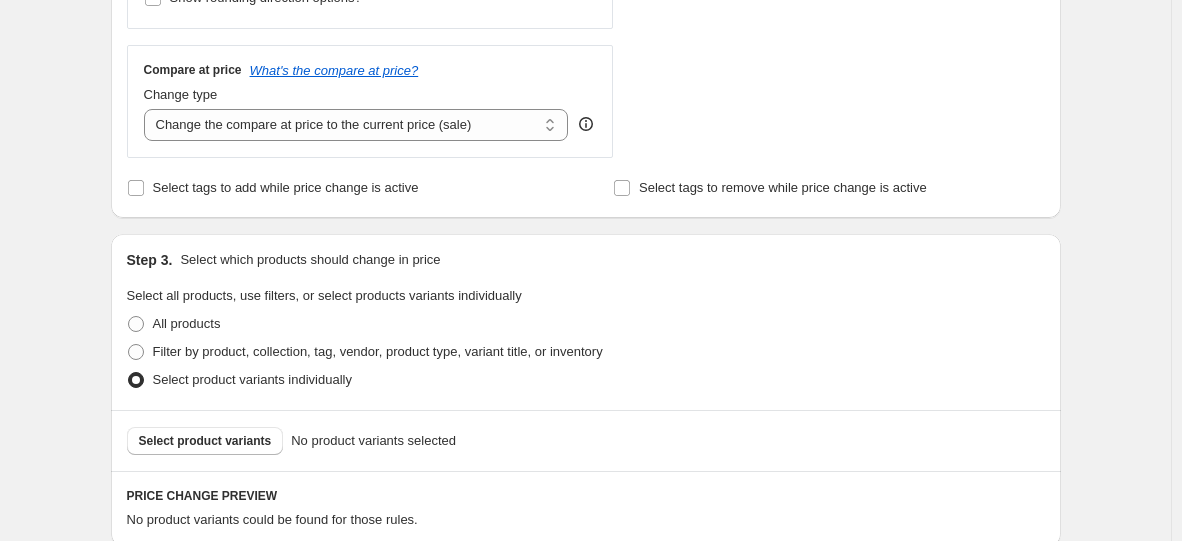 scroll, scrollTop: 900, scrollLeft: 0, axis: vertical 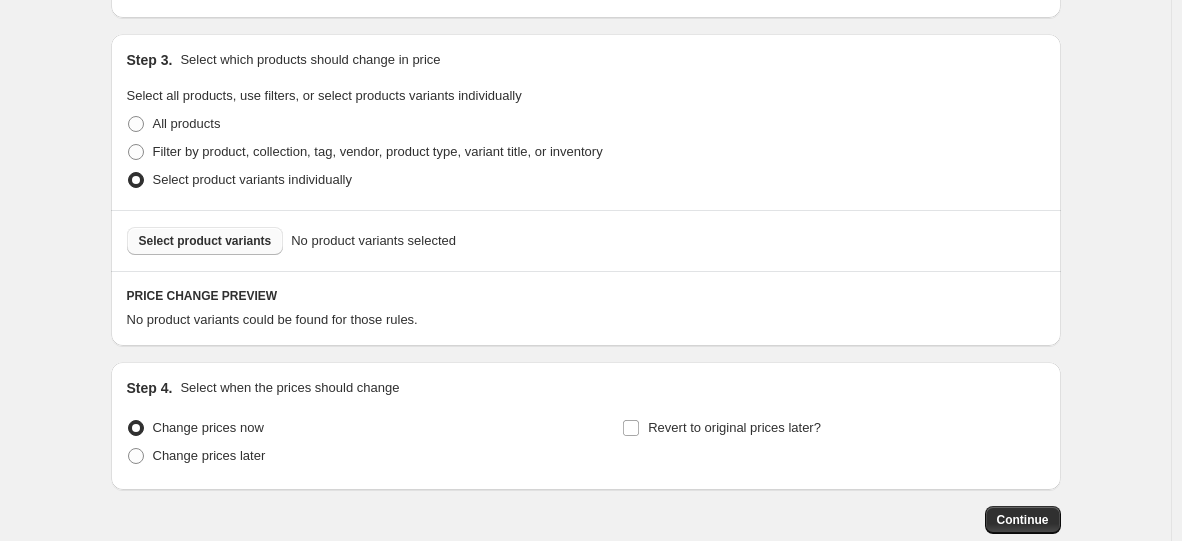 click on "Select product variants" at bounding box center (205, 241) 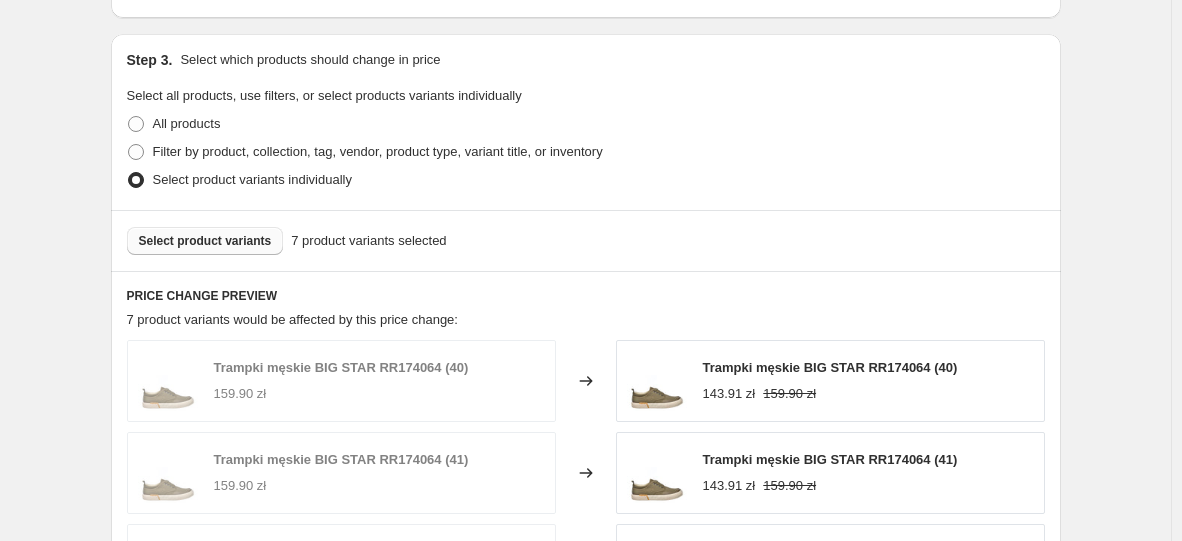 click on "Step 3. Select which products should change in price Select all products, use filters, or select products variants individually All products Filter by product, collection, tag, vendor, product type, variant title, or inventory Select product variants individually" at bounding box center [586, 122] 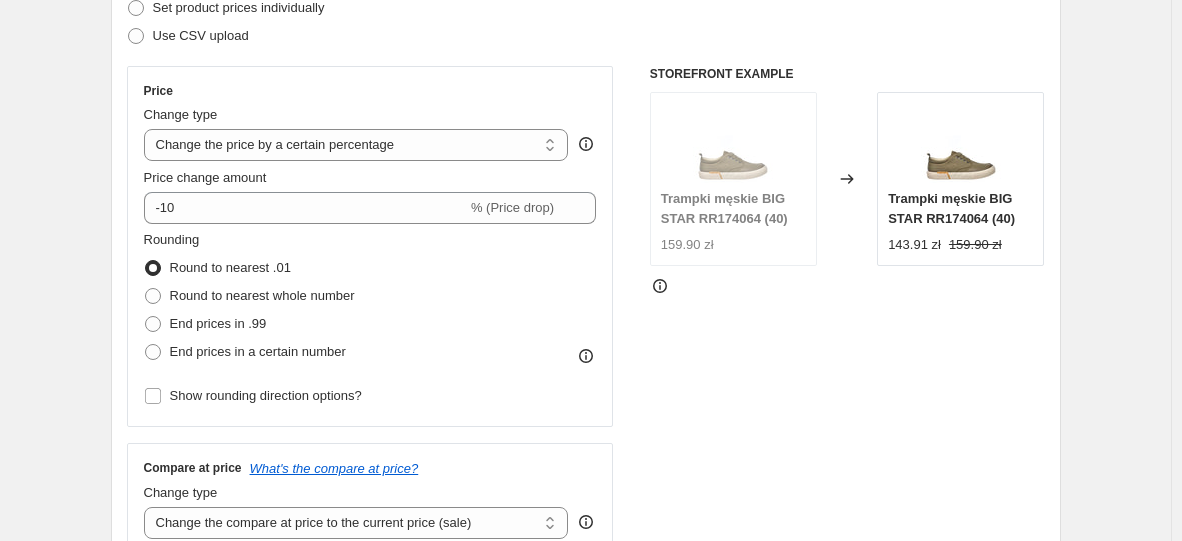 scroll, scrollTop: 300, scrollLeft: 0, axis: vertical 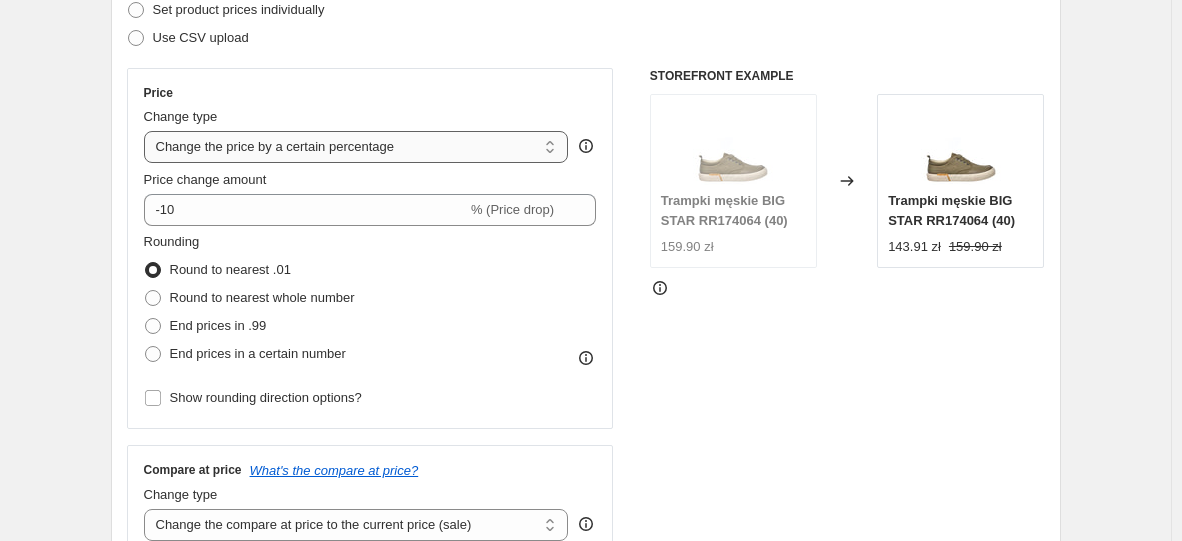 click on "Change the price to a certain amount Change the price by a certain amount Change the price by a certain percentage Change the price to the current compare at price (price before sale) Change the price by a certain amount relative to the compare at price Change the price by a certain percentage relative to the compare at price Don't change the price Change the price by a certain percentage relative to the cost per item Change price to certain cost margin" at bounding box center [356, 147] 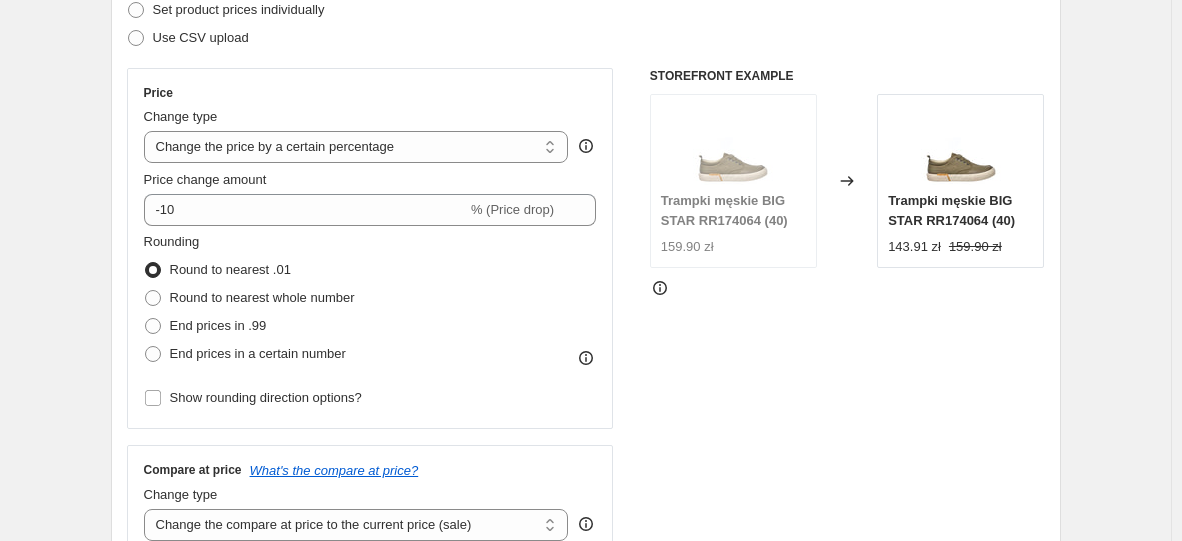 select on "to" 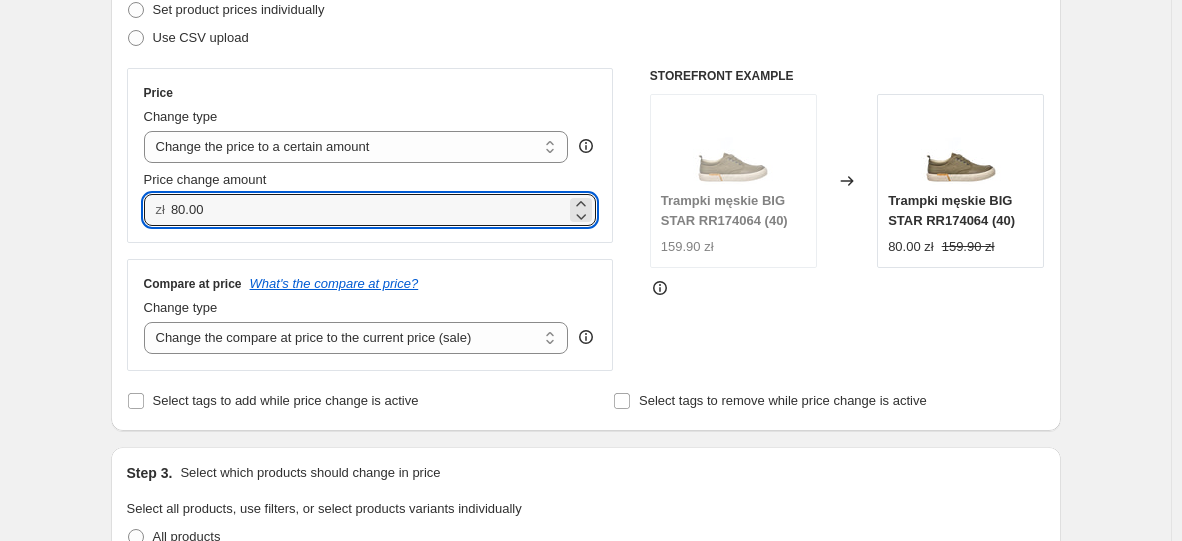 drag, startPoint x: 205, startPoint y: 208, endPoint x: 112, endPoint y: 210, distance: 93.0215 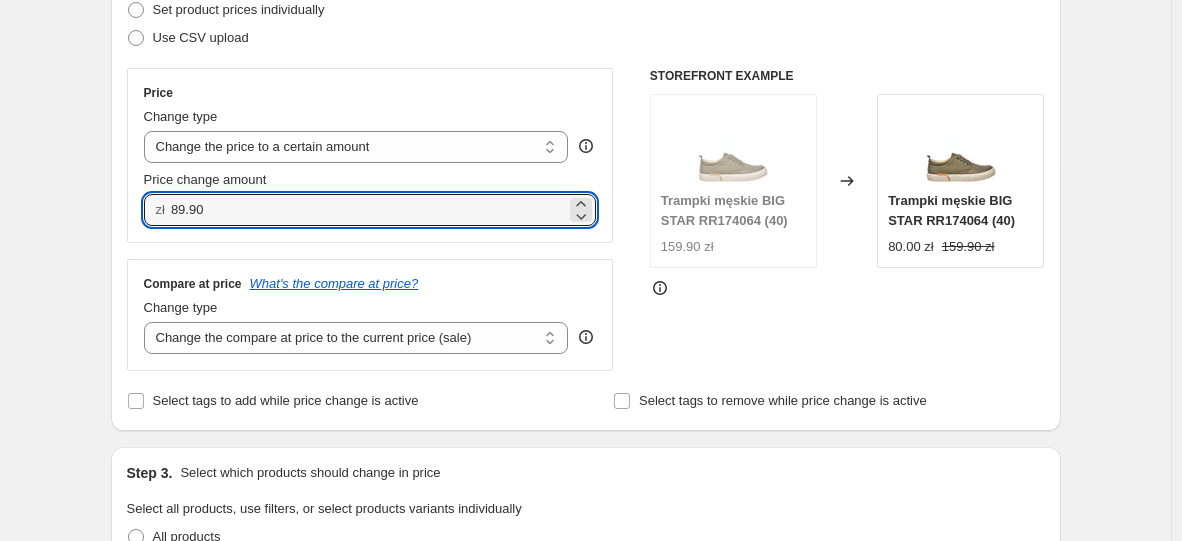 type on "89.90" 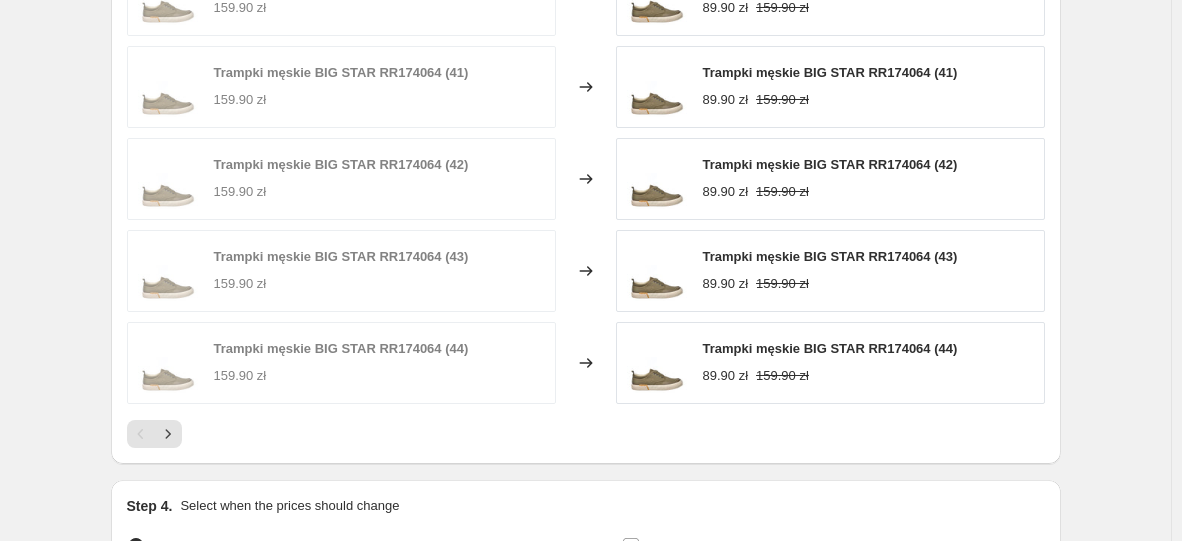 scroll, scrollTop: 1300, scrollLeft: 0, axis: vertical 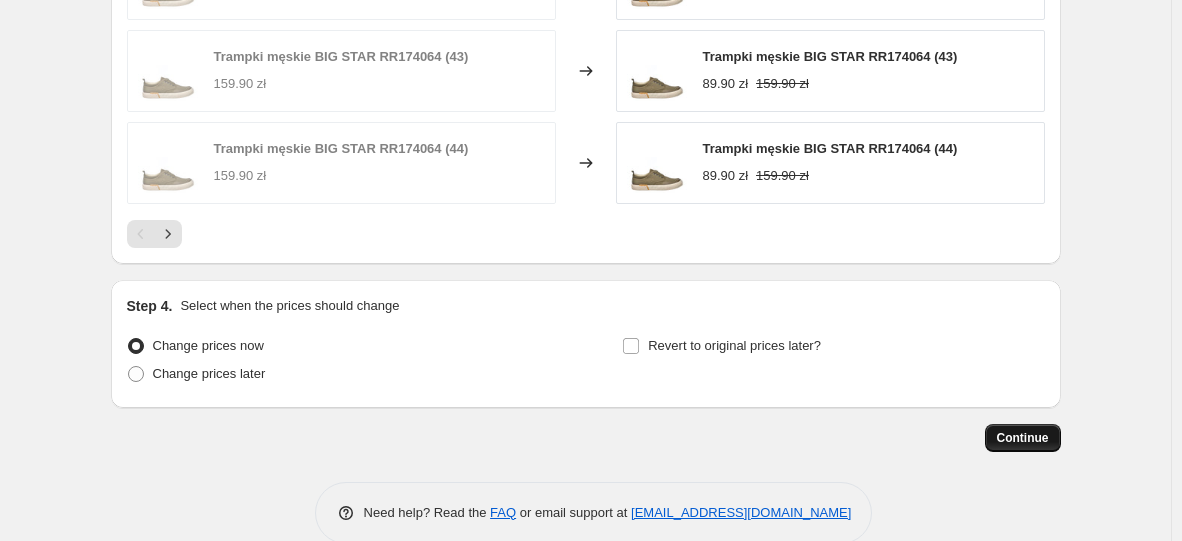 click on "Continue" at bounding box center (1023, 438) 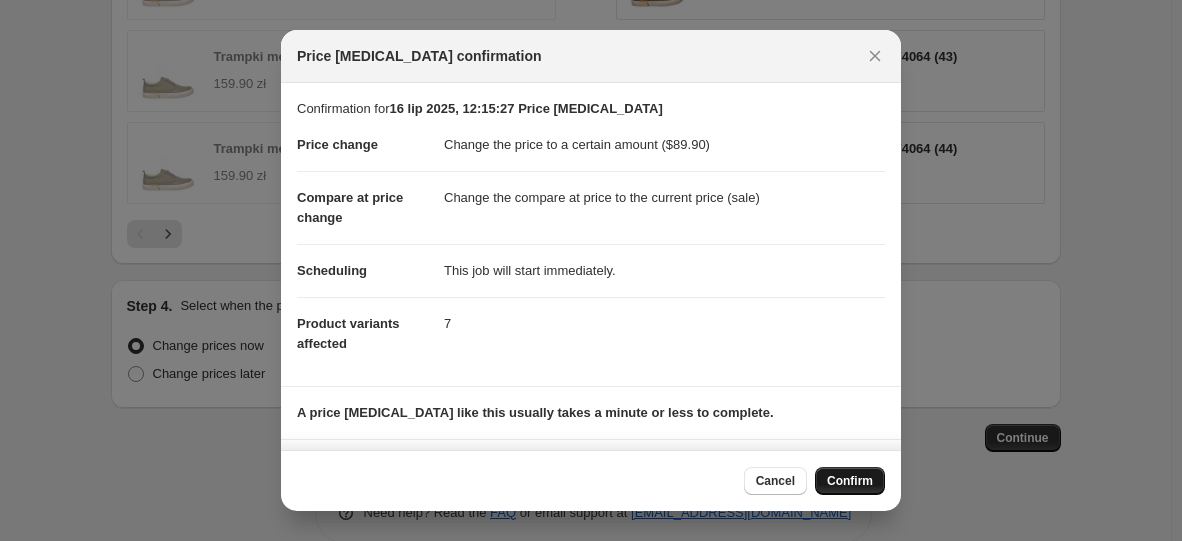 click on "Confirm" at bounding box center (850, 481) 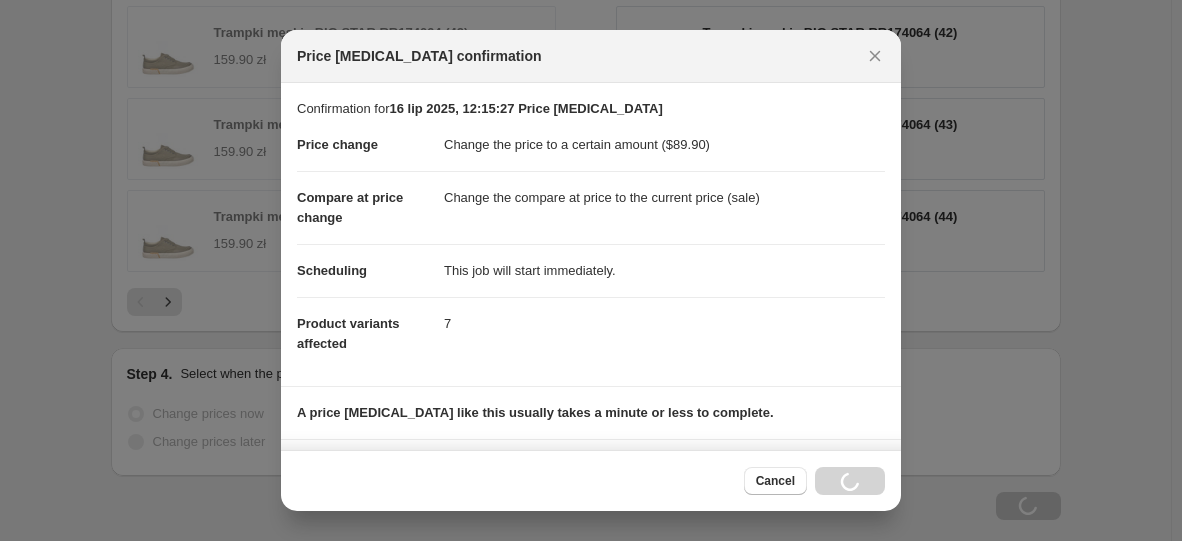 scroll, scrollTop: 1368, scrollLeft: 0, axis: vertical 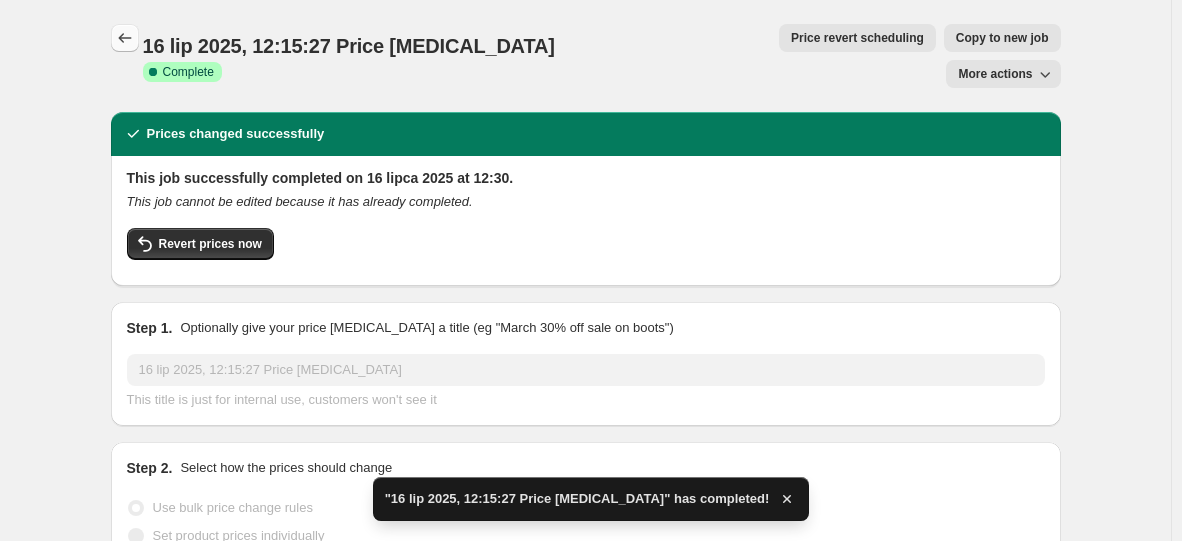 click at bounding box center [125, 38] 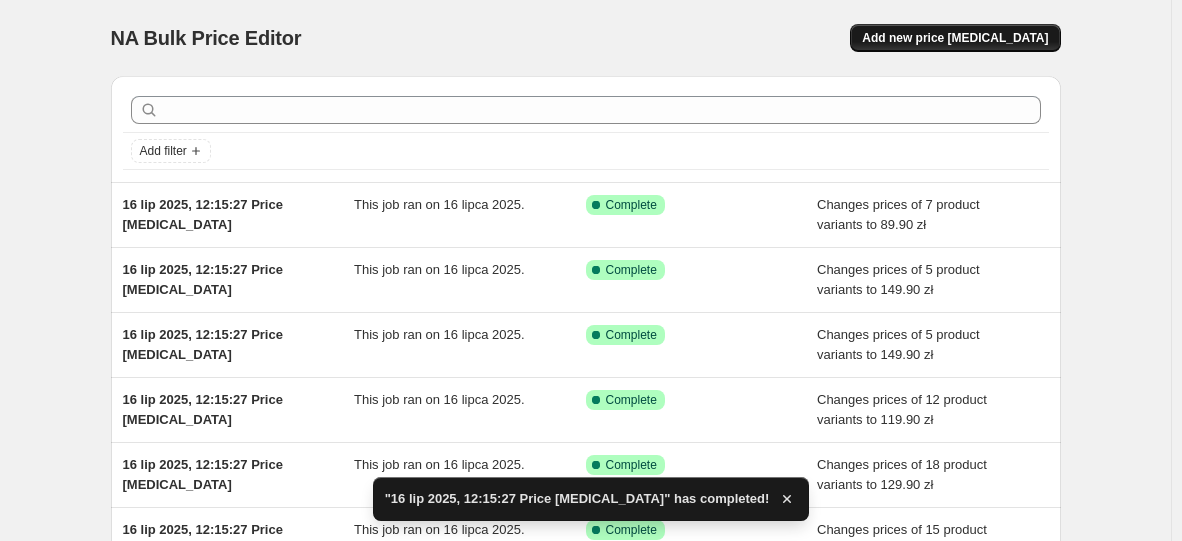click on "Add new price [MEDICAL_DATA]" at bounding box center (955, 38) 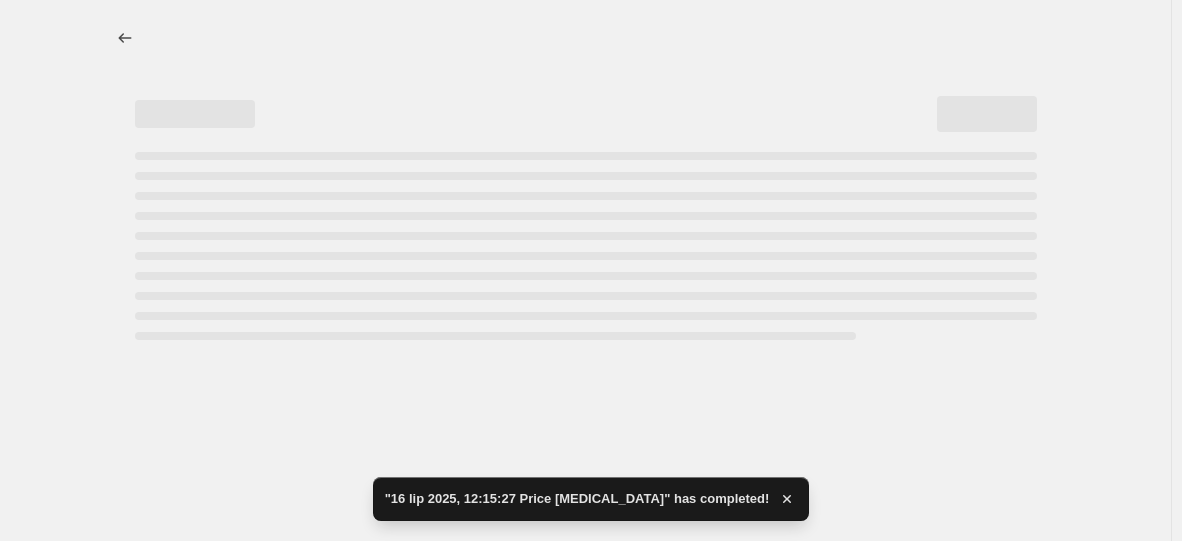 select on "percentage" 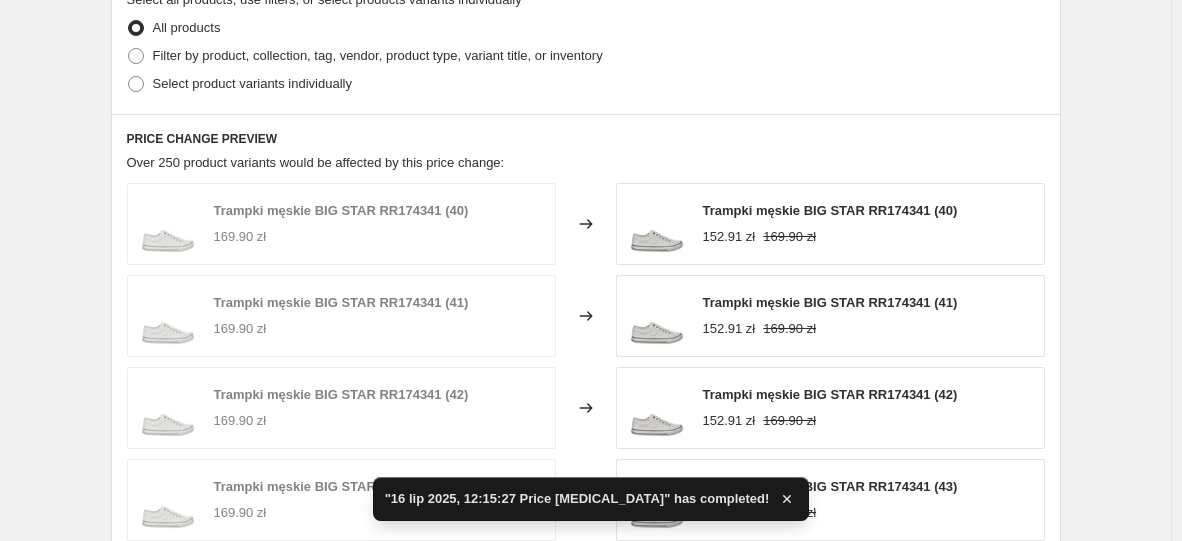 scroll, scrollTop: 1000, scrollLeft: 0, axis: vertical 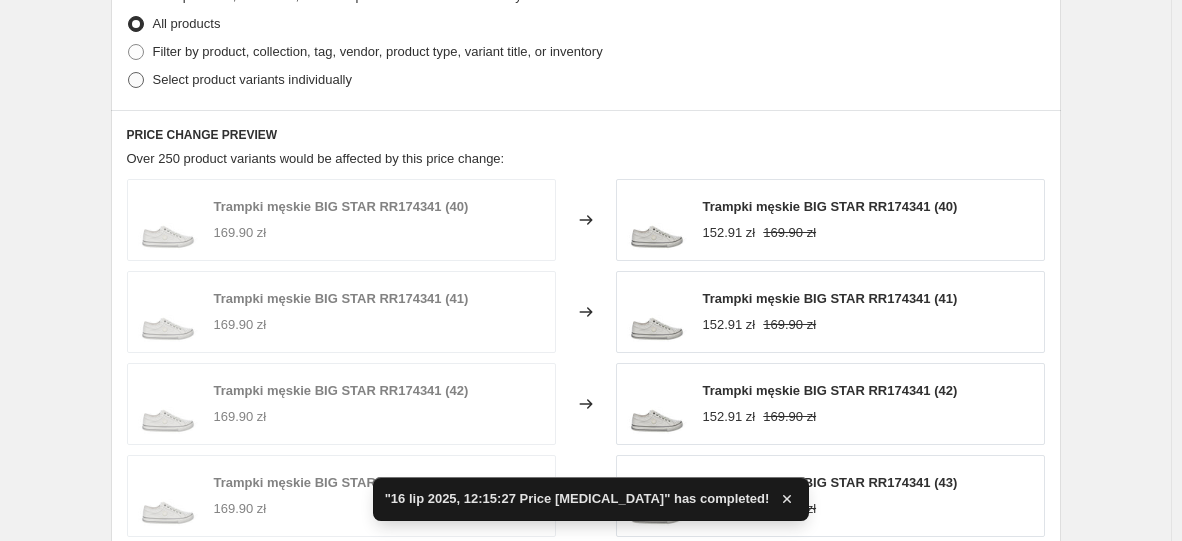 click on "Select product variants individually" at bounding box center (252, 79) 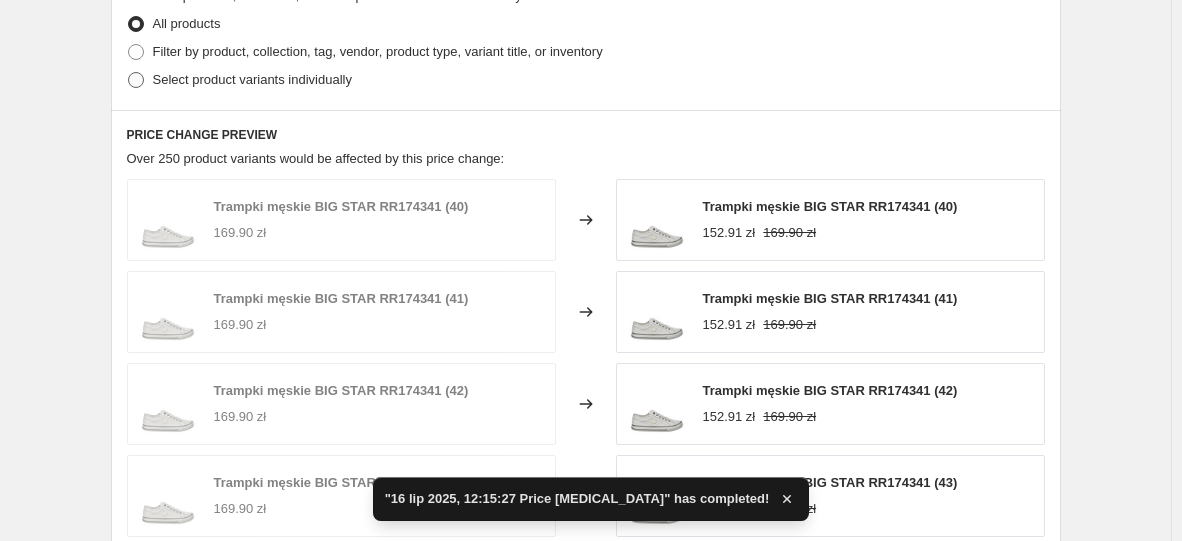radio on "true" 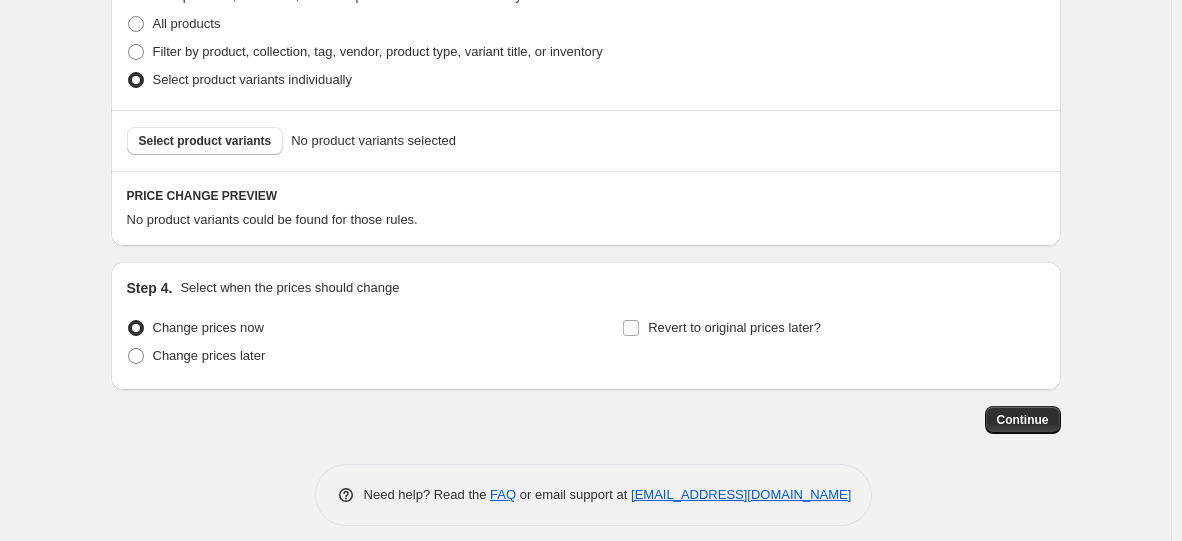 scroll, scrollTop: 900, scrollLeft: 0, axis: vertical 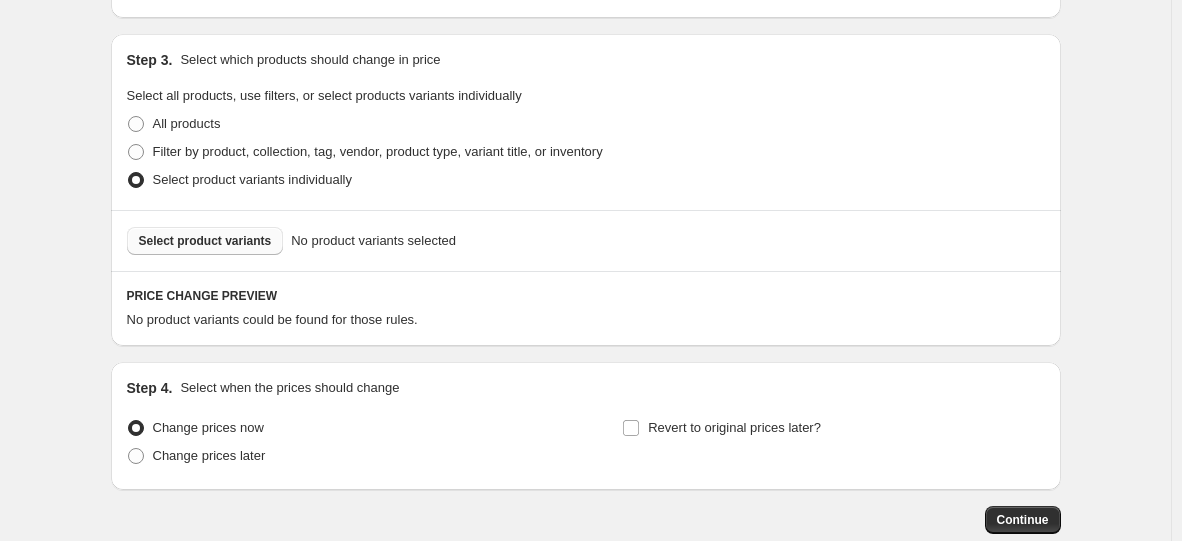 click on "Select product variants" at bounding box center [205, 241] 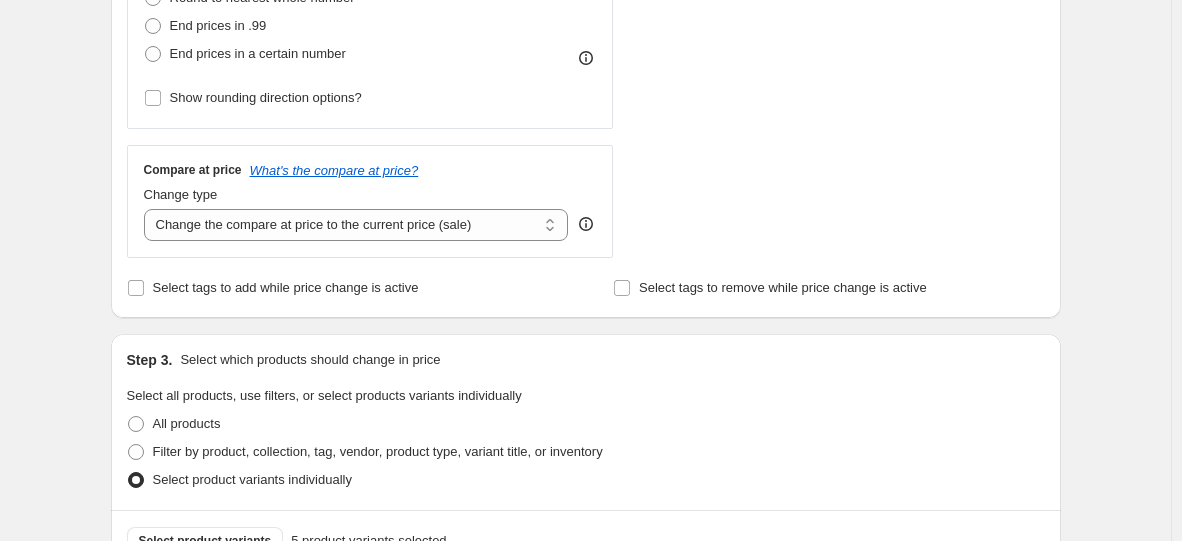 scroll, scrollTop: 400, scrollLeft: 0, axis: vertical 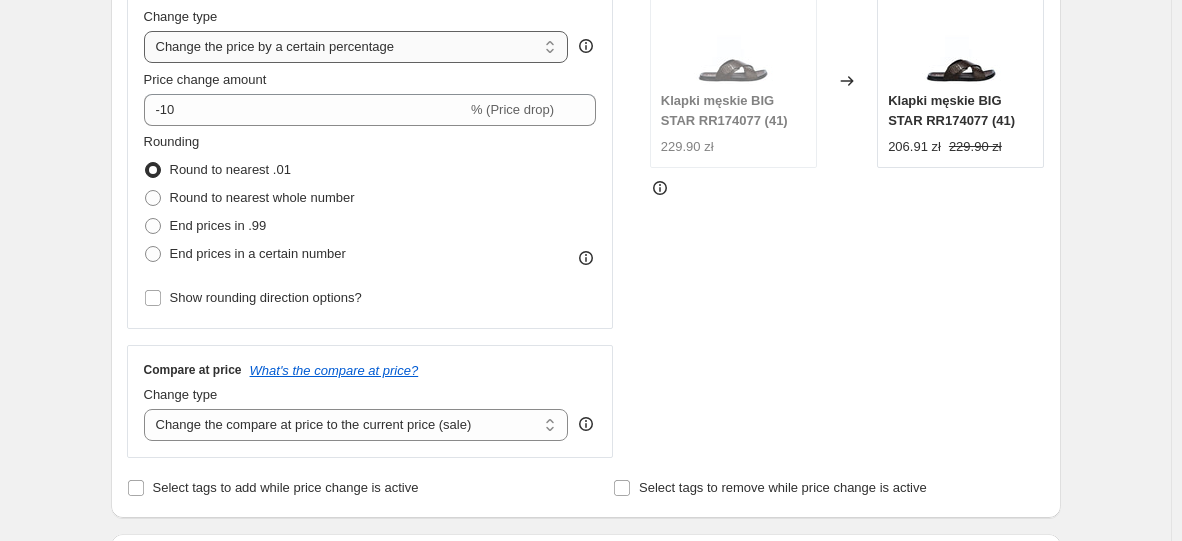click on "Change the price to a certain amount Change the price by a certain amount Change the price by a certain percentage Change the price to the current compare at price (price before sale) Change the price by a certain amount relative to the compare at price Change the price by a certain percentage relative to the compare at price Don't change the price Change the price by a certain percentage relative to the cost per item Change price to certain cost margin" at bounding box center [356, 47] 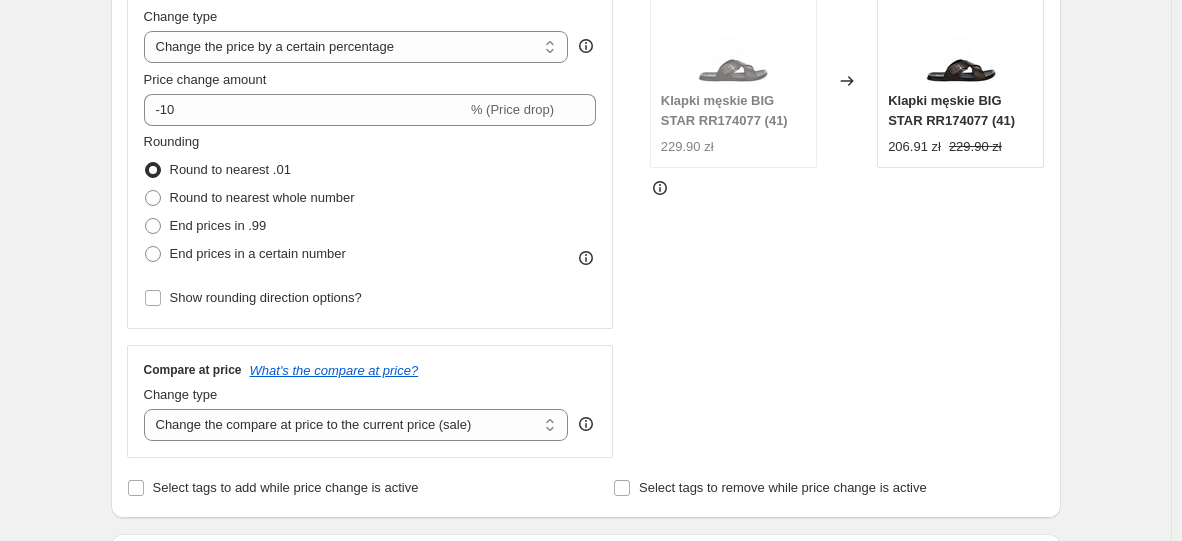 select on "to" 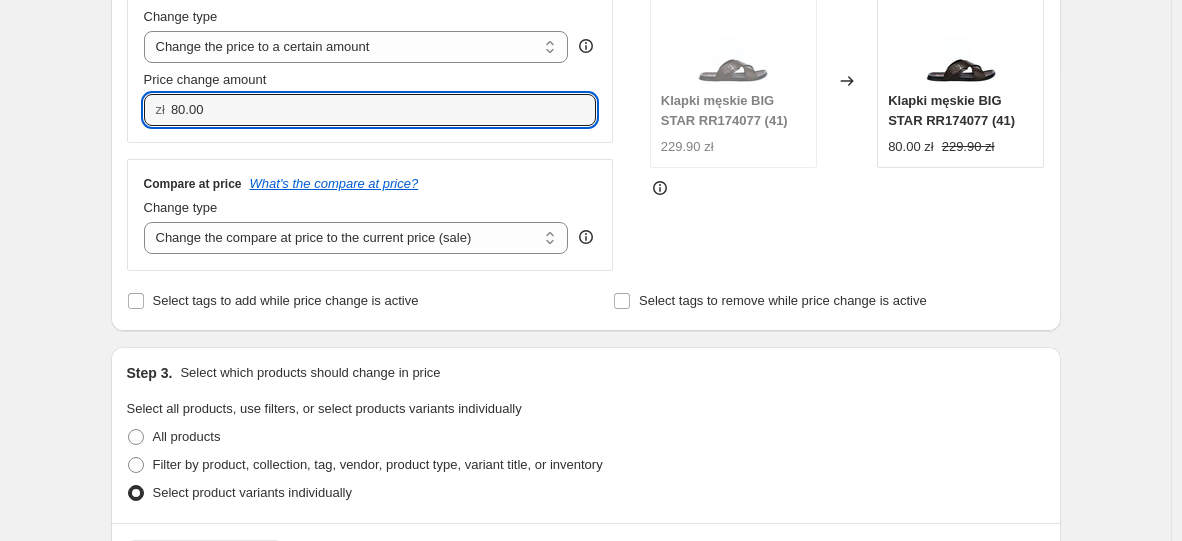 drag, startPoint x: 210, startPoint y: 94, endPoint x: 145, endPoint y: 151, distance: 86.4523 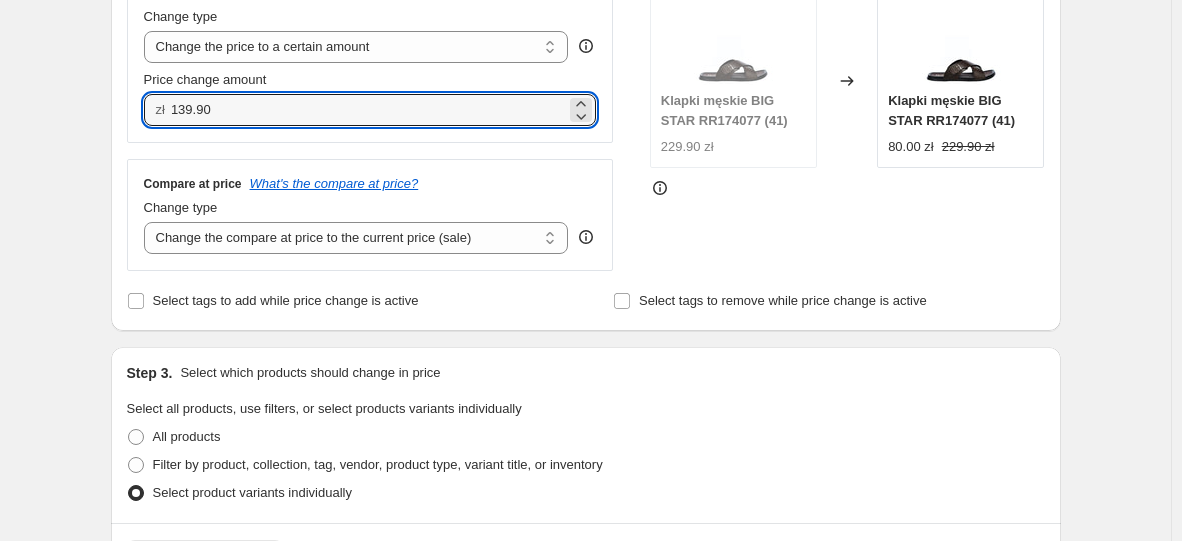 type on "139.90" 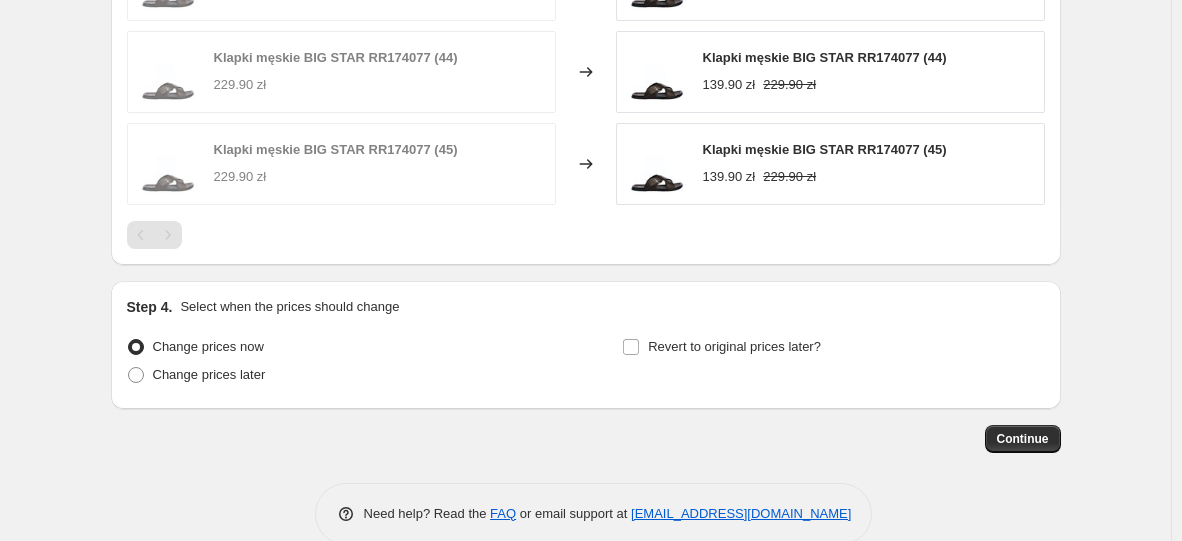 scroll, scrollTop: 1300, scrollLeft: 0, axis: vertical 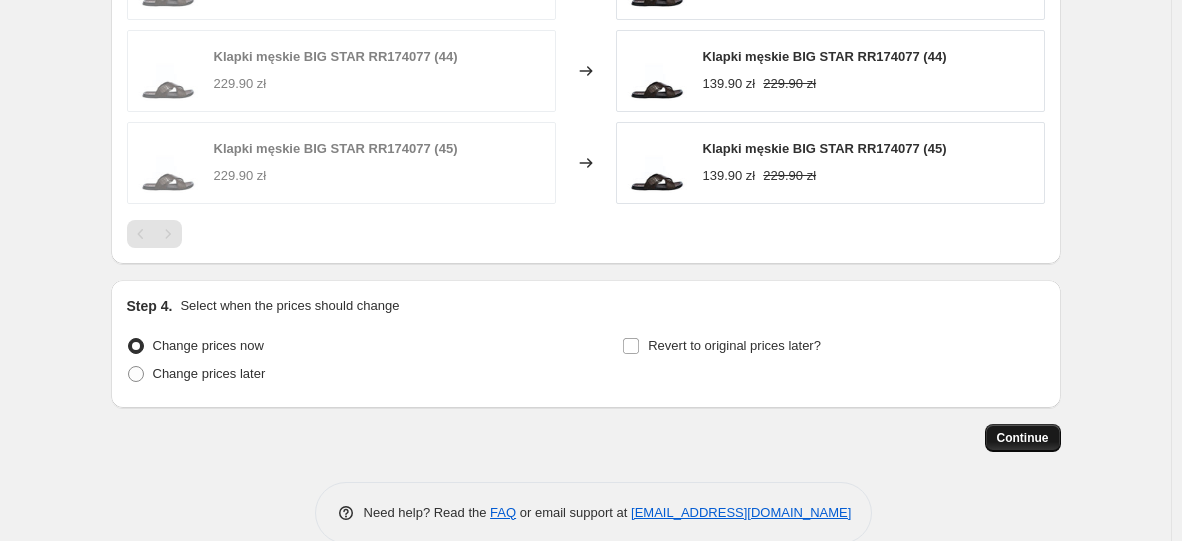 click on "Continue" at bounding box center [1023, 438] 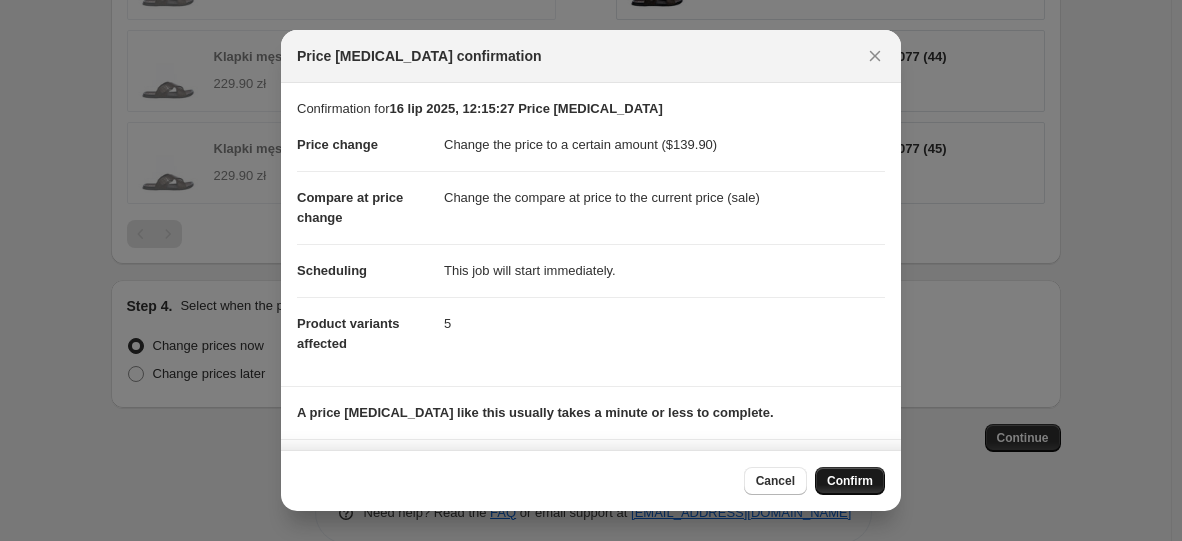 click on "Confirm" at bounding box center [850, 481] 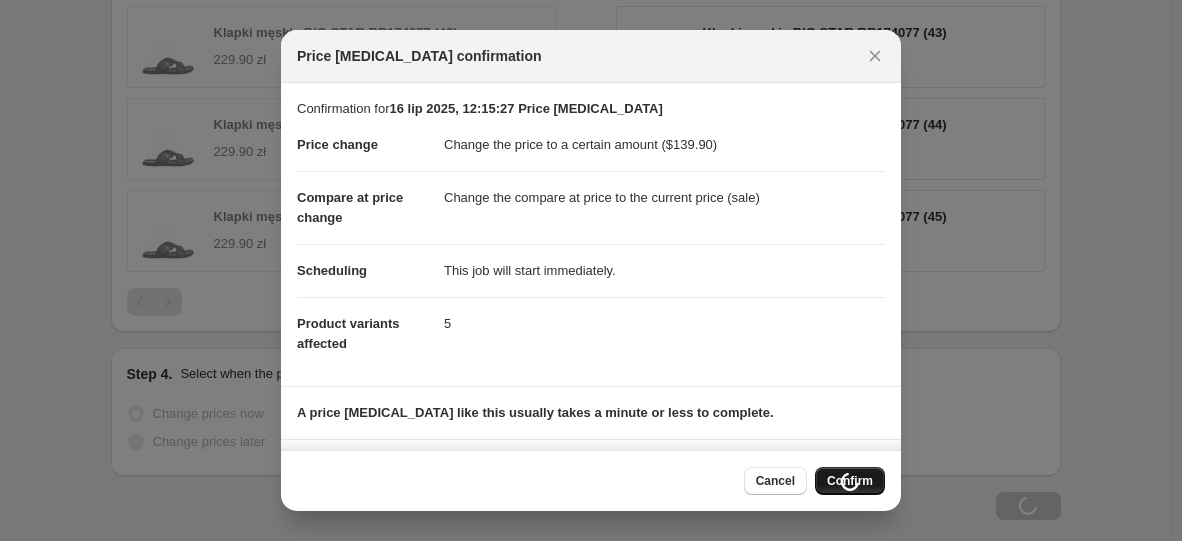 scroll, scrollTop: 1368, scrollLeft: 0, axis: vertical 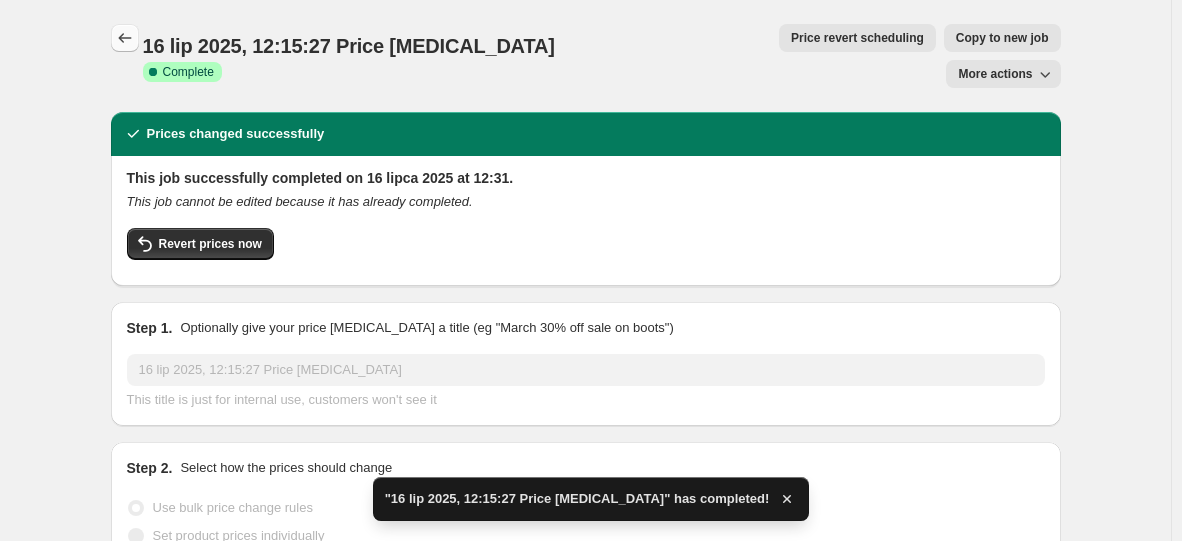 click 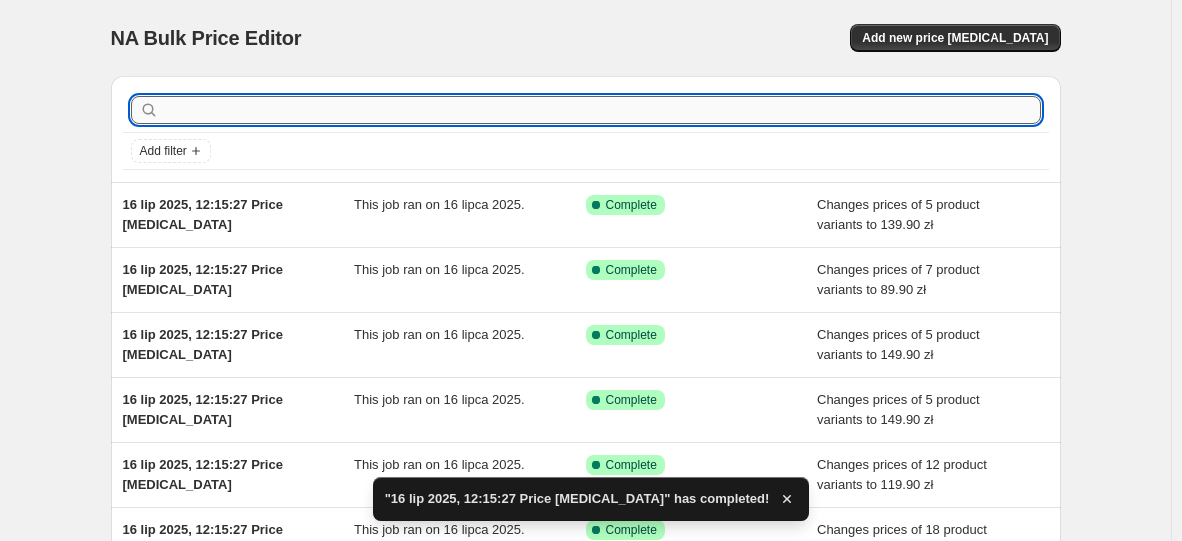 click at bounding box center (602, 110) 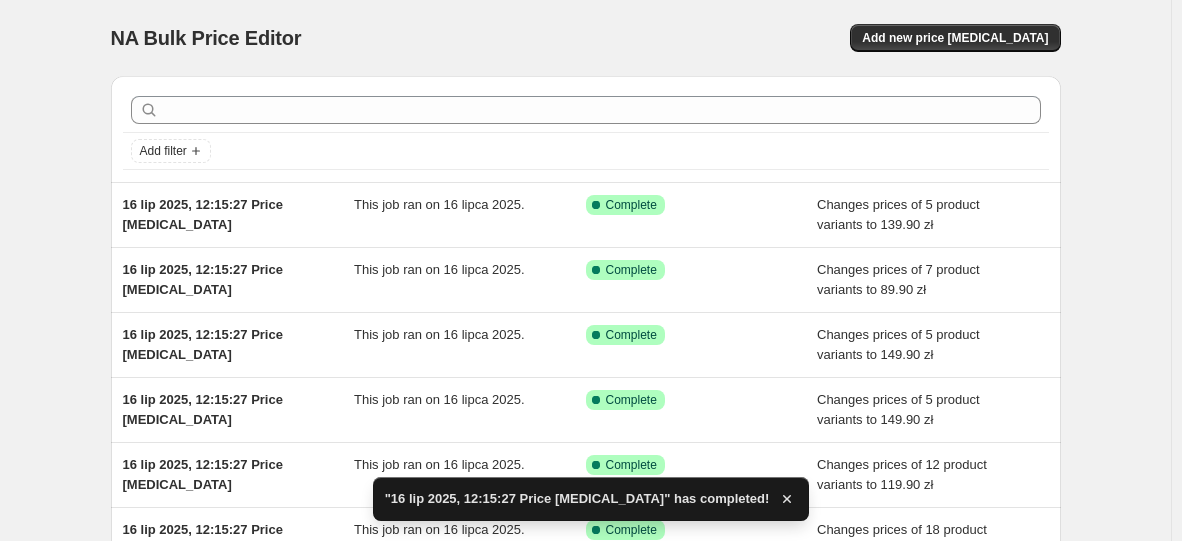 click on "NA Bulk Price Editor. This page is ready NA Bulk Price Editor Add new price [MEDICAL_DATA]" at bounding box center (586, 38) 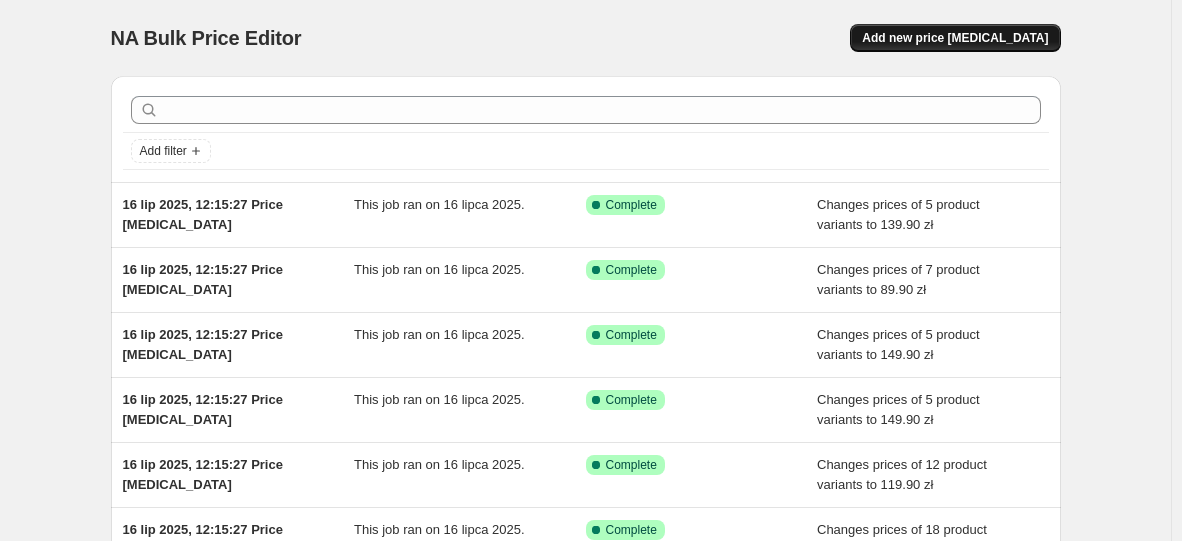 click on "Add new price [MEDICAL_DATA]" at bounding box center (955, 38) 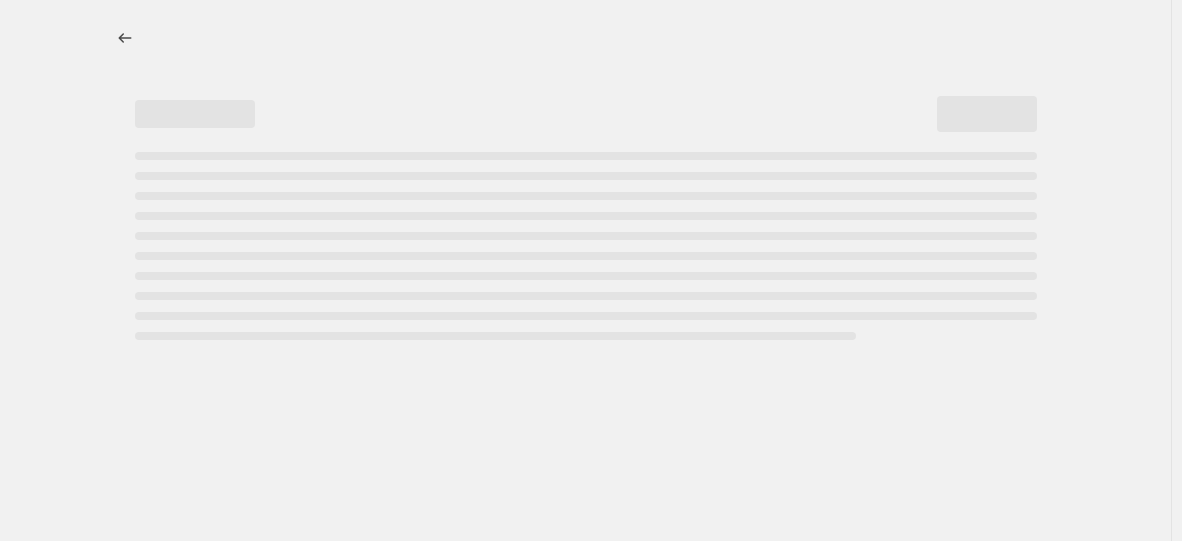 select on "percentage" 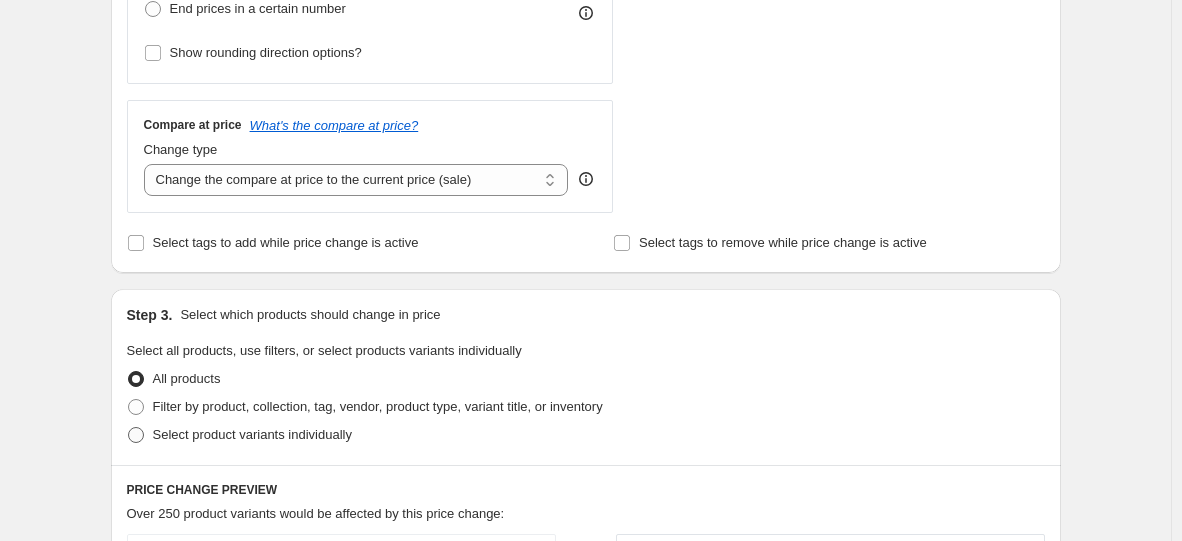 scroll, scrollTop: 700, scrollLeft: 0, axis: vertical 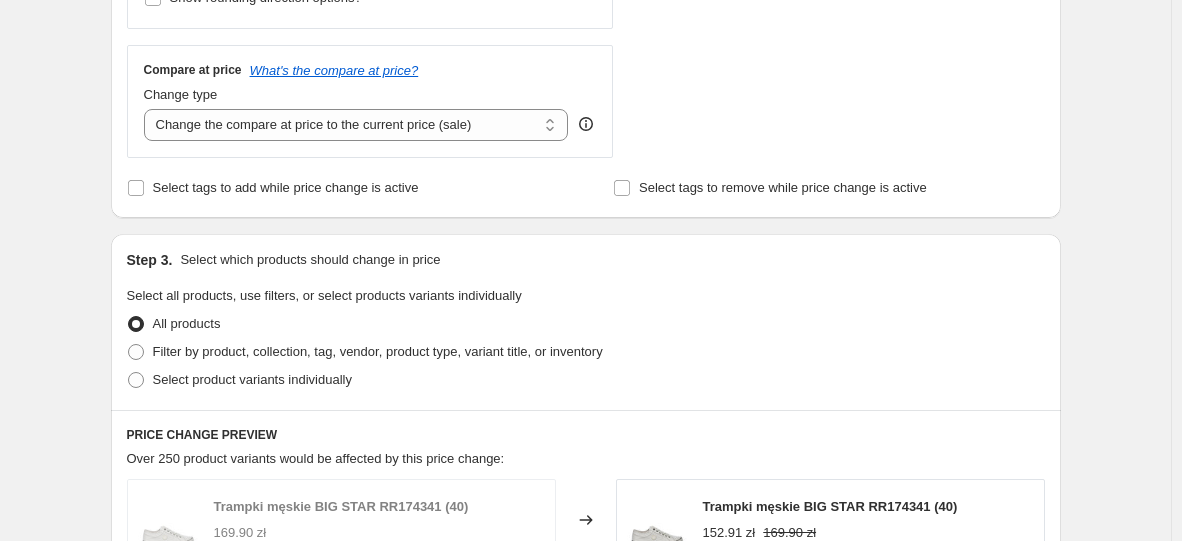click on "Step 3. Select which products should change in price Select all products, use filters, or select products variants individually All products Filter by product, collection, tag, vendor, product type, variant title, or inventory Select product variants individually" at bounding box center (586, 322) 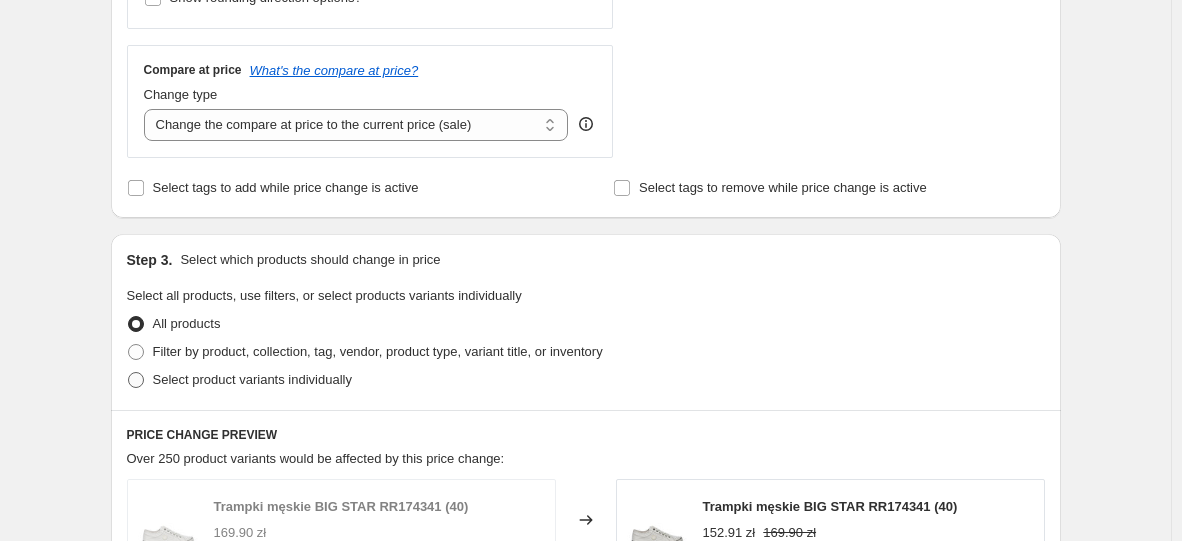 click on "Select product variants individually" at bounding box center [252, 379] 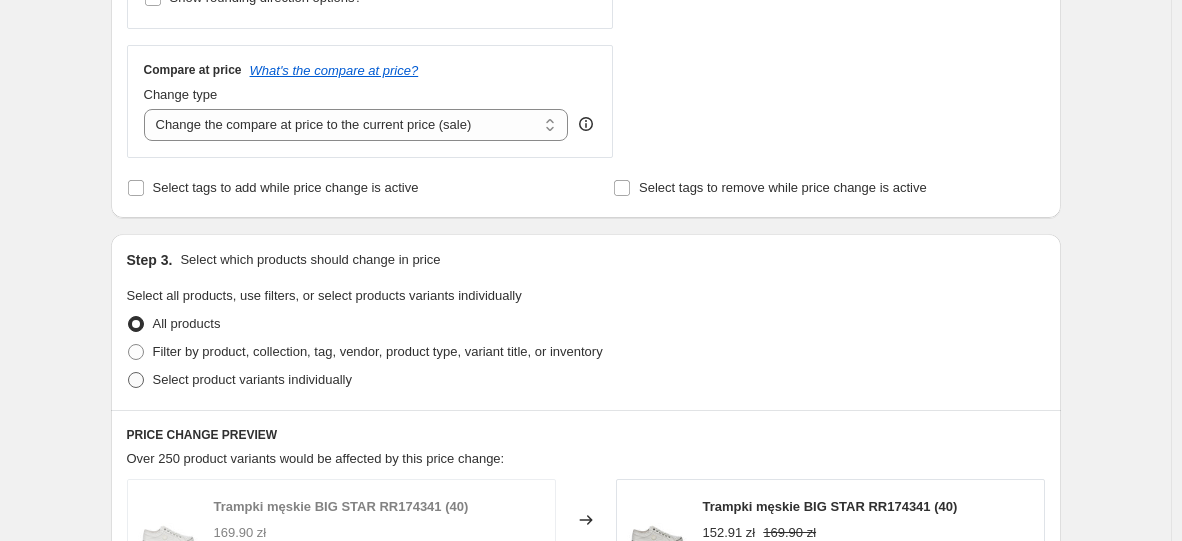 radio on "true" 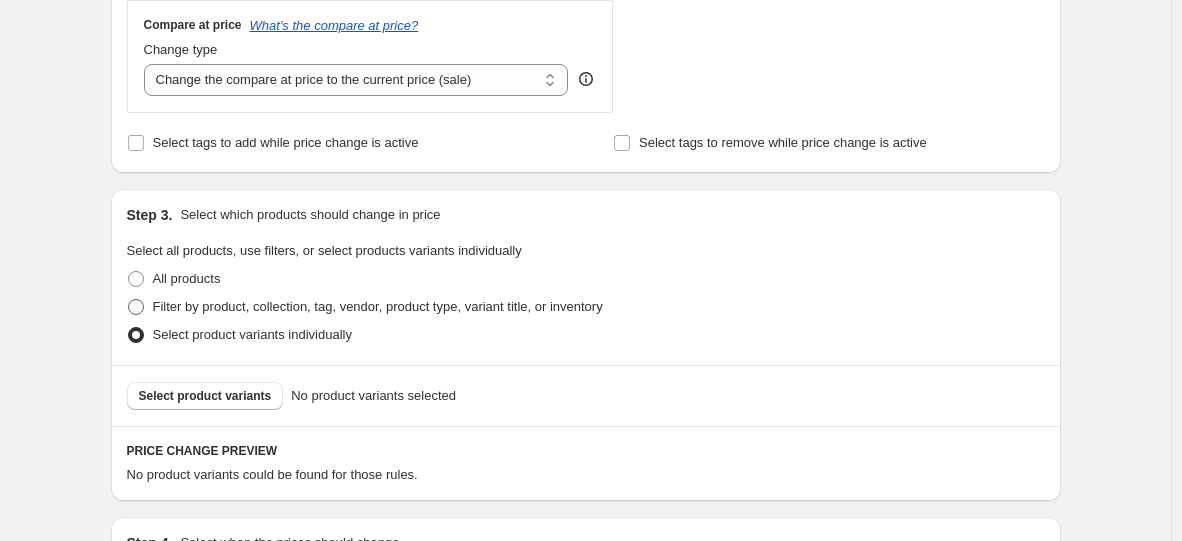 scroll, scrollTop: 800, scrollLeft: 0, axis: vertical 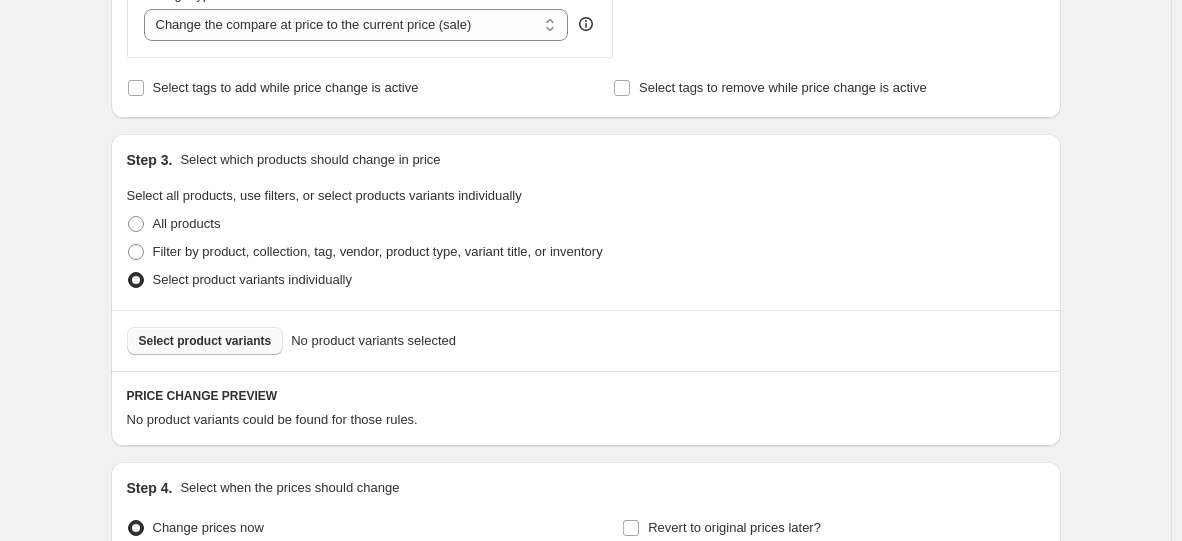 click on "Select product variants" at bounding box center [205, 341] 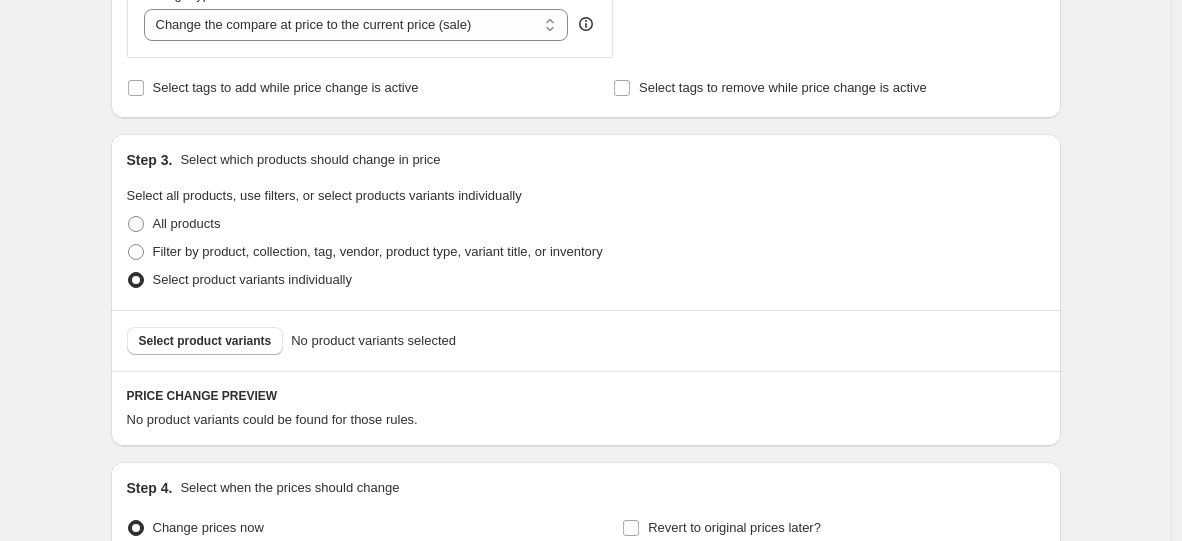 scroll, scrollTop: 800, scrollLeft: 0, axis: vertical 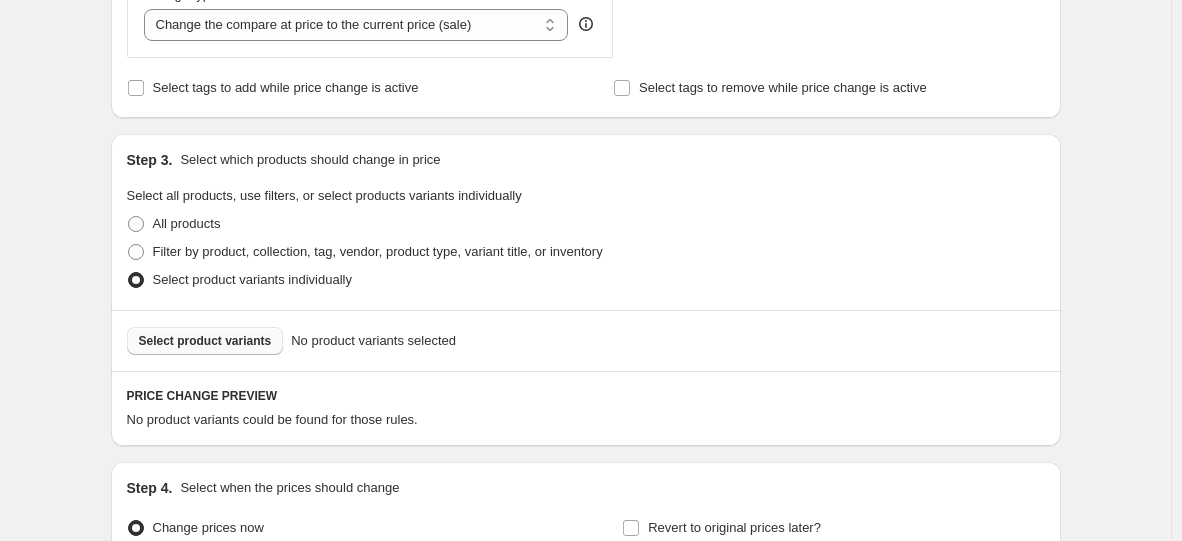 click on "Select product variants" at bounding box center (205, 341) 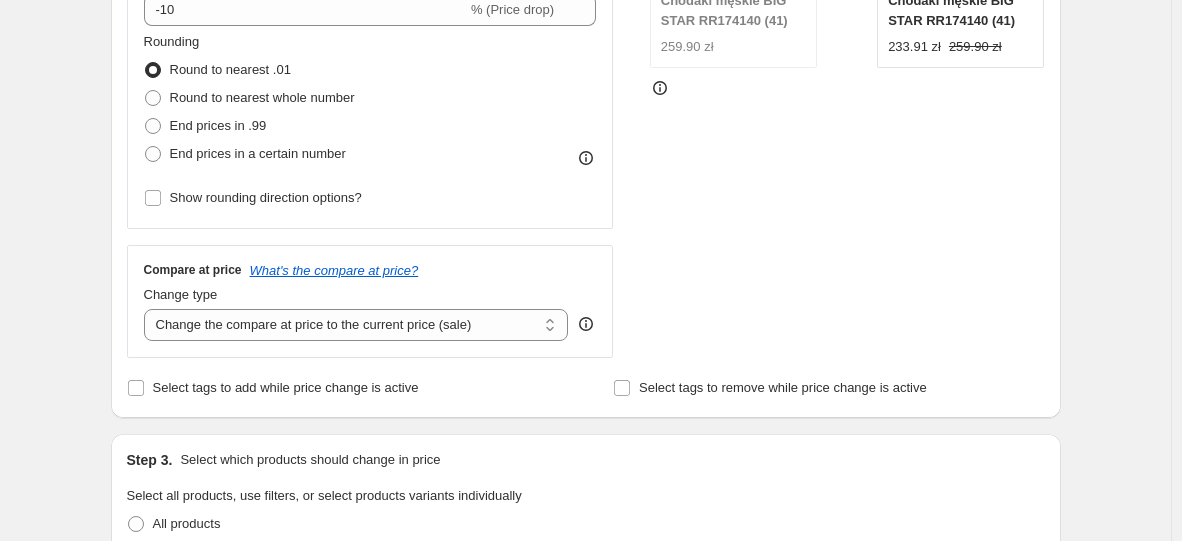 scroll, scrollTop: 400, scrollLeft: 0, axis: vertical 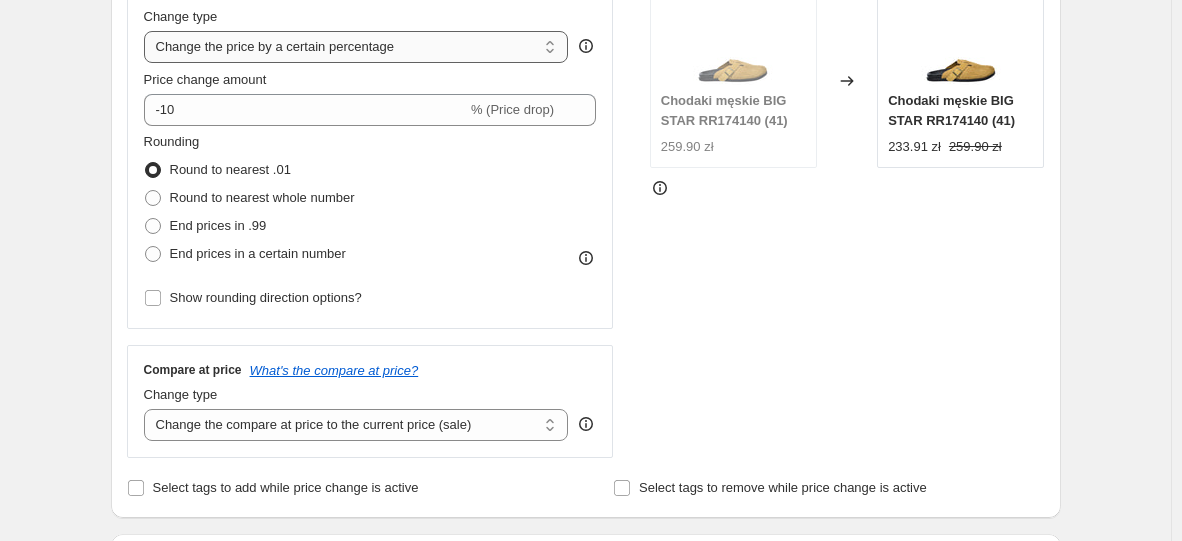 click on "Change the price to a certain amount Change the price by a certain amount Change the price by a certain percentage Change the price to the current compare at price (price before sale) Change the price by a certain amount relative to the compare at price Change the price by a certain percentage relative to the compare at price Don't change the price Change the price by a certain percentage relative to the cost per item Change price to certain cost margin" at bounding box center (356, 47) 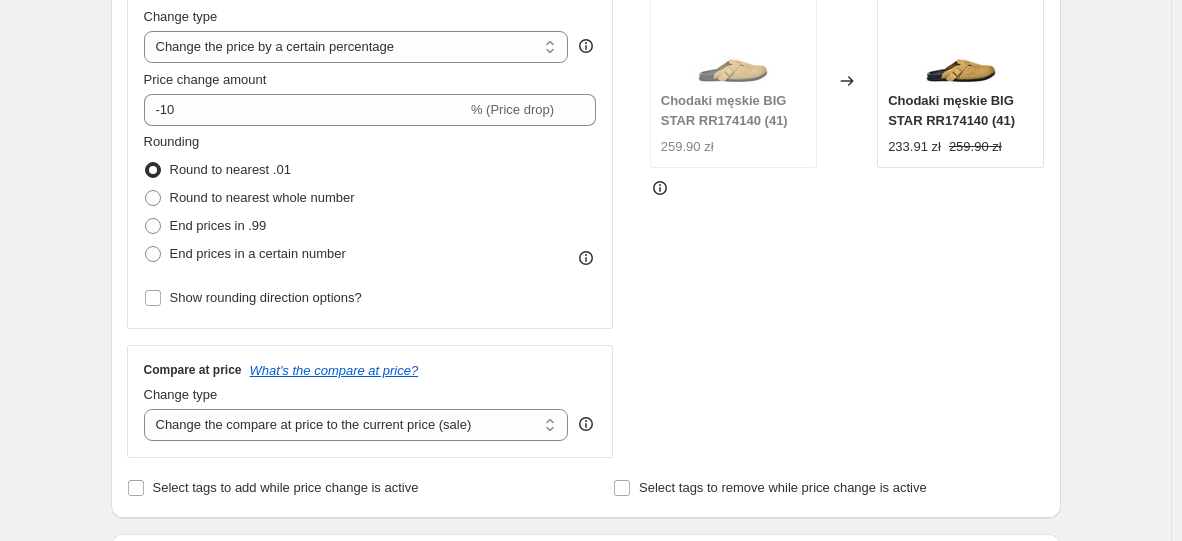 select on "to" 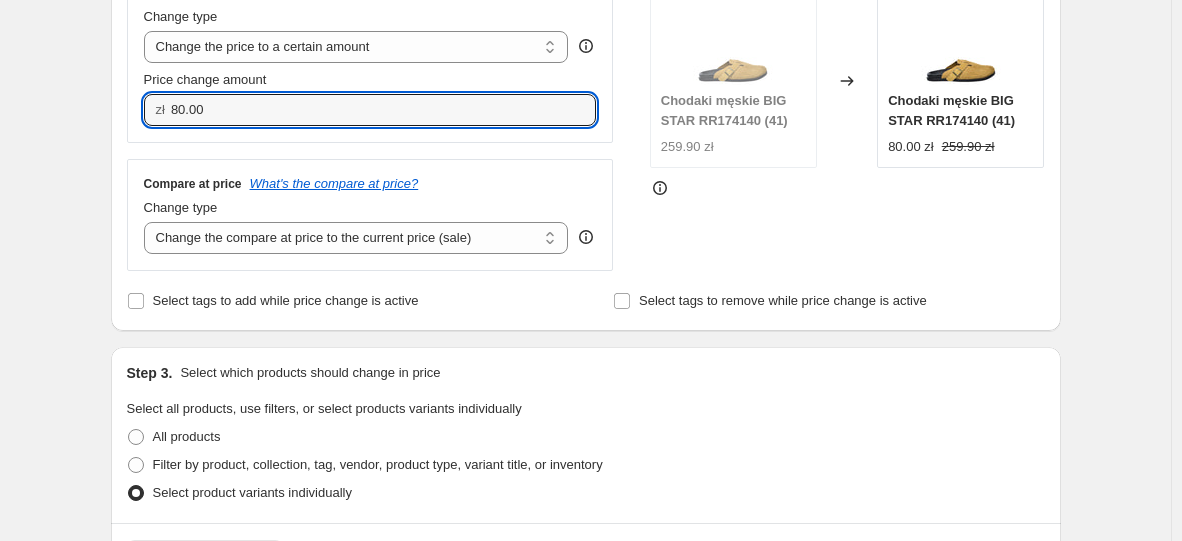 drag, startPoint x: 244, startPoint y: 98, endPoint x: 140, endPoint y: 101, distance: 104.04326 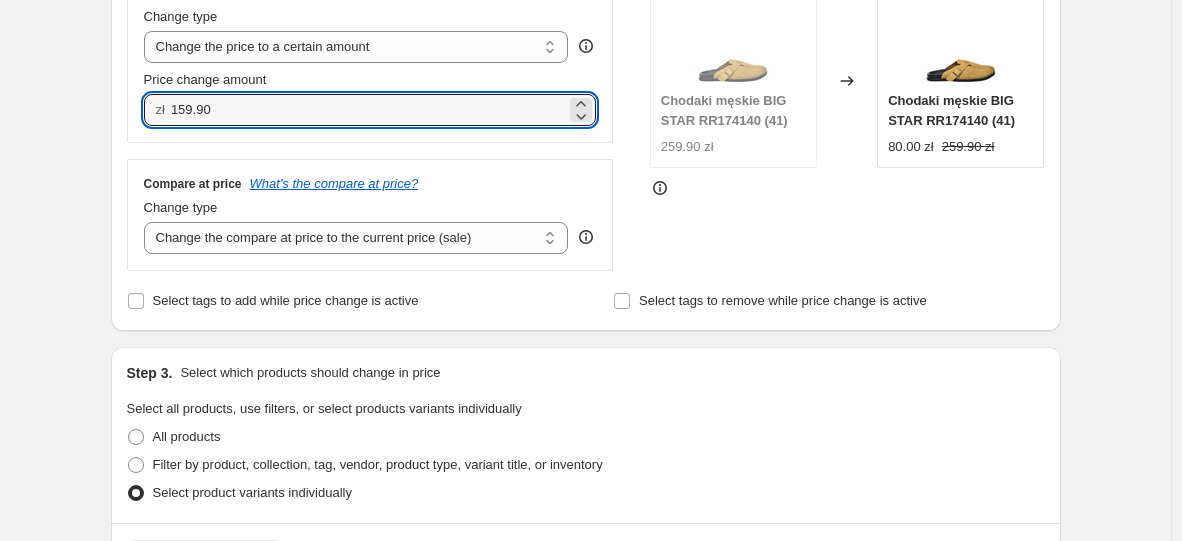 type on "159.90" 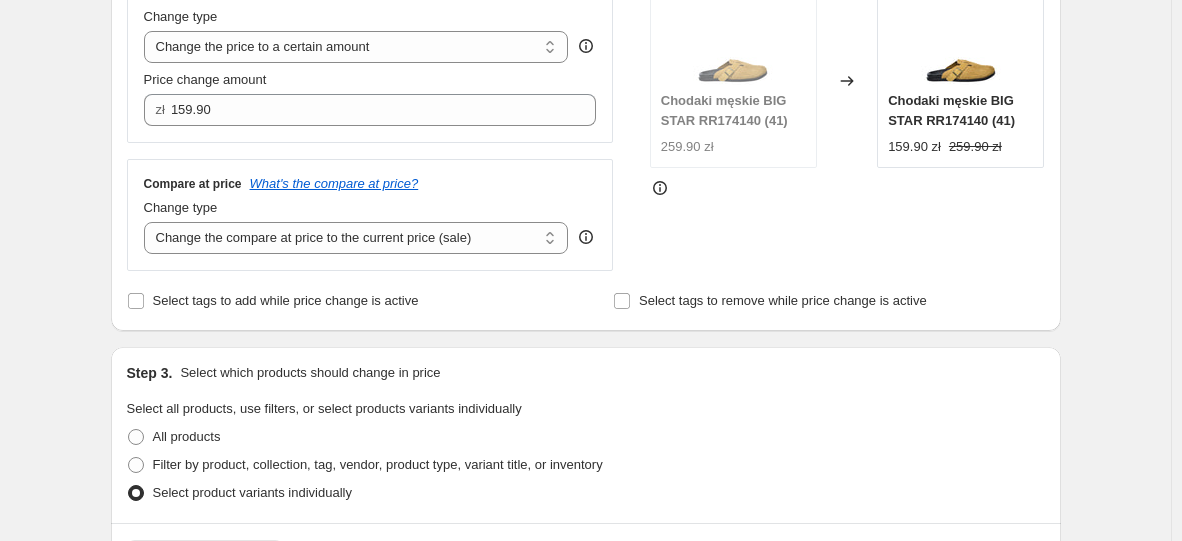 scroll, scrollTop: 700, scrollLeft: 0, axis: vertical 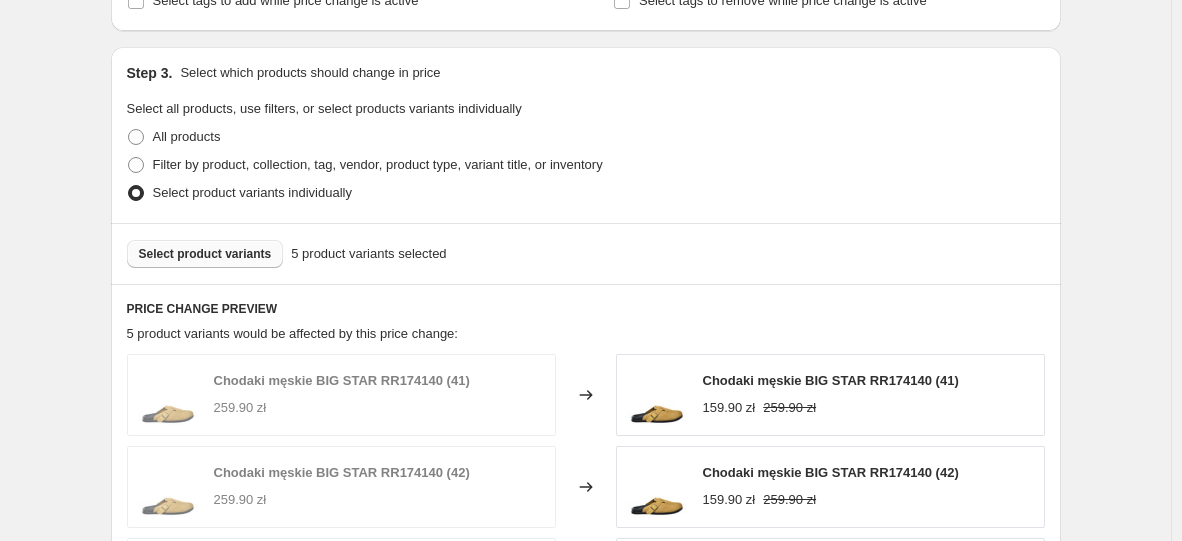 click on "Select product variants 5   product variants selected" at bounding box center (586, 253) 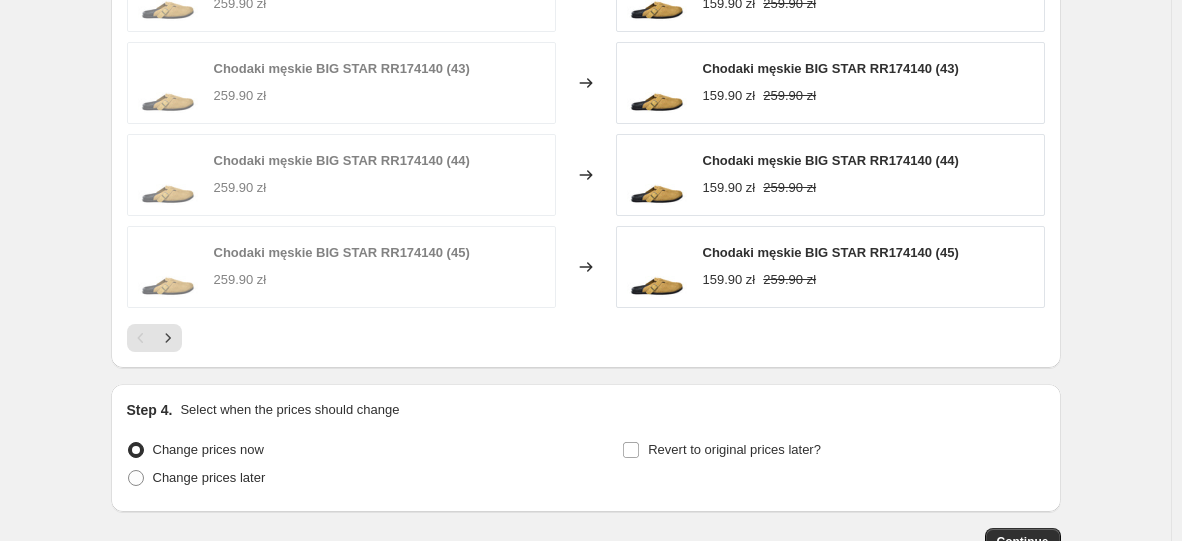 scroll, scrollTop: 1200, scrollLeft: 0, axis: vertical 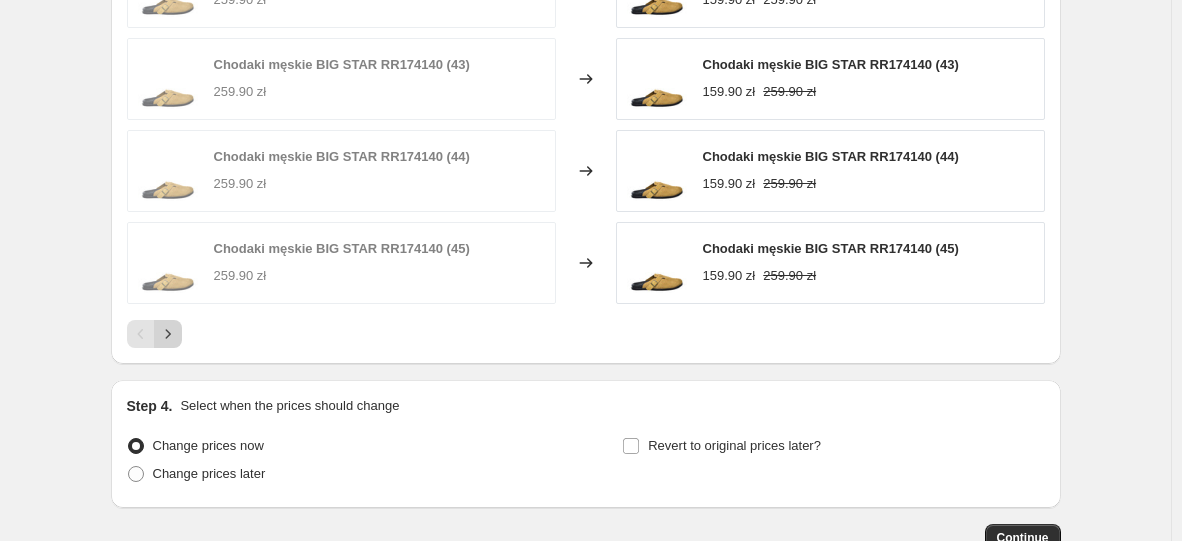 click at bounding box center (168, 334) 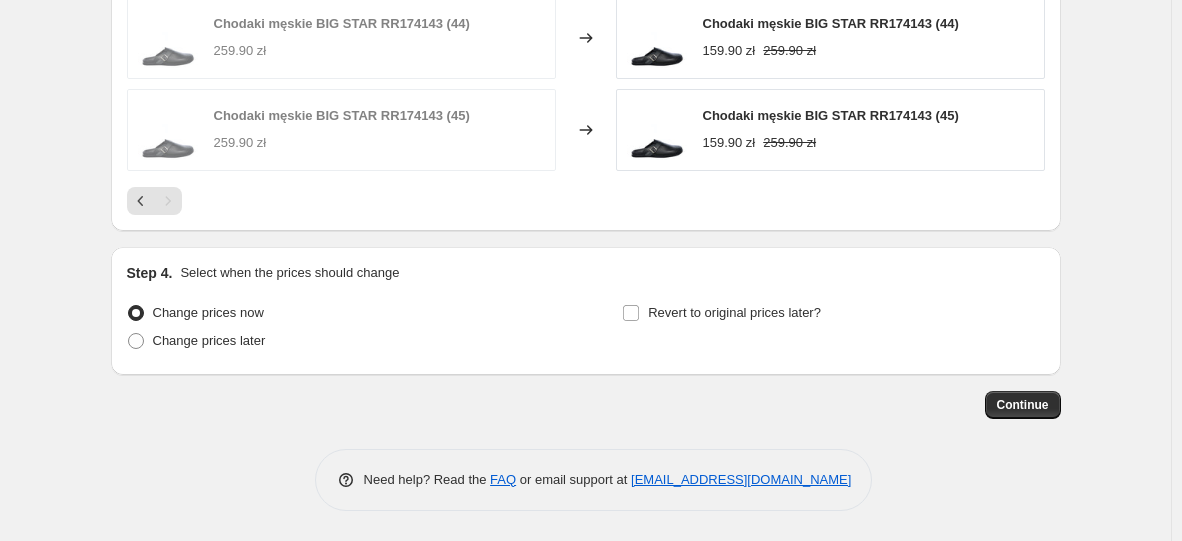 scroll, scrollTop: 1334, scrollLeft: 0, axis: vertical 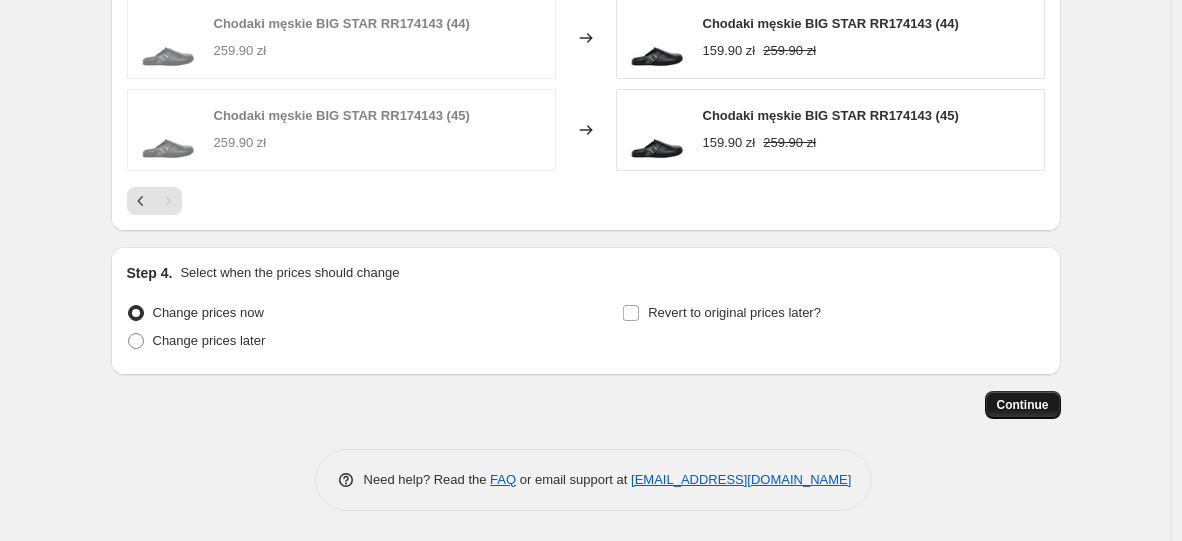 click on "Continue" at bounding box center [1023, 405] 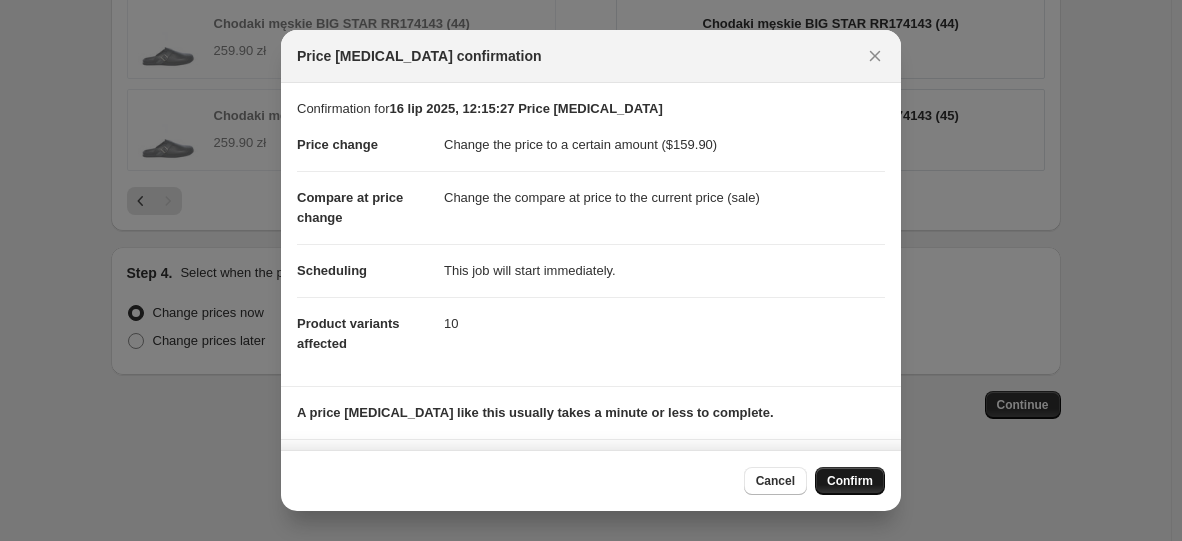 click on "Confirm" at bounding box center (850, 481) 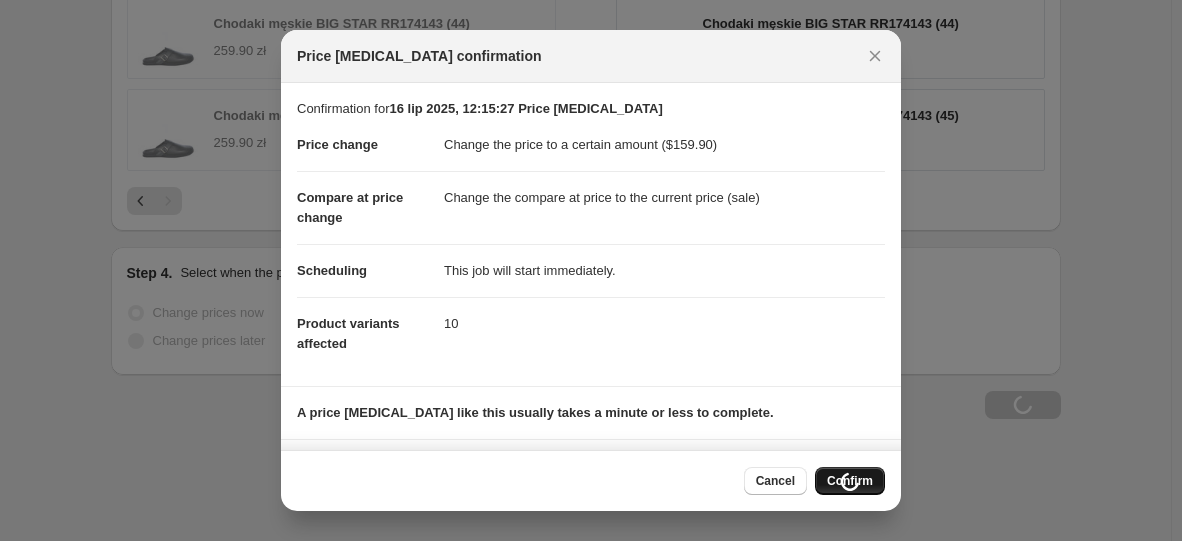 scroll, scrollTop: 1402, scrollLeft: 0, axis: vertical 